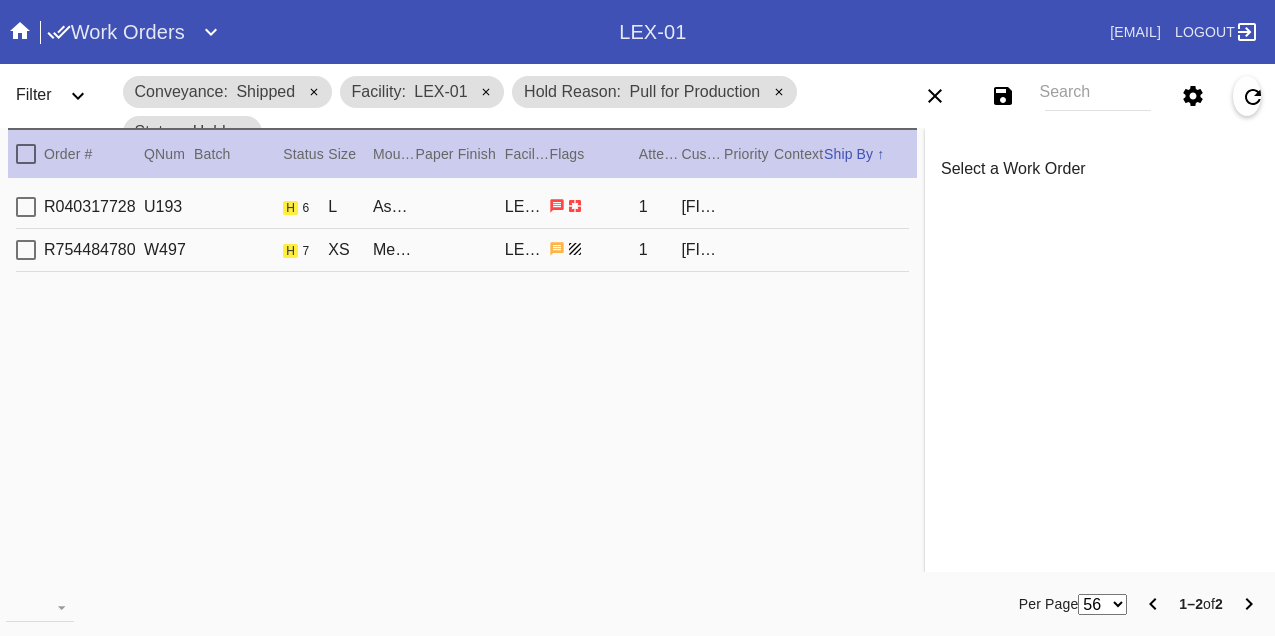 scroll, scrollTop: 0, scrollLeft: 0, axis: both 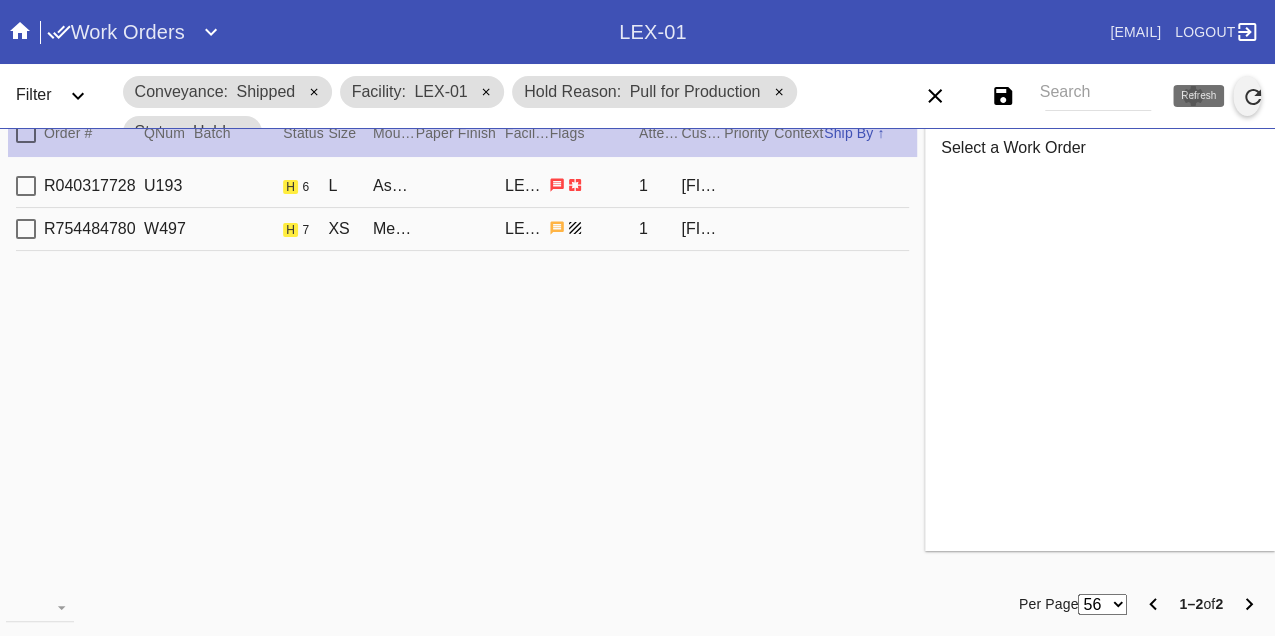 click 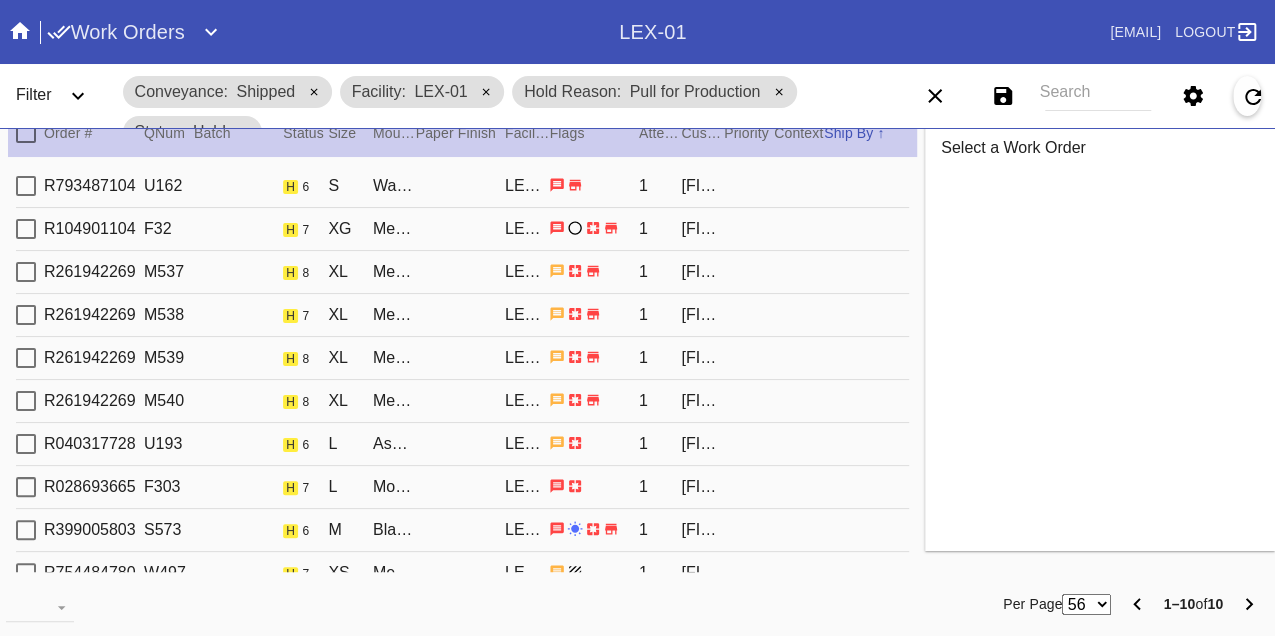 click on "R261942269 M537 h   8 XL Mercer Slim (Deep) / Dove White LEX-01 1 [FIRST] [LAST]" at bounding box center (462, 272) 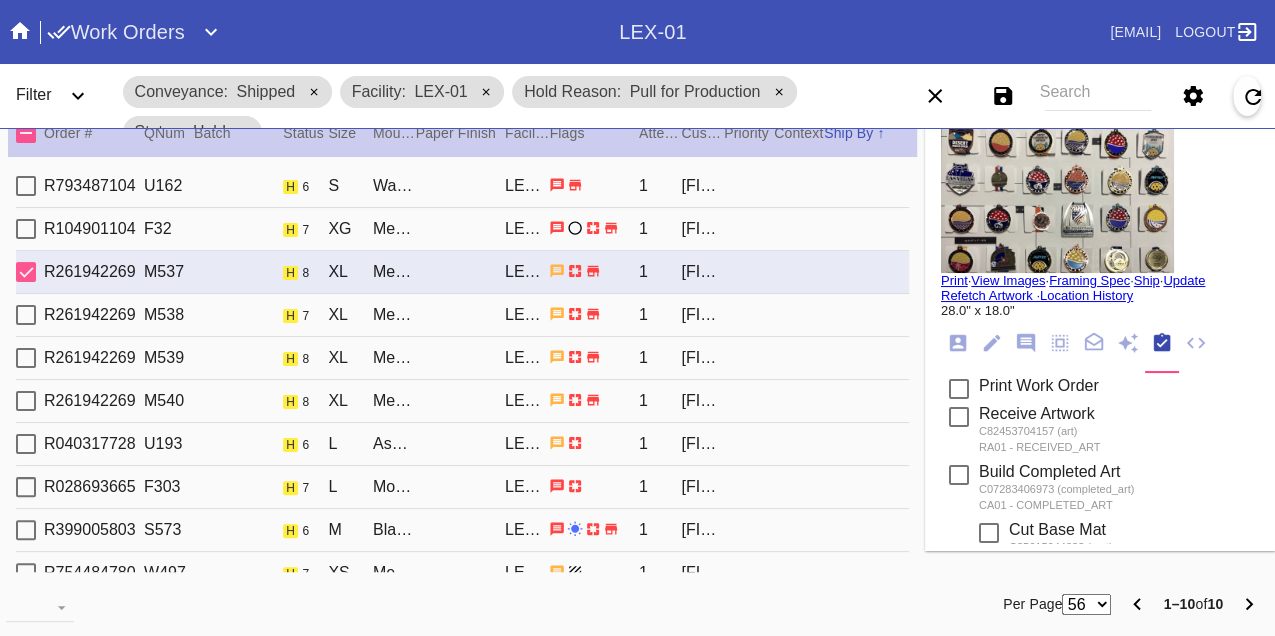 click on "R261942269 M538 h   7 XL Mercer Slim (Deep) / White LEX-01 1 Jennifer Navratil" at bounding box center [462, 315] 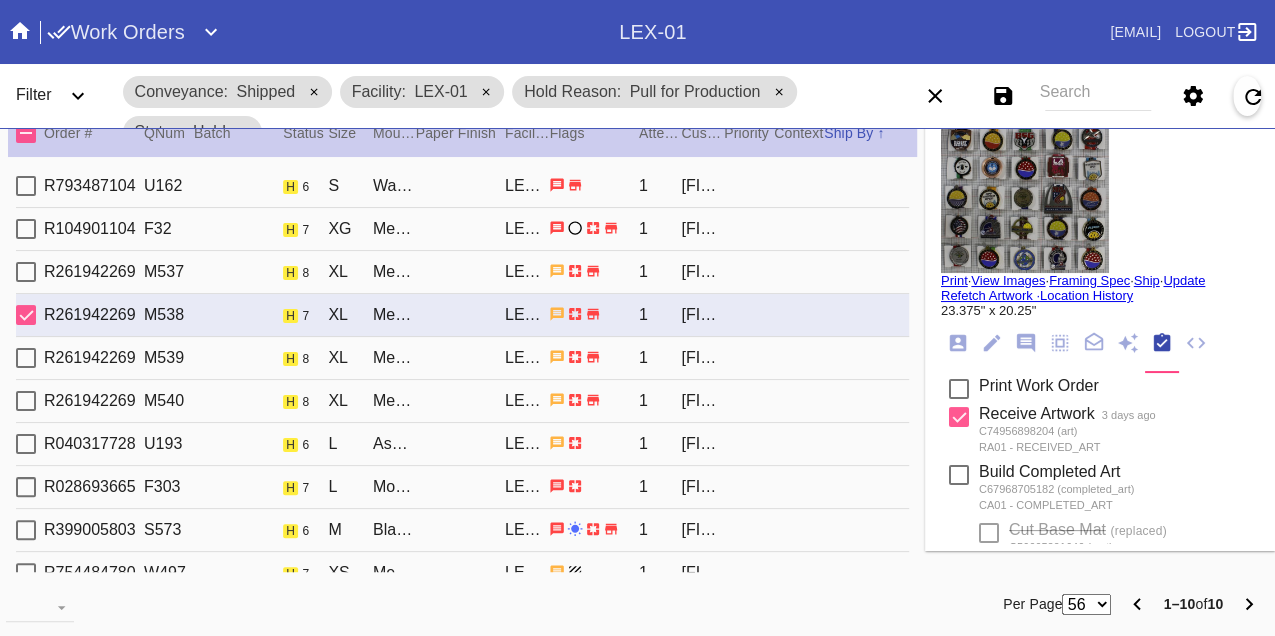 click on "R261942269 M539 h   8 XL Mercer Slim (Deep) / Dove White LEX-01 1 Jennifer Navratil" at bounding box center (462, 358) 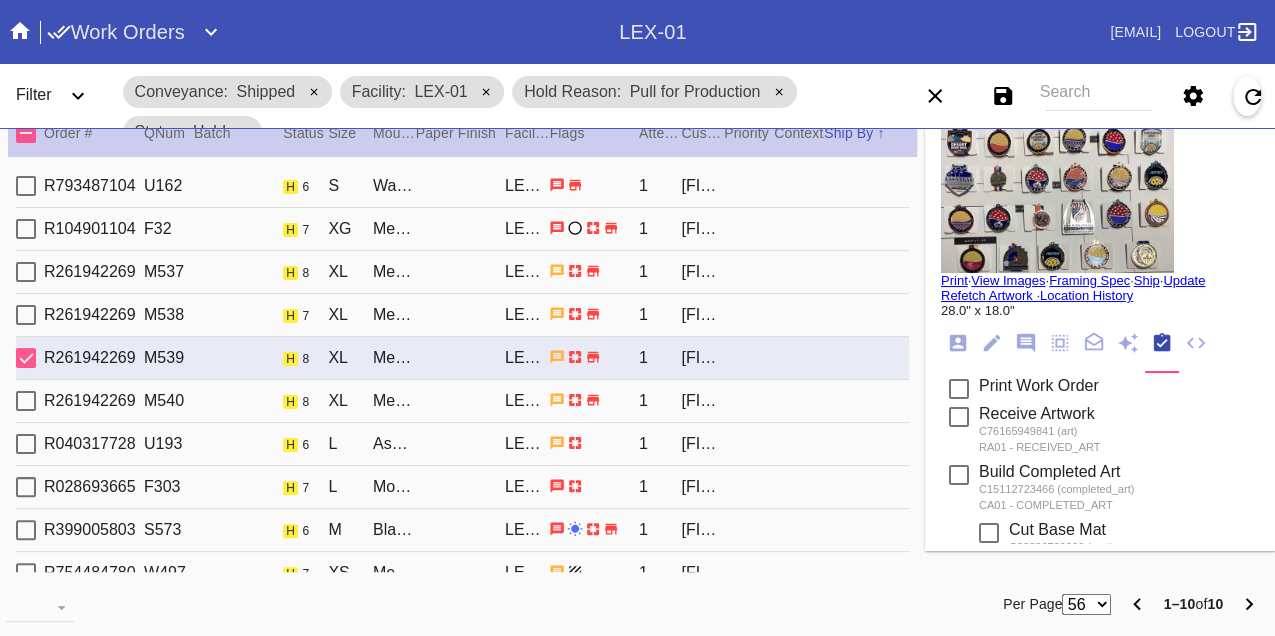 click on "R261942269 M540 h   8 XL Mercer Slim (Deep) / Dove White LEX-01 1 Jennifer Navratil" at bounding box center (462, 401) 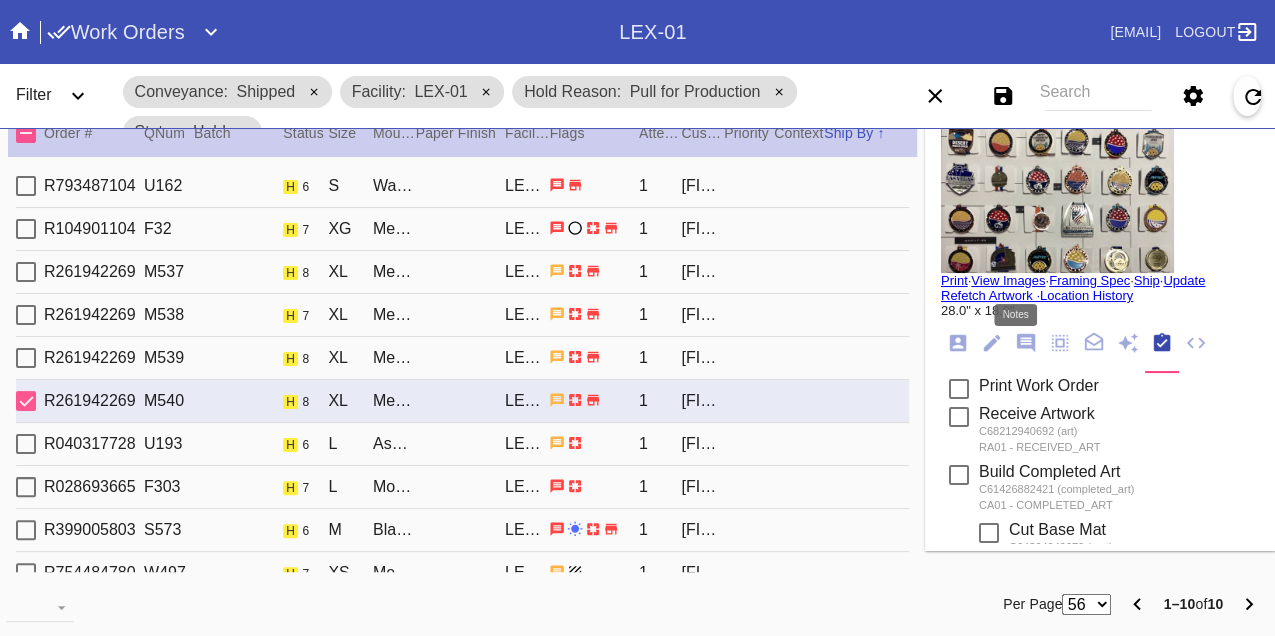 click 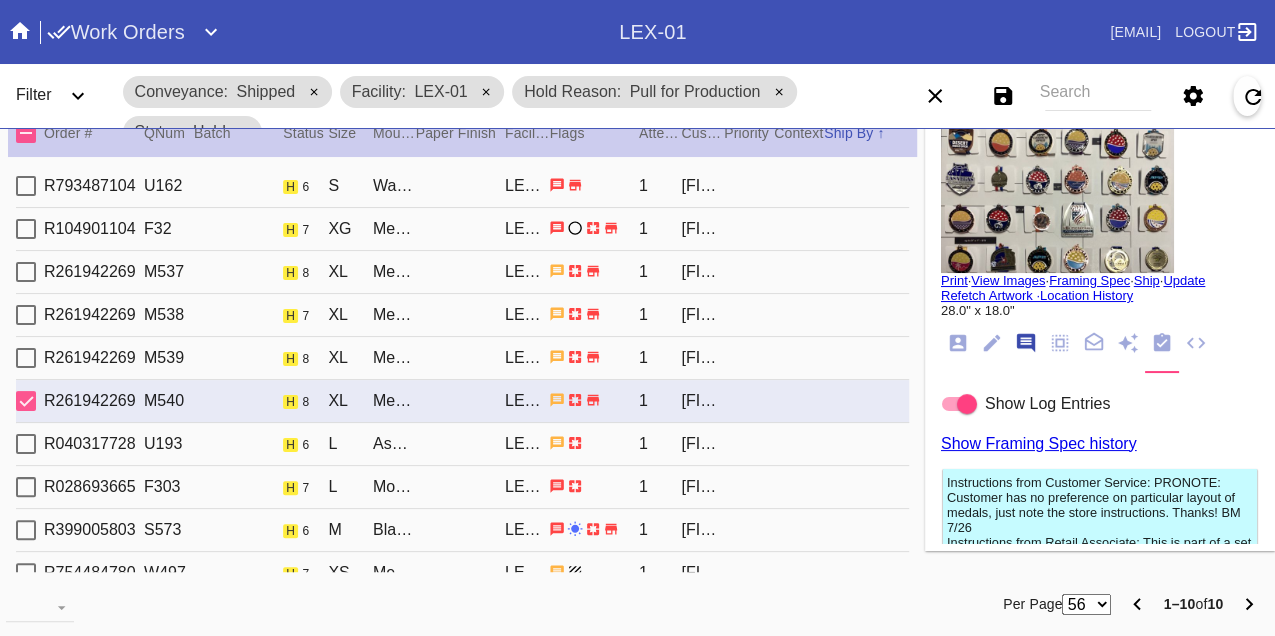 scroll, scrollTop: 122, scrollLeft: 0, axis: vertical 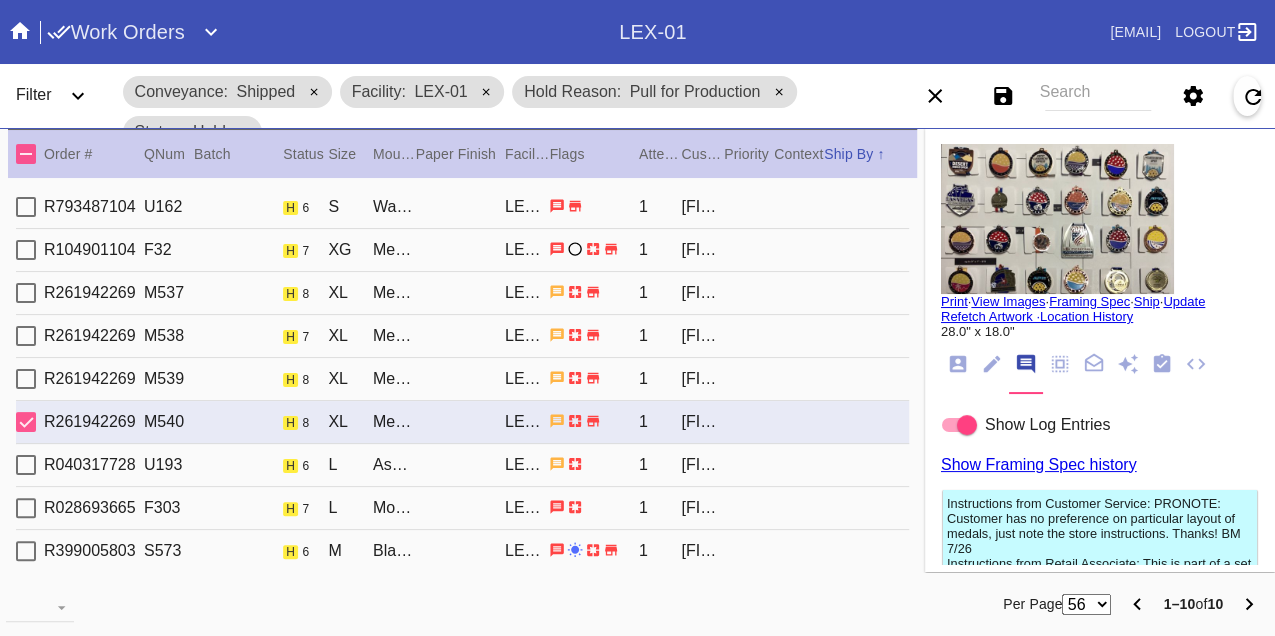 click on "R261942269 M537 h   8 XL Mercer Slim (Deep) / Dove White LEX-01 1 Jennifer Navratil" at bounding box center [462, 293] 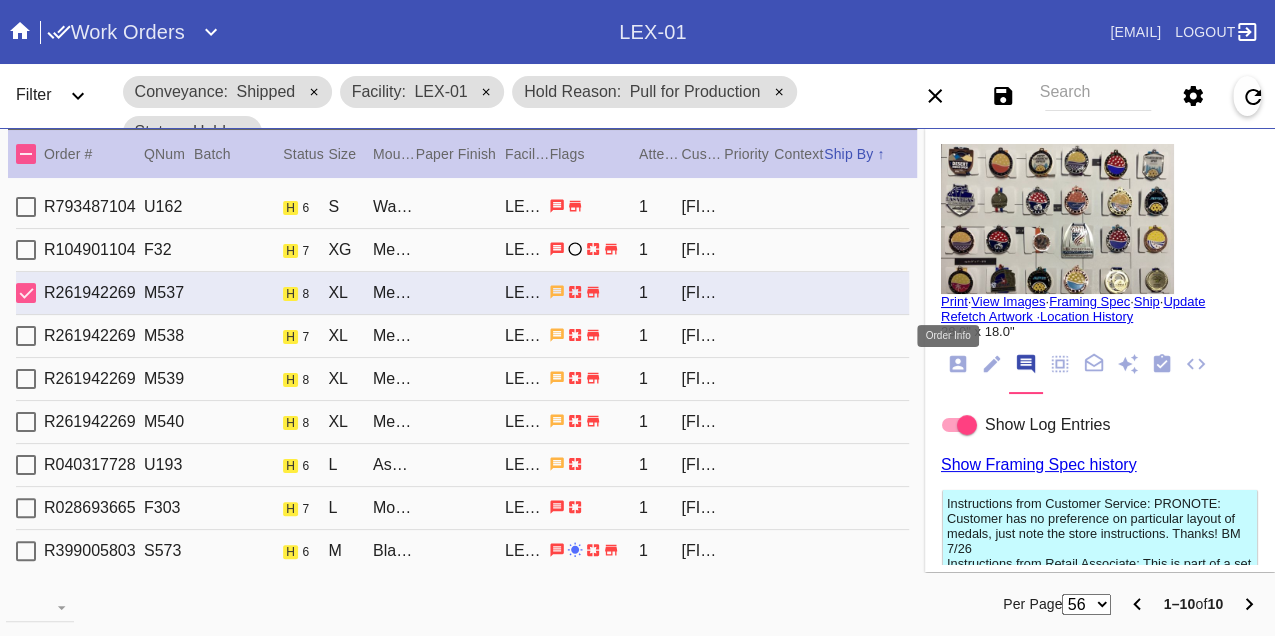 click 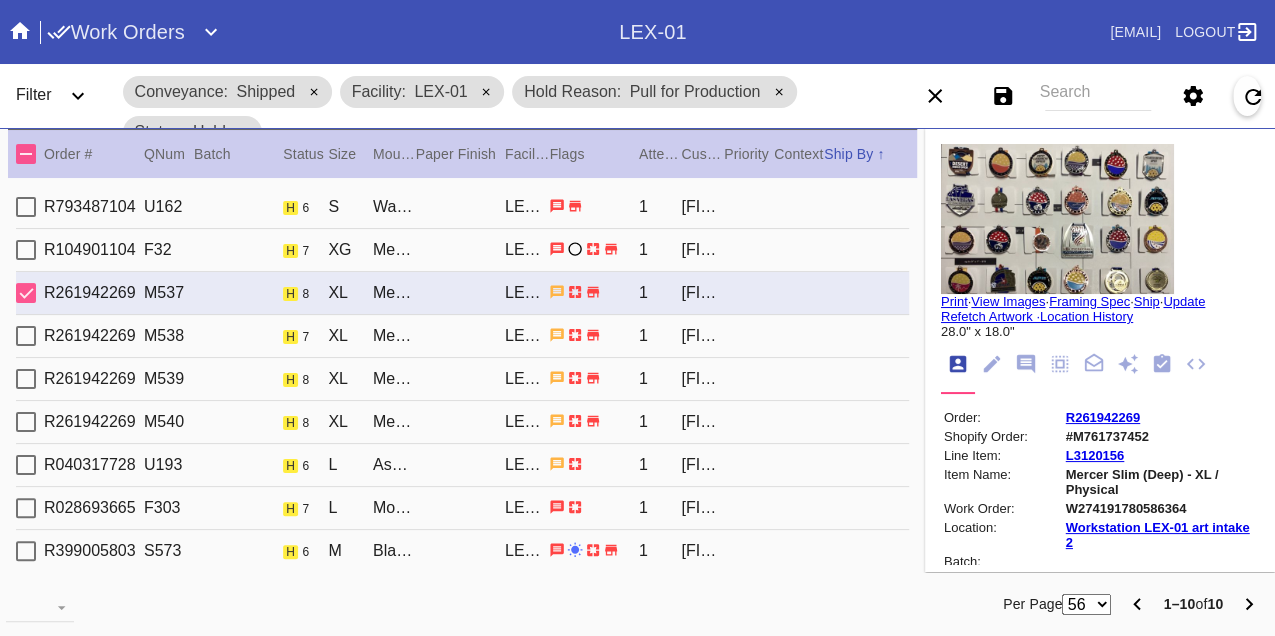 click on "W274191780586364" at bounding box center (1161, 508) 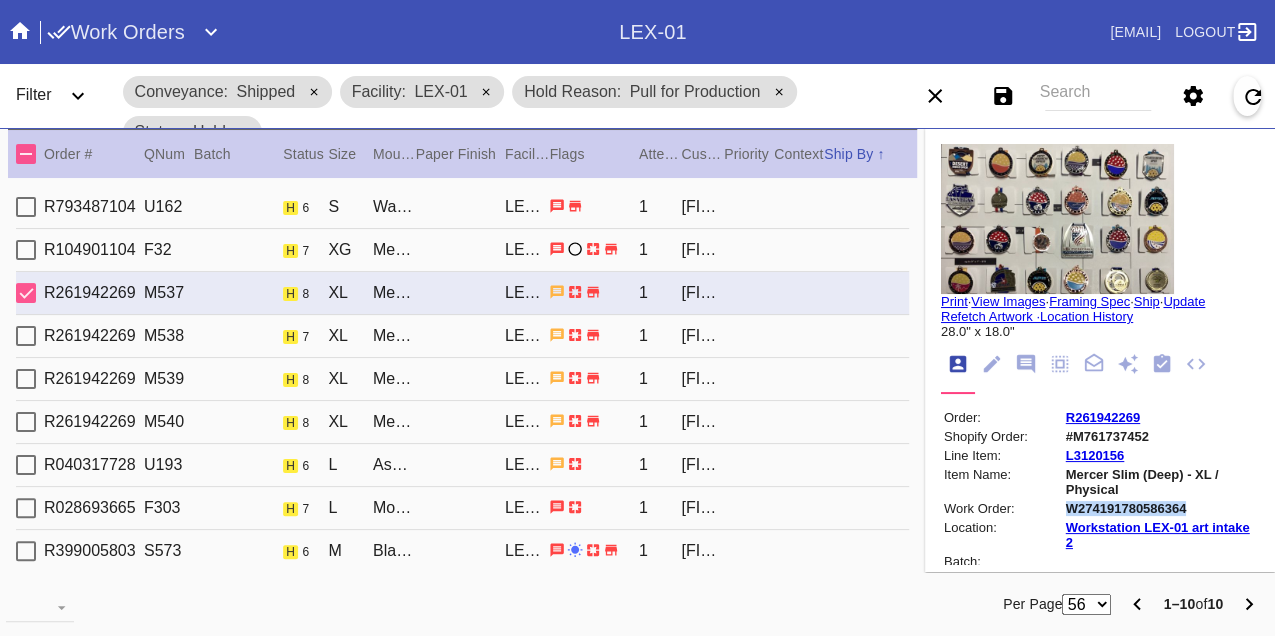 click on "W274191780586364" at bounding box center (1161, 508) 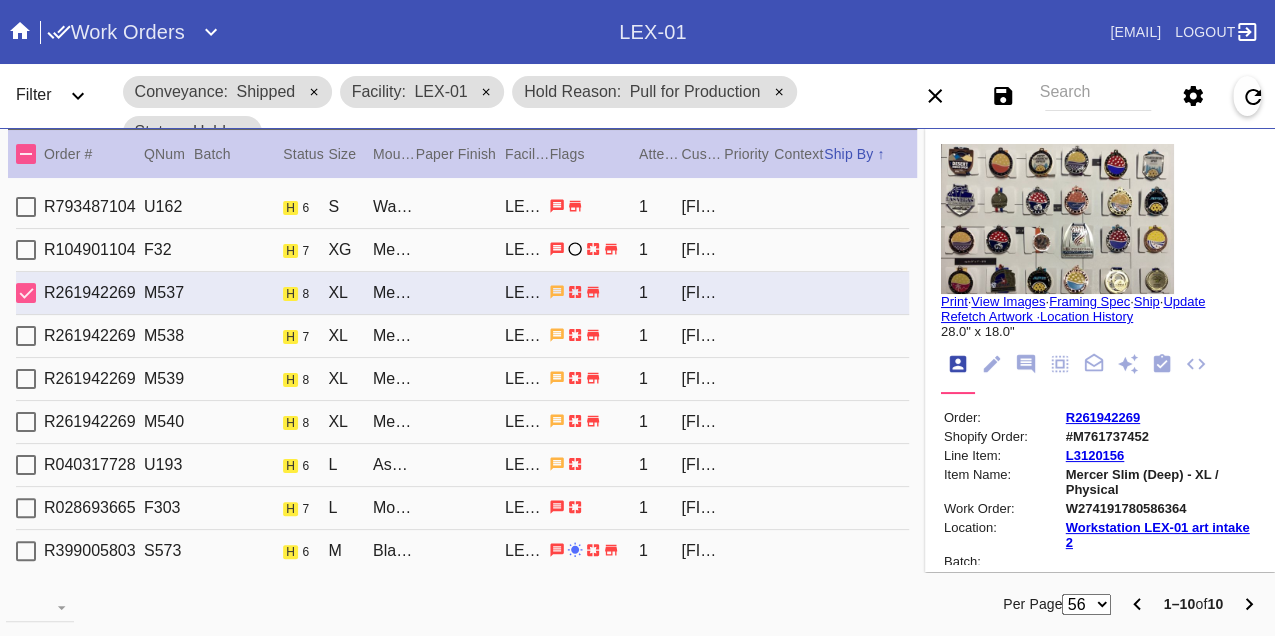 click on "R261942269 M538 h   7 XL Mercer Slim (Deep) / White LEX-01 1 Jennifer Navratil" at bounding box center [462, 336] 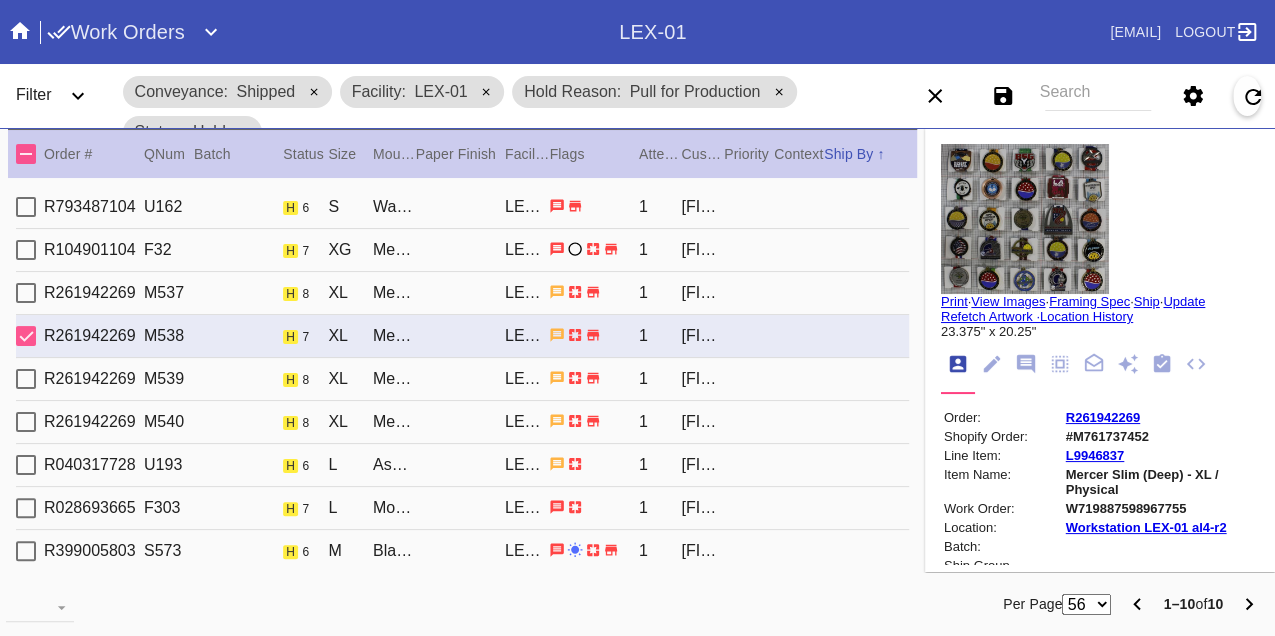click on "W719887598967755" at bounding box center [1161, 508] 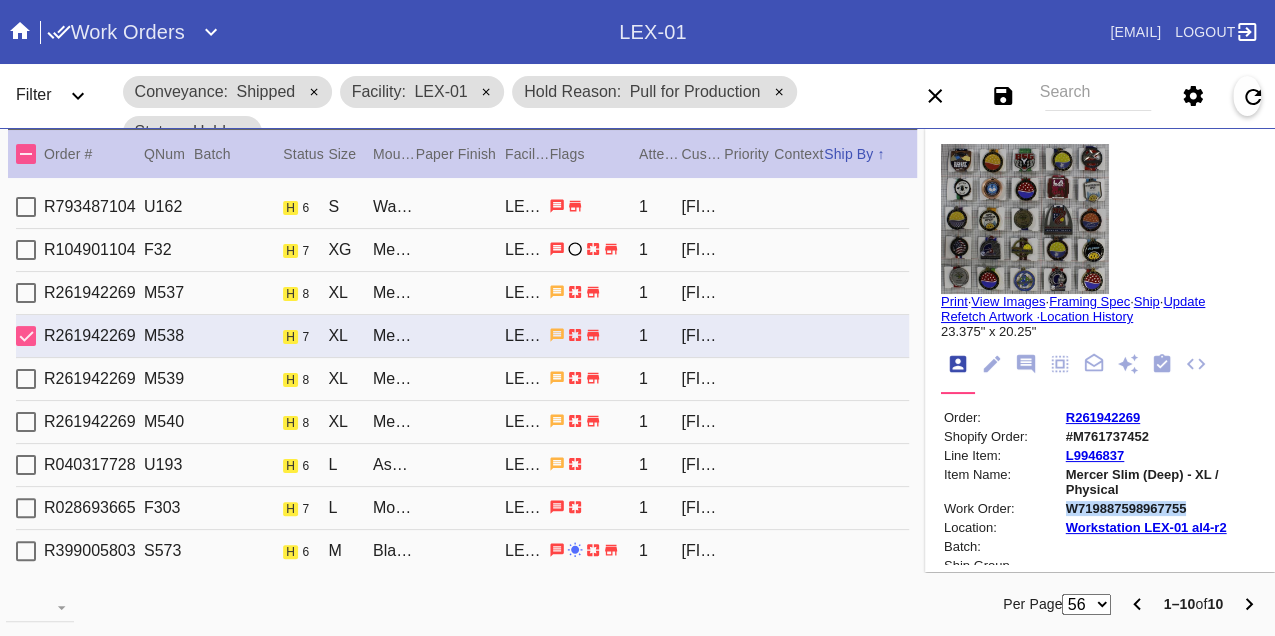 click on "W719887598967755" at bounding box center (1161, 508) 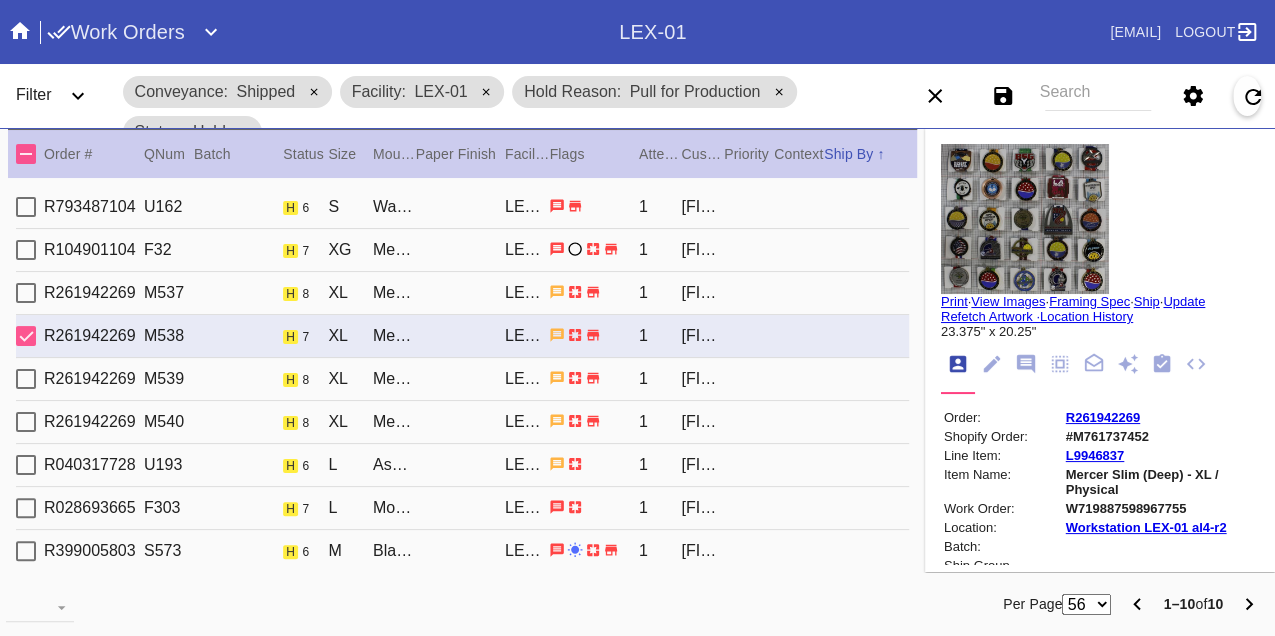 click on "R261942269 M539 h   8 XL Mercer Slim (Deep) / Dove White LEX-01 1 Jennifer Navratil" at bounding box center (462, 379) 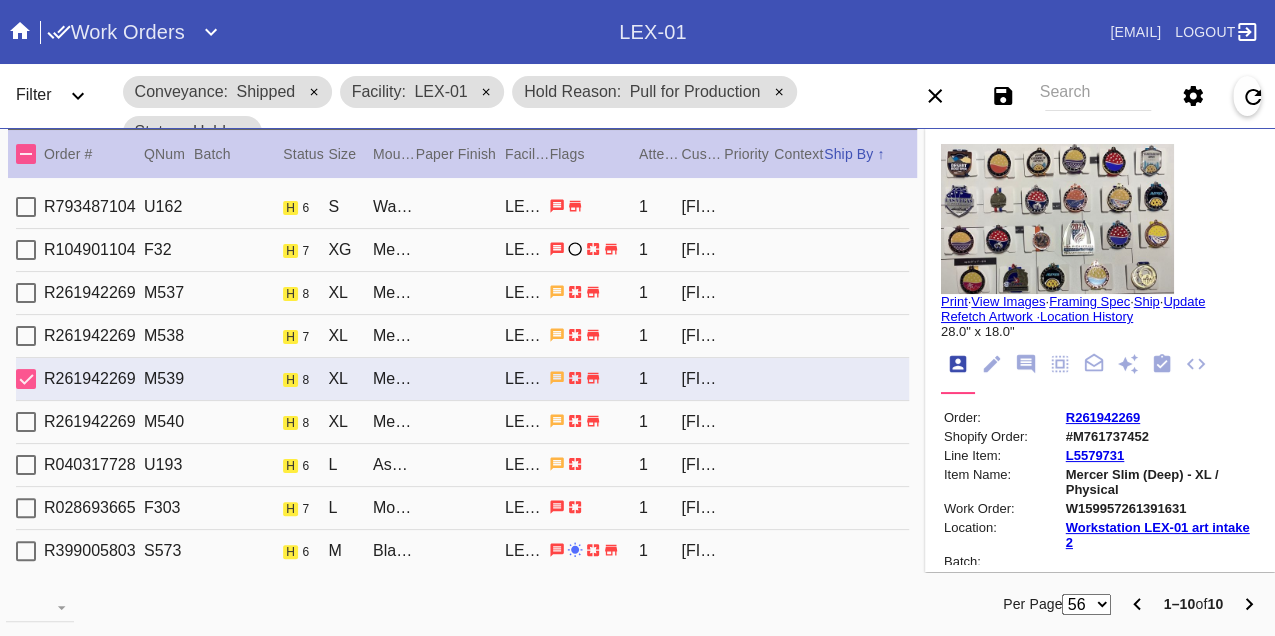 click on "W159957261391631" at bounding box center (1161, 508) 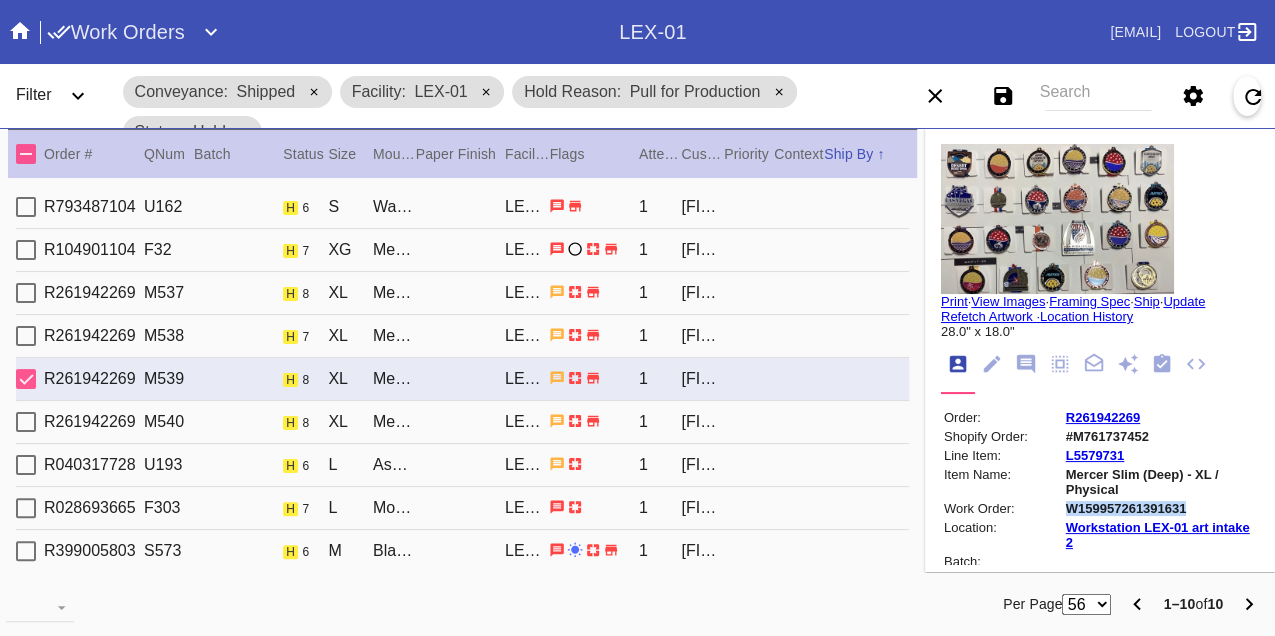 click on "W159957261391631" at bounding box center (1161, 508) 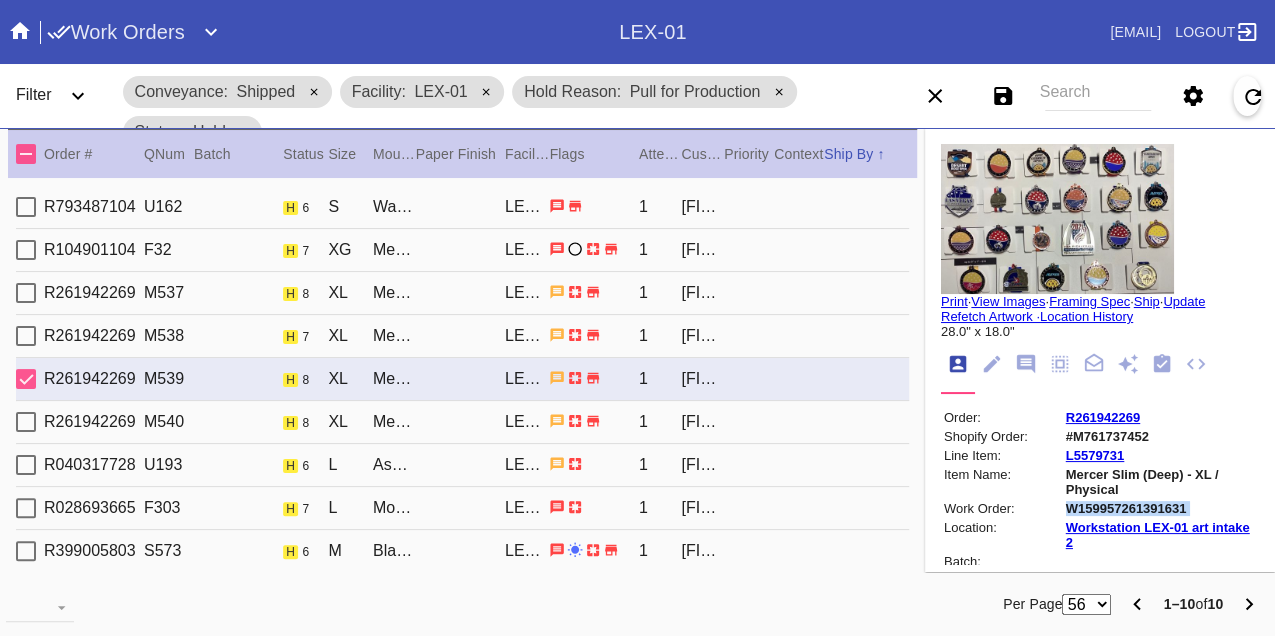 click on "W159957261391631" at bounding box center [1161, 508] 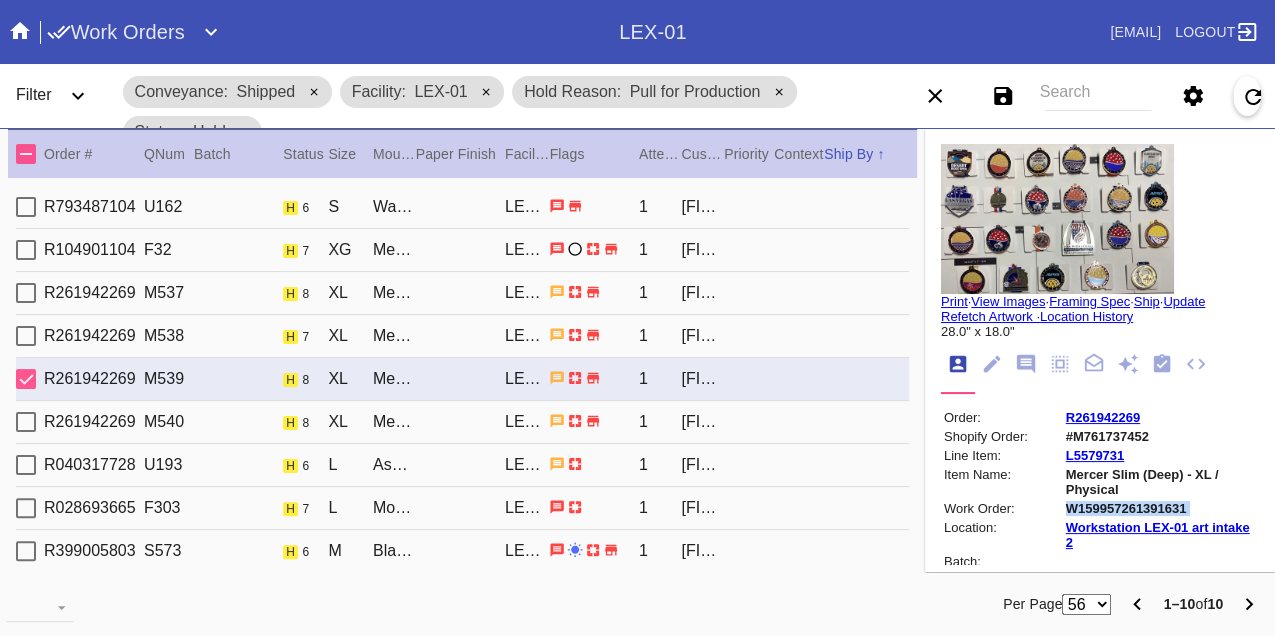 copy on "W159957261391631" 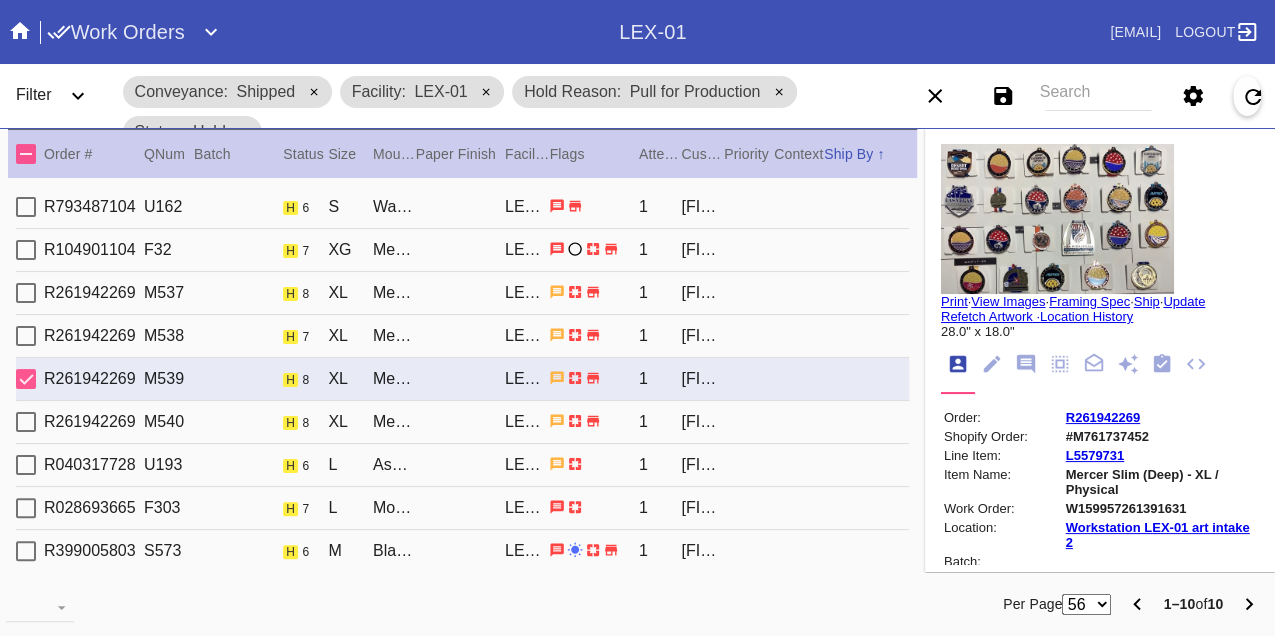 click on "R261942269 M540 h   8 XL Mercer Slim (Deep) / Dove White LEX-01 1 Jennifer Navratil" at bounding box center (462, 422) 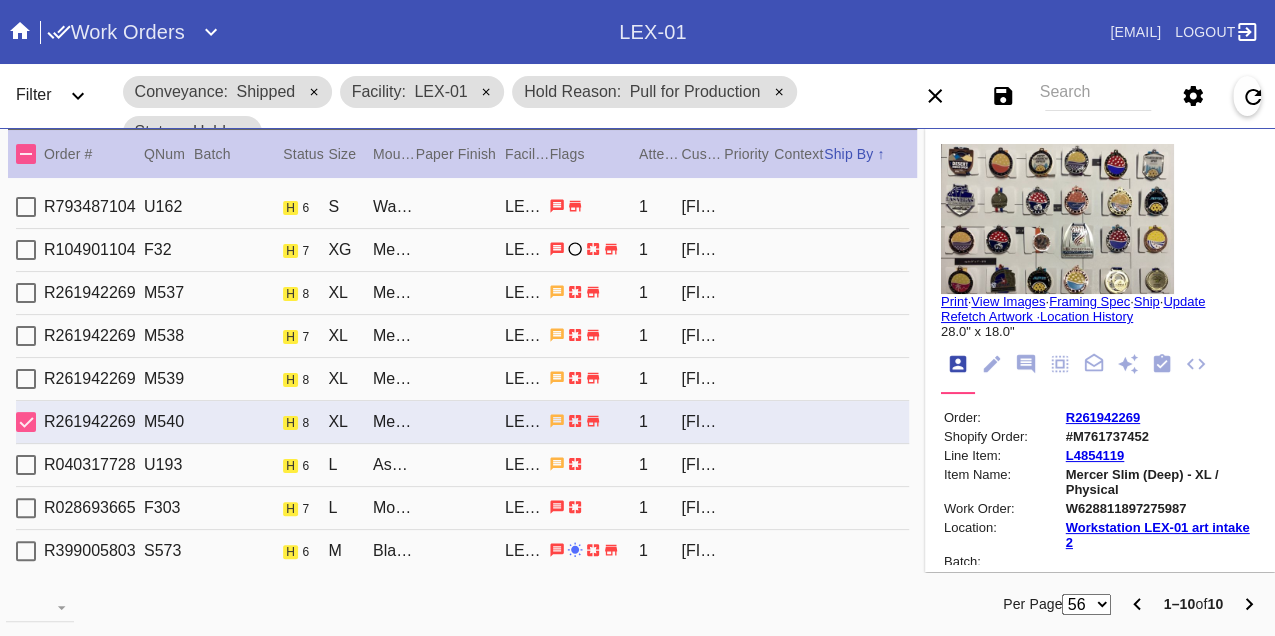 click on "W628811897275987" at bounding box center [1161, 508] 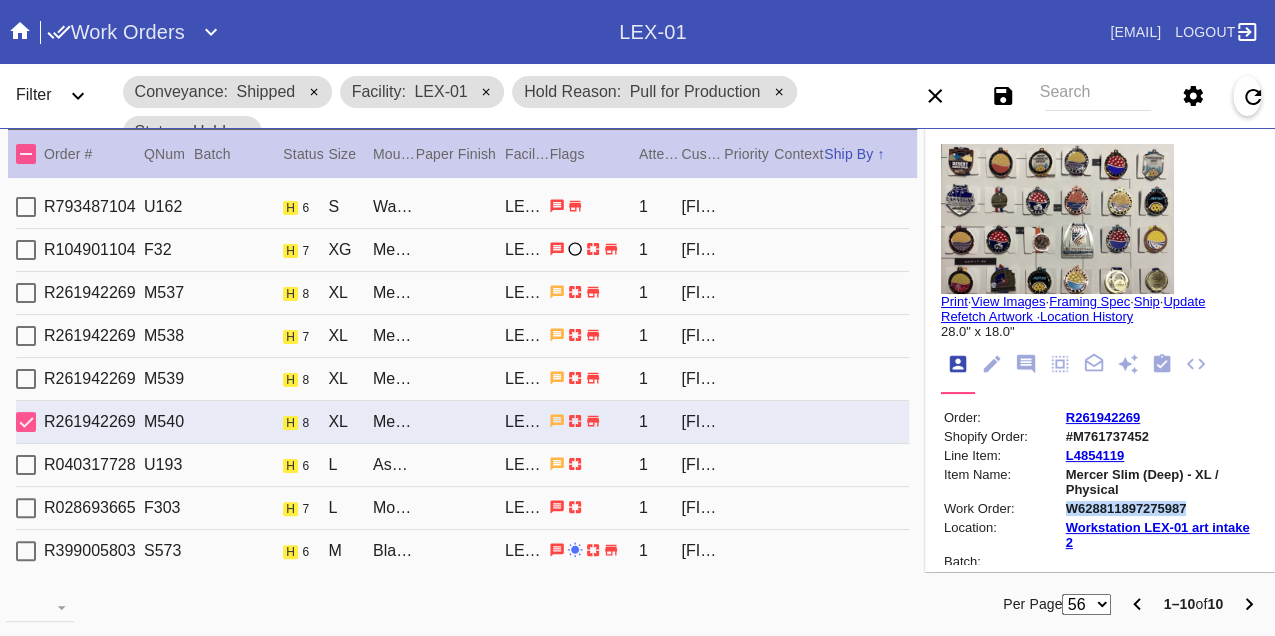 click on "W628811897275987" at bounding box center (1161, 508) 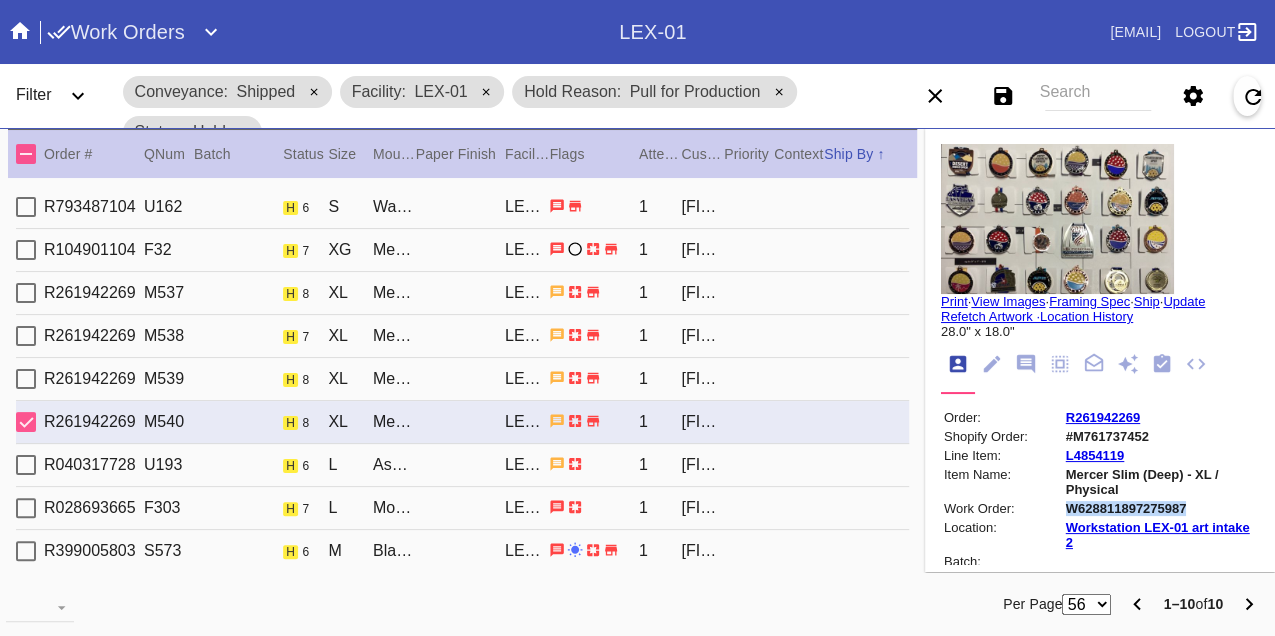 copy on "W628811897275987" 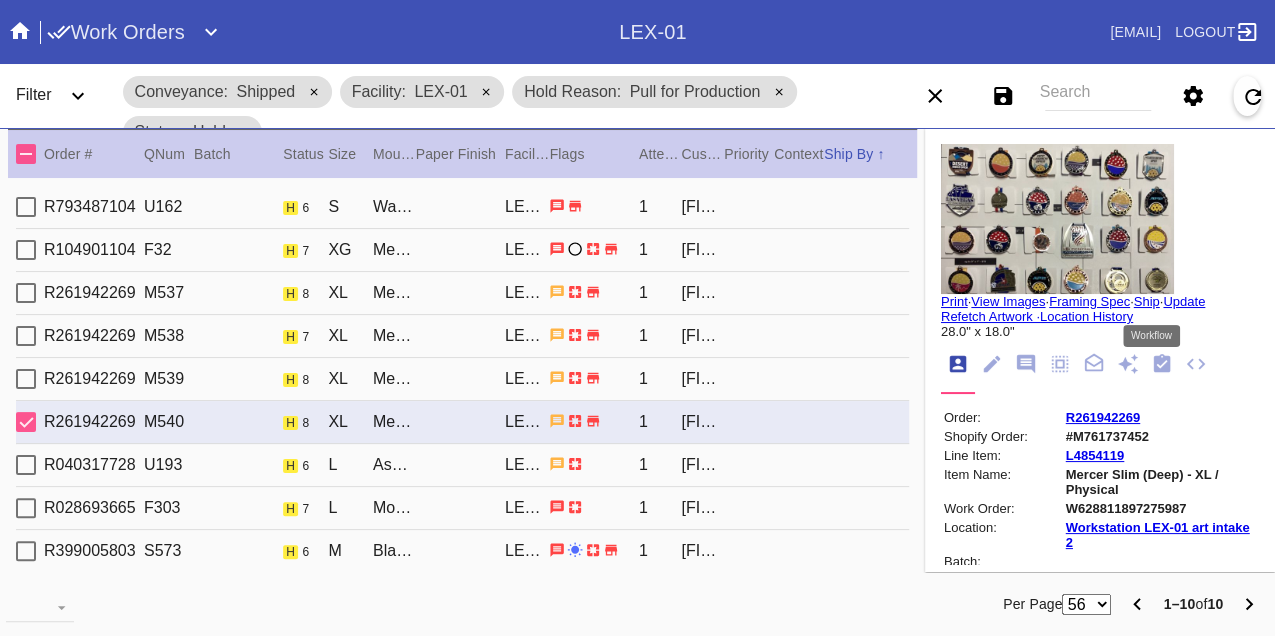 click 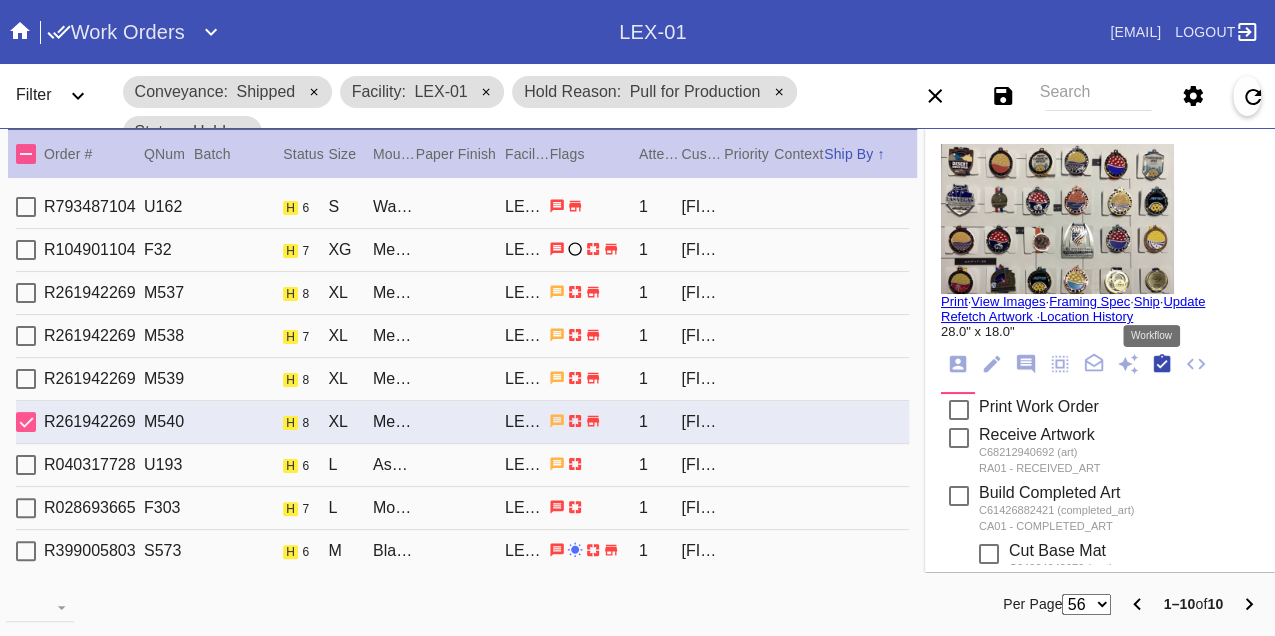 scroll, scrollTop: 318, scrollLeft: 0, axis: vertical 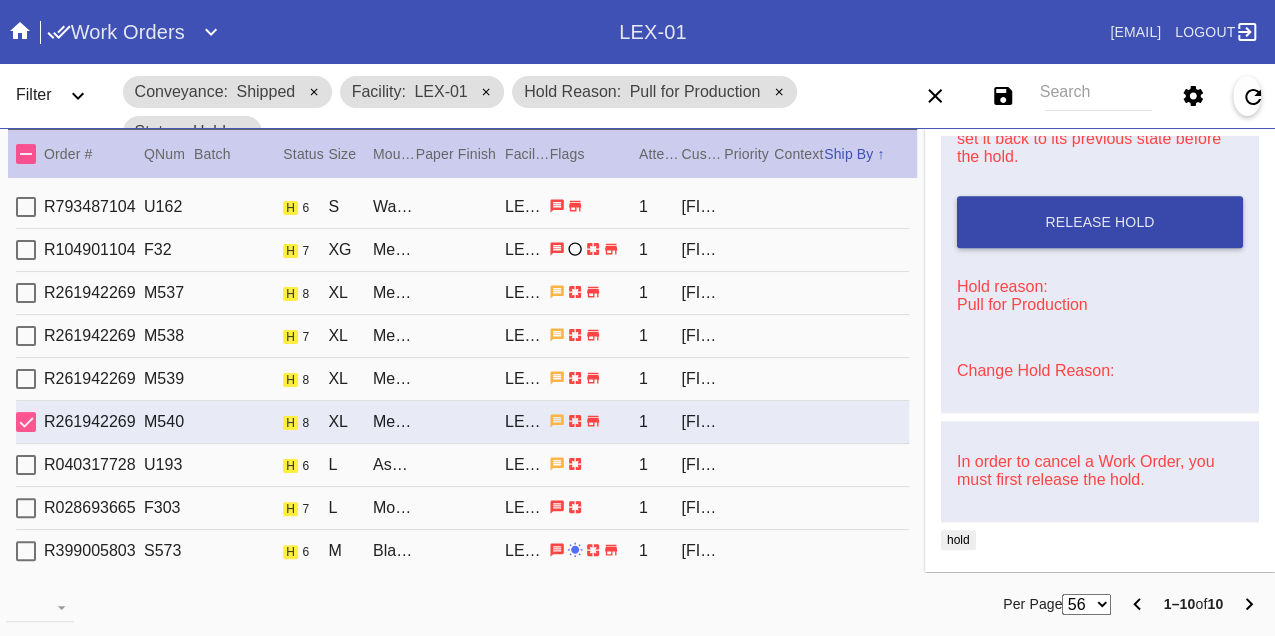 click on "Release Hold" at bounding box center (1100, 222) 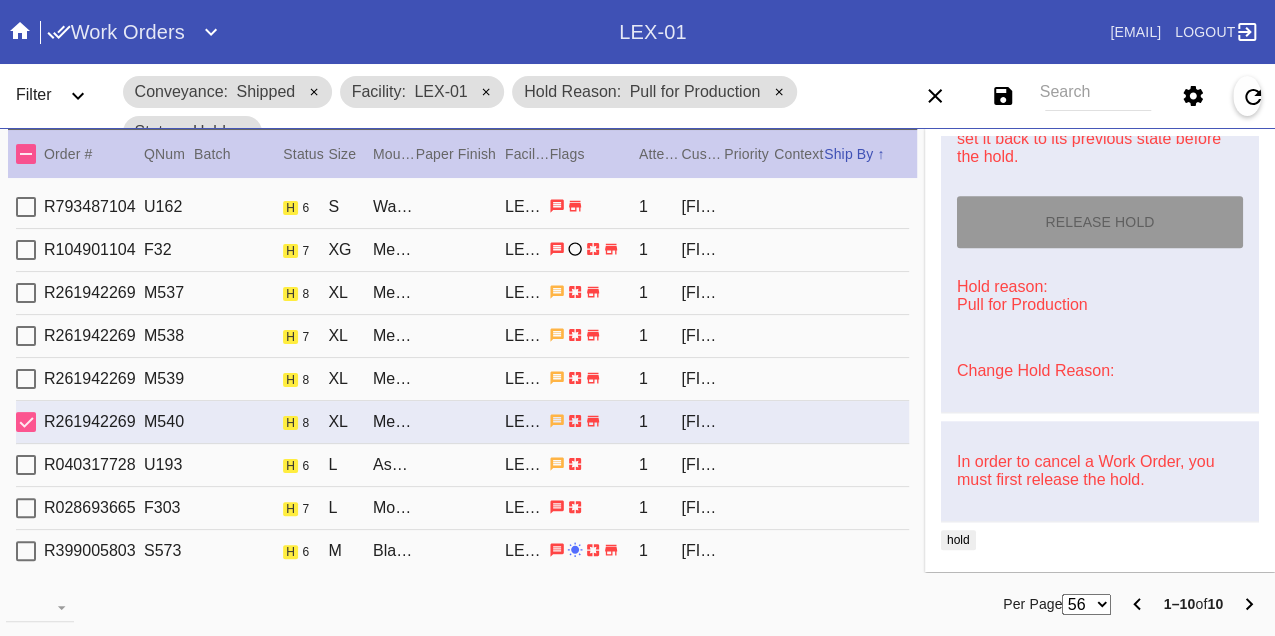 type on "8/9/2025" 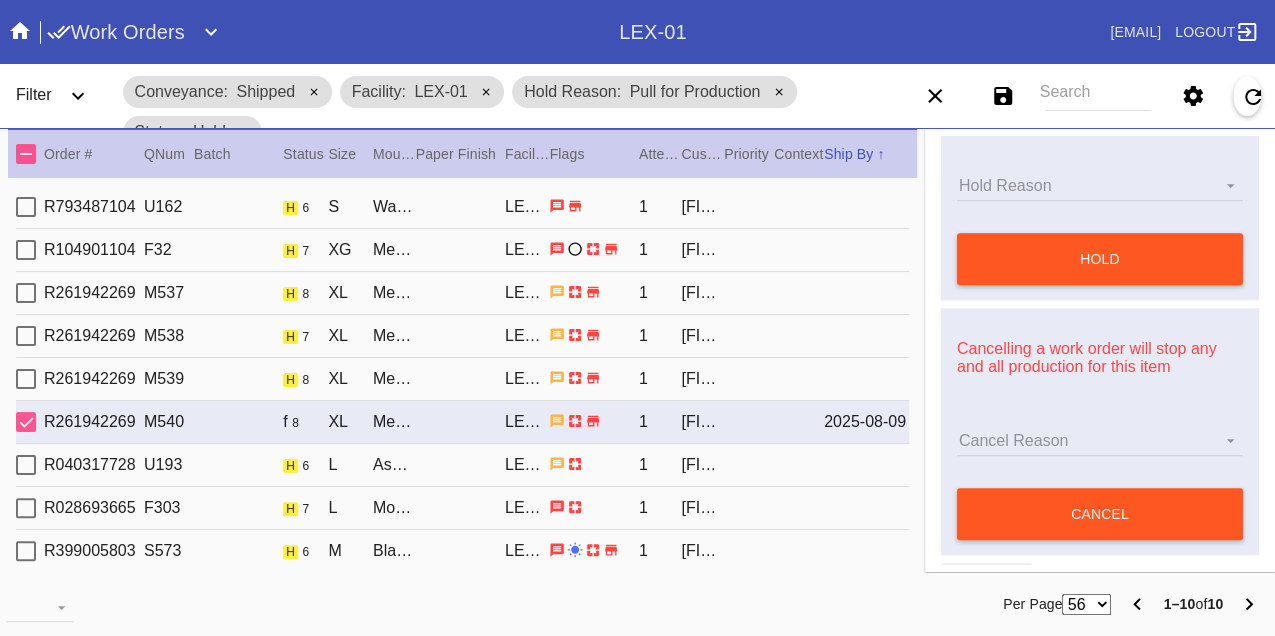 click on "R261942269 M539 h   8 XL Mercer Slim (Deep) / Dove White LEX-01 1 Jennifer Navratil" at bounding box center [462, 379] 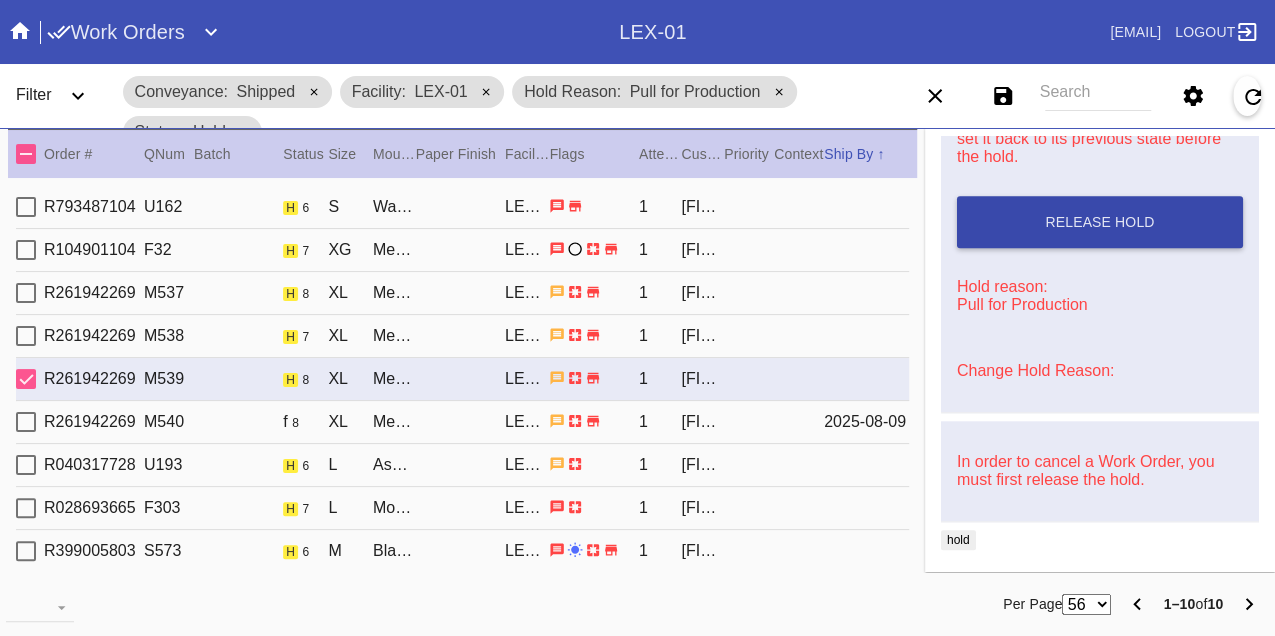 click on "Release Hold" at bounding box center [1100, 222] 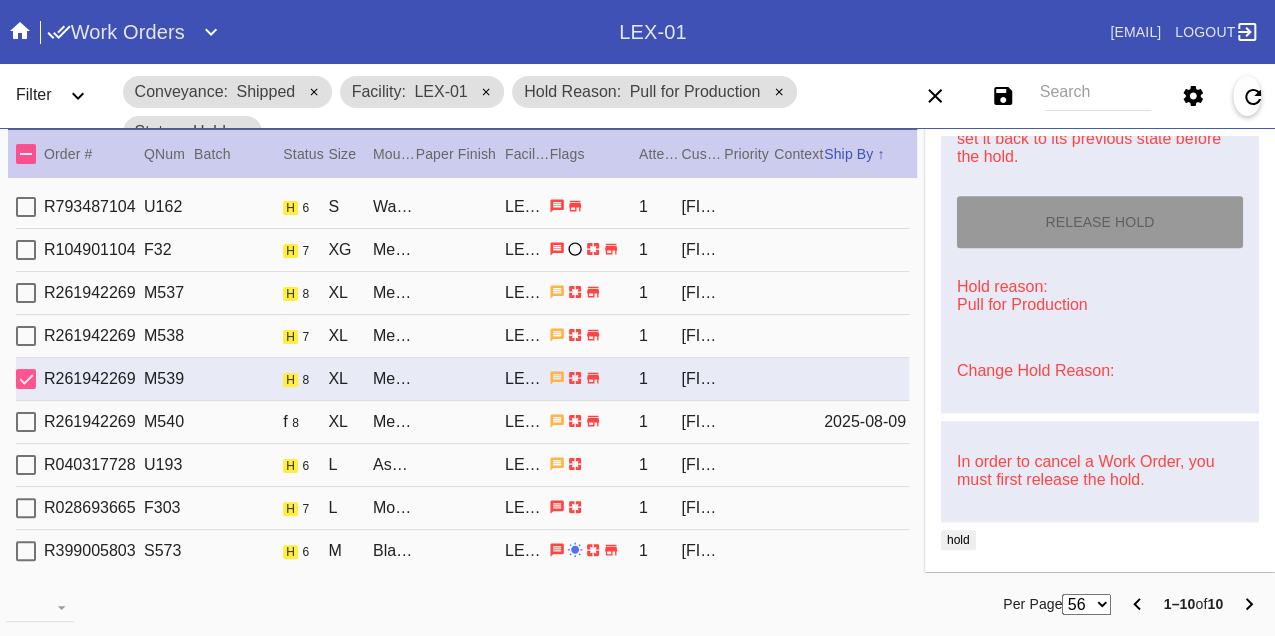 type on "8/9/2025" 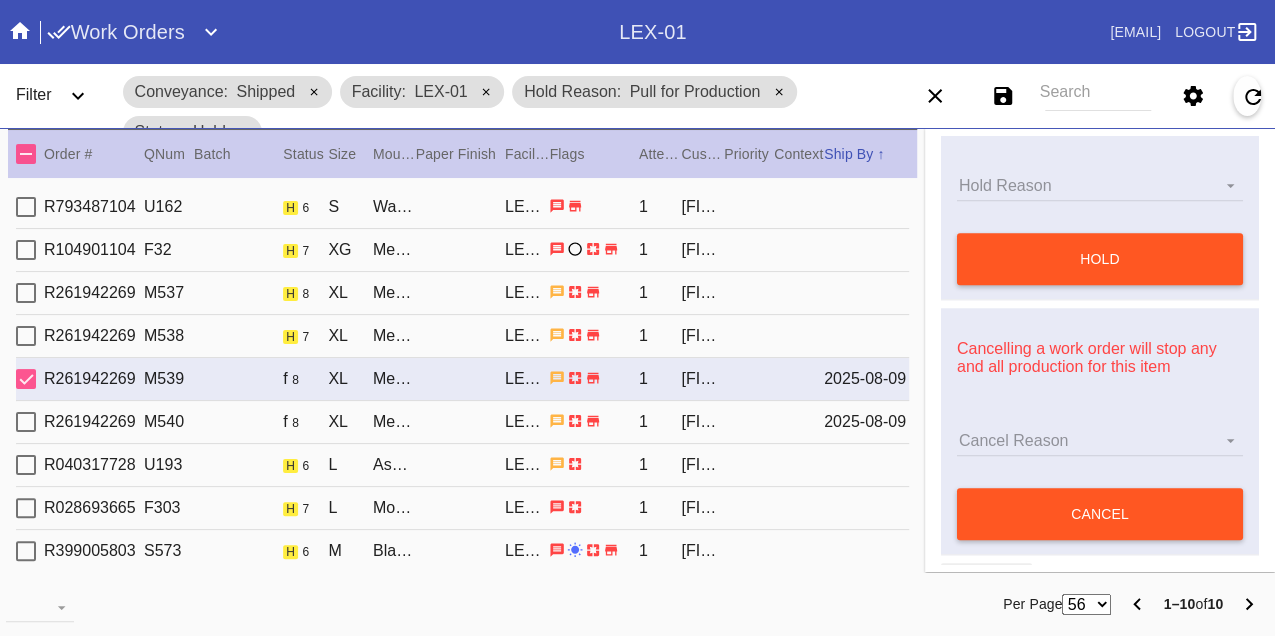 click on "R261942269 M538 h   7 XL Mercer Slim (Deep) / White LEX-01 1 Jennifer Navratil" at bounding box center [462, 336] 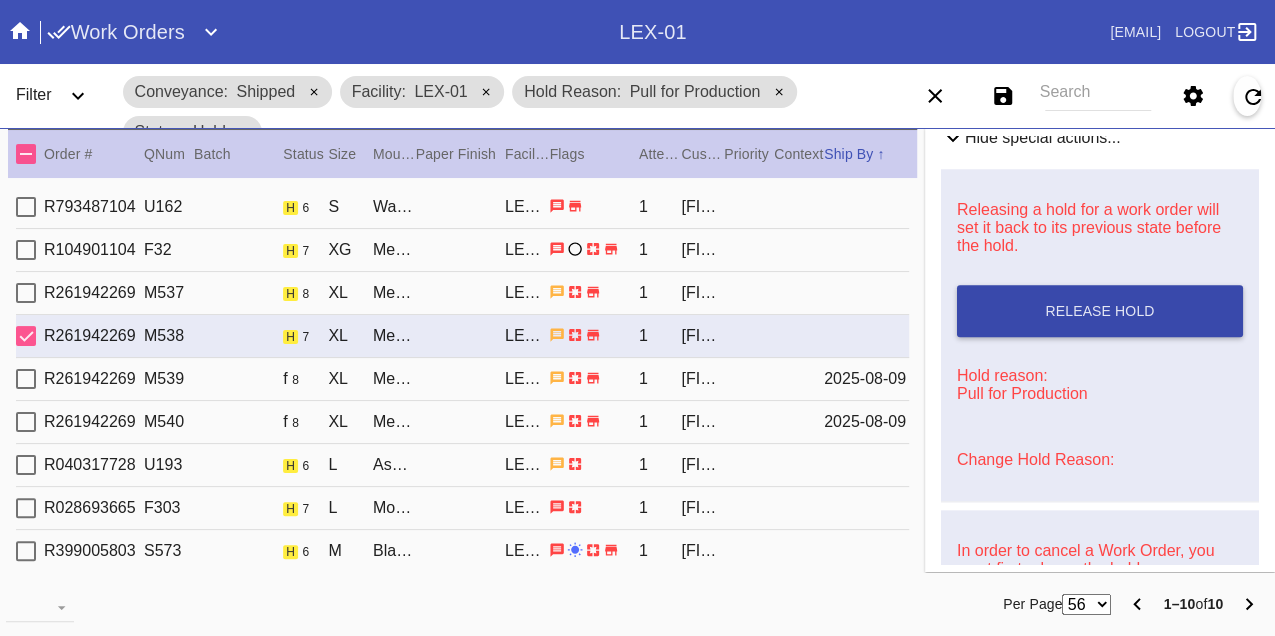click on "Release Hold" at bounding box center [1100, 311] 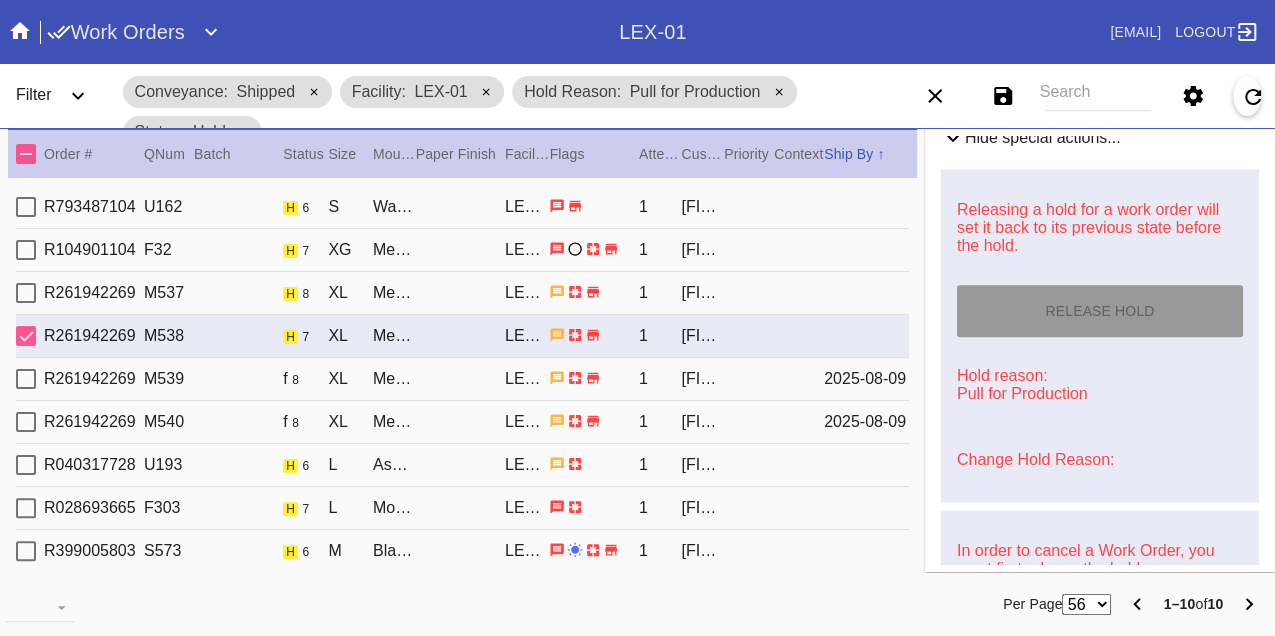 type on "8/9/2025" 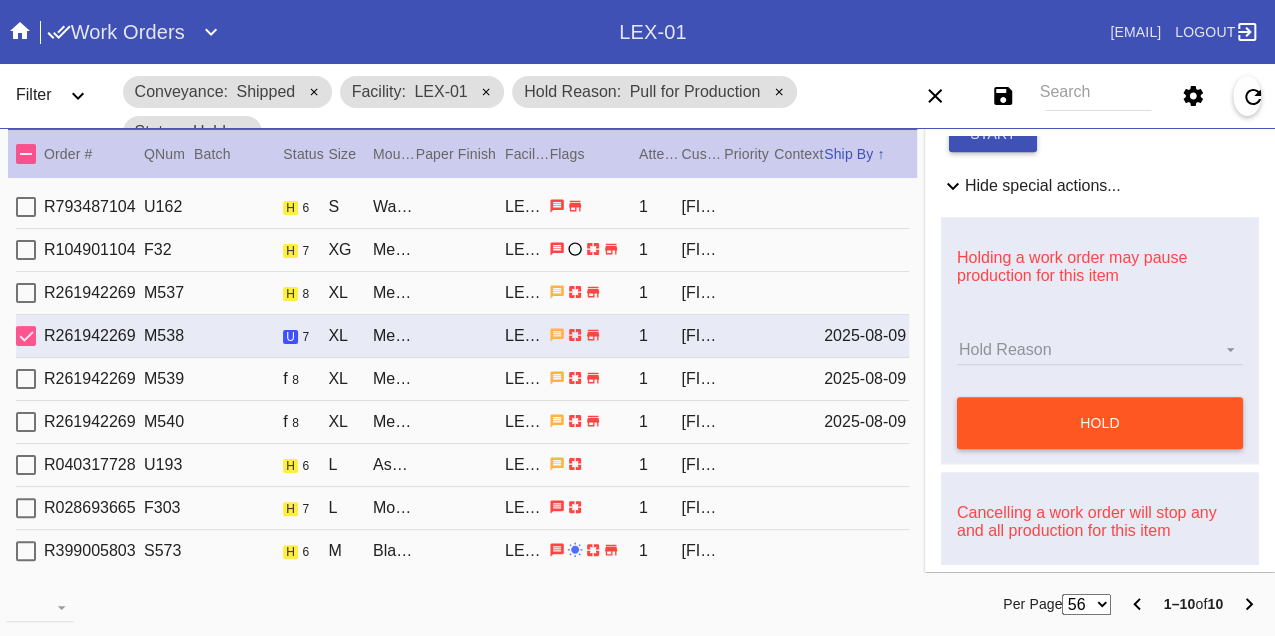 click on "R261942269 M537 h   8 XL Mercer Slim (Deep) / Dove White LEX-01 1 Jennifer Navratil" at bounding box center [462, 293] 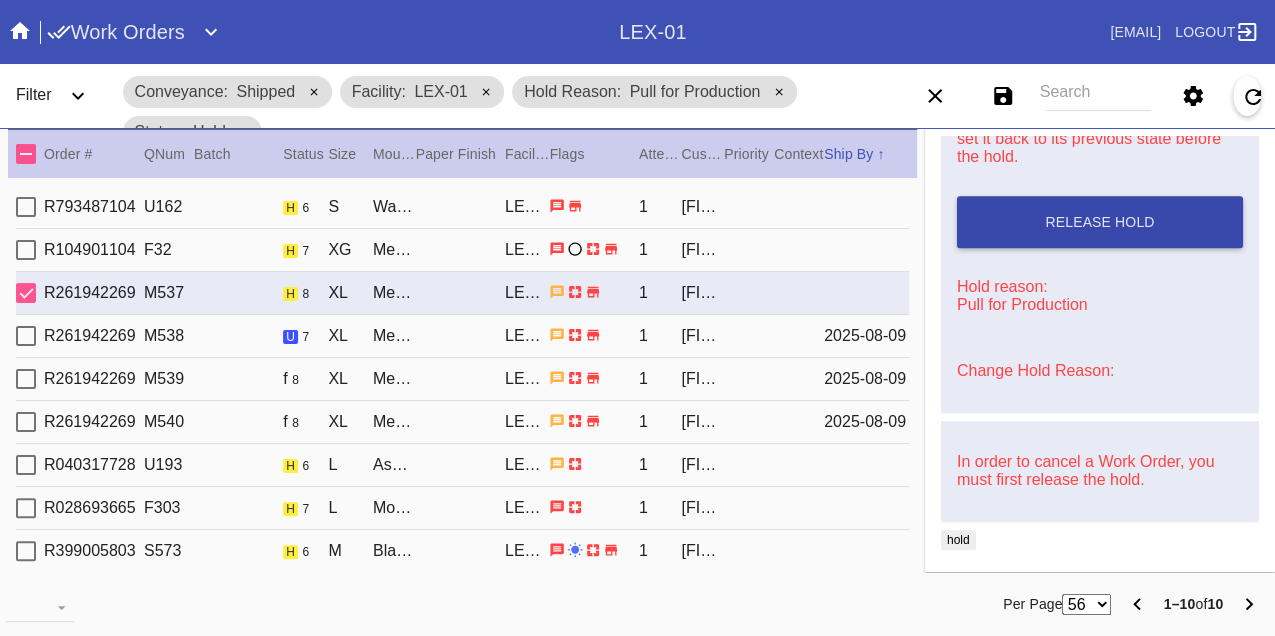 click on "Release Hold" at bounding box center (1100, 222) 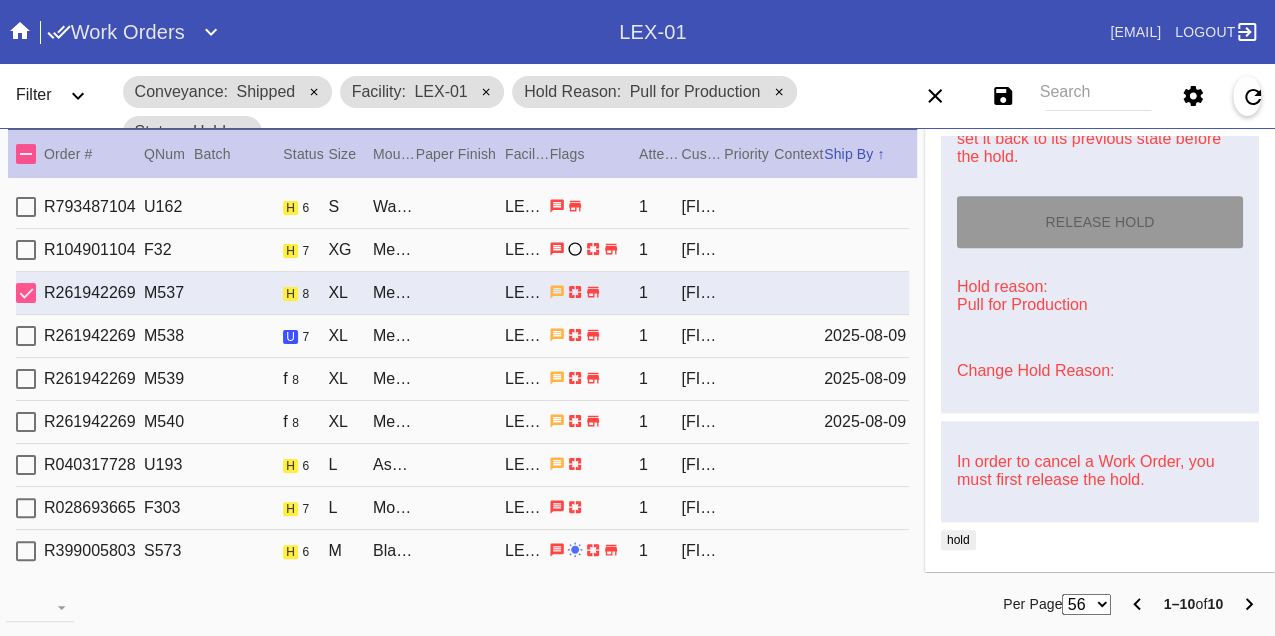 type on "8/9/2025" 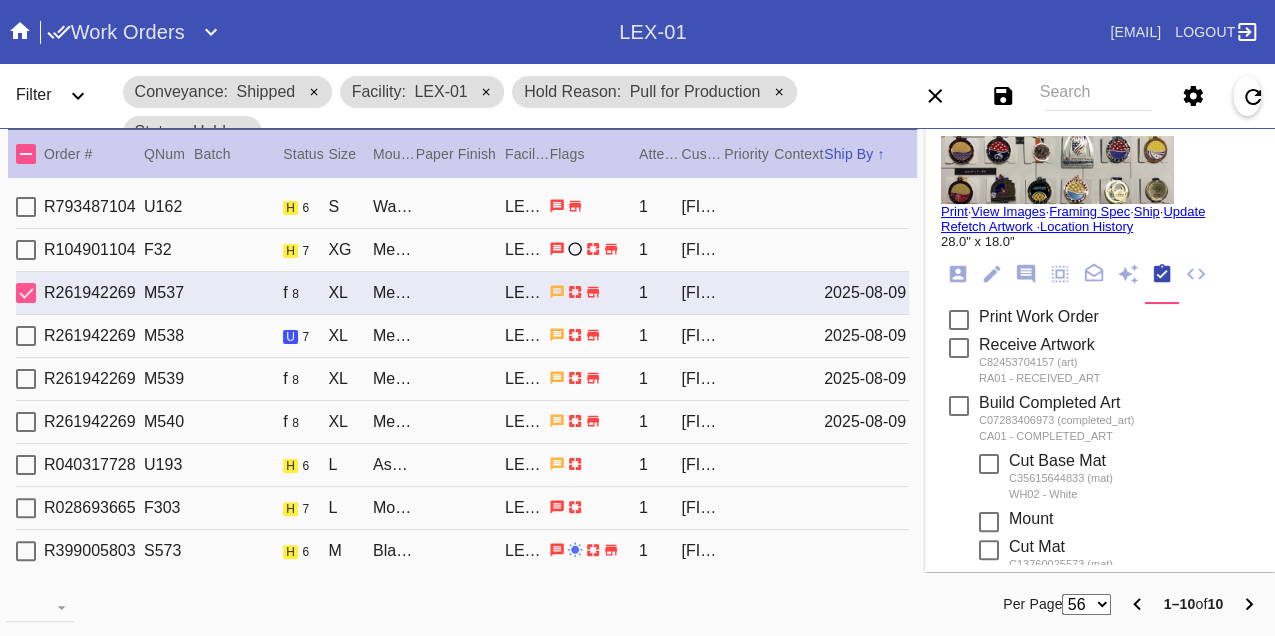 scroll, scrollTop: 0, scrollLeft: 0, axis: both 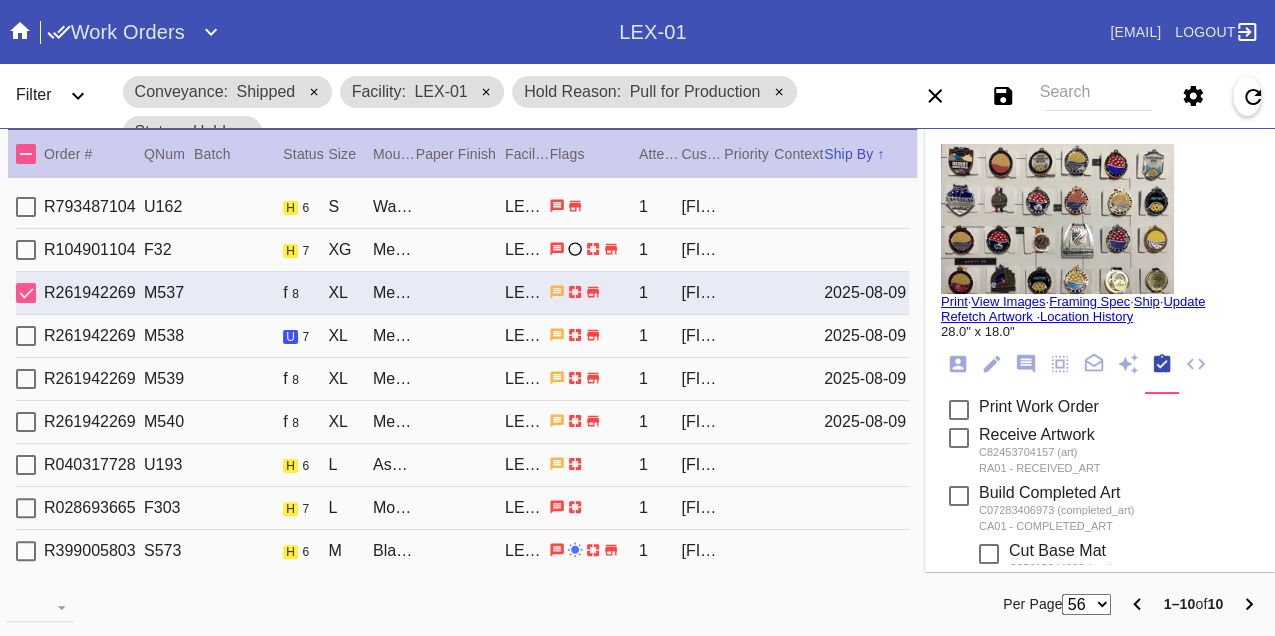 click on "Print" at bounding box center (954, 301) 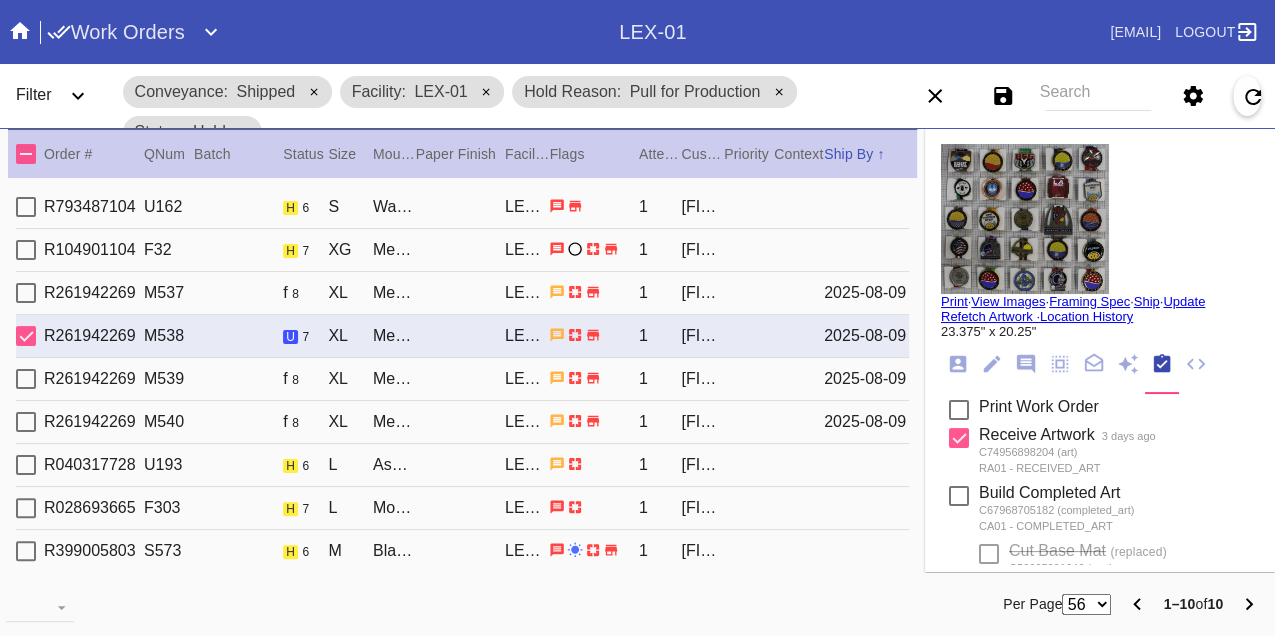 click on "Print" at bounding box center (954, 301) 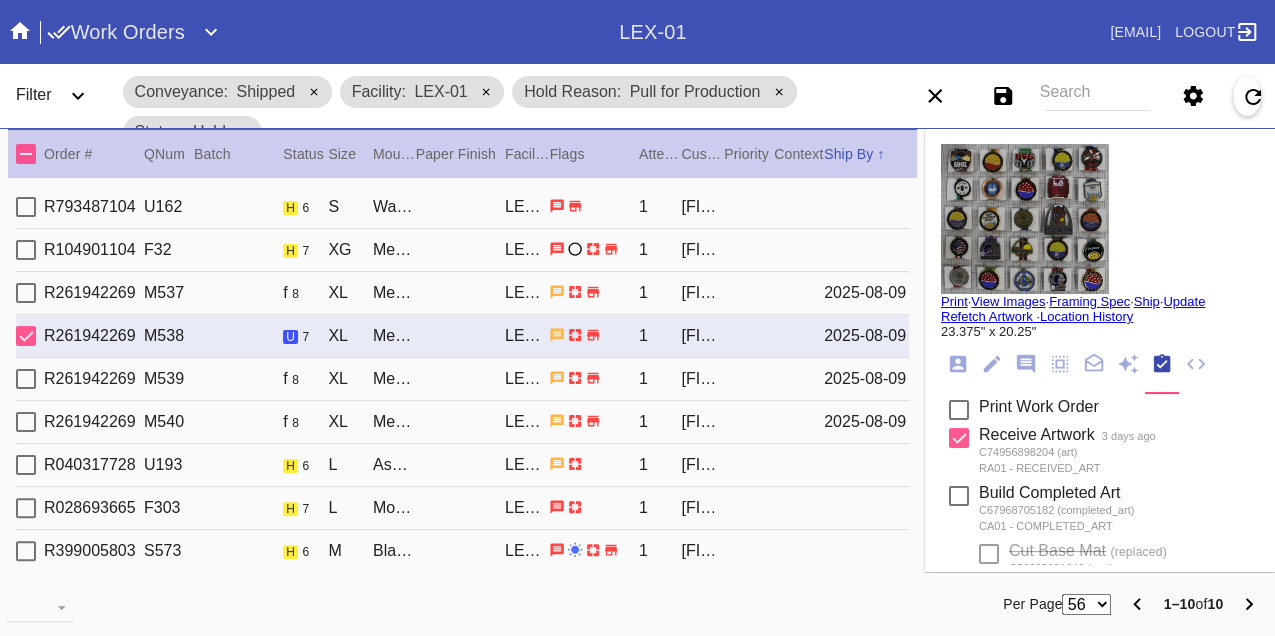 click on "R261942269 M539 f   8 XL Mercer Slim (Deep) / Dove White LEX-01 1 Jennifer Navratil
2025-08-09" at bounding box center [462, 379] 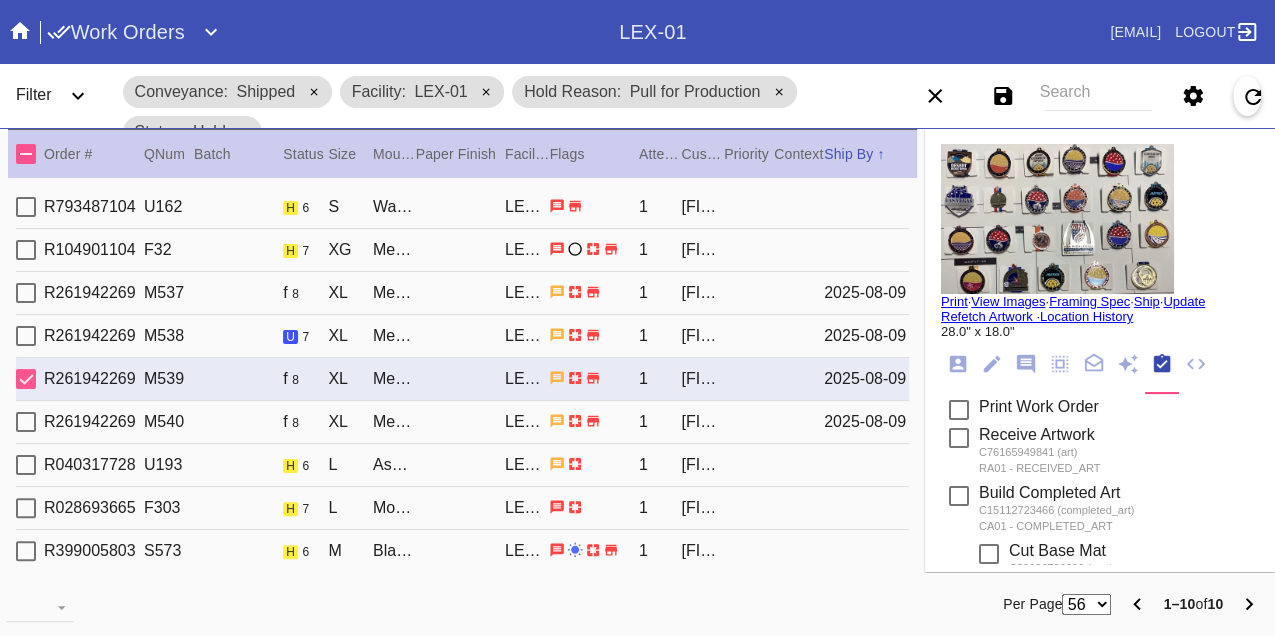 click on "Print" at bounding box center (954, 301) 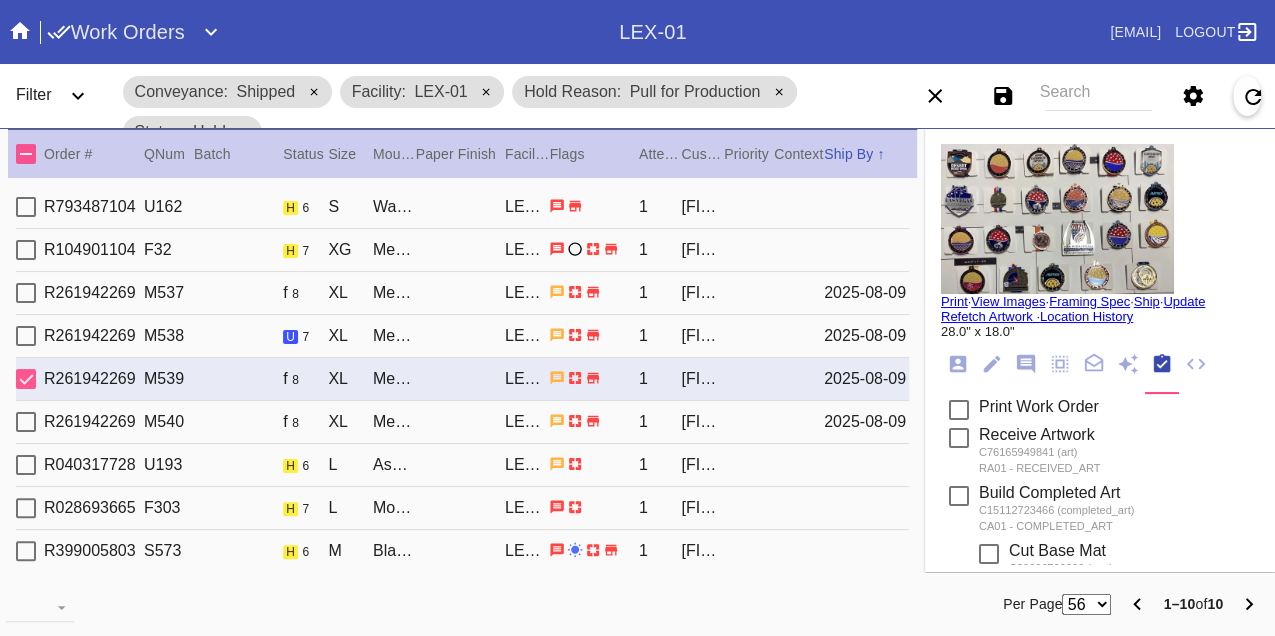 click on "R261942269 M540 f   8 XL Mercer Slim (Deep) / Dove White LEX-01 1 Jennifer Navratil
2025-08-09" at bounding box center [462, 422] 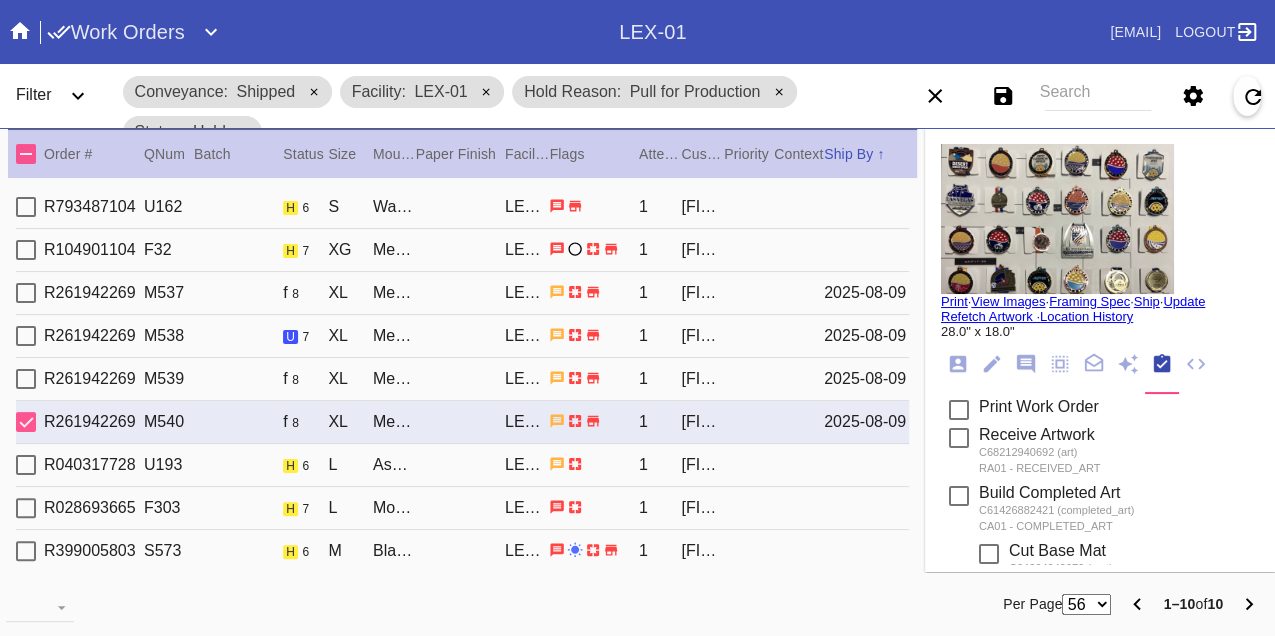 click on "Print" at bounding box center (954, 301) 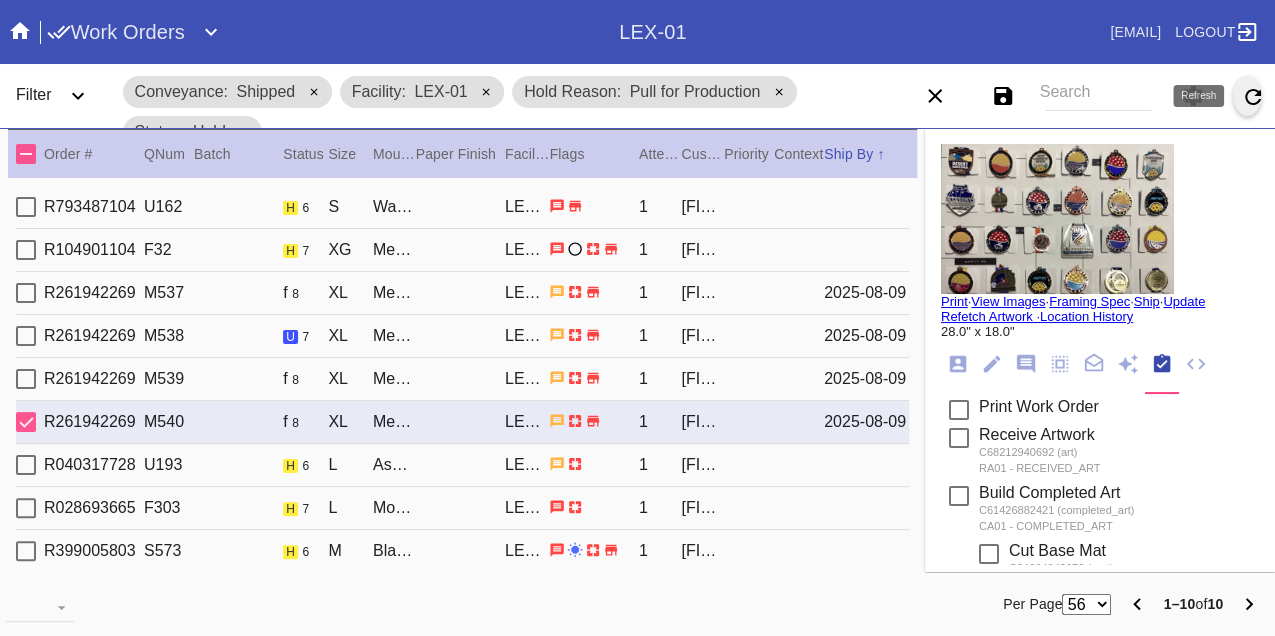 click 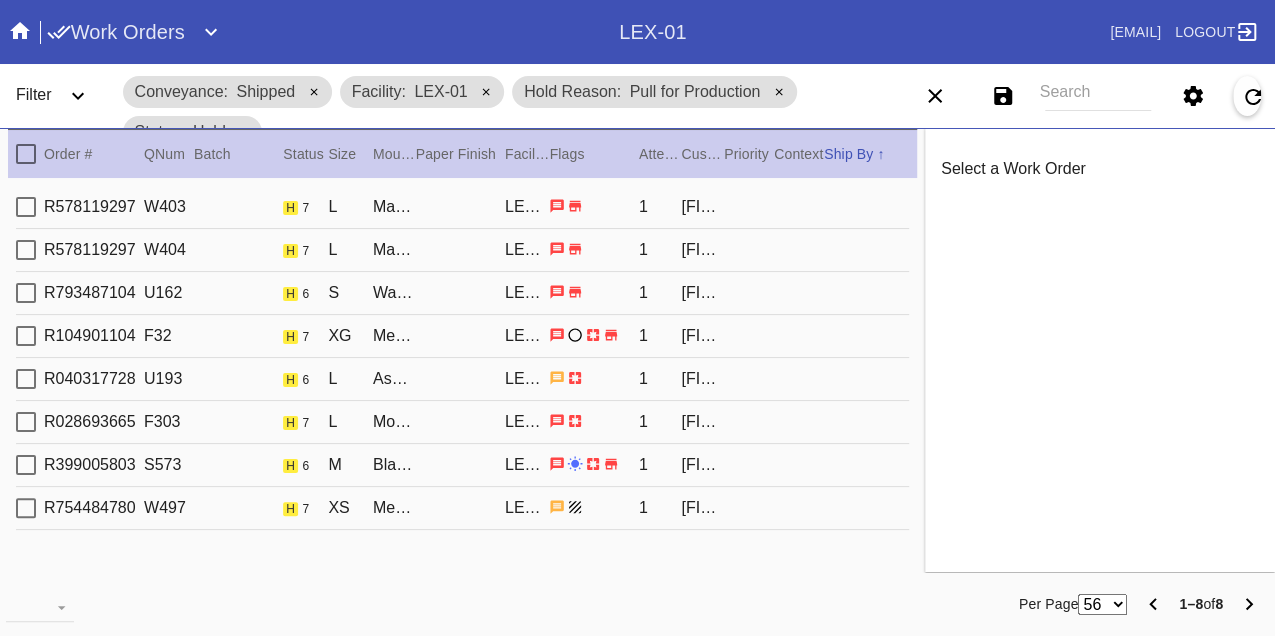 click on "R578119297 W403 h   7 L Marin / No Mat LEX-01 1 Mollie Devine" at bounding box center [462, 207] 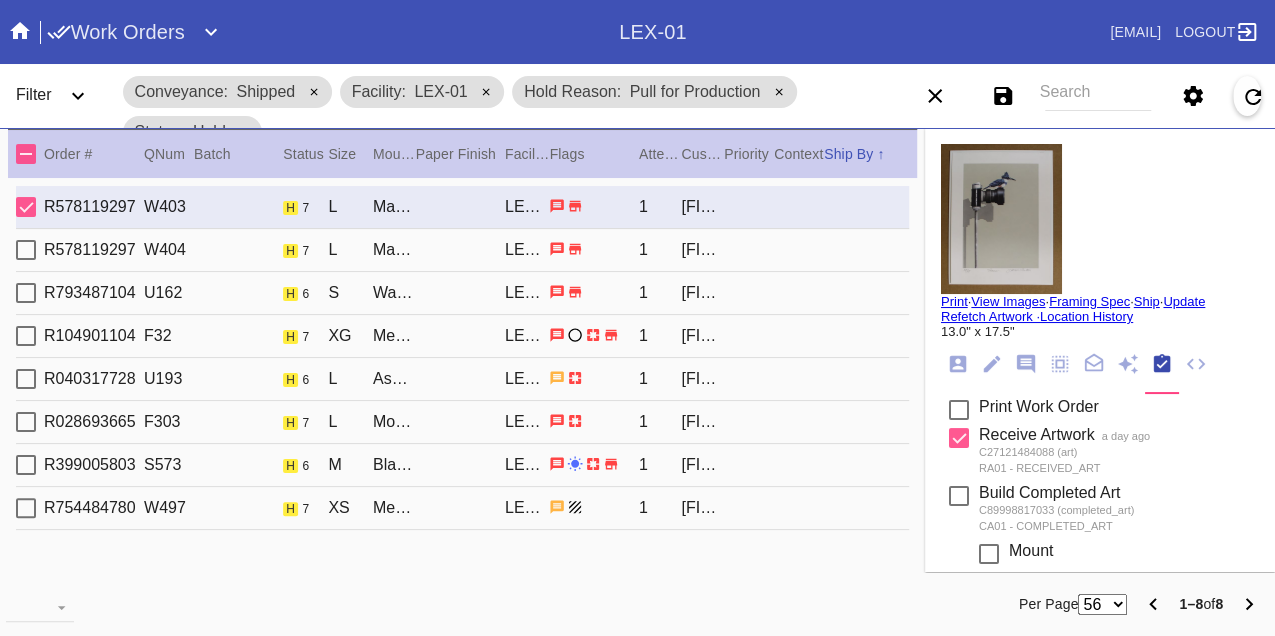 click on "R578119297 W404 h   7 L Marin / No Mat LEX-01 1 Mollie Devine" at bounding box center (462, 250) 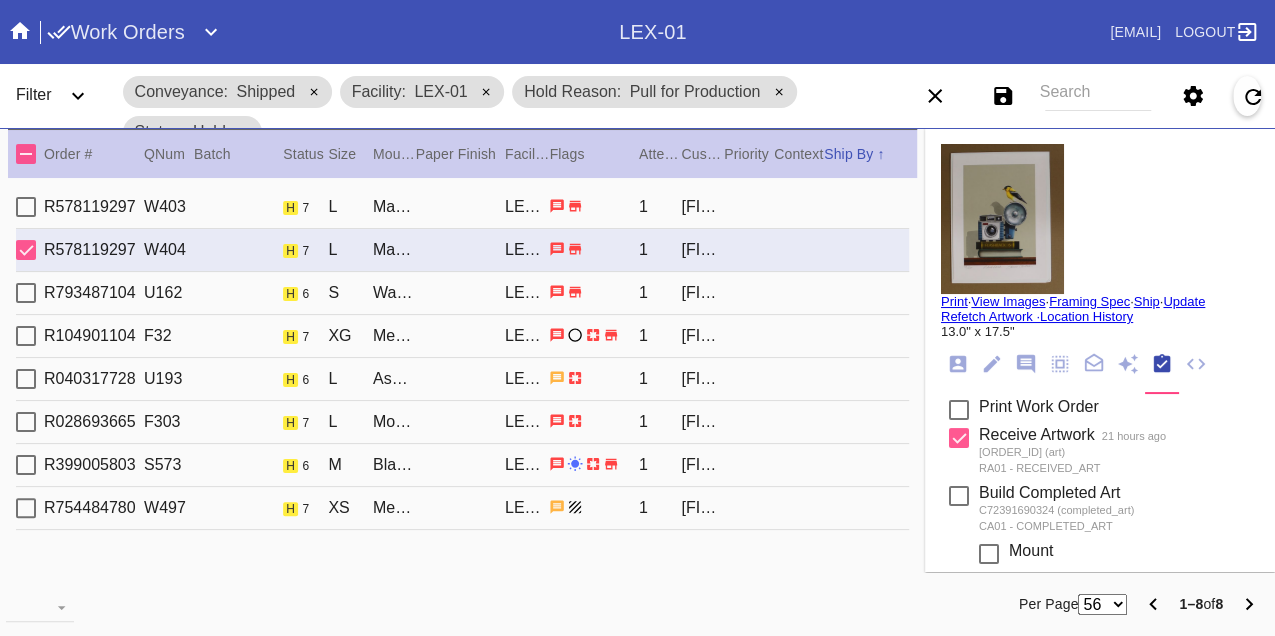 click on "R578119297 W403 h   7 L Marin / No Mat LEX-01 1 Mollie Devine" at bounding box center [462, 207] 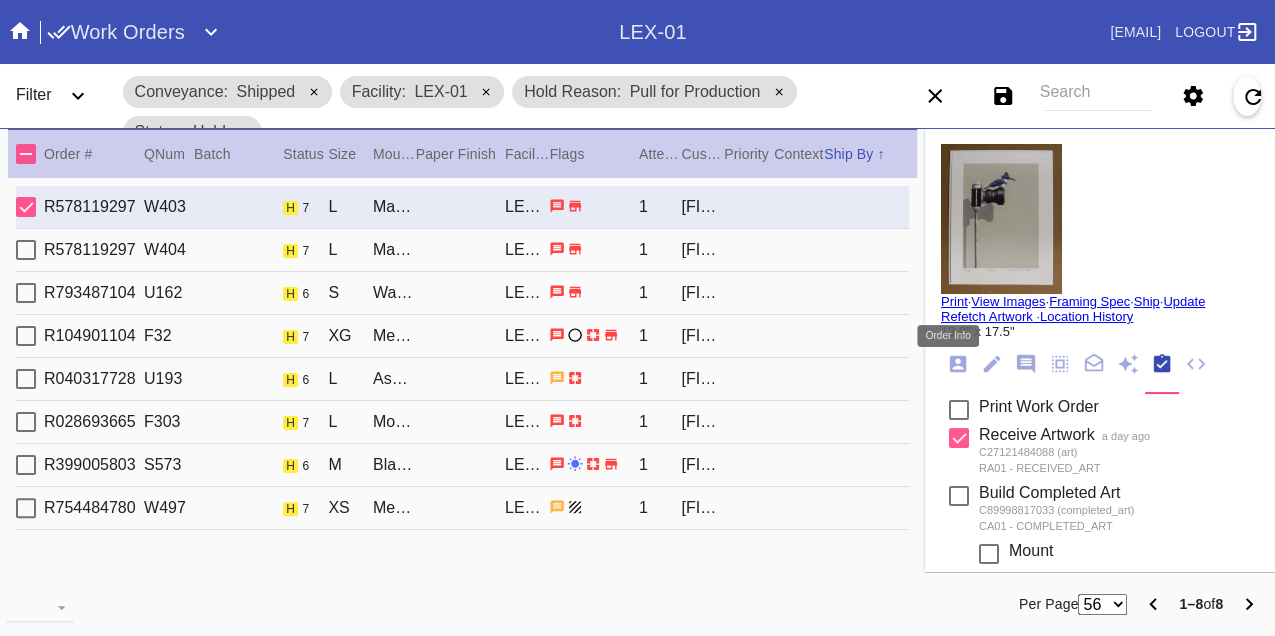 click 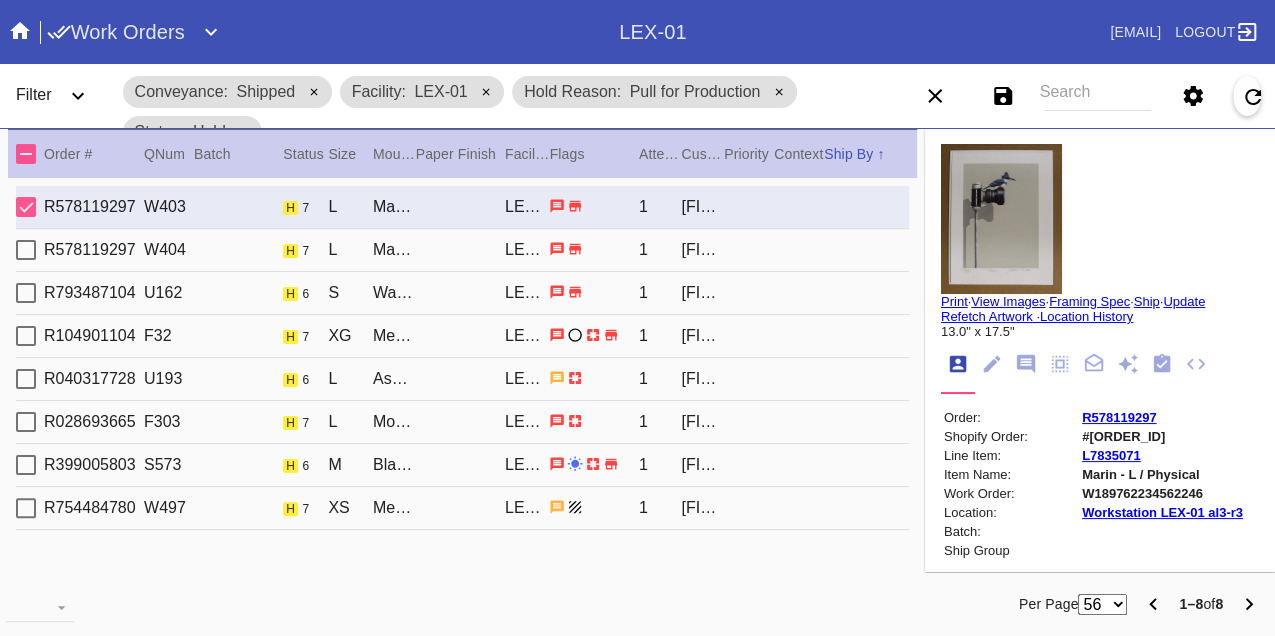 click on "W189762234562246" at bounding box center [1162, 493] 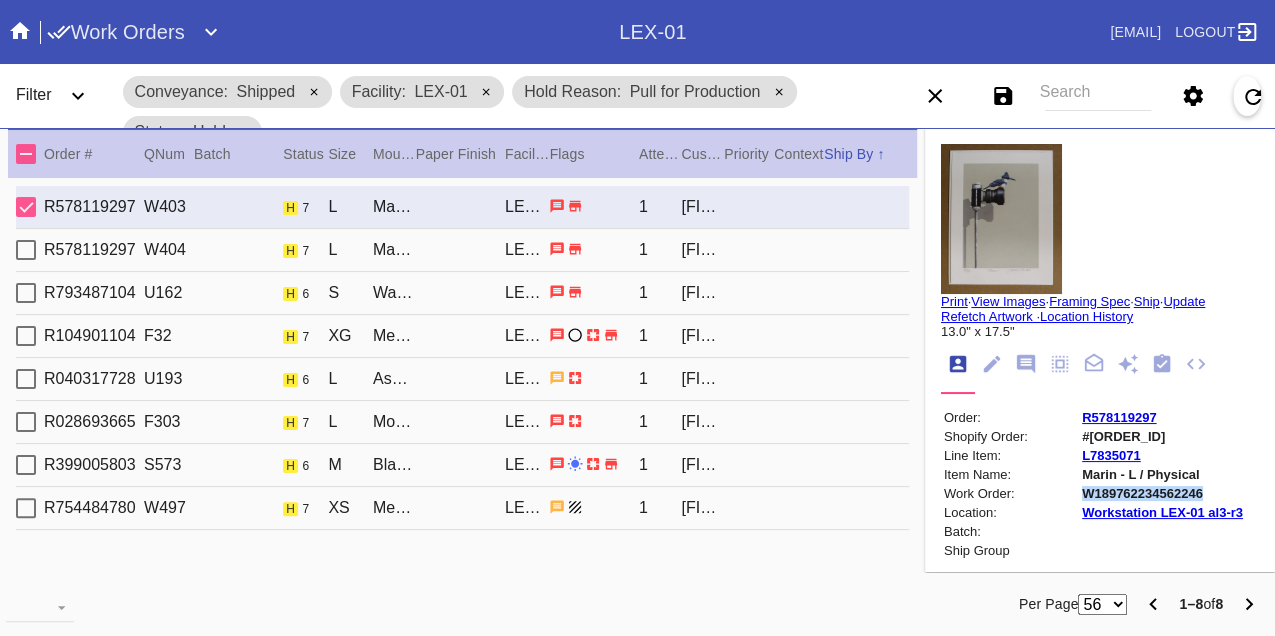 click on "W189762234562246" at bounding box center (1162, 493) 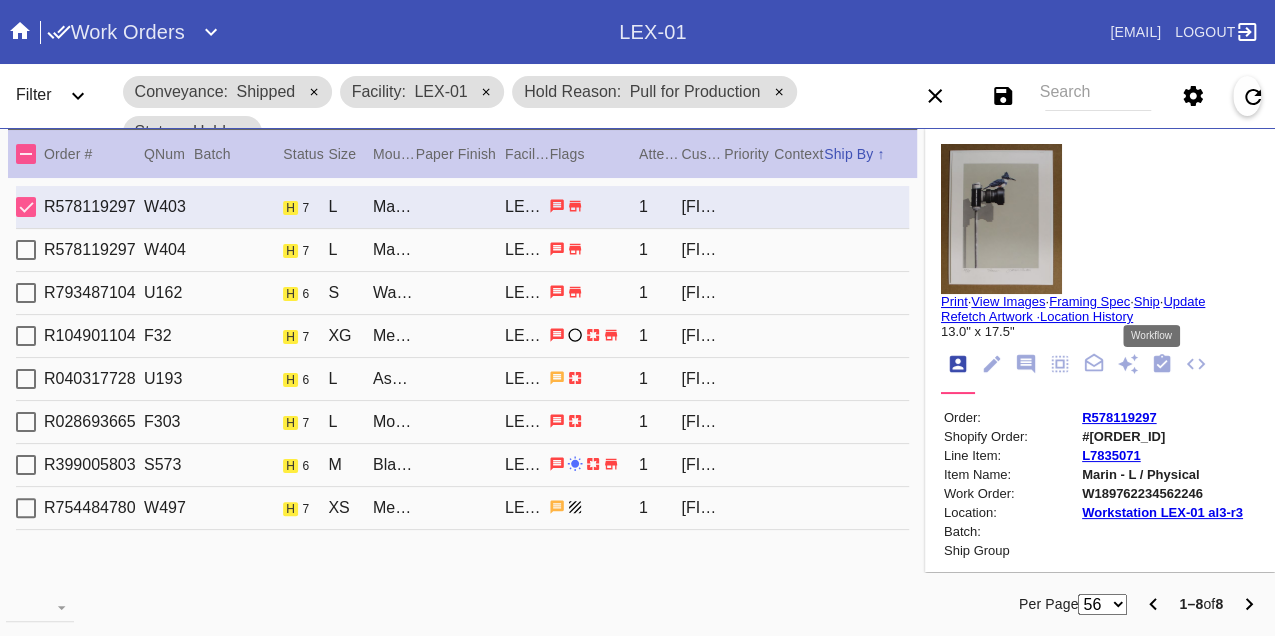 click 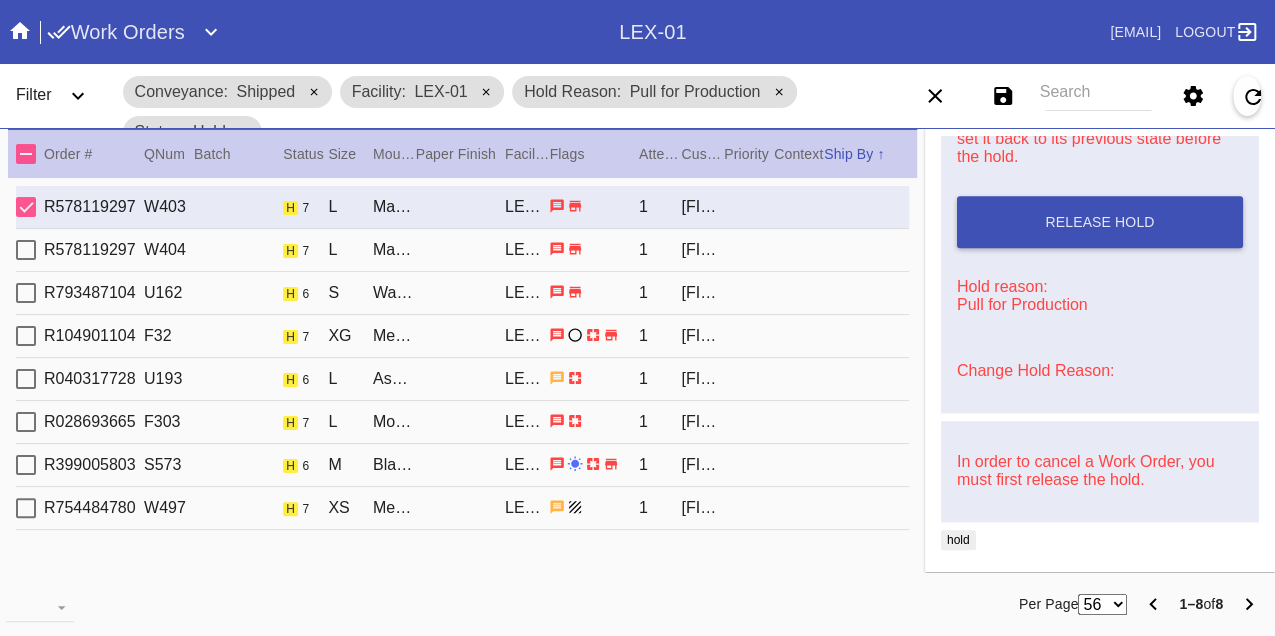 scroll, scrollTop: 829, scrollLeft: 0, axis: vertical 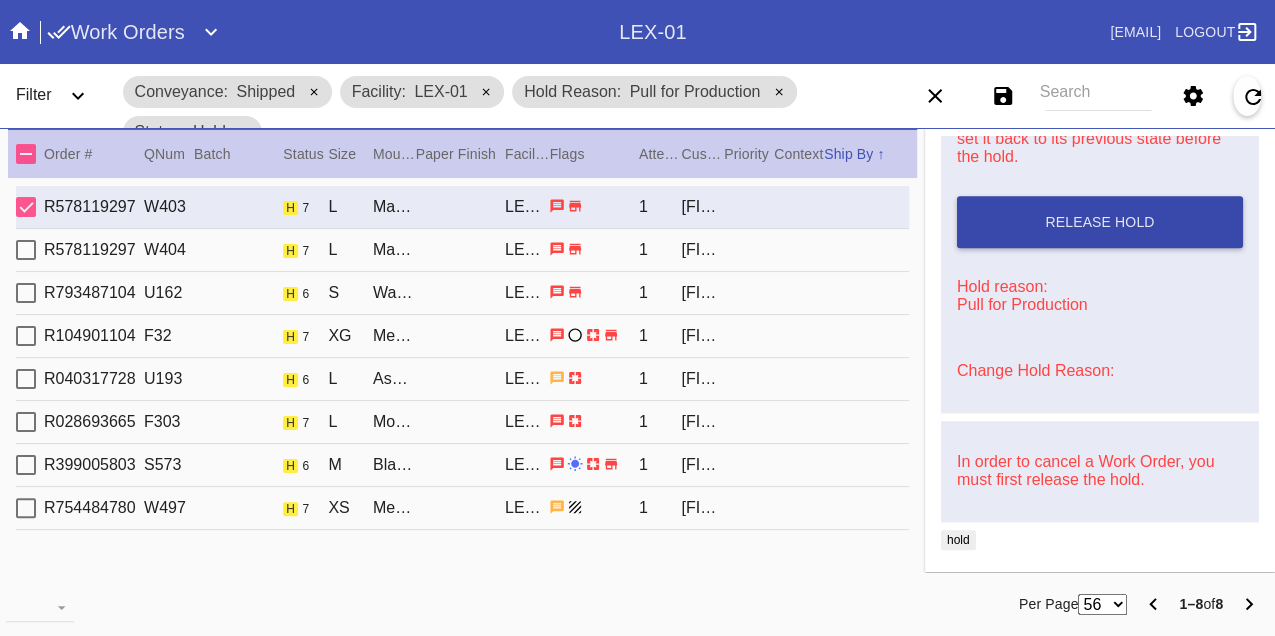 click on "Release Hold" at bounding box center (1100, 222) 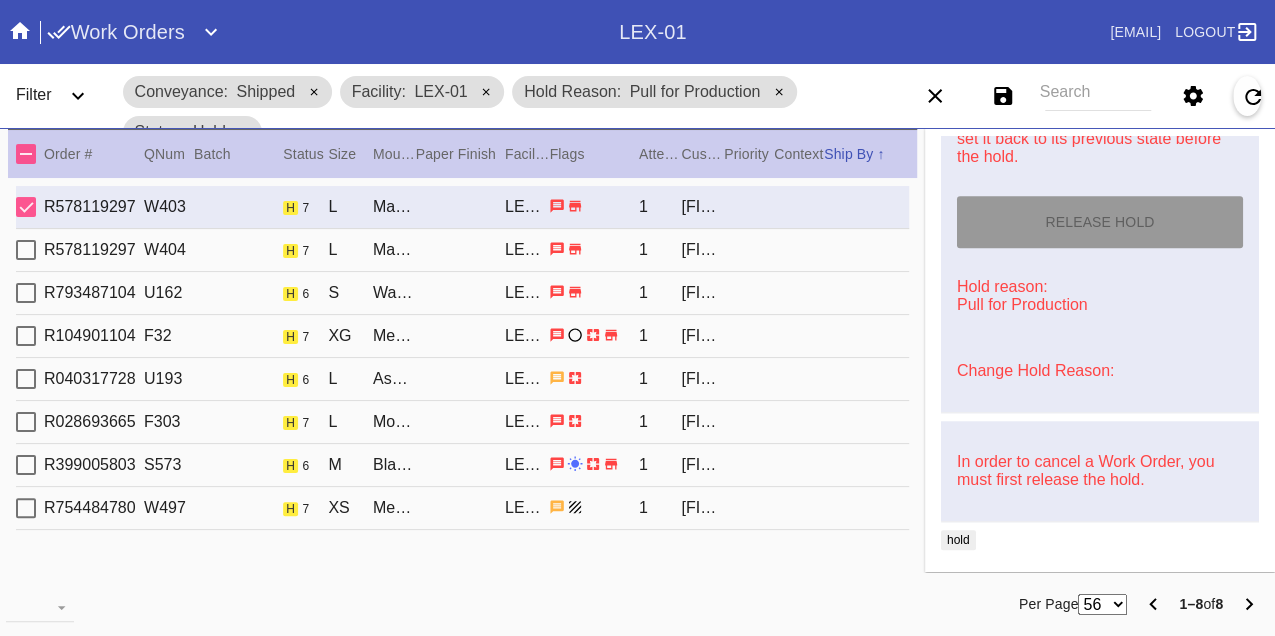 type on "8/9/2025" 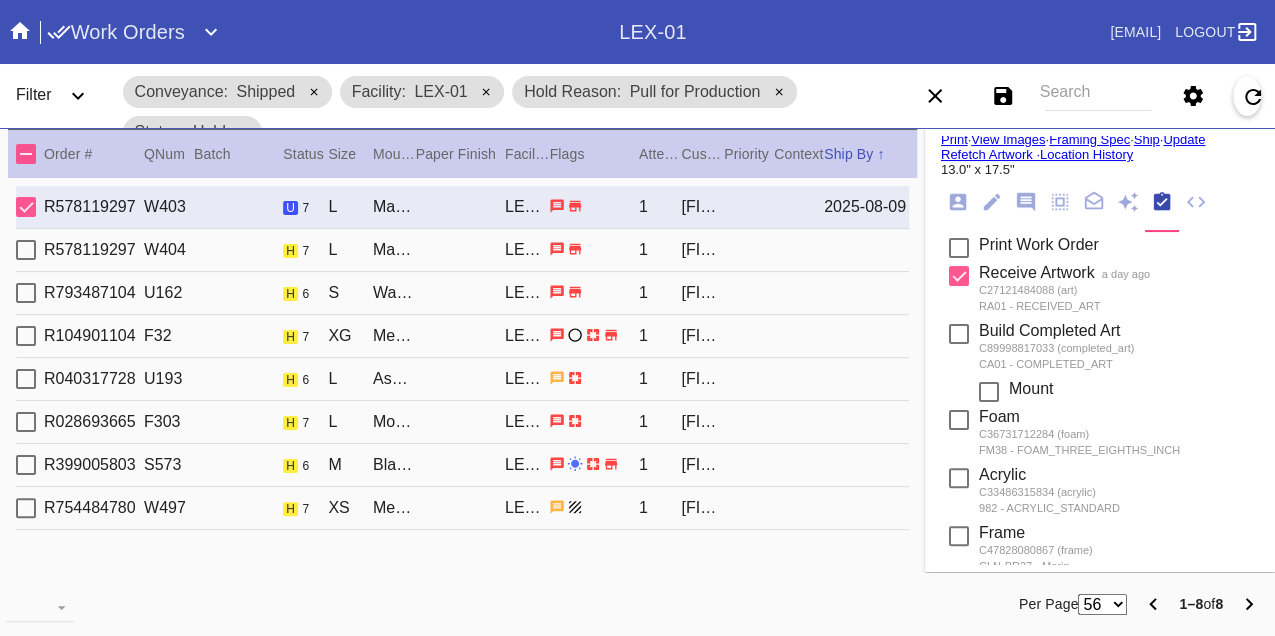 scroll, scrollTop: 0, scrollLeft: 0, axis: both 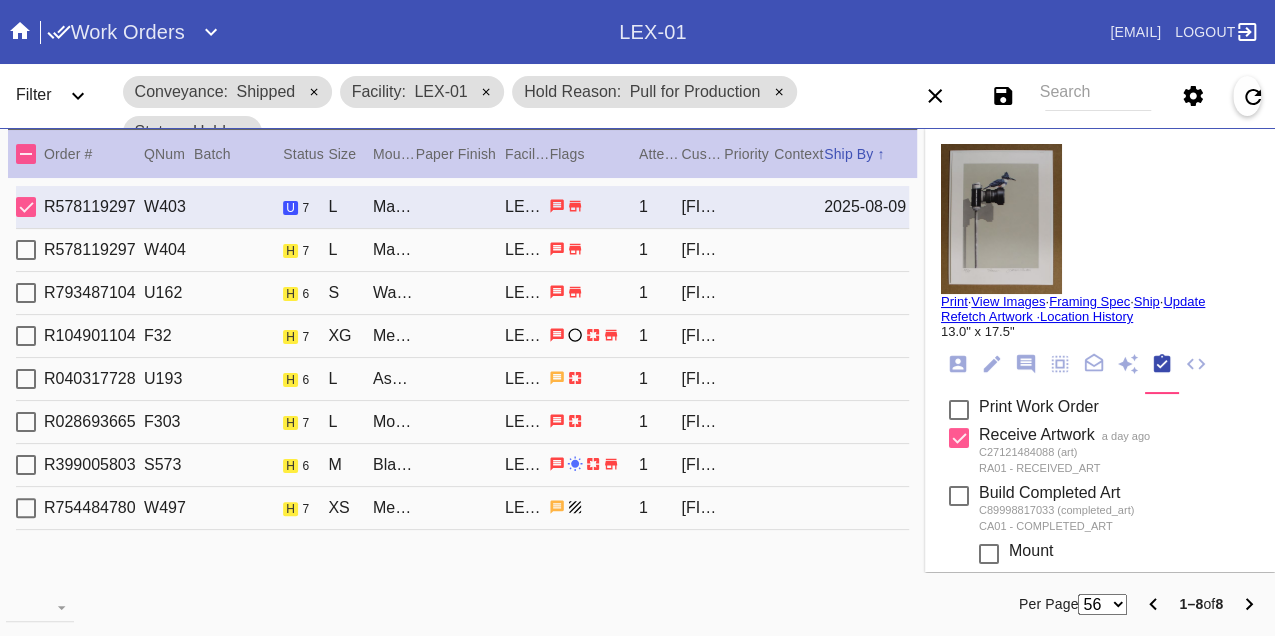 click on "Print" at bounding box center [954, 301] 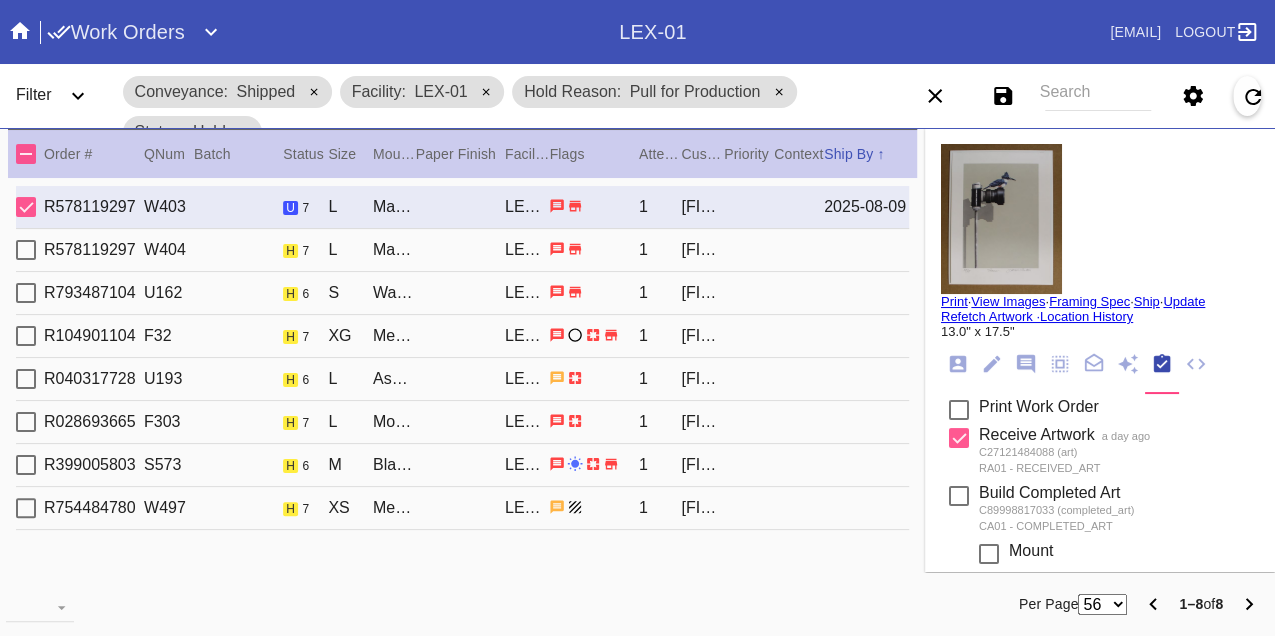 click on "R578119297 W404 h   7 L Marin / No Mat LEX-01 1 Mollie Devine" at bounding box center [462, 250] 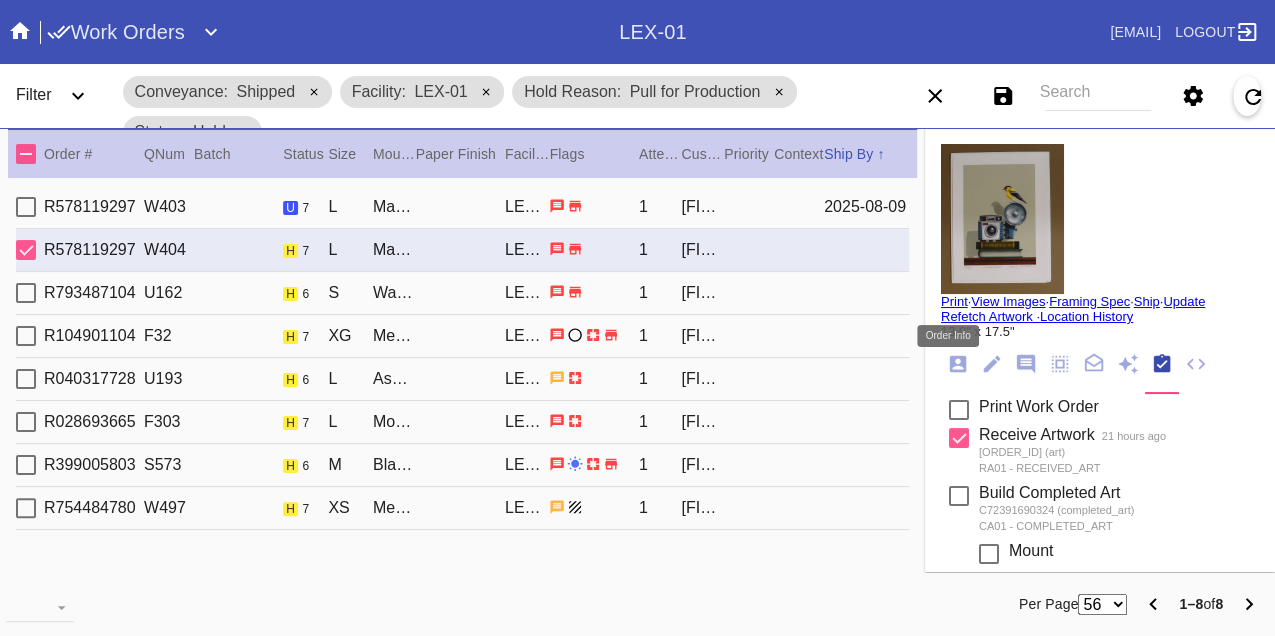 click 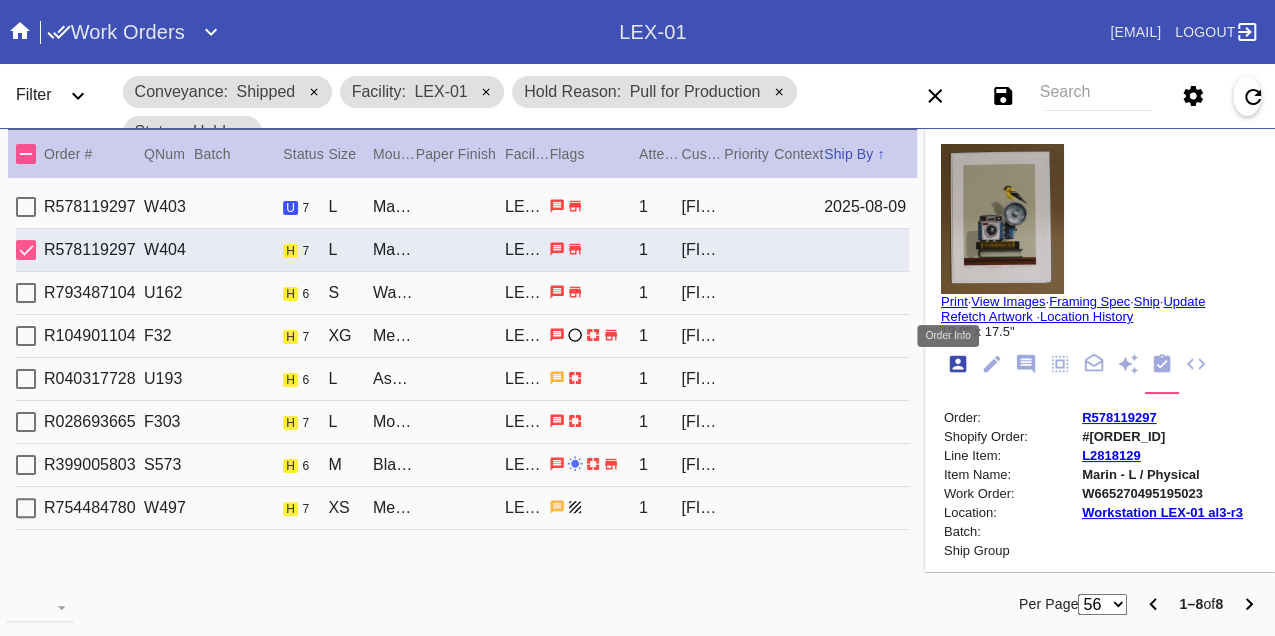scroll, scrollTop: 24, scrollLeft: 0, axis: vertical 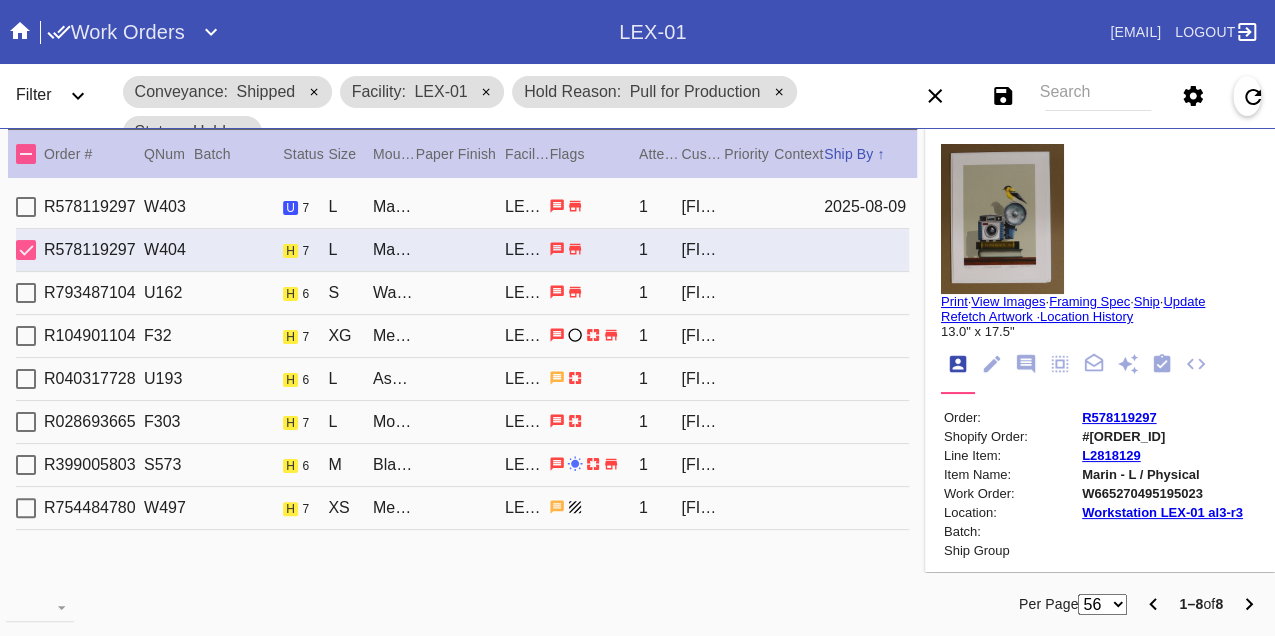 click on "W665270495195023" at bounding box center (1162, 493) 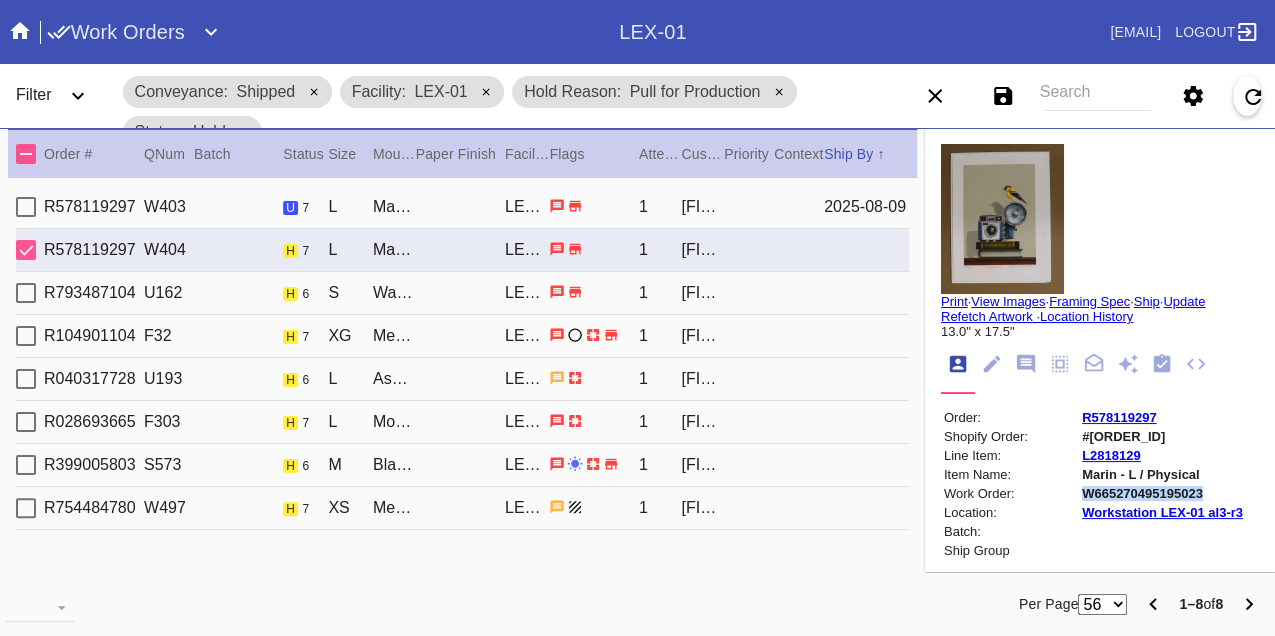 click on "W665270495195023" at bounding box center [1162, 493] 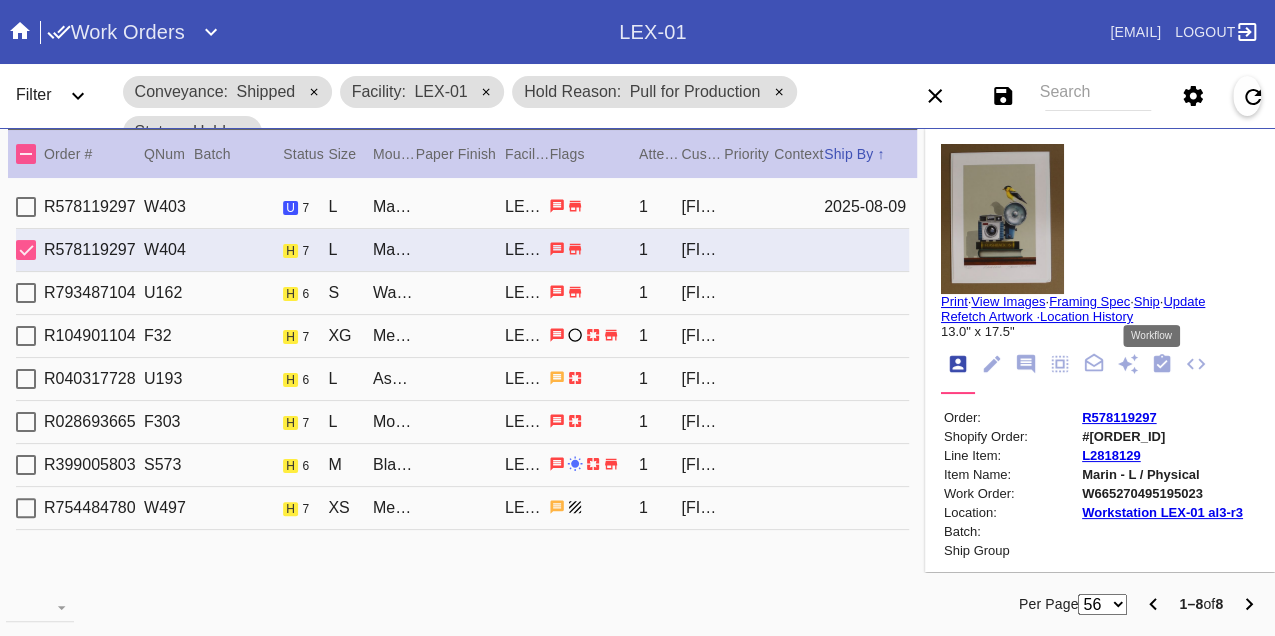 click 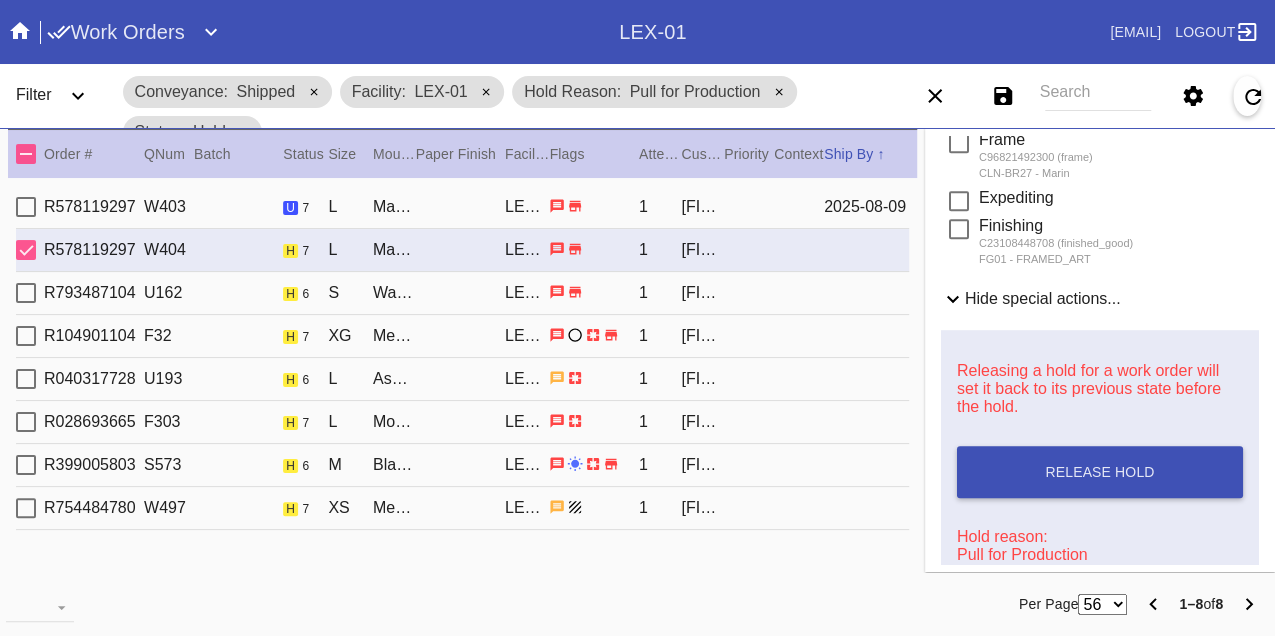scroll, scrollTop: 829, scrollLeft: 0, axis: vertical 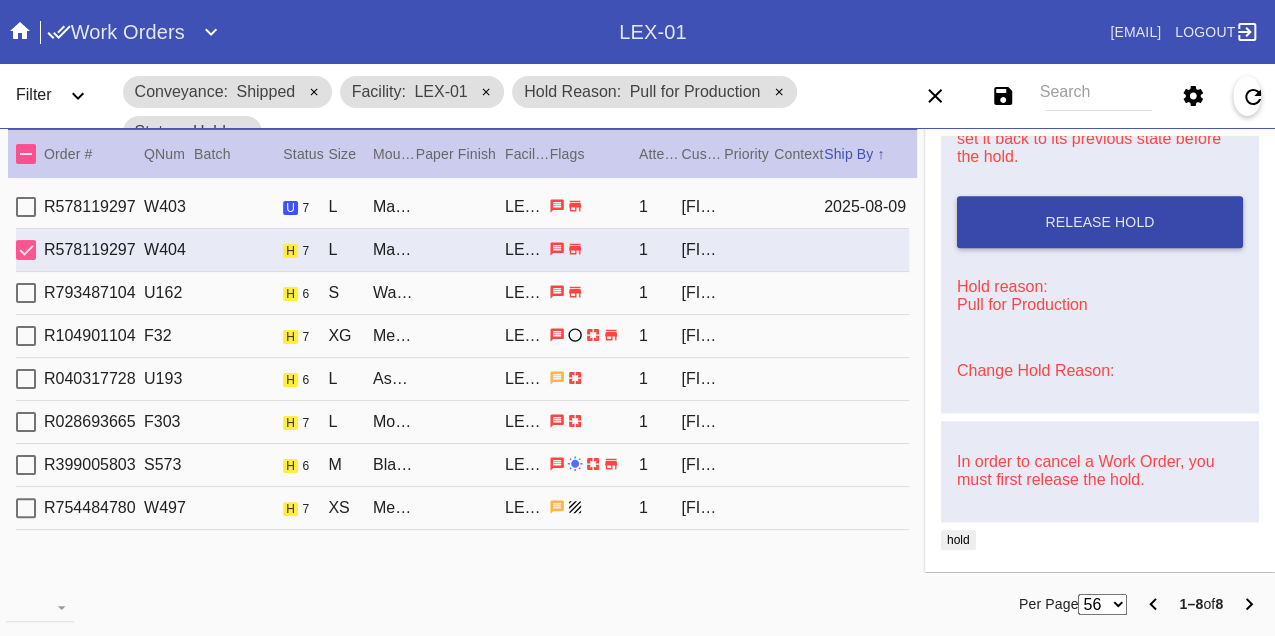 click on "Release Hold" at bounding box center [1100, 222] 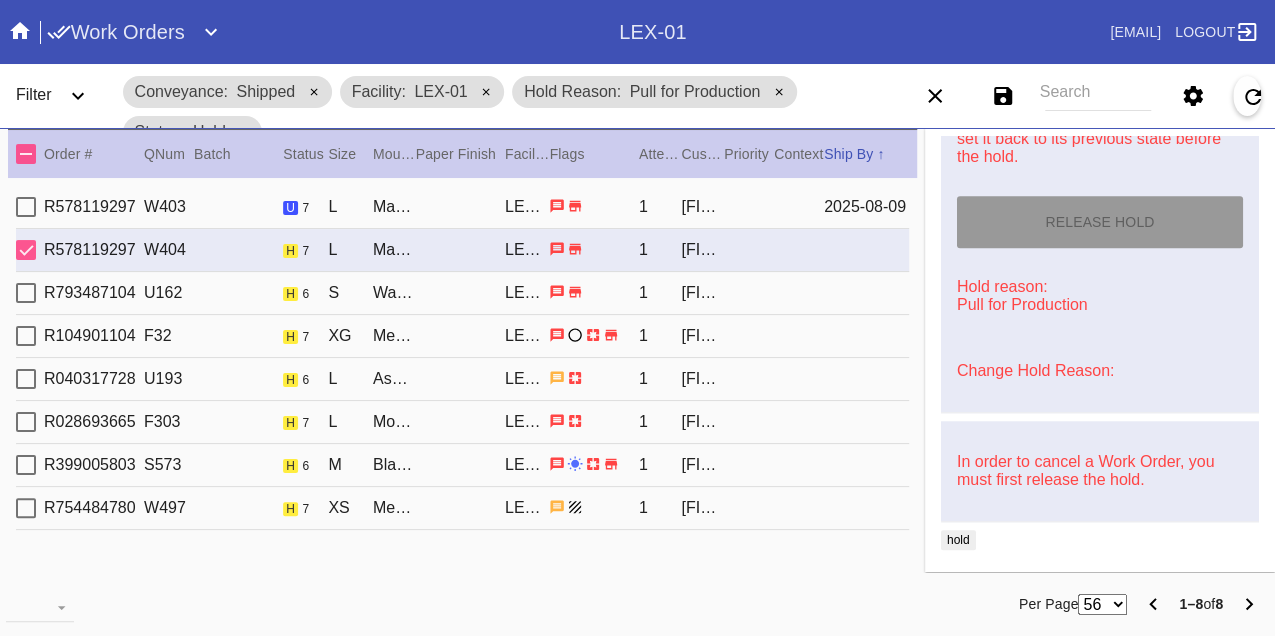 type on "8/9/2025" 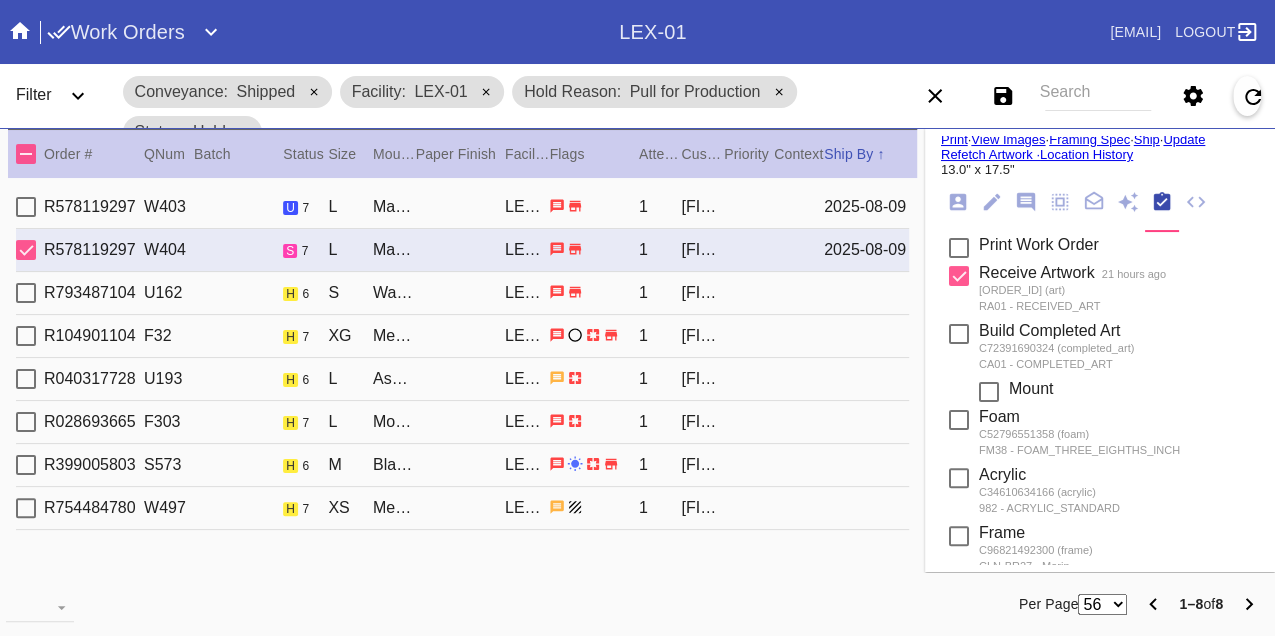 scroll, scrollTop: 0, scrollLeft: 0, axis: both 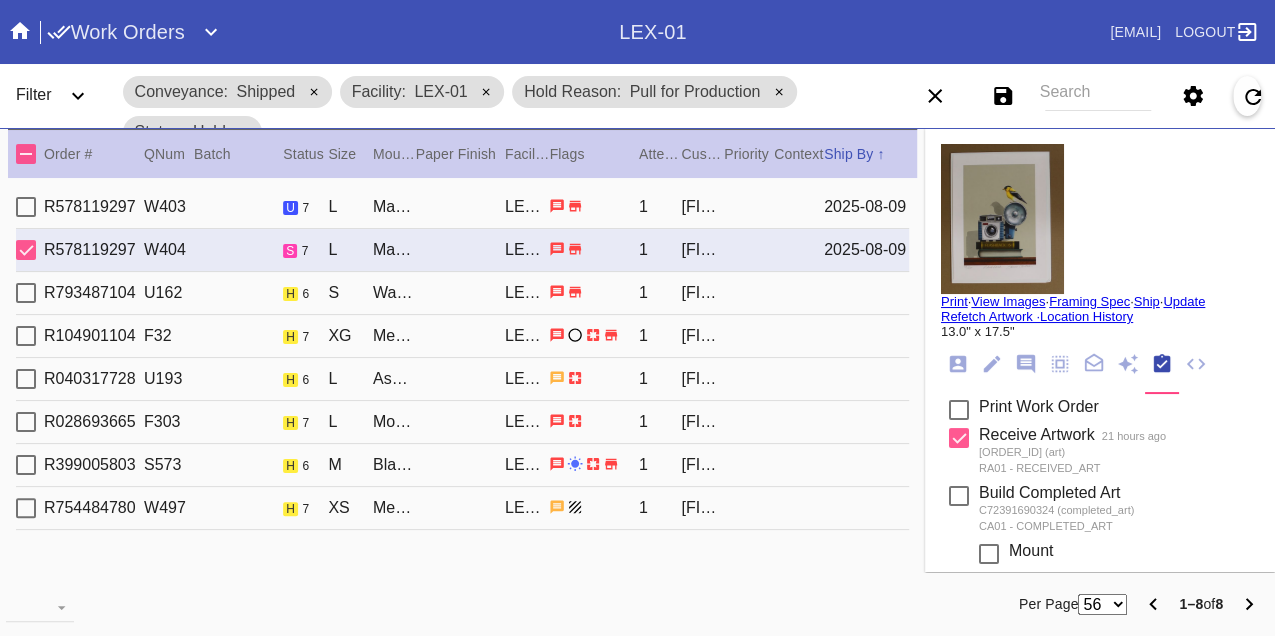 click on "Print" at bounding box center [954, 301] 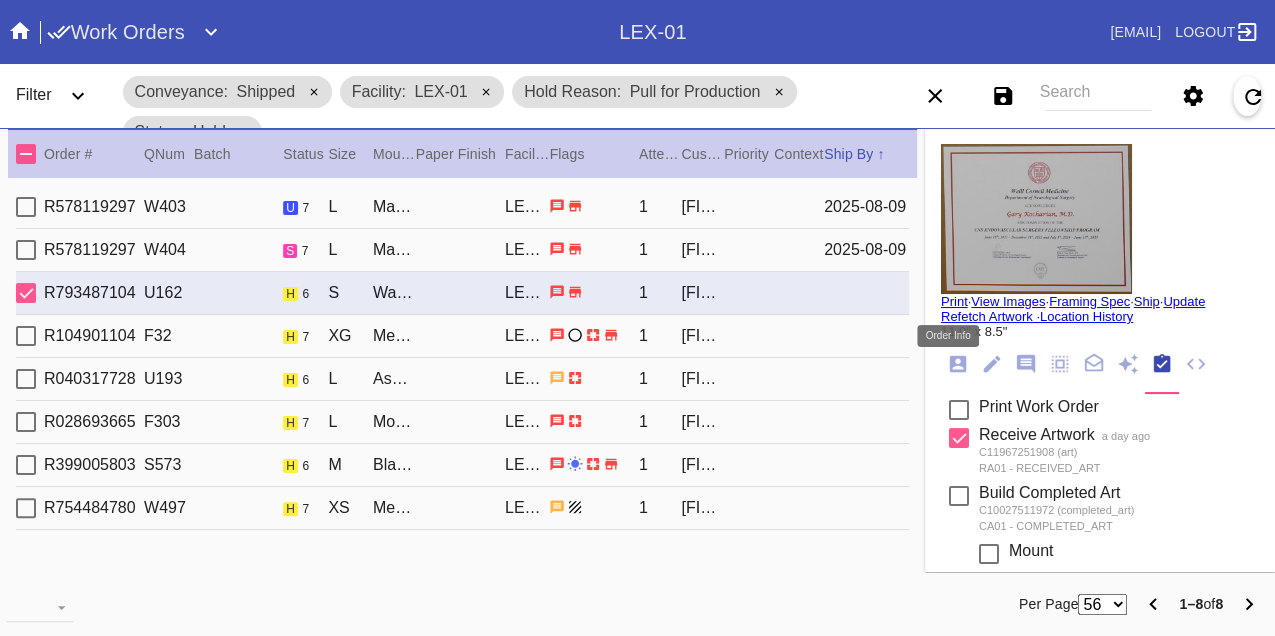 click 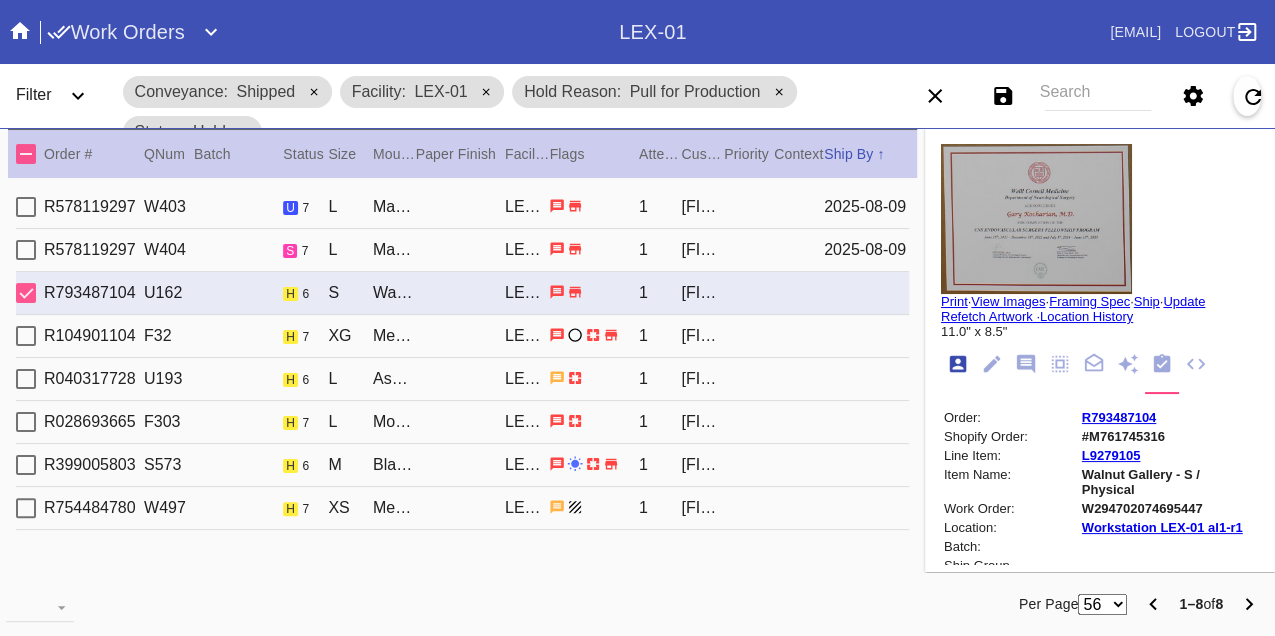 scroll, scrollTop: 24, scrollLeft: 0, axis: vertical 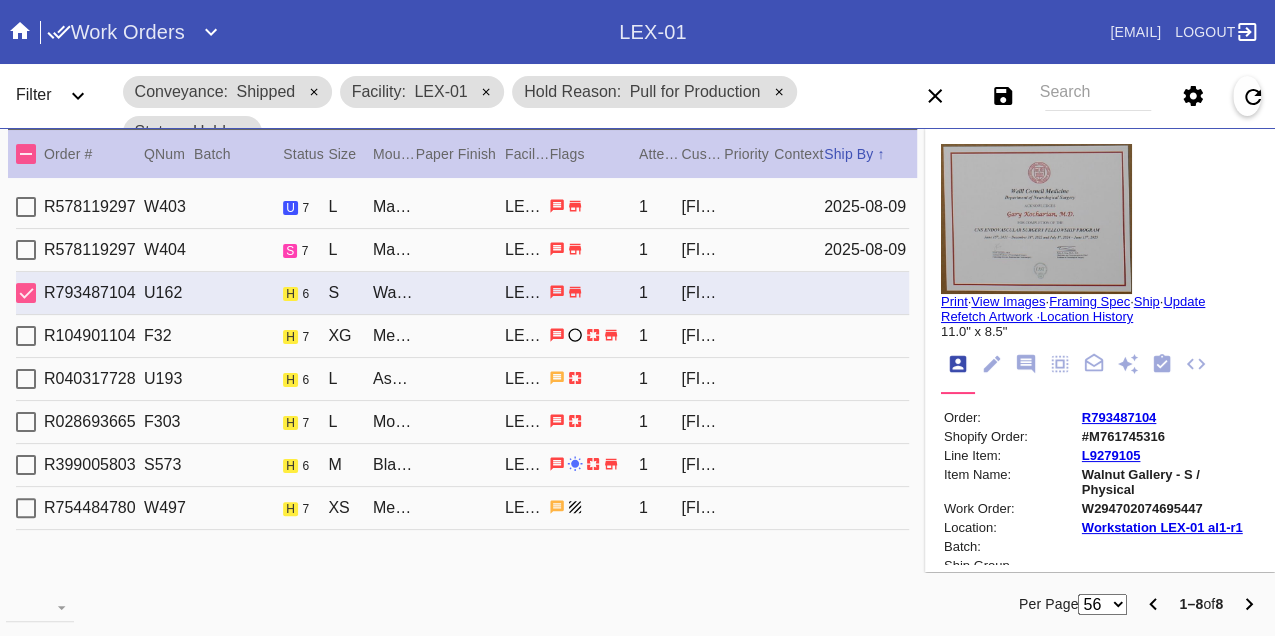 click on "W294702074695447" at bounding box center [1169, 508] 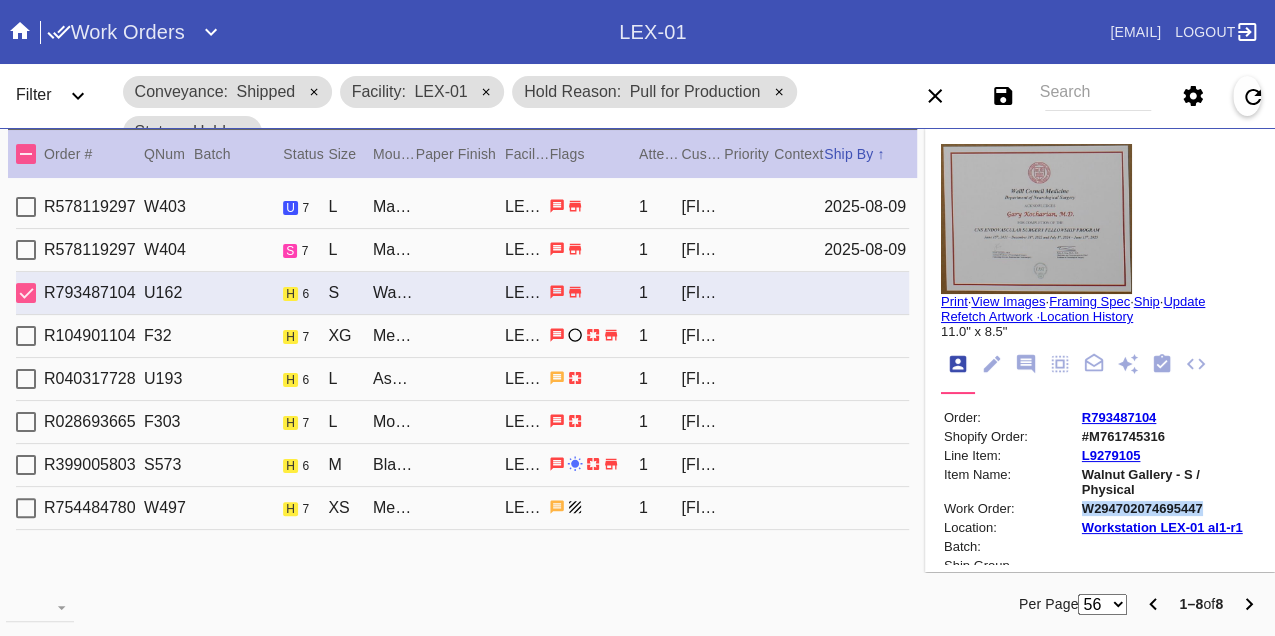 click on "W294702074695447" at bounding box center [1169, 508] 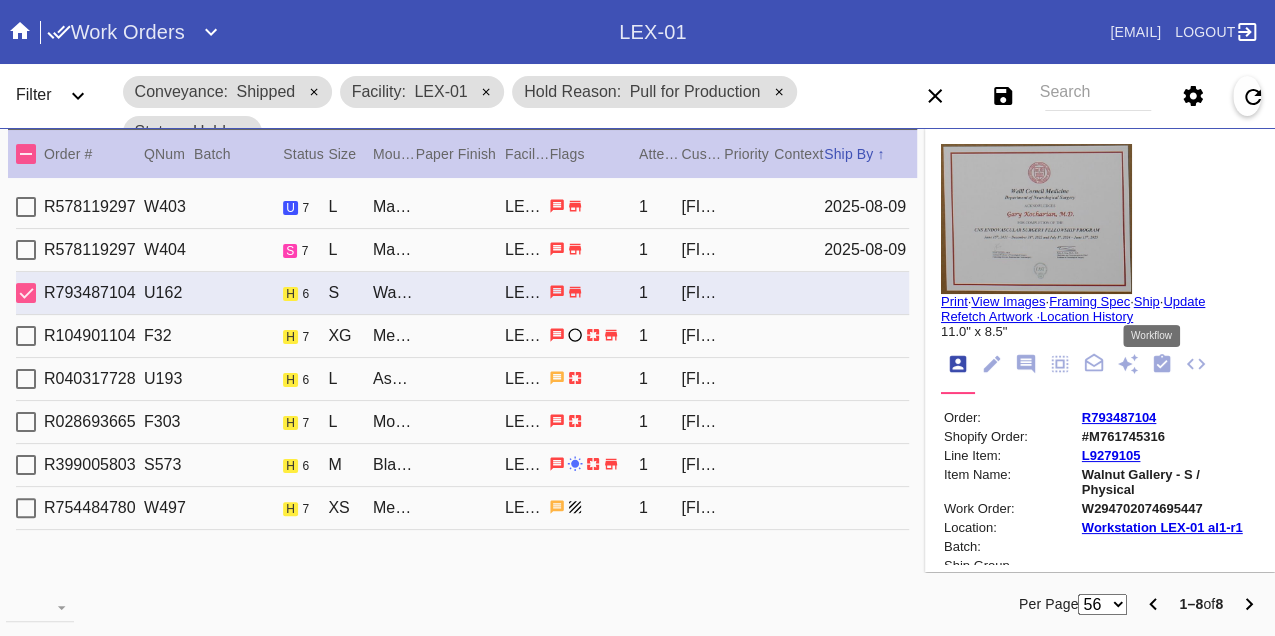 click 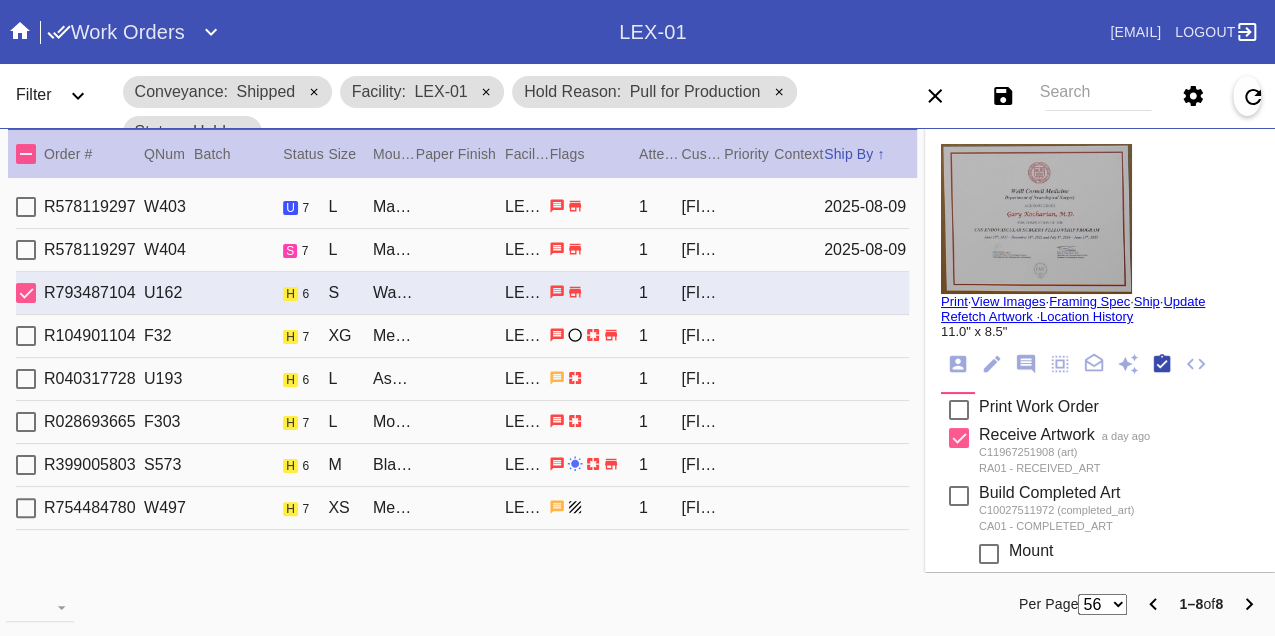 scroll, scrollTop: 318, scrollLeft: 0, axis: vertical 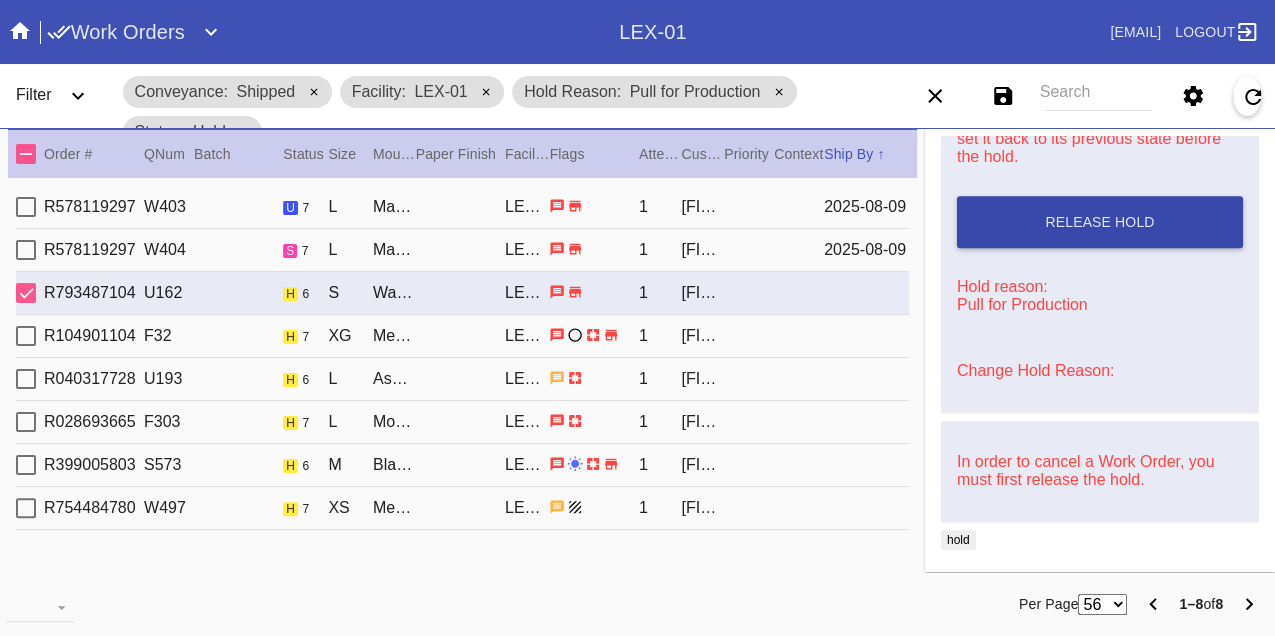 click on "Release Hold" at bounding box center [1100, 222] 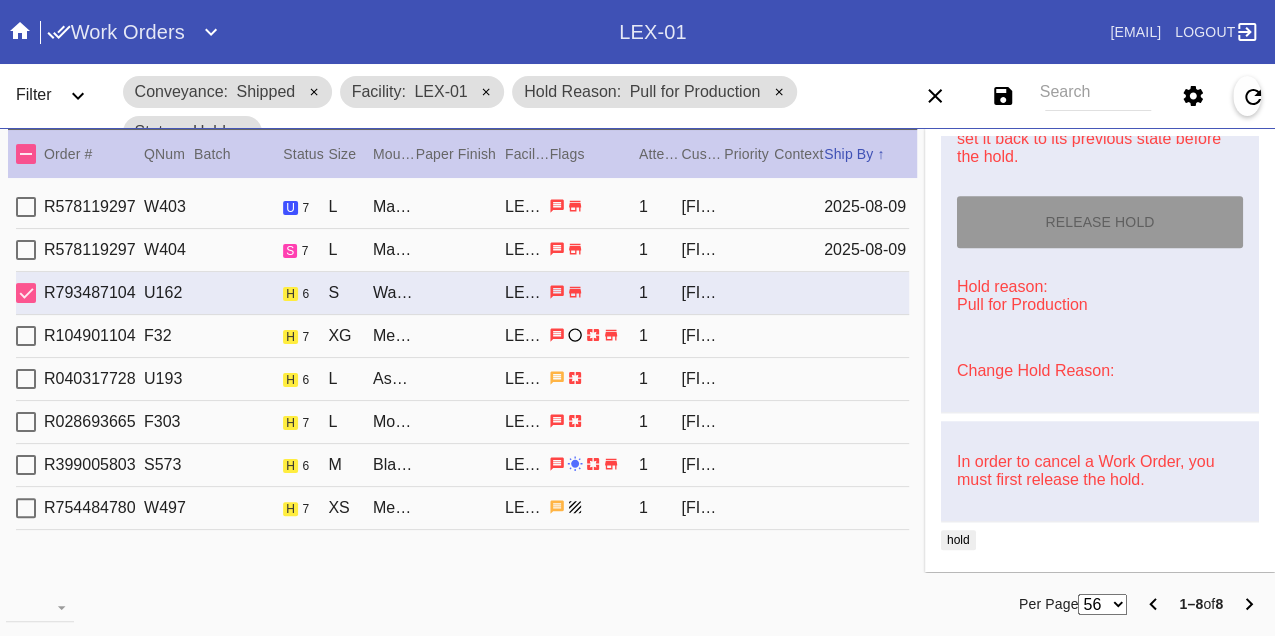 type on "8/9/2025" 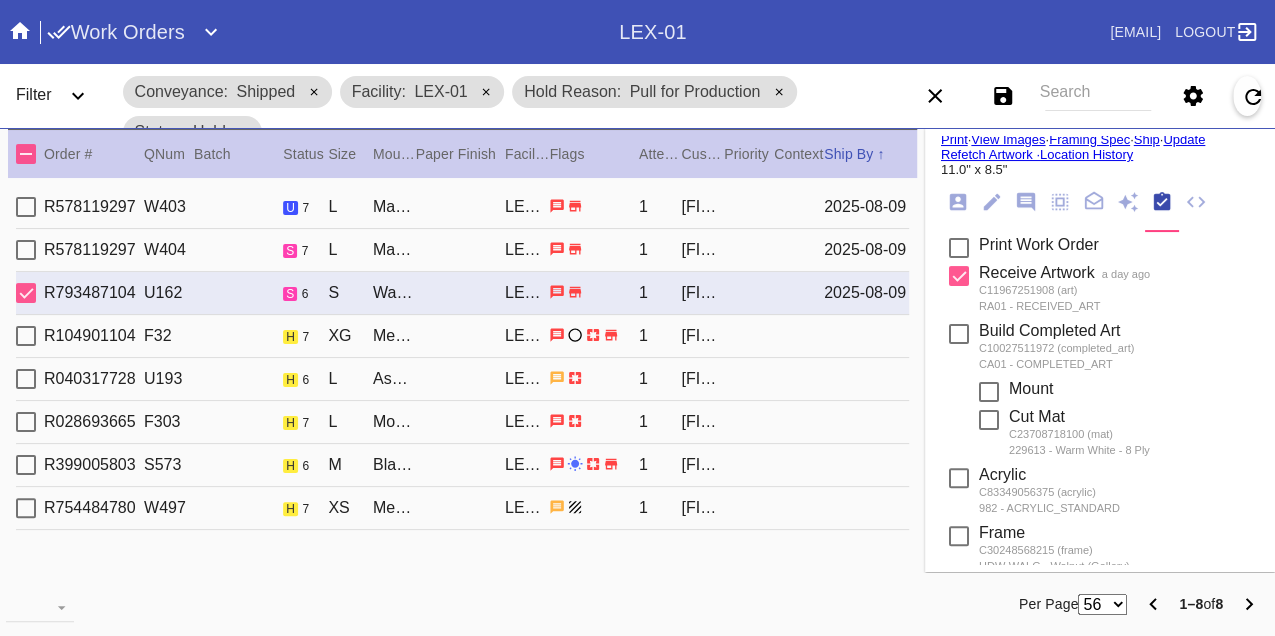 scroll, scrollTop: 0, scrollLeft: 0, axis: both 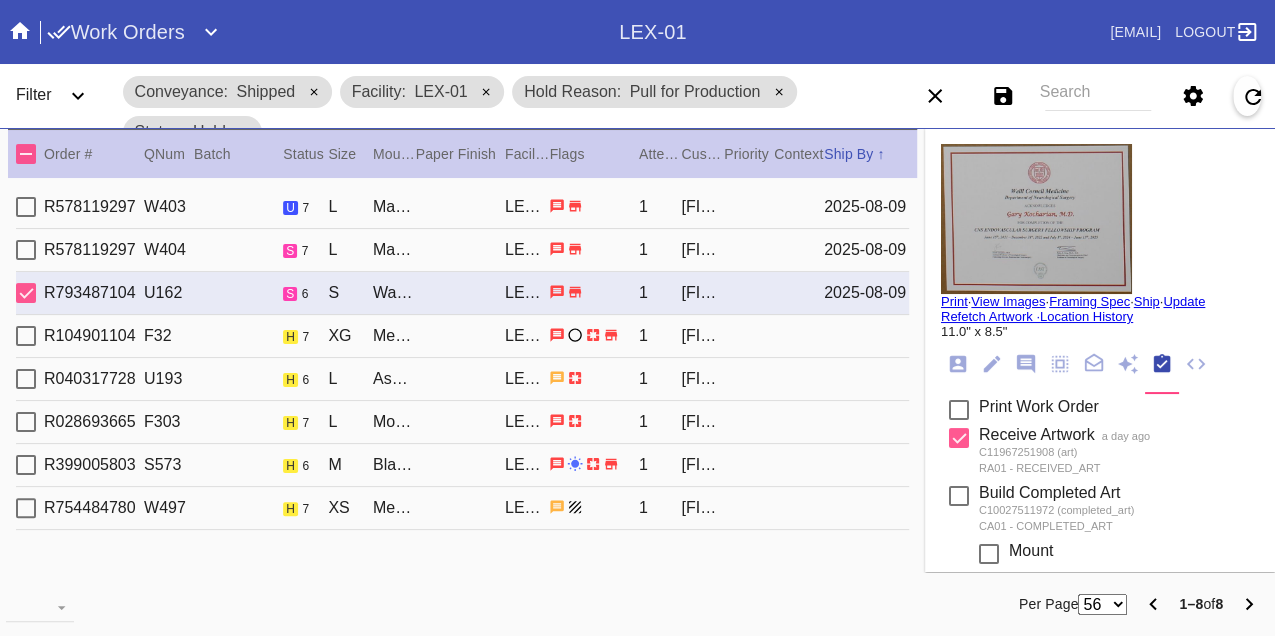 click on "Print" at bounding box center (954, 301) 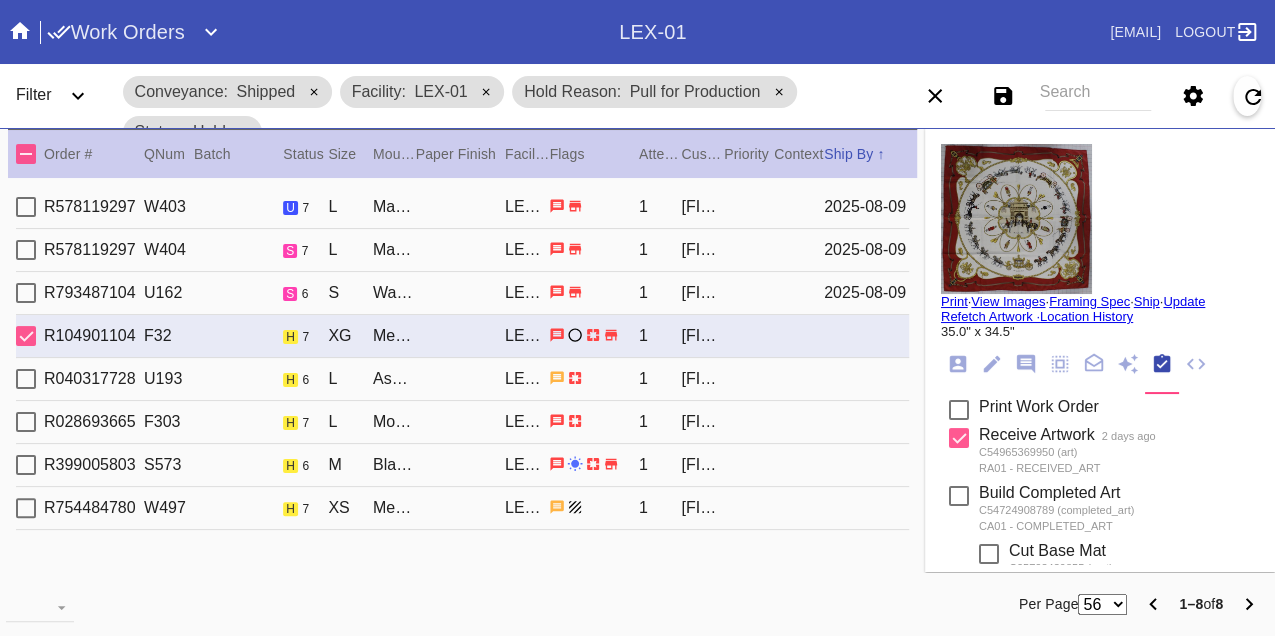 click on "R040317728 U193 h   6 L Ash (Gallery) / Float Mounting (+$25) LEX-01 1 Mikela Warman" at bounding box center (462, 379) 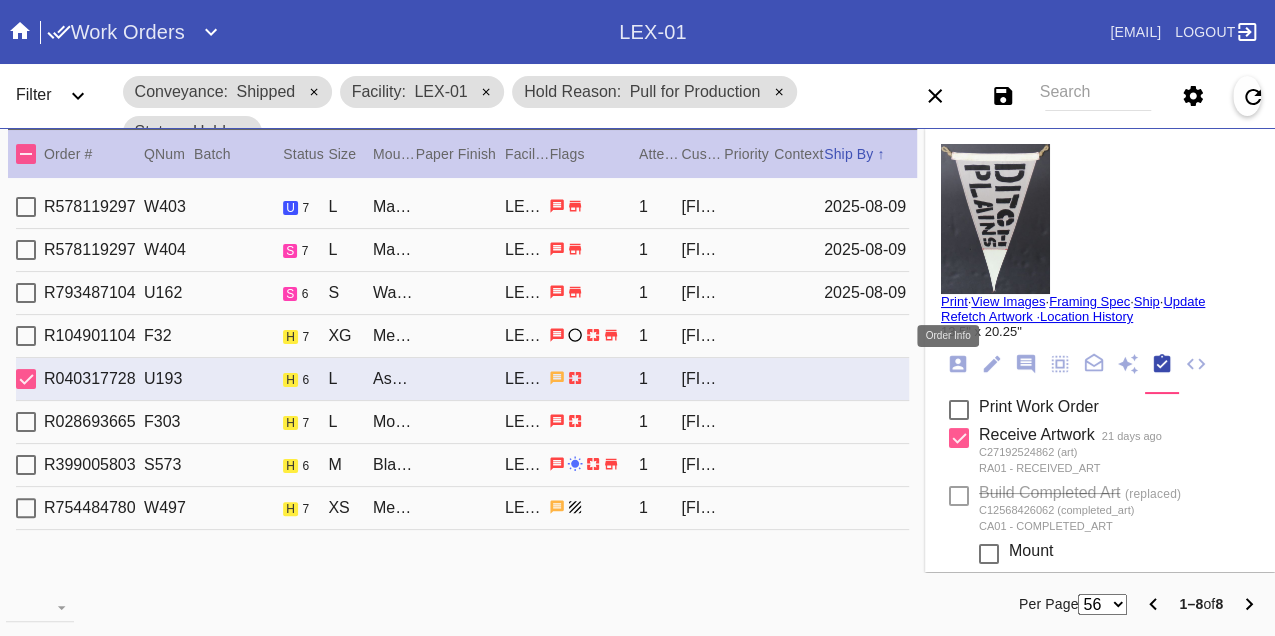 click 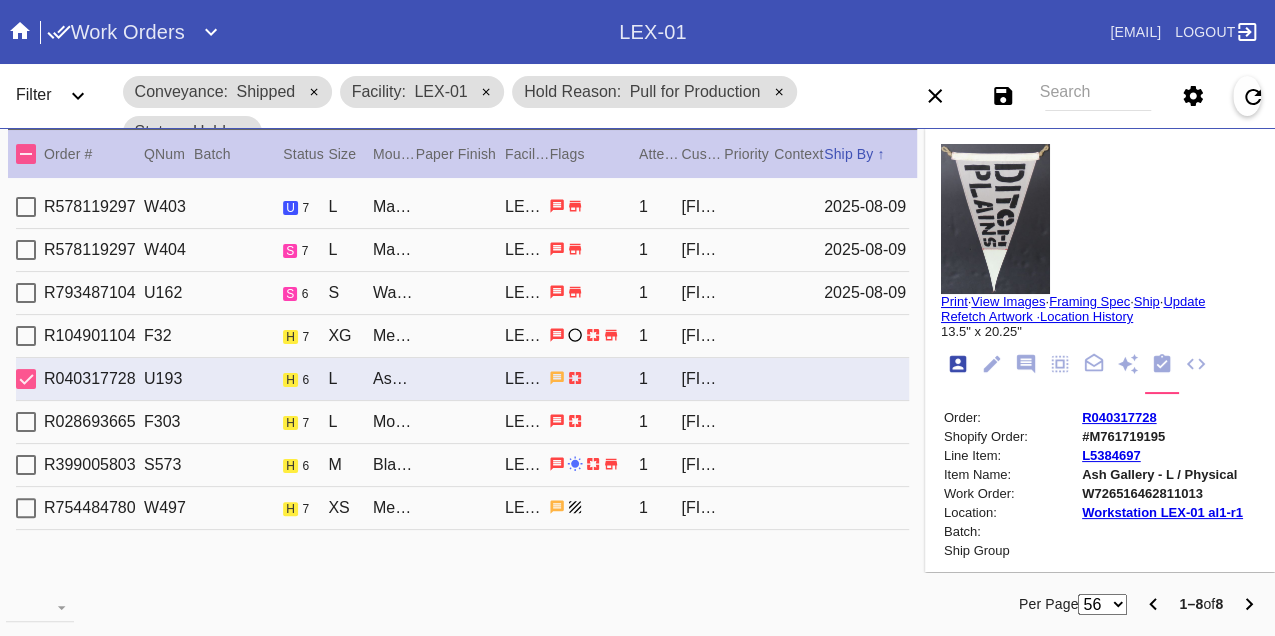 scroll, scrollTop: 24, scrollLeft: 0, axis: vertical 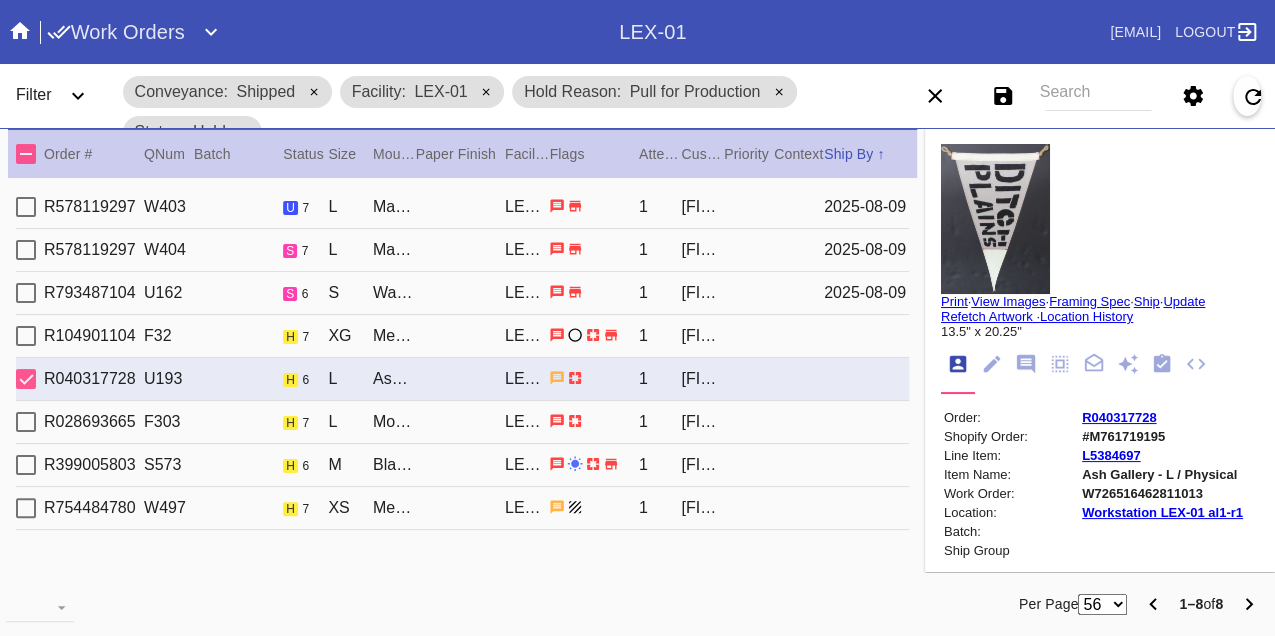 click on "W726516462811013" at bounding box center (1162, 493) 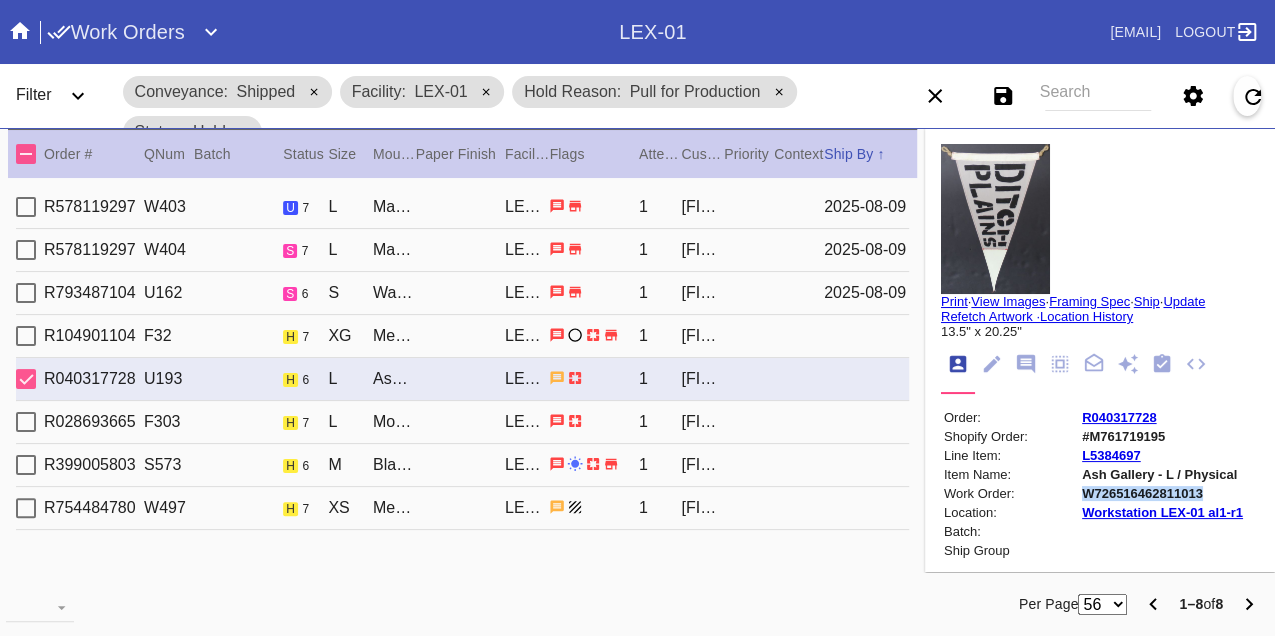 click on "W726516462811013" at bounding box center [1162, 493] 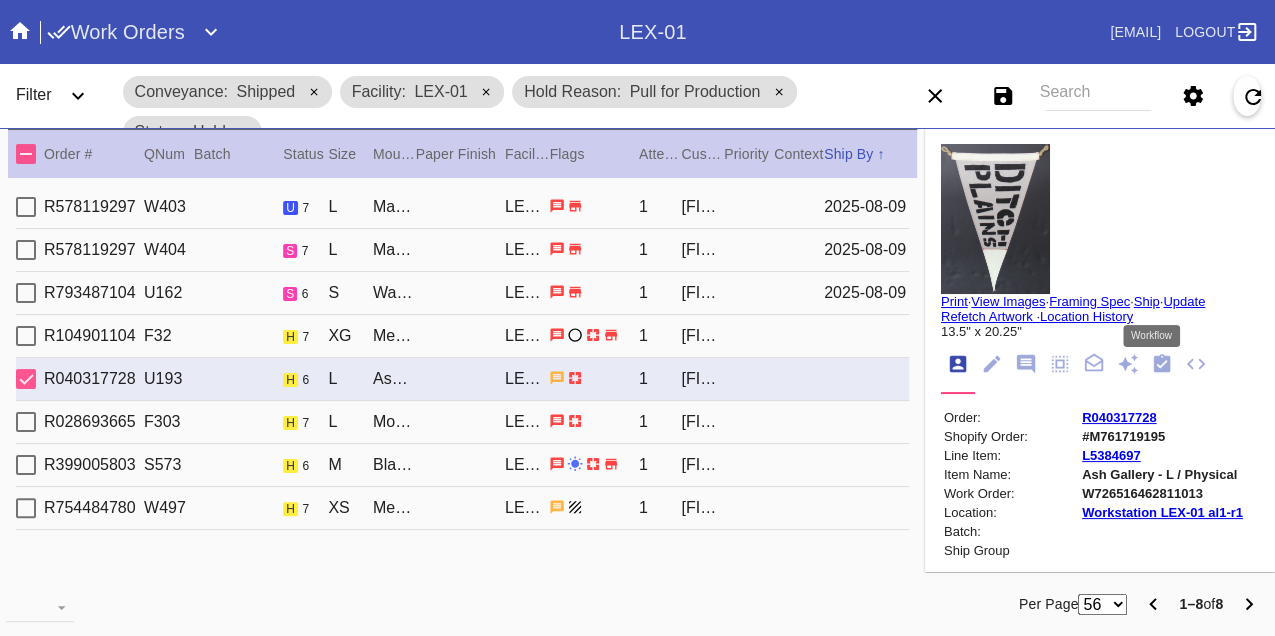 click 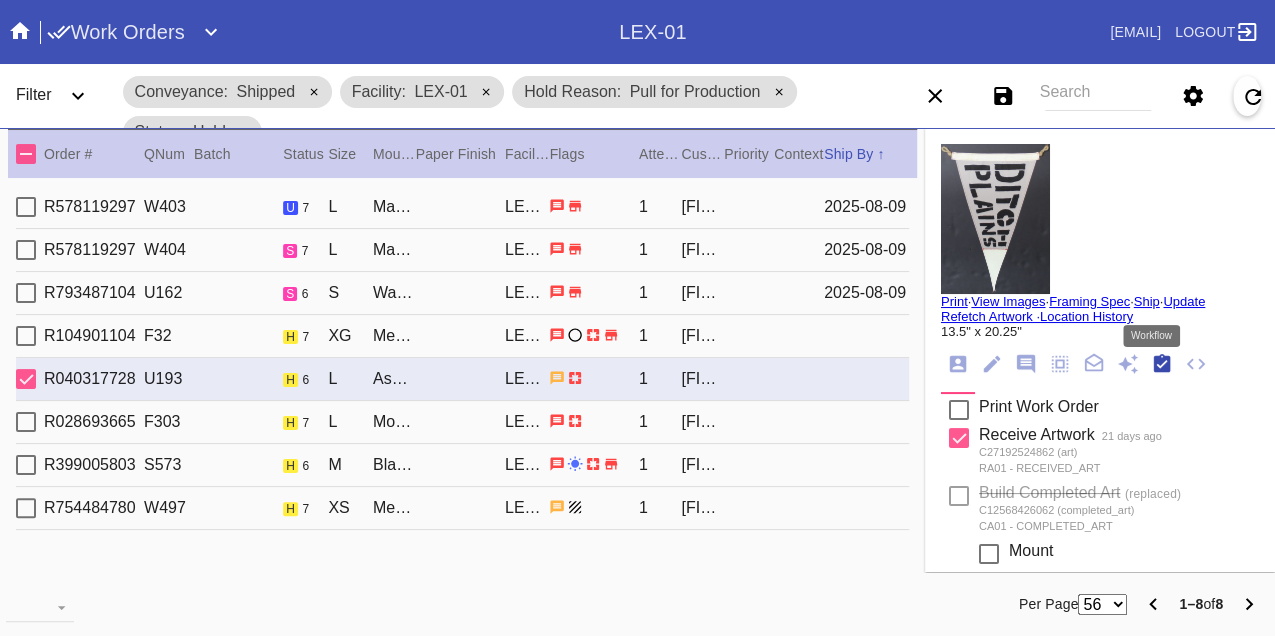 scroll, scrollTop: 318, scrollLeft: 0, axis: vertical 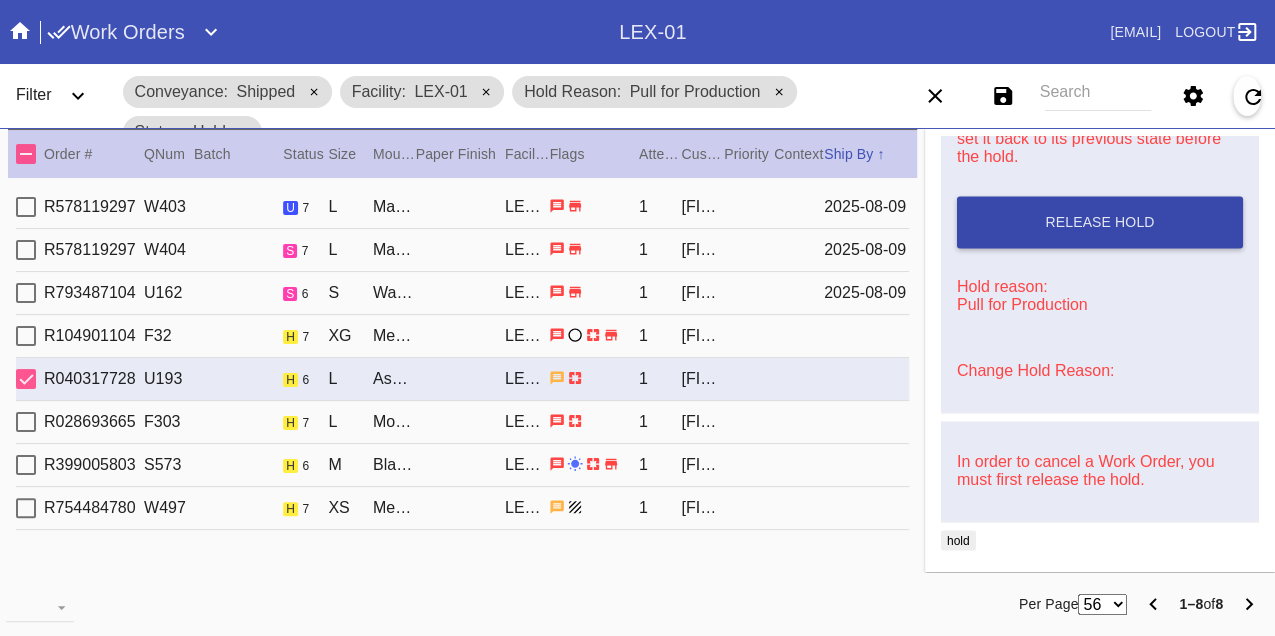 click on "Release Hold" at bounding box center (1100, 222) 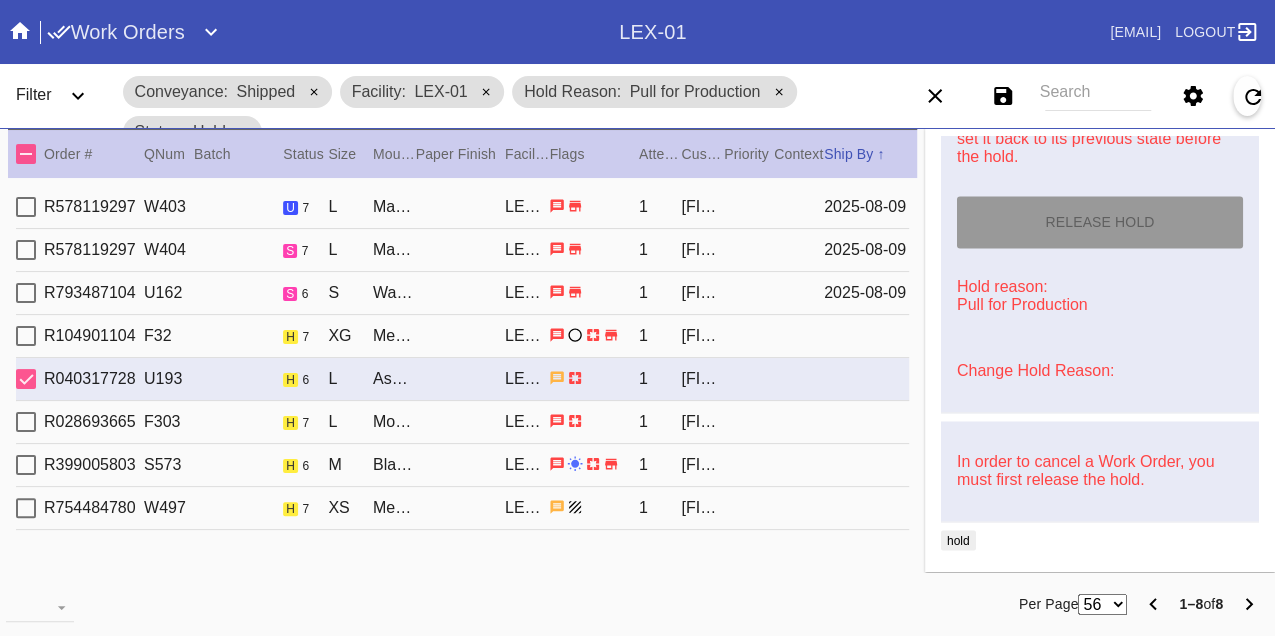 scroll, scrollTop: 1598, scrollLeft: 0, axis: vertical 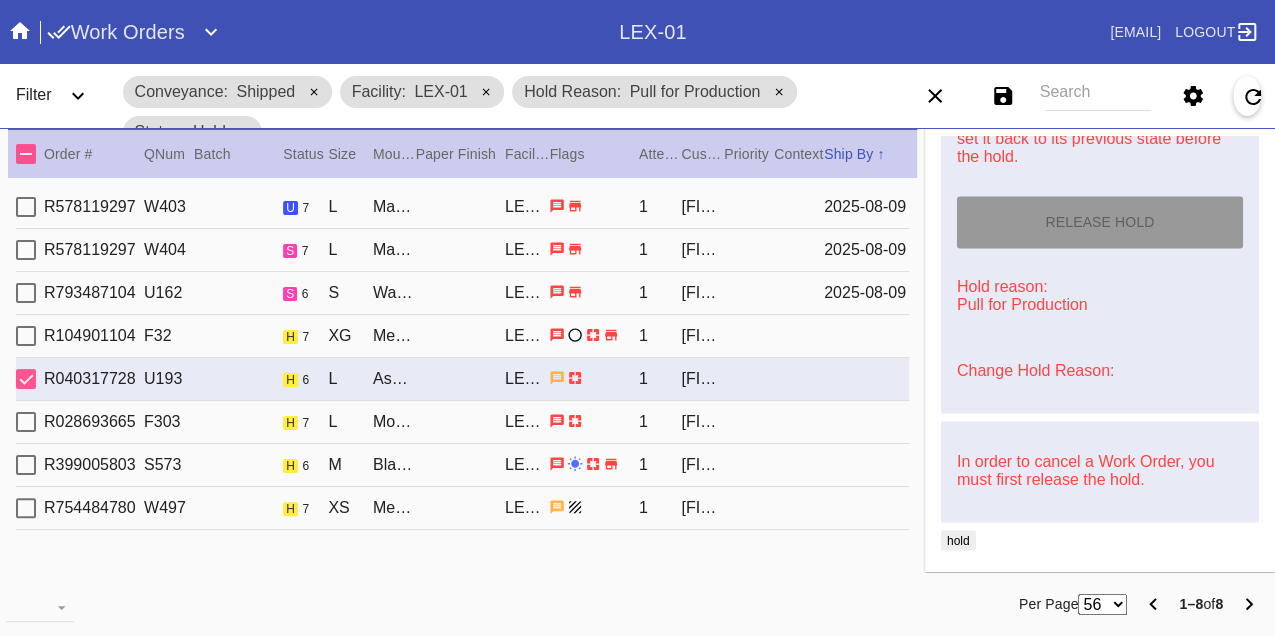 type on "8/9/2025" 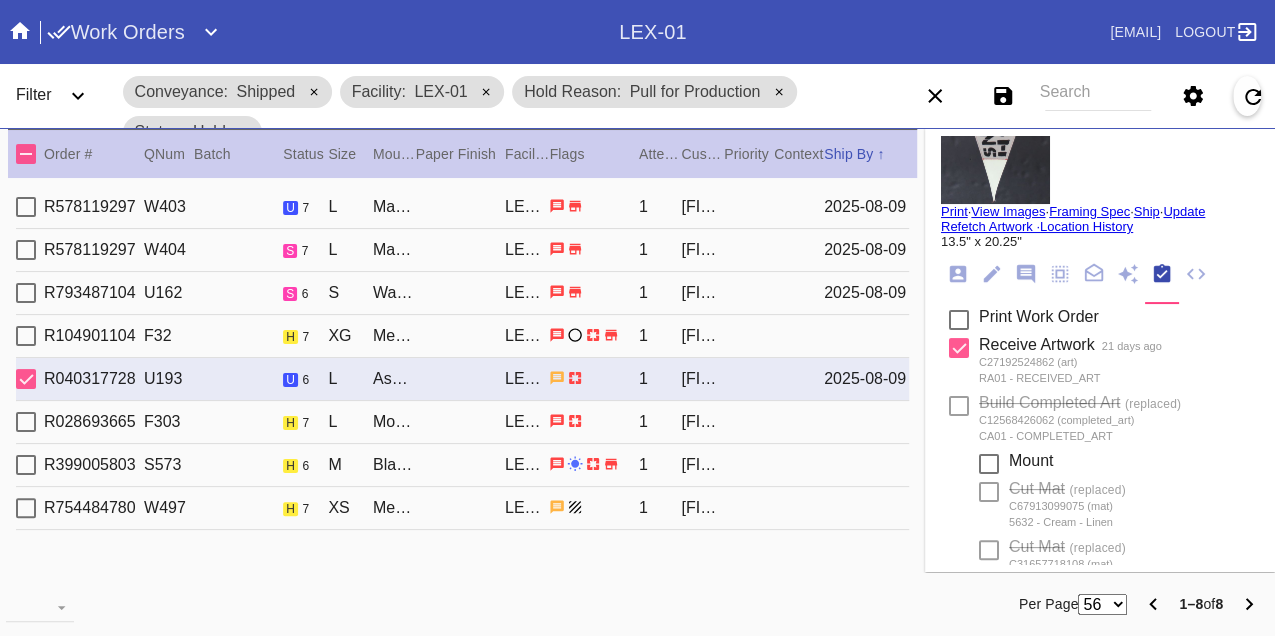 scroll, scrollTop: 0, scrollLeft: 0, axis: both 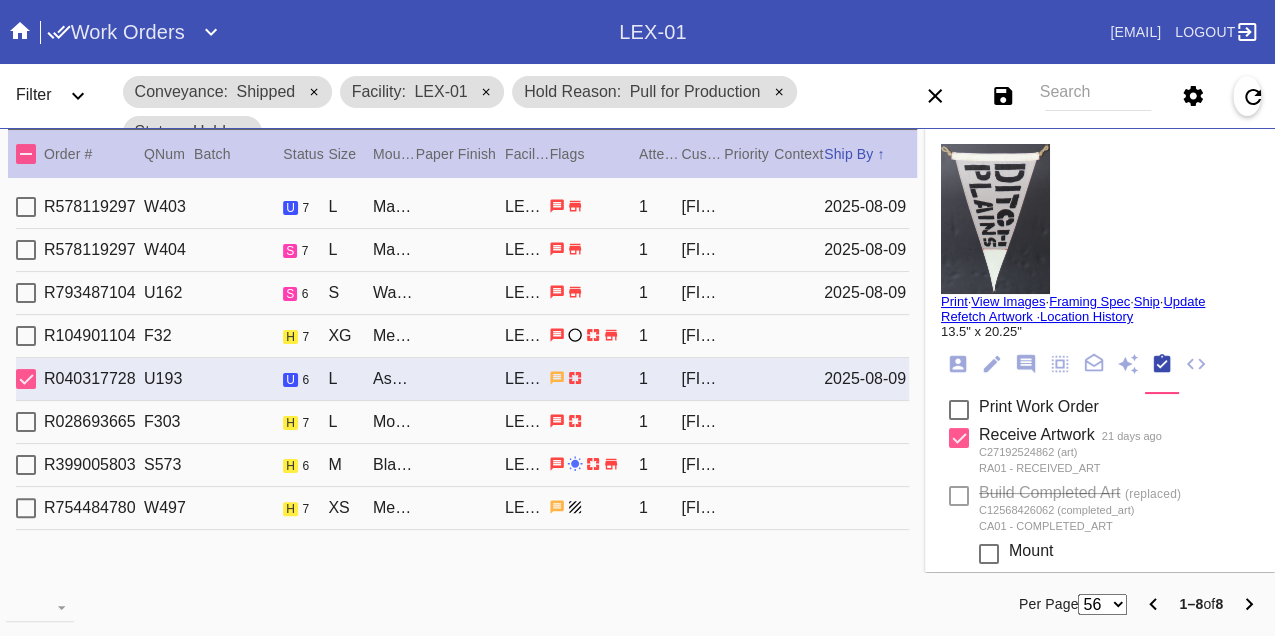 click on "Print" at bounding box center [954, 301] 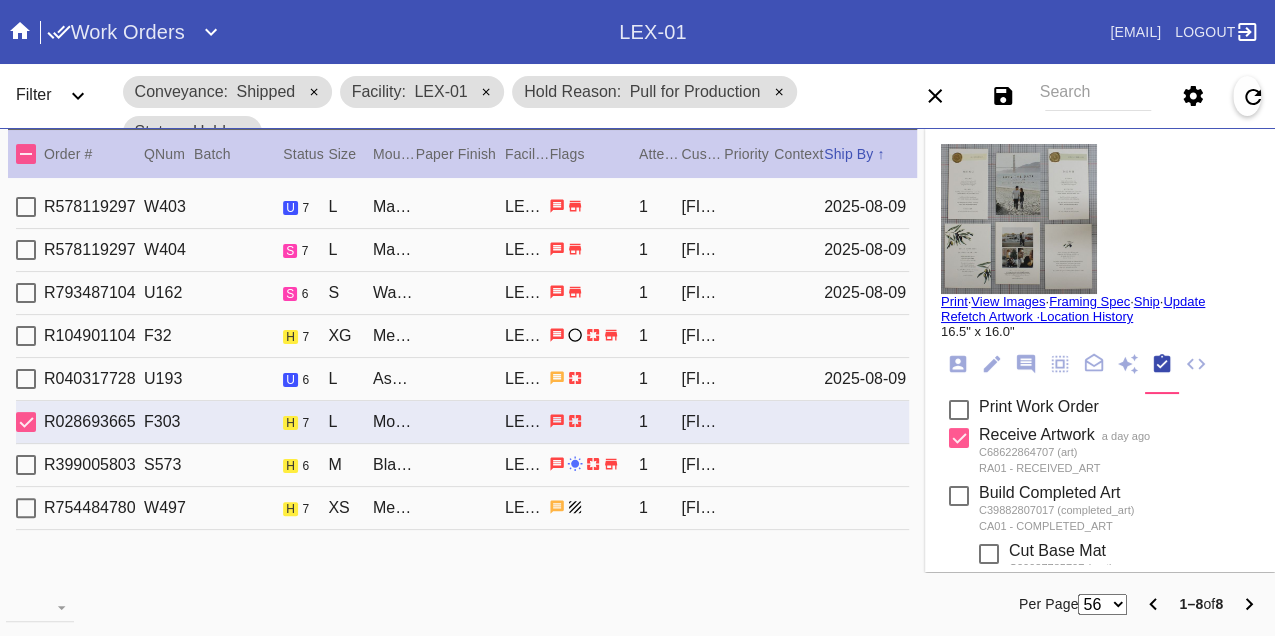 click on "R399005803 S573 h   6 M Black Walnut Round / White LEX-01 1 Morgan Katz" at bounding box center (462, 465) 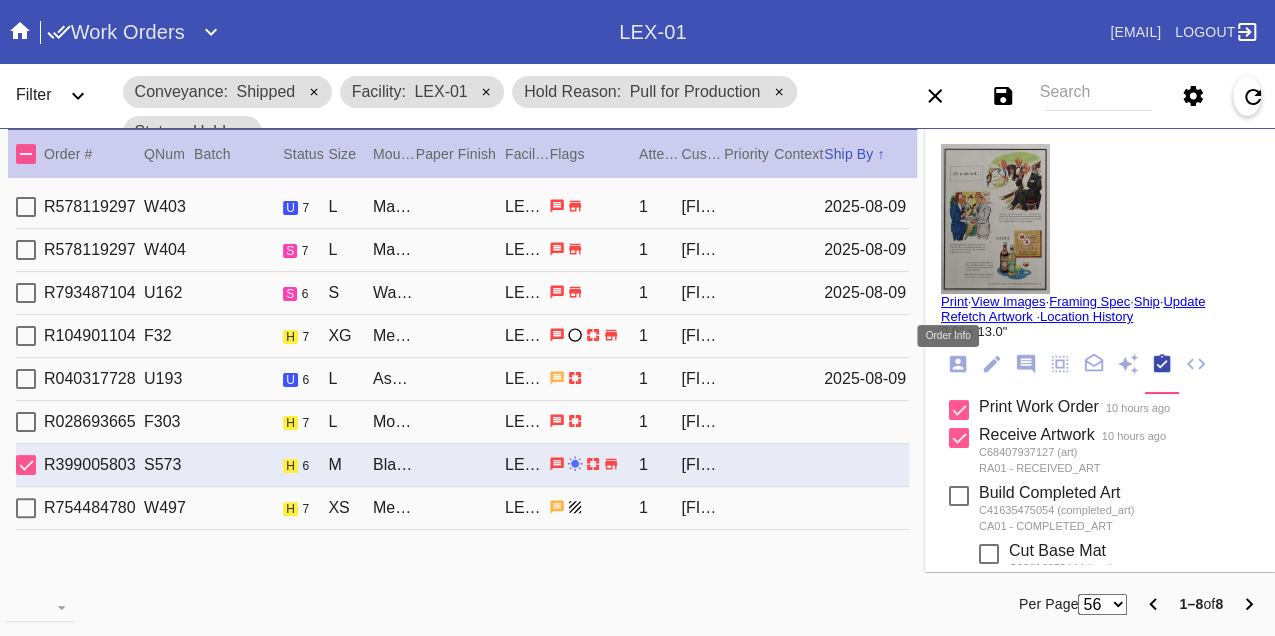 click 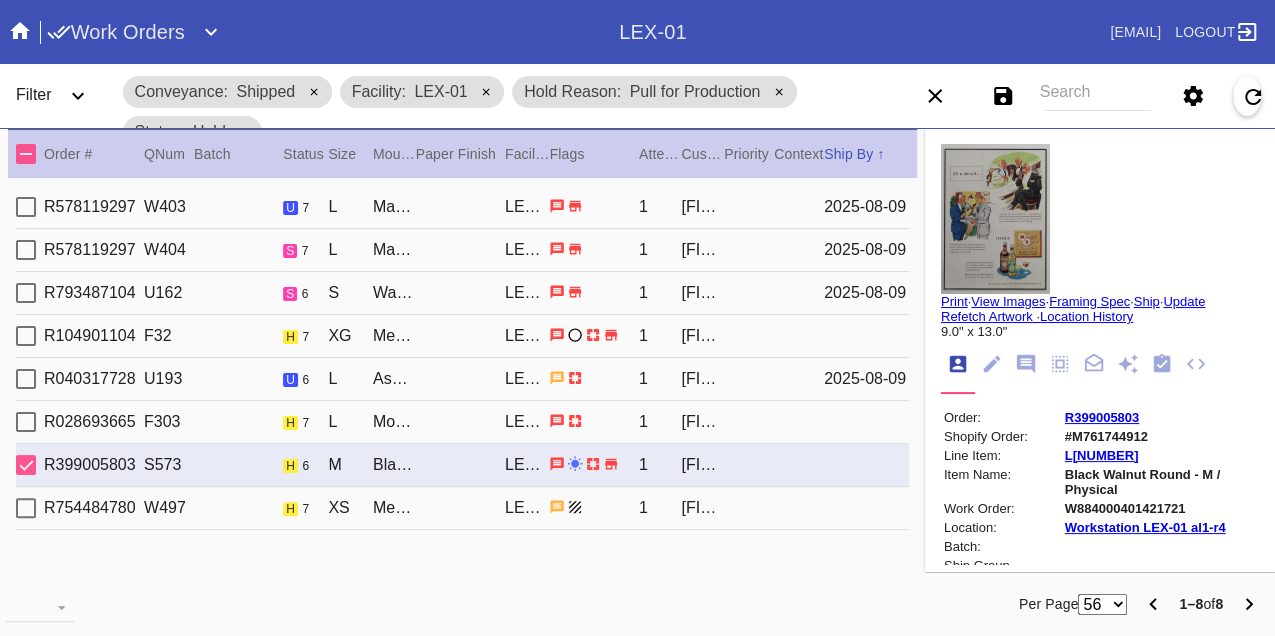click on "W884000401421721" at bounding box center (1160, 508) 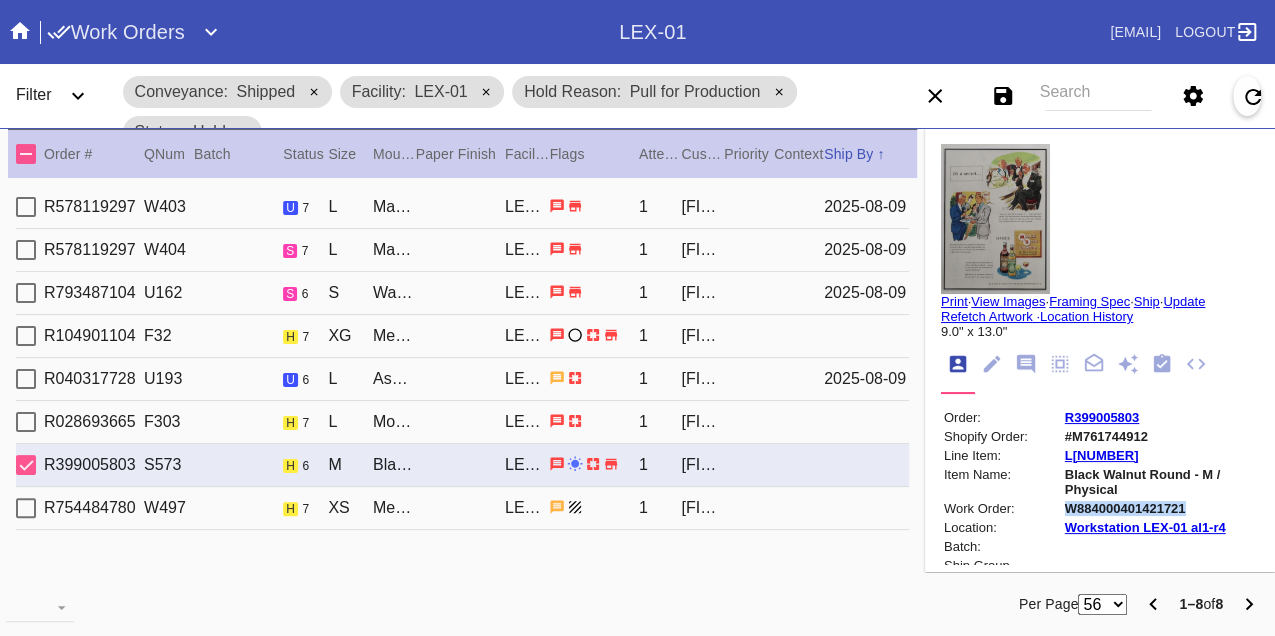 click on "W884000401421721" at bounding box center [1160, 508] 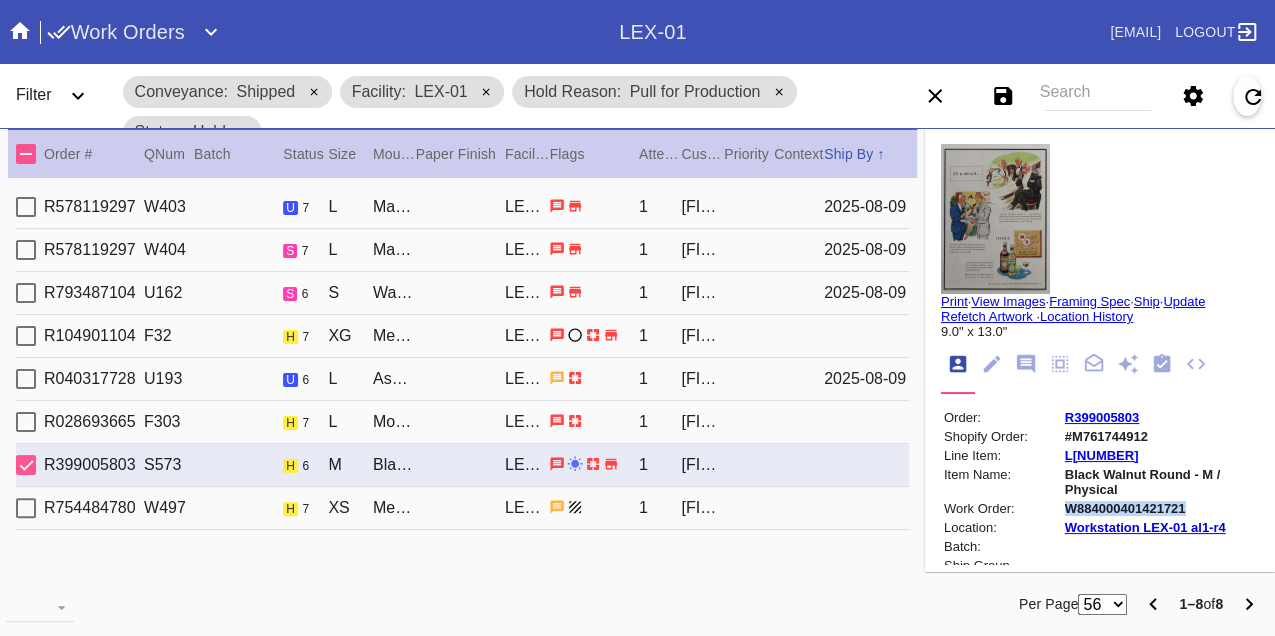copy on "W884000401421721" 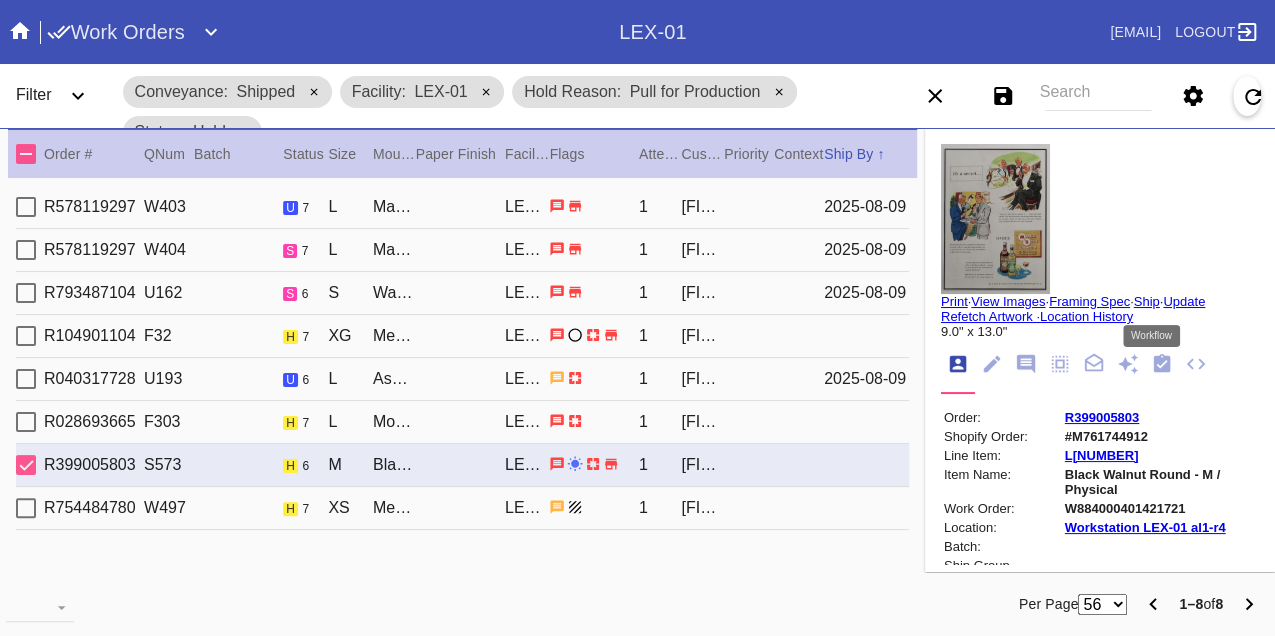 click 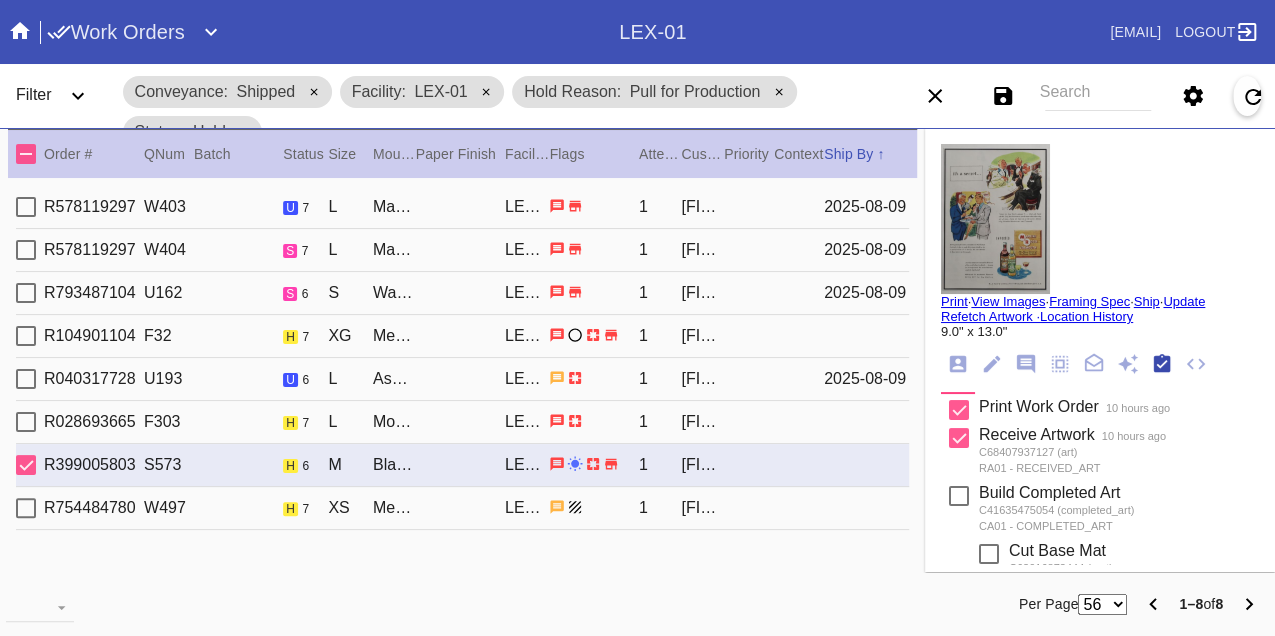 scroll, scrollTop: 318, scrollLeft: 0, axis: vertical 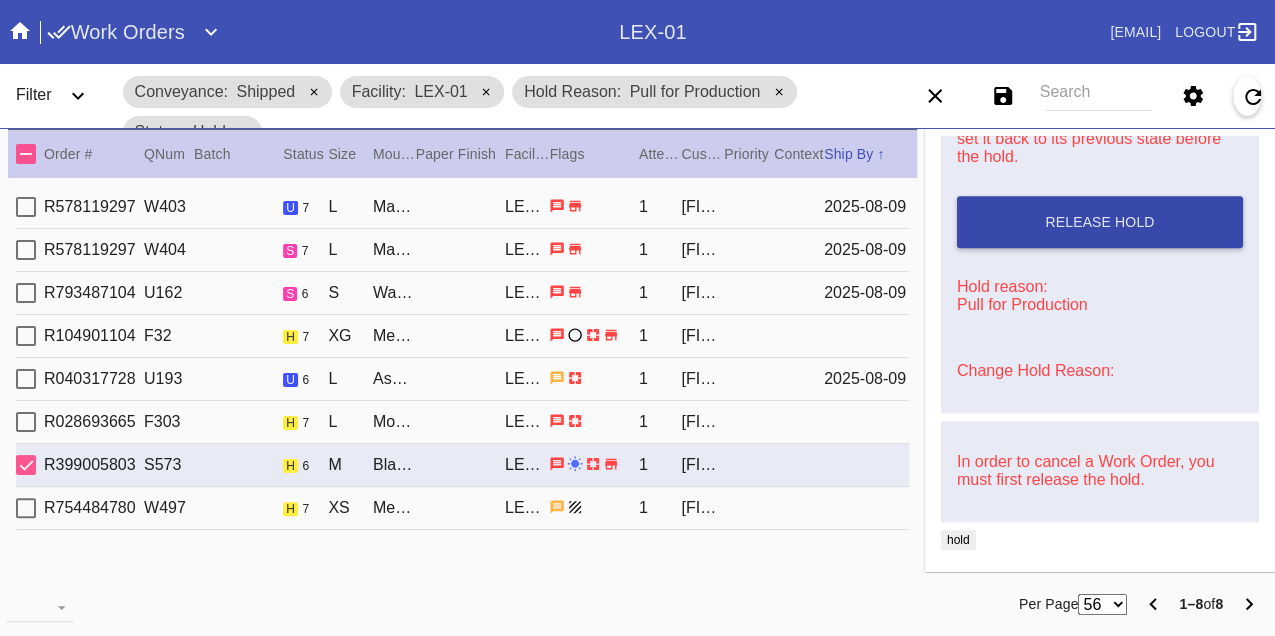 click on "Release Hold" at bounding box center (1100, 222) 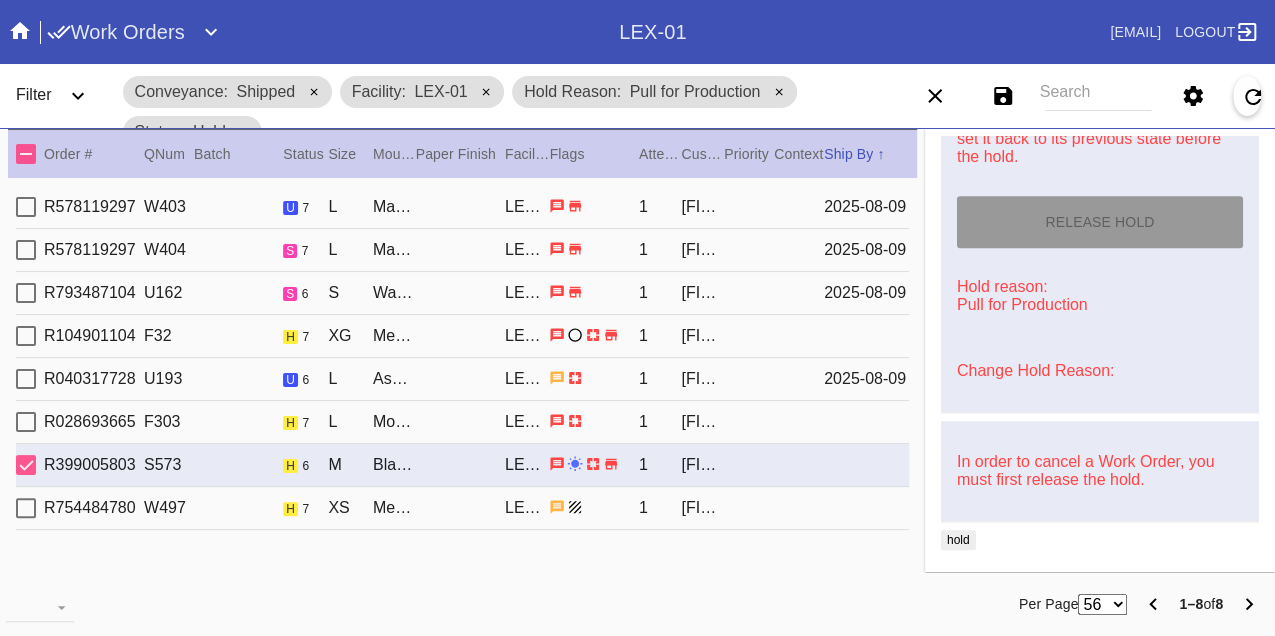 type on "8/9/2025" 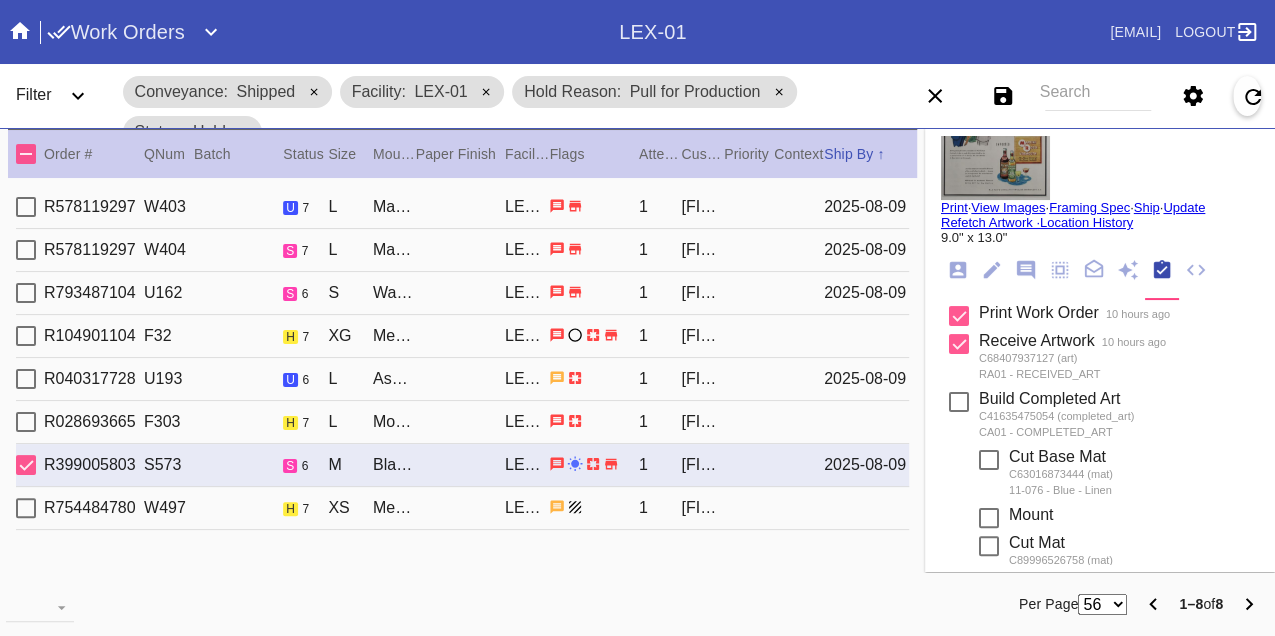 scroll, scrollTop: 0, scrollLeft: 0, axis: both 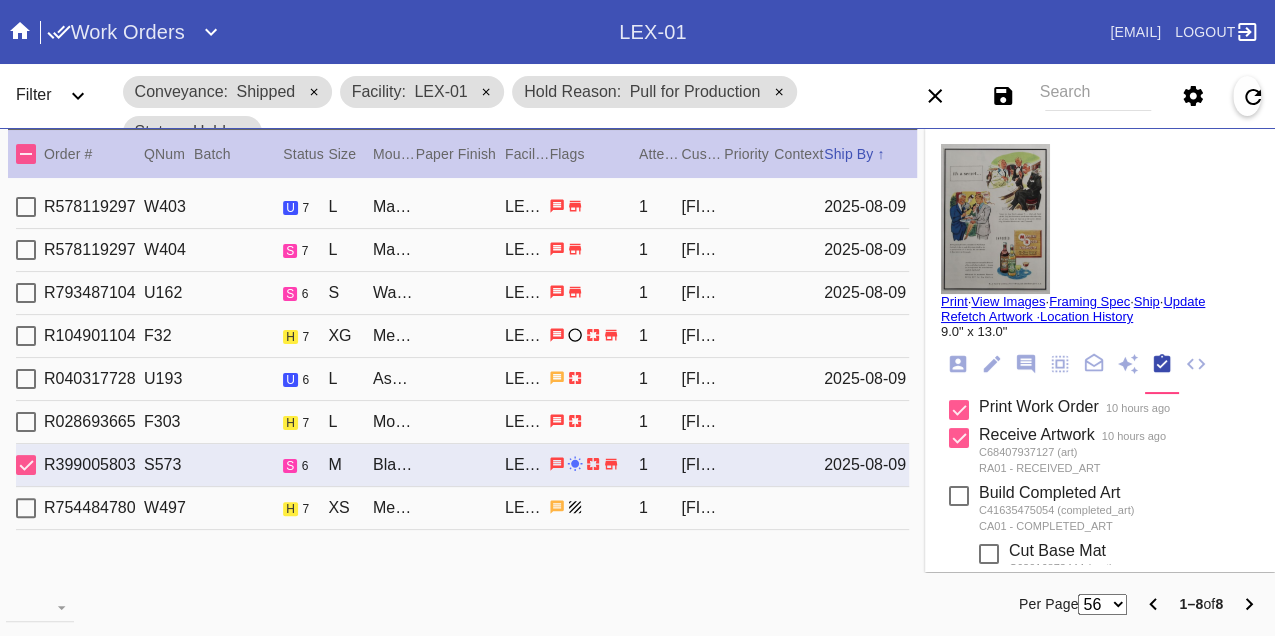 click on "Print" at bounding box center (954, 301) 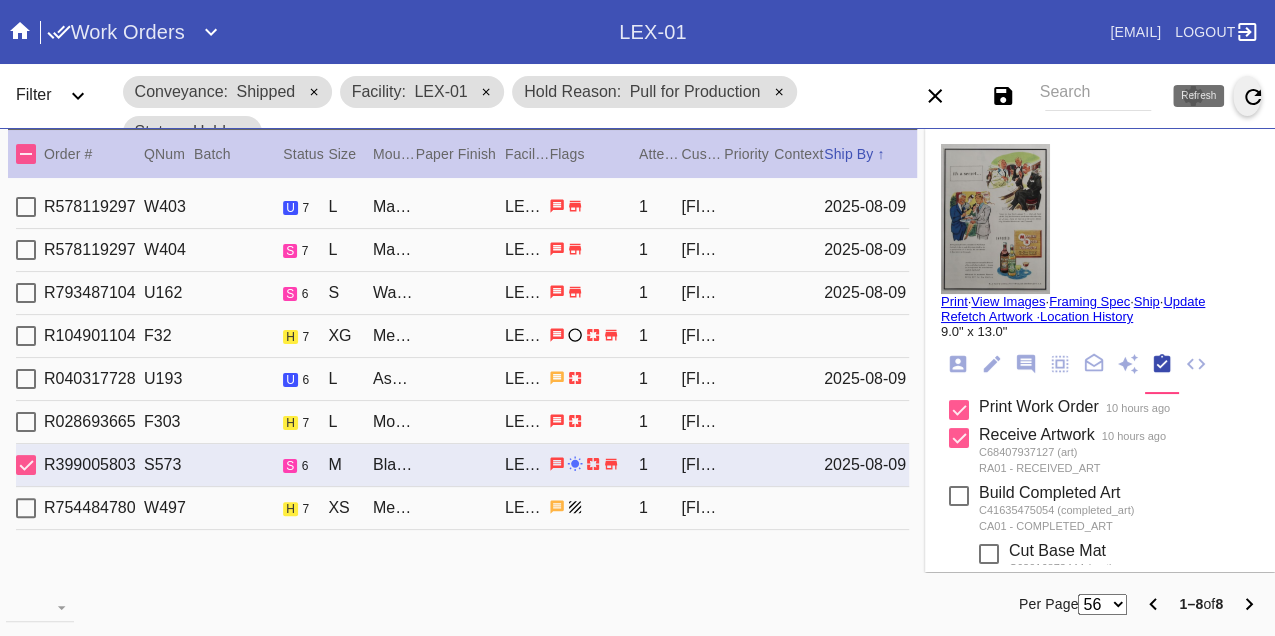 click 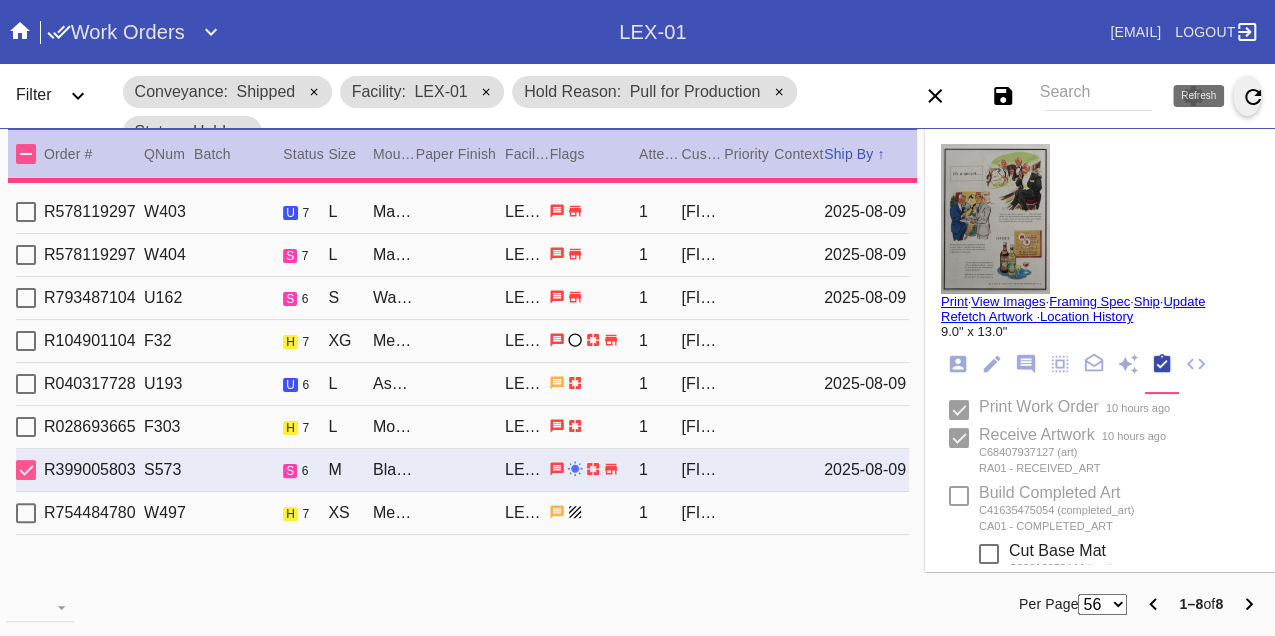 type 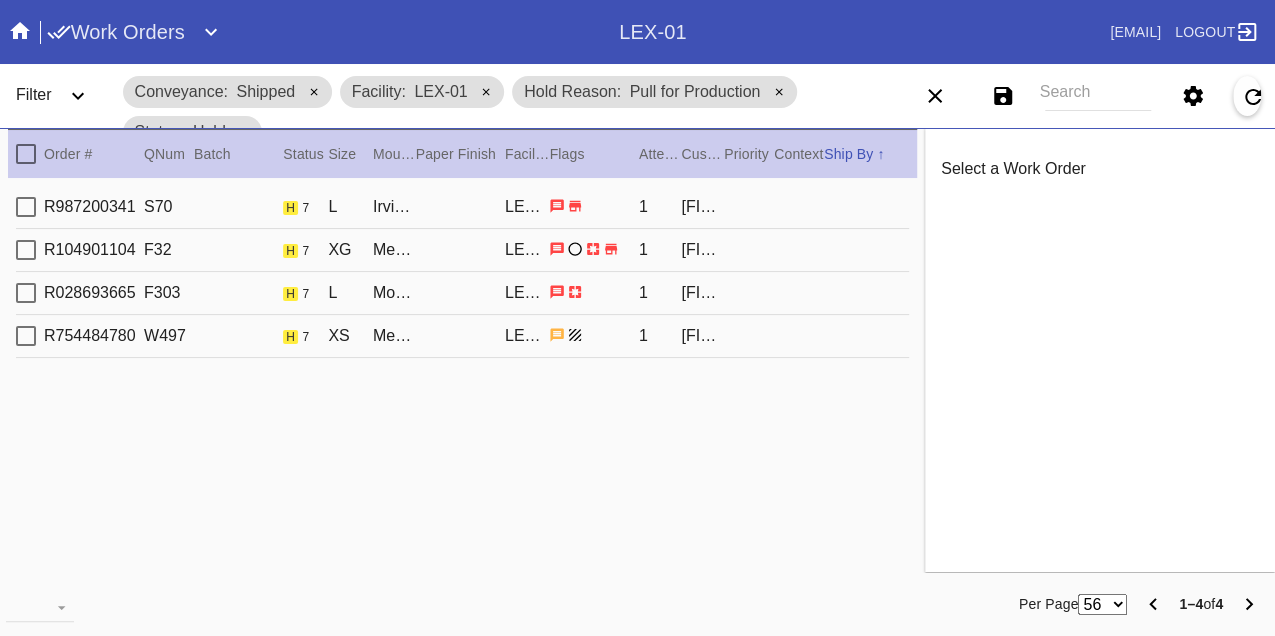 click on "R987200341 S70 h   7 L Irvine Slim / No Mat LEX-01 1 Jenni Dessert" at bounding box center [462, 207] 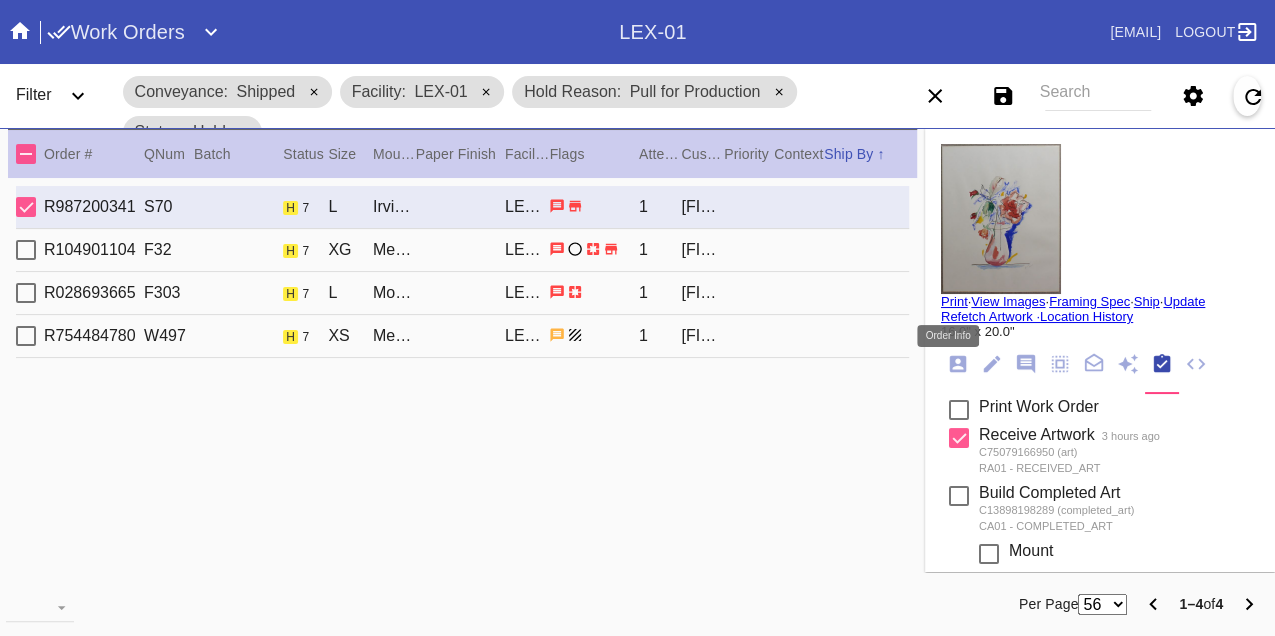 click 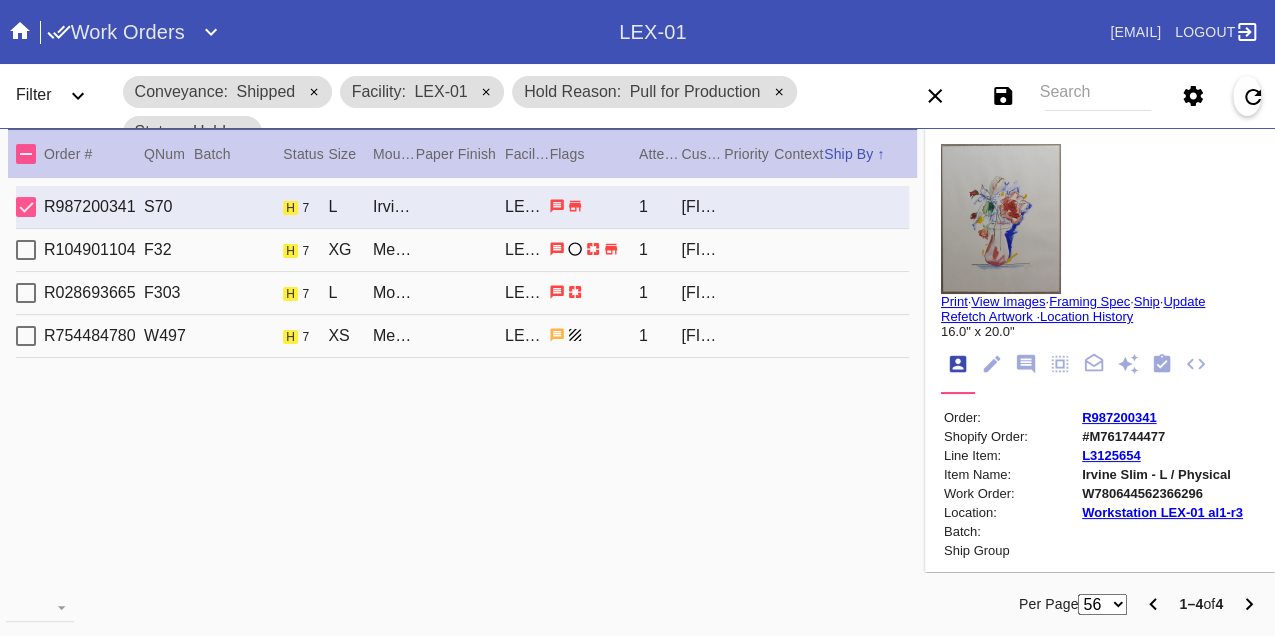 click on "W780644562366296" at bounding box center [1162, 493] 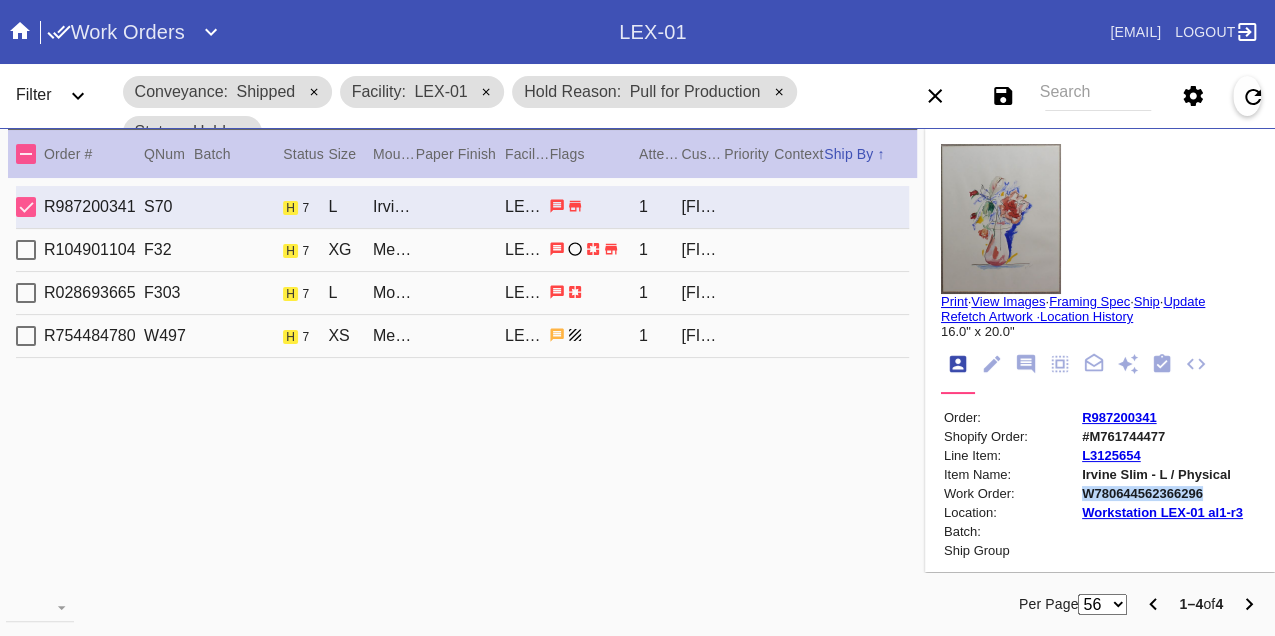click on "W780644562366296" at bounding box center (1162, 493) 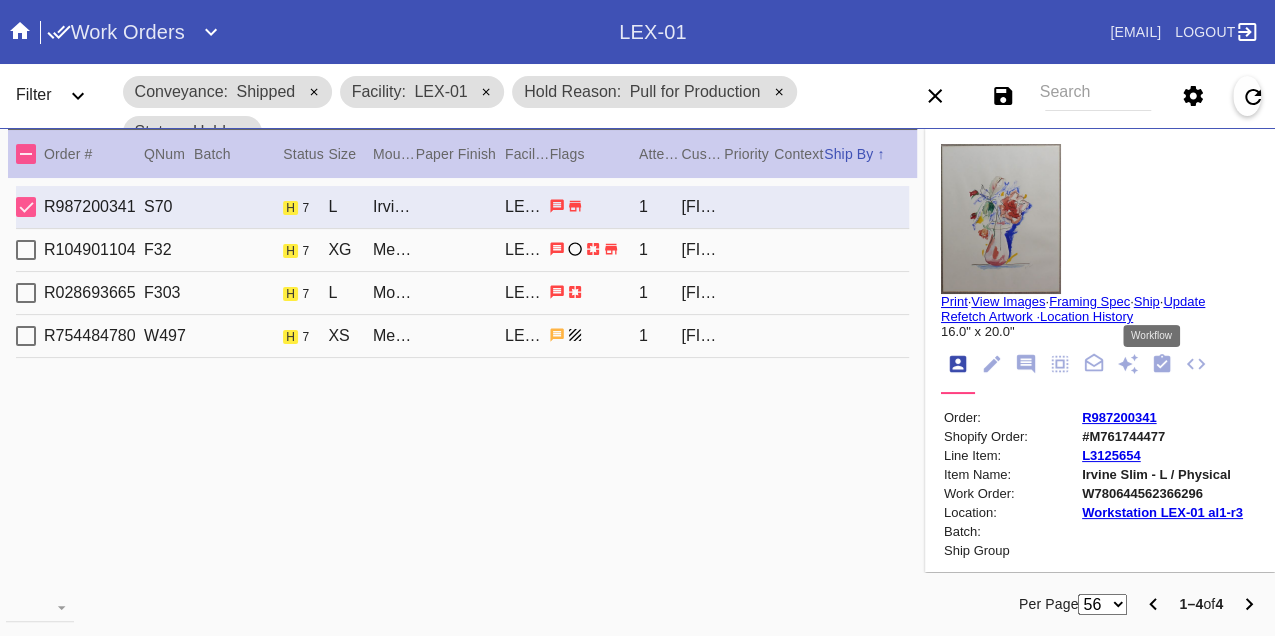 click 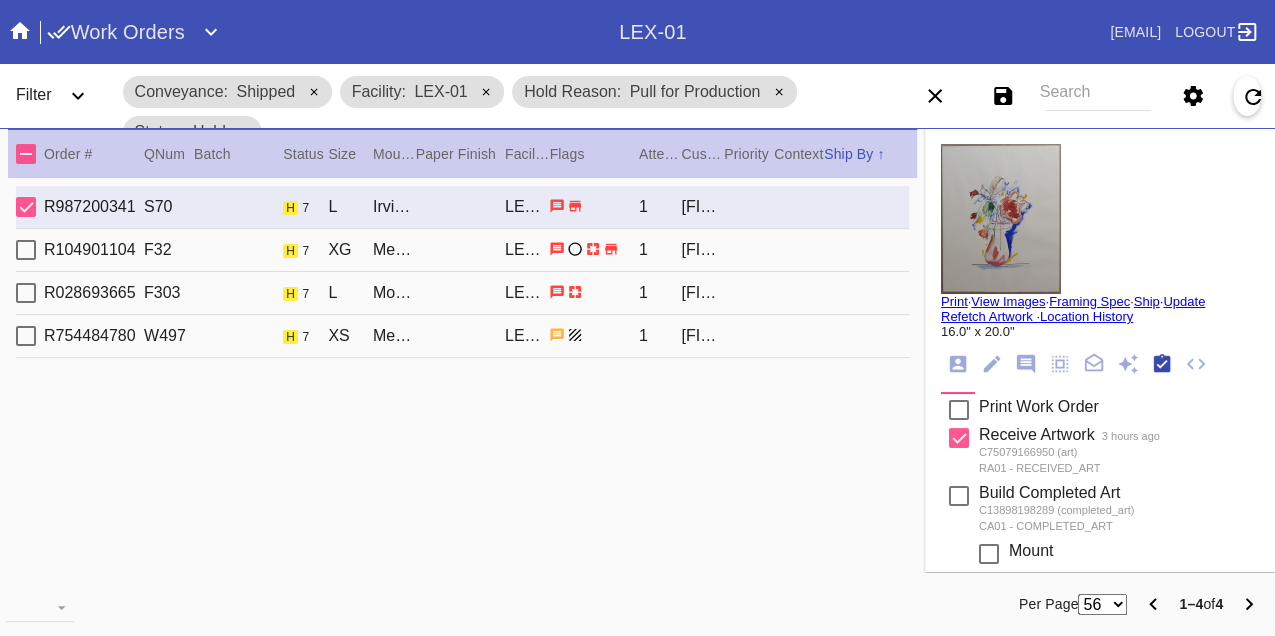 scroll, scrollTop: 318, scrollLeft: 0, axis: vertical 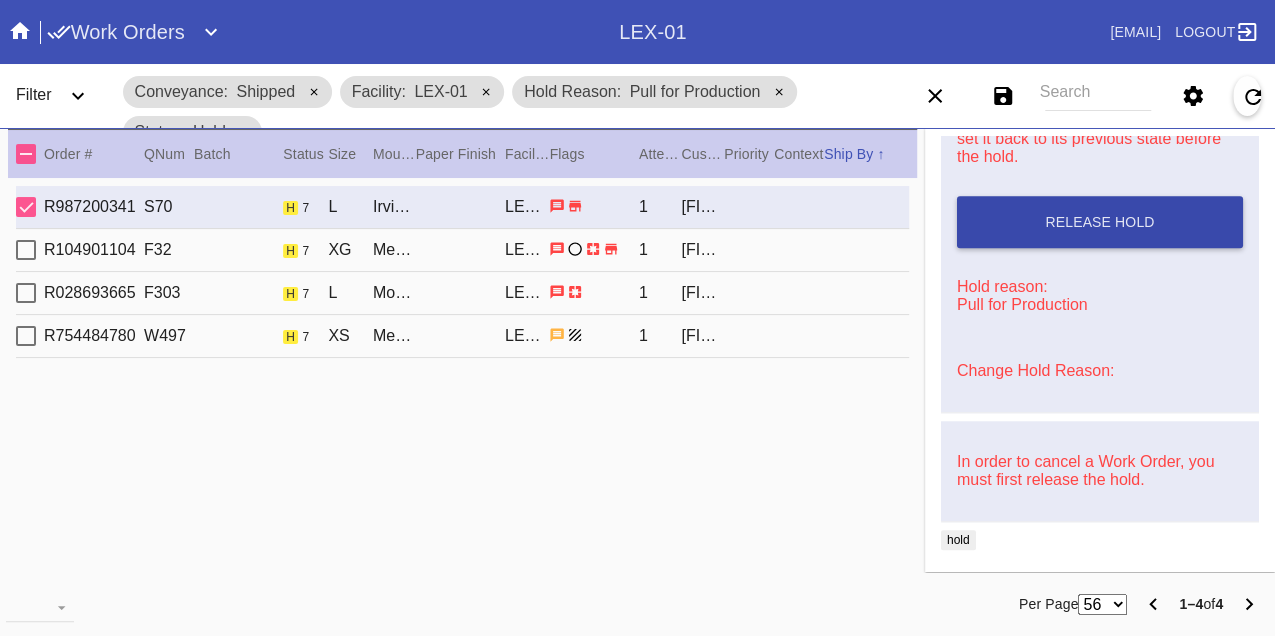 click on "Release Hold" at bounding box center [1100, 222] 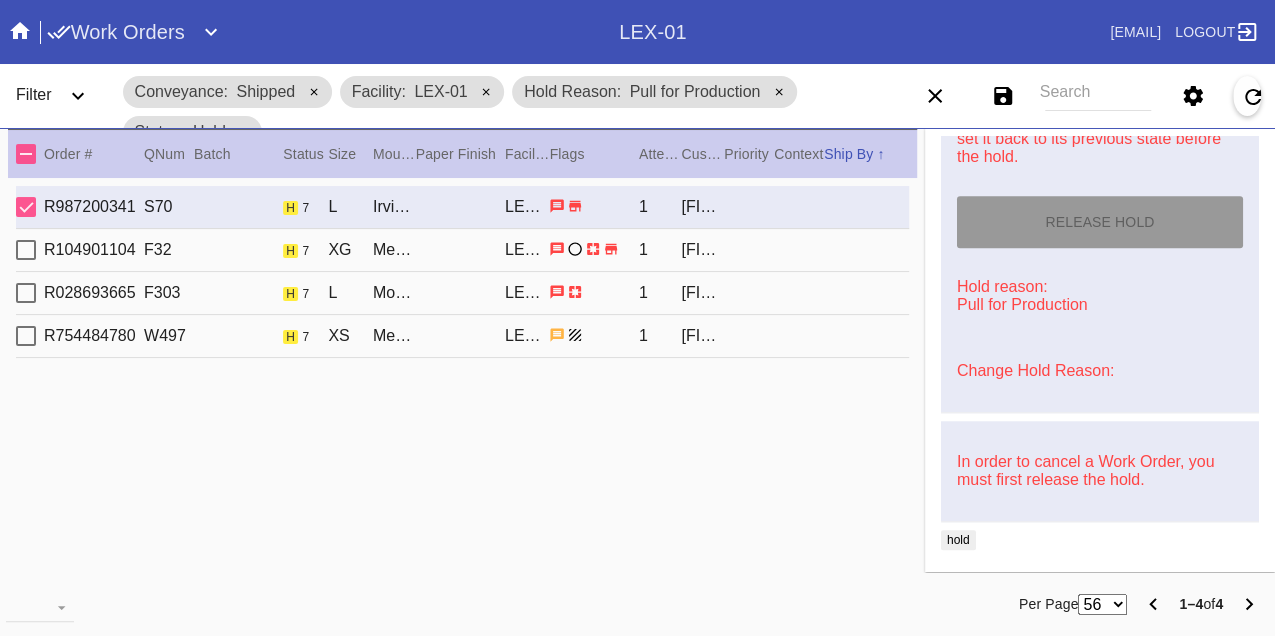 type on "8/9/2025" 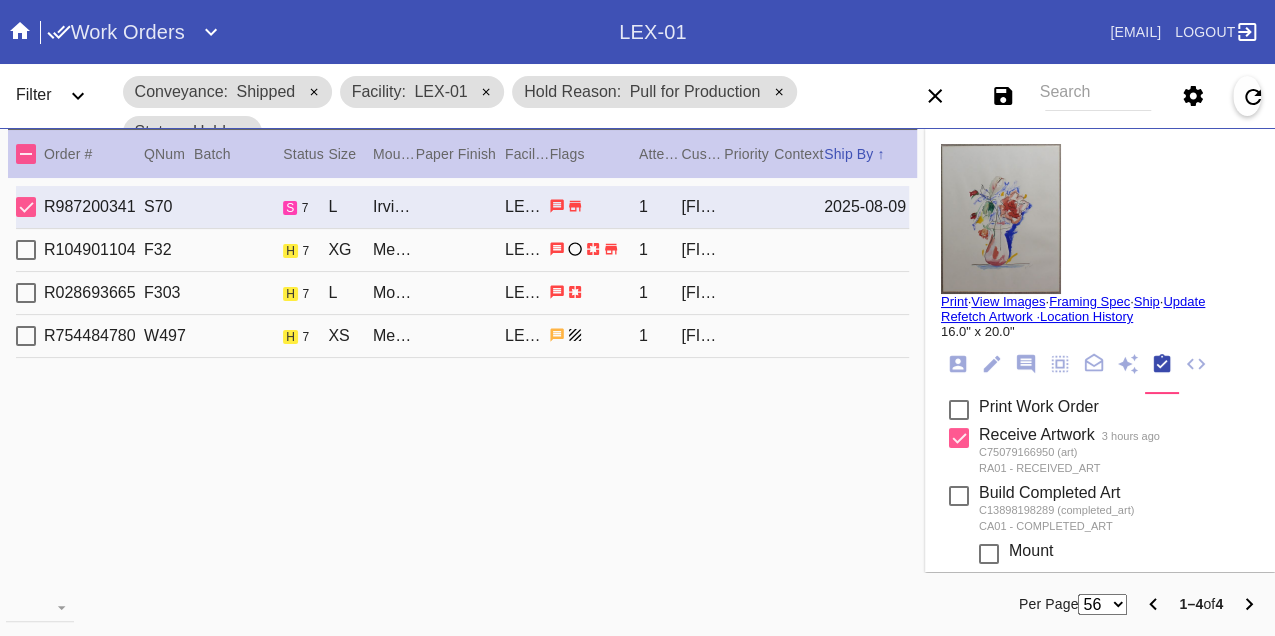 scroll, scrollTop: 0, scrollLeft: 0, axis: both 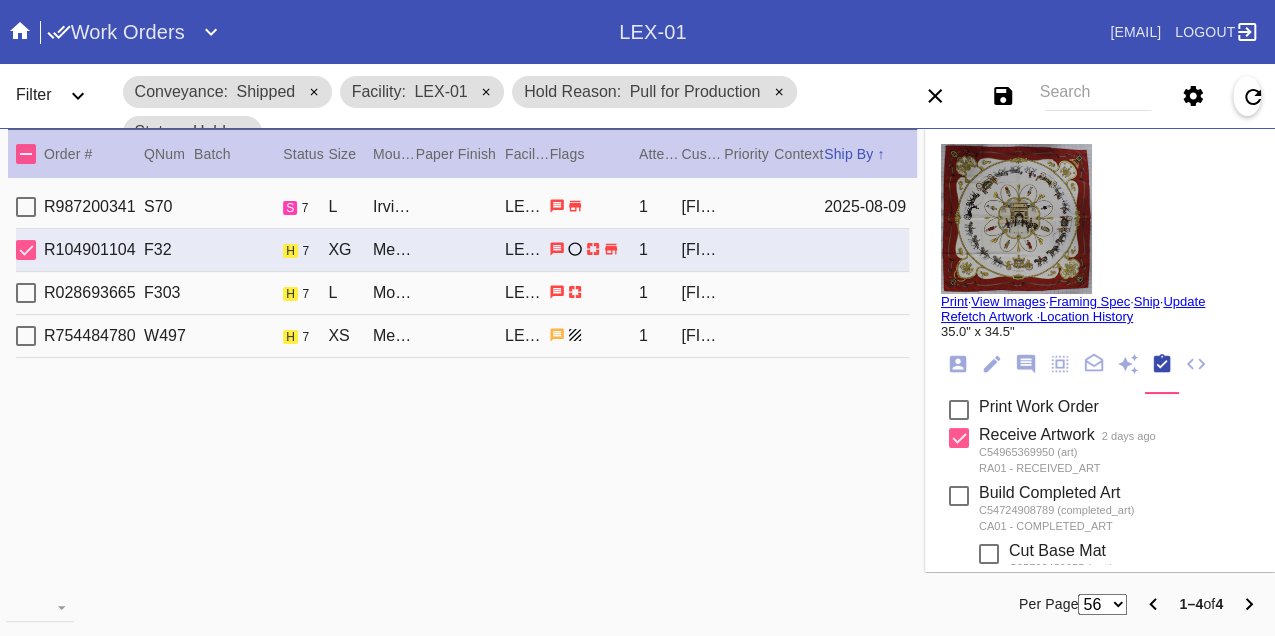click on "R028693665 F303 h   7 L Monterey / White LEX-01 1 Julia Charalel" at bounding box center [462, 293] 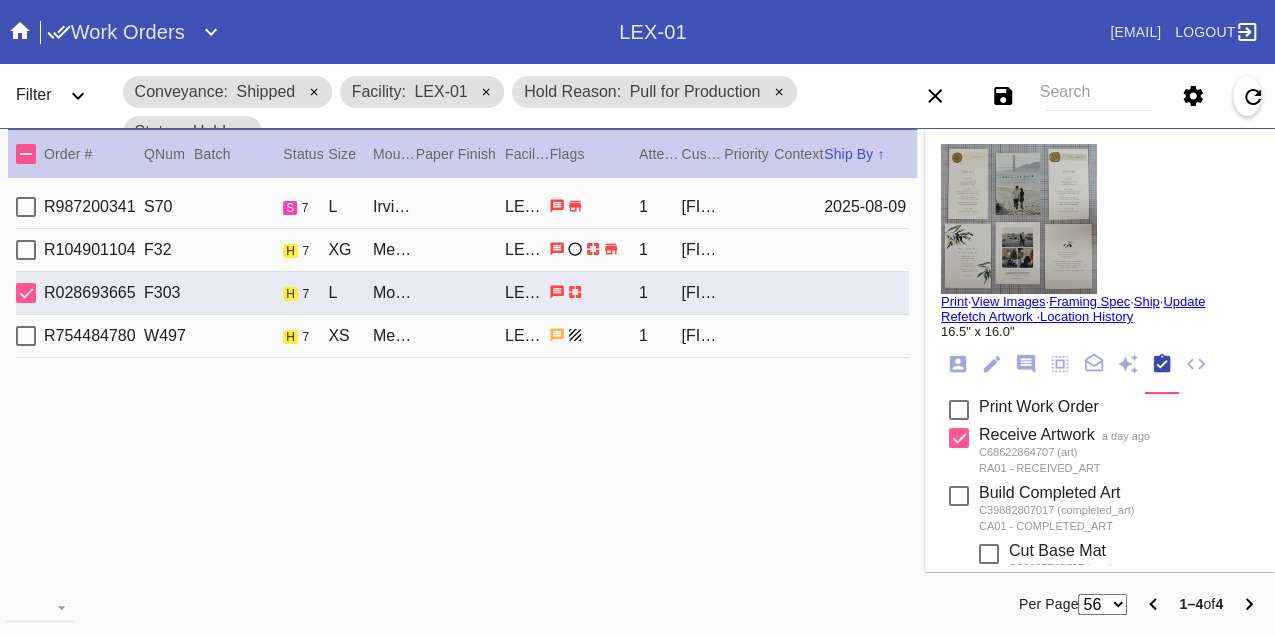click on "R754484780 W497 h   7 XS Mercer / Navy Mini Stripe LEX-01 1 Jessica Beaudoin" at bounding box center (462, 336) 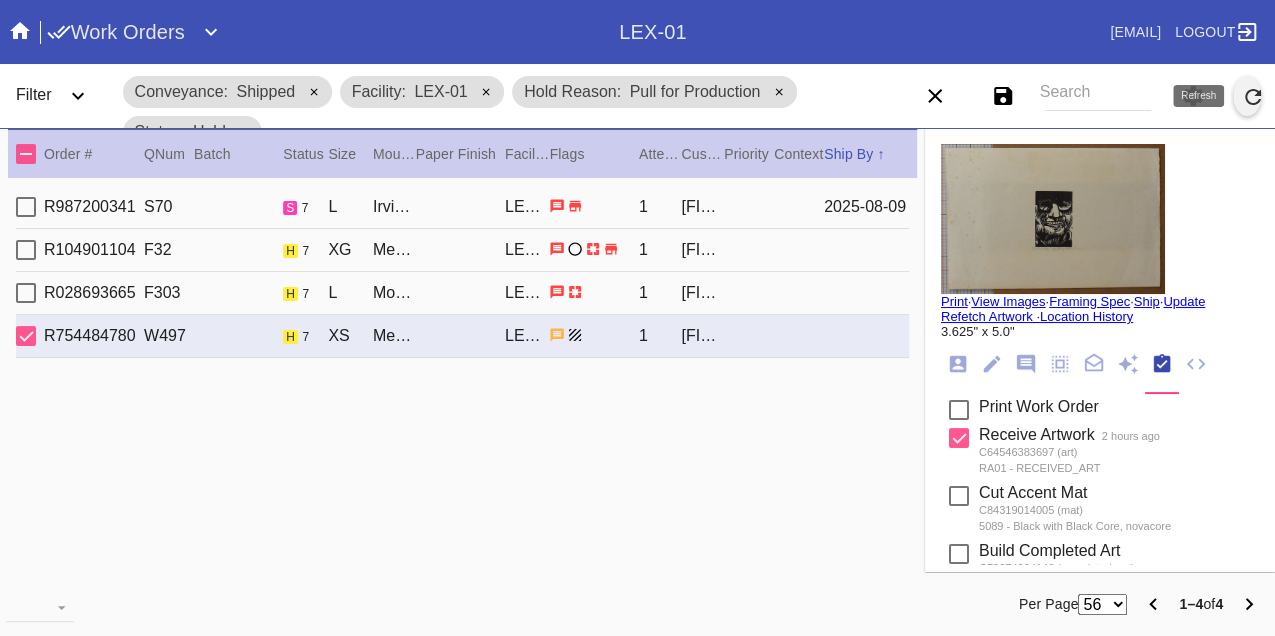 click 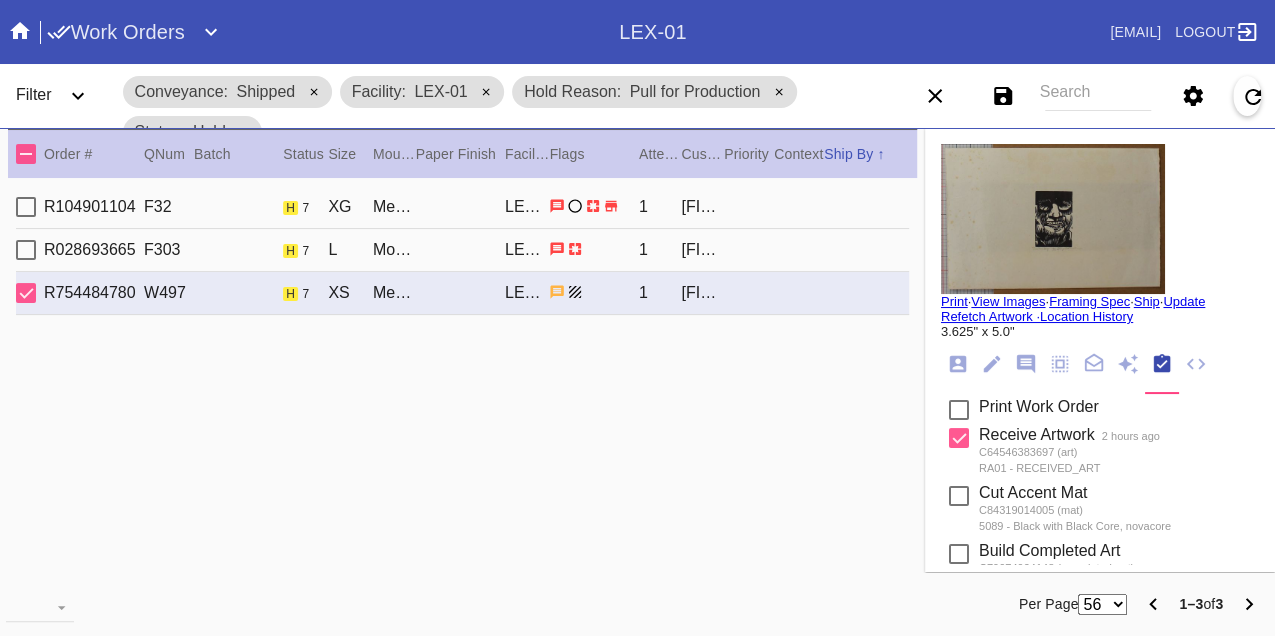 click on "R104901104 F32 h   7 XG Mercer Slim (Deep) / White LEX-01 1 Lindsay Getz" at bounding box center [462, 207] 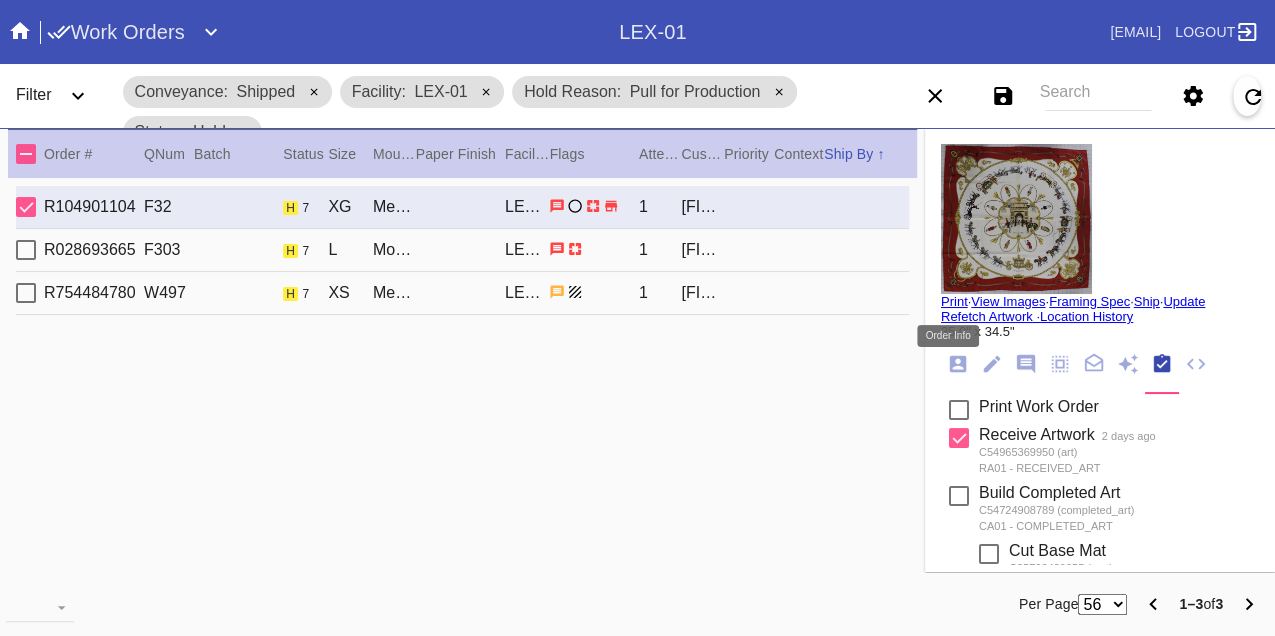 click 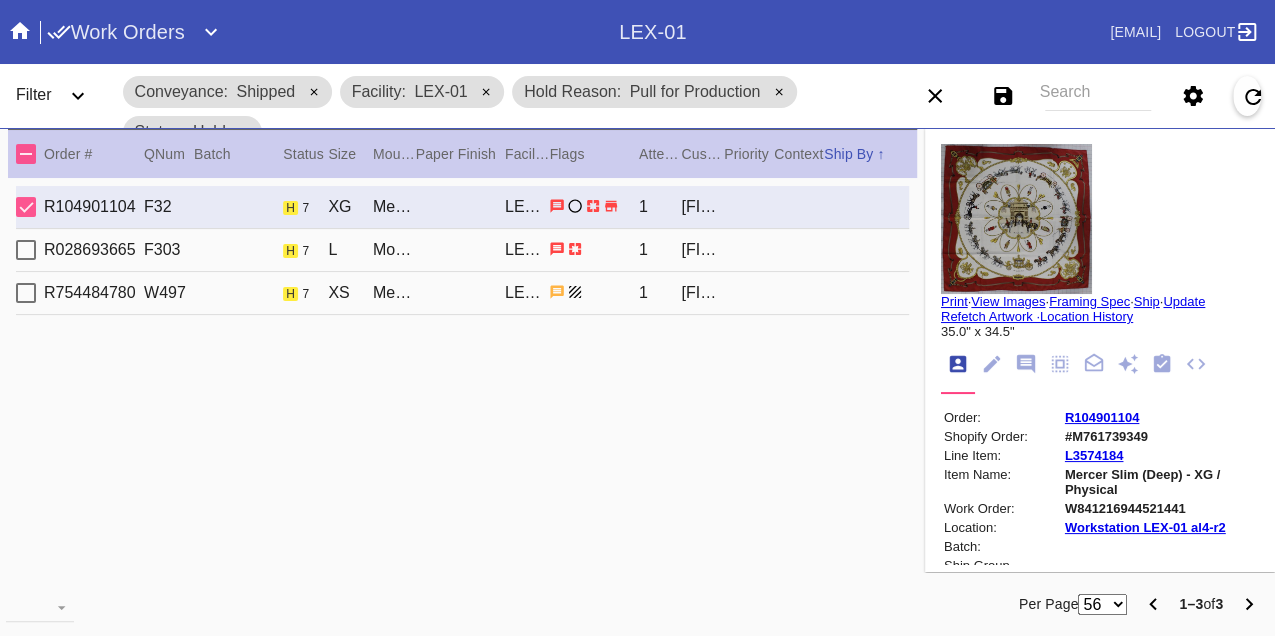 click on "W841216944521441" at bounding box center (1160, 508) 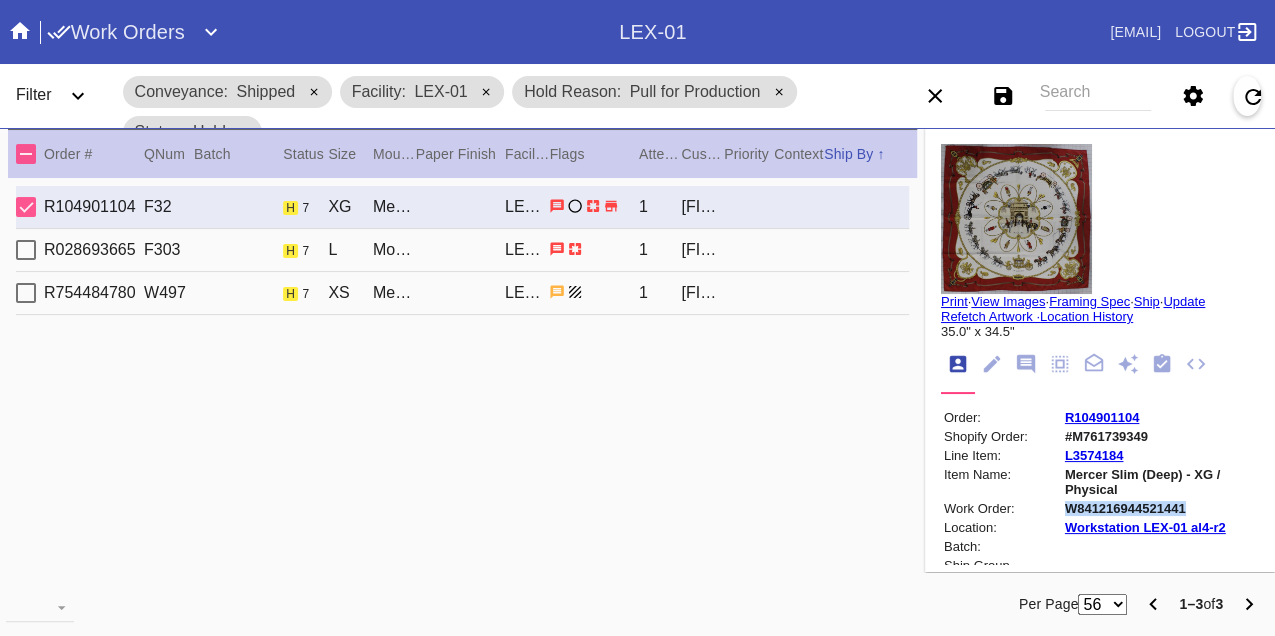 click on "W841216944521441" at bounding box center [1160, 508] 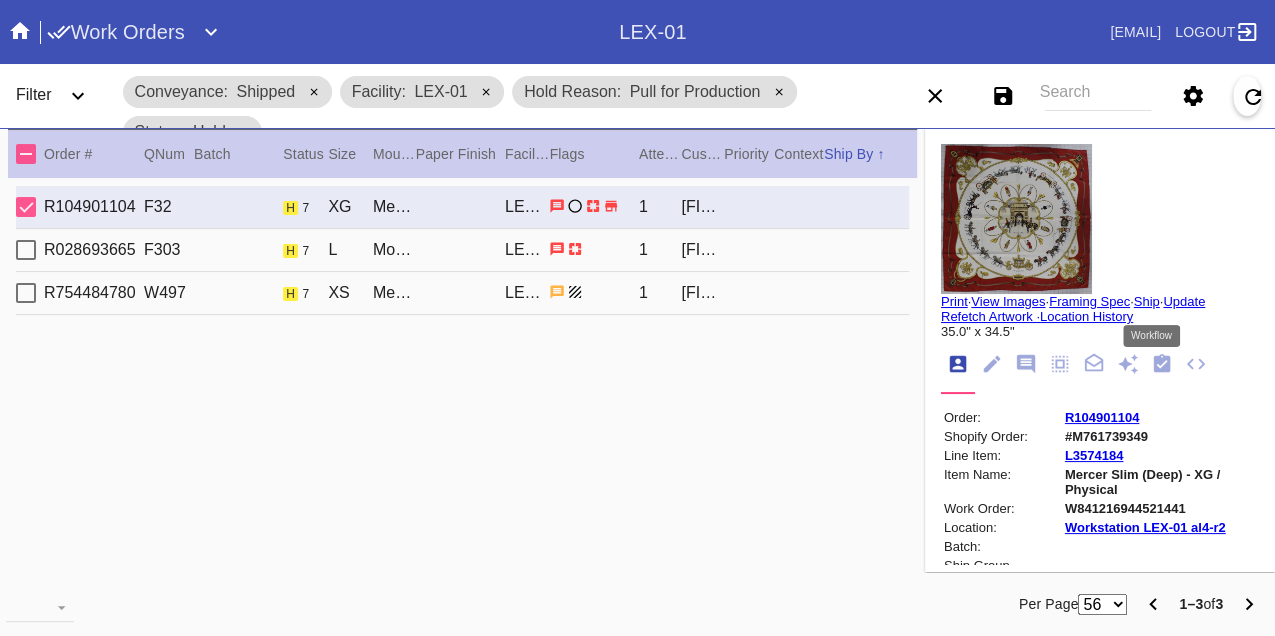 click 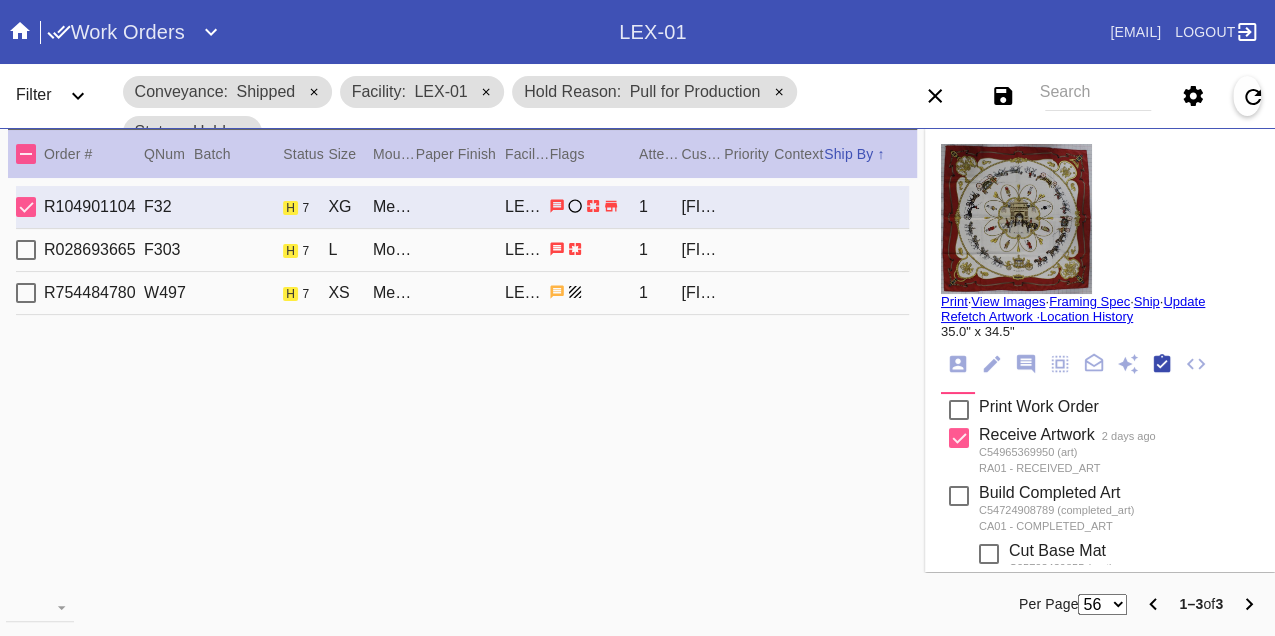 scroll, scrollTop: 318, scrollLeft: 0, axis: vertical 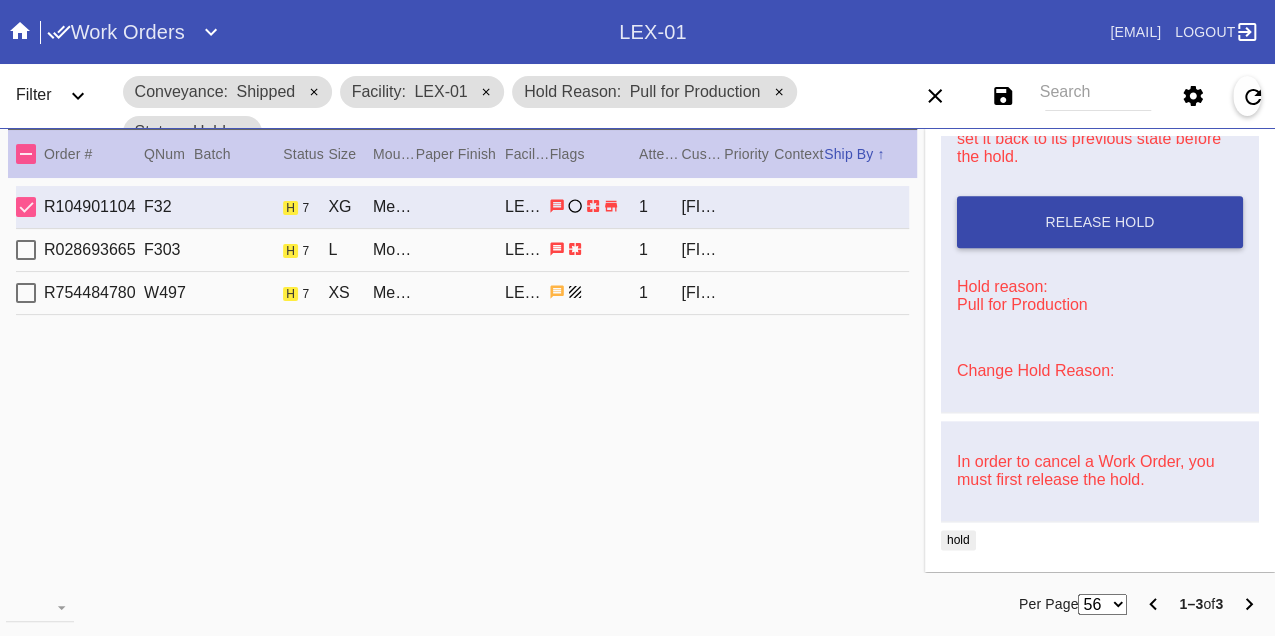 click on "Release Hold" at bounding box center (1100, 222) 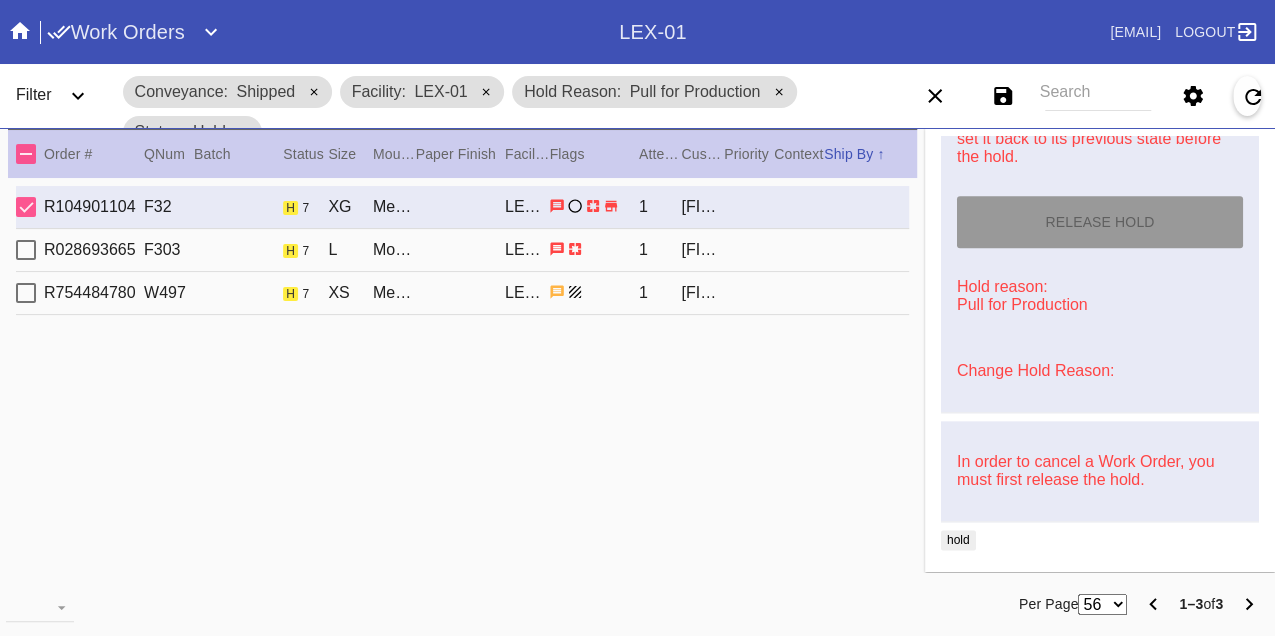 type on "8/9/2025" 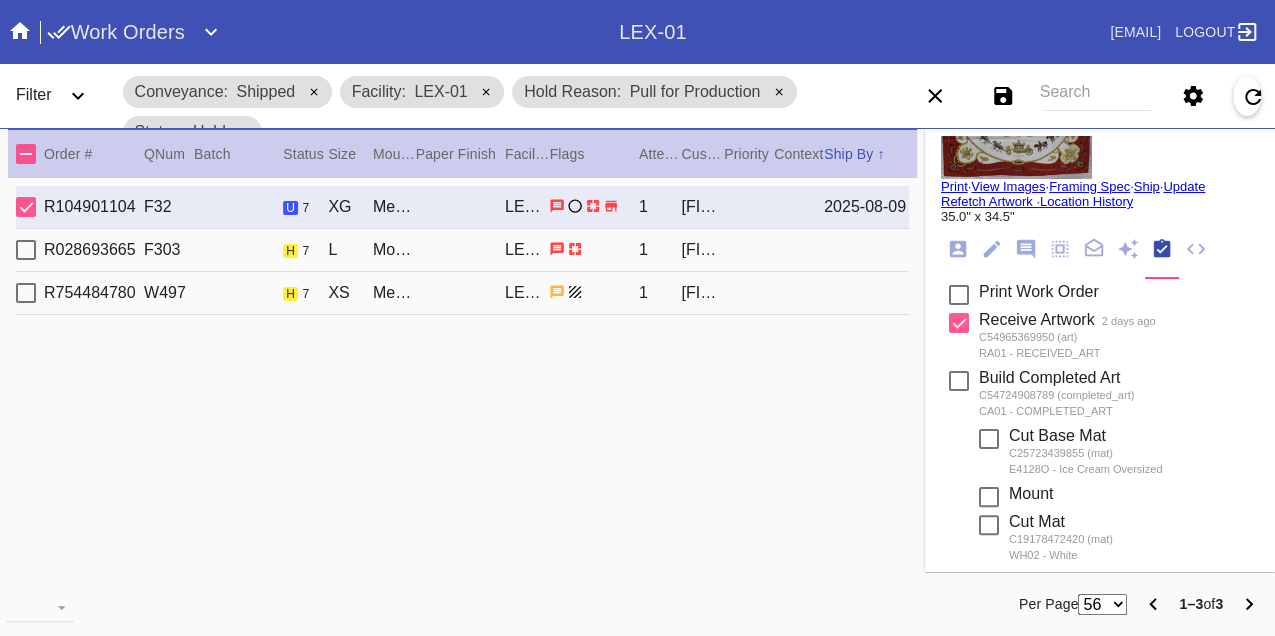 scroll, scrollTop: 0, scrollLeft: 0, axis: both 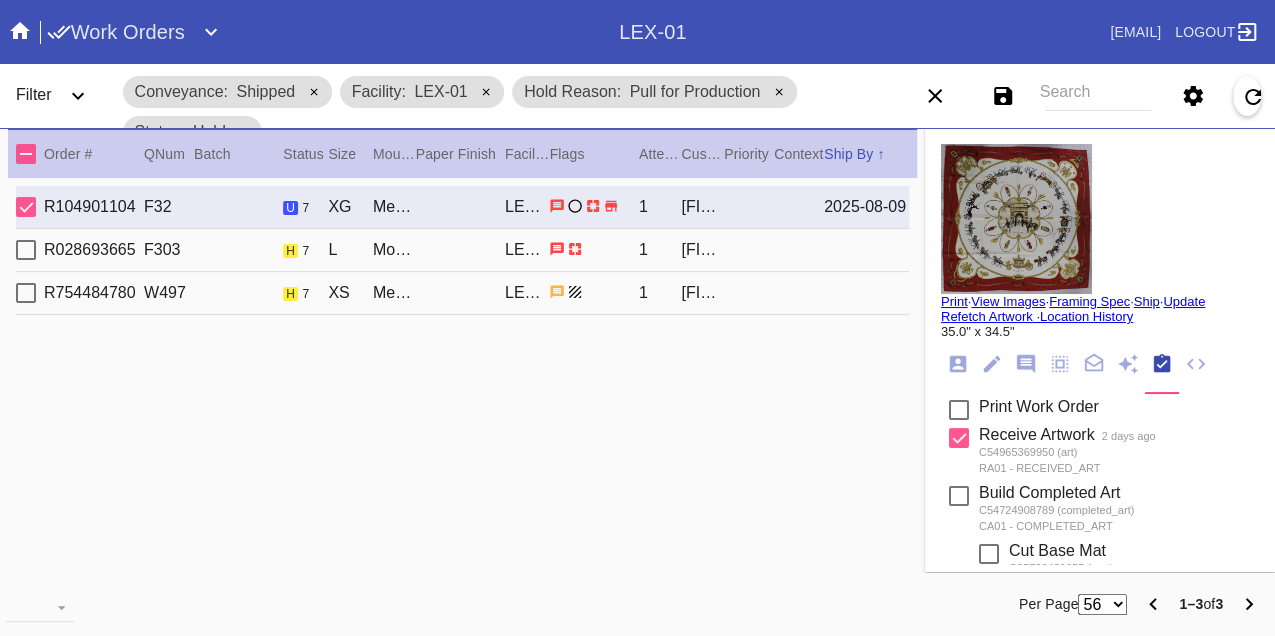 click on "Print" at bounding box center [954, 301] 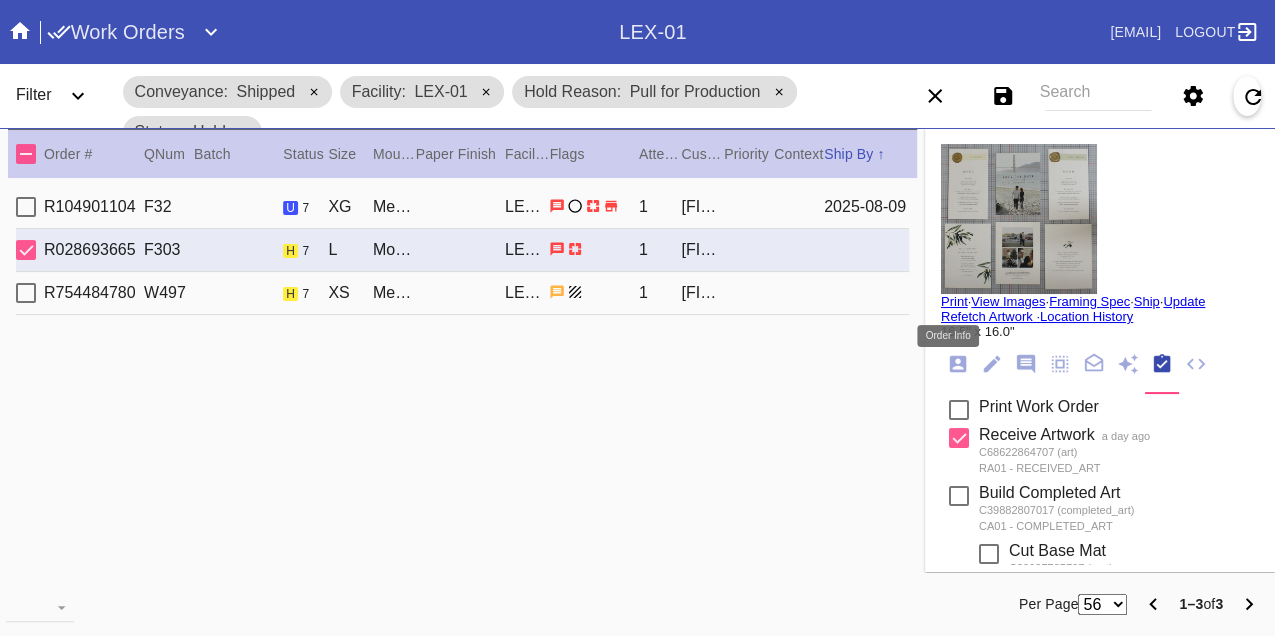 click 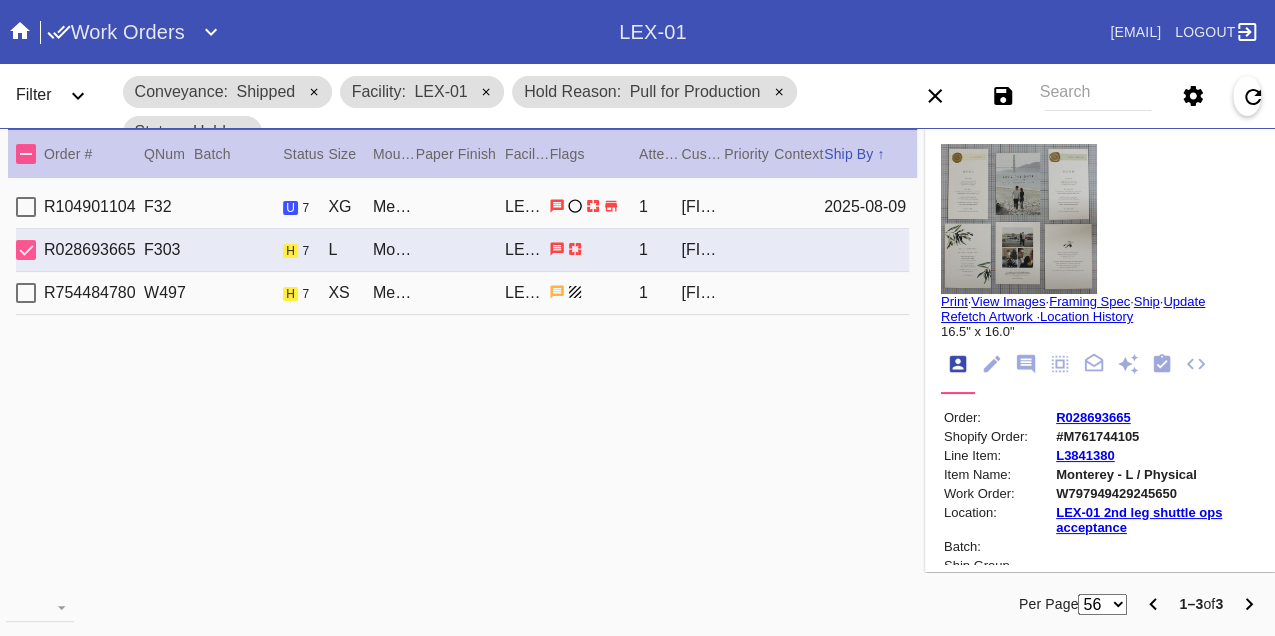 click on "W797949429245650" at bounding box center [1156, 493] 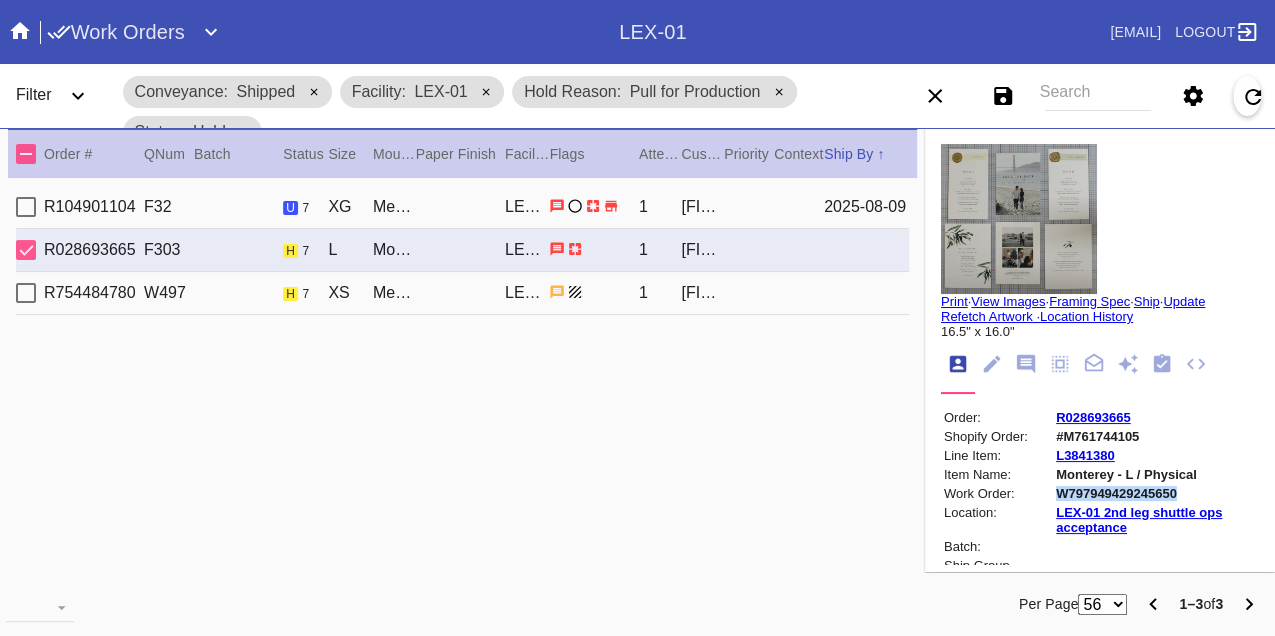 click on "W797949429245650" at bounding box center [1156, 493] 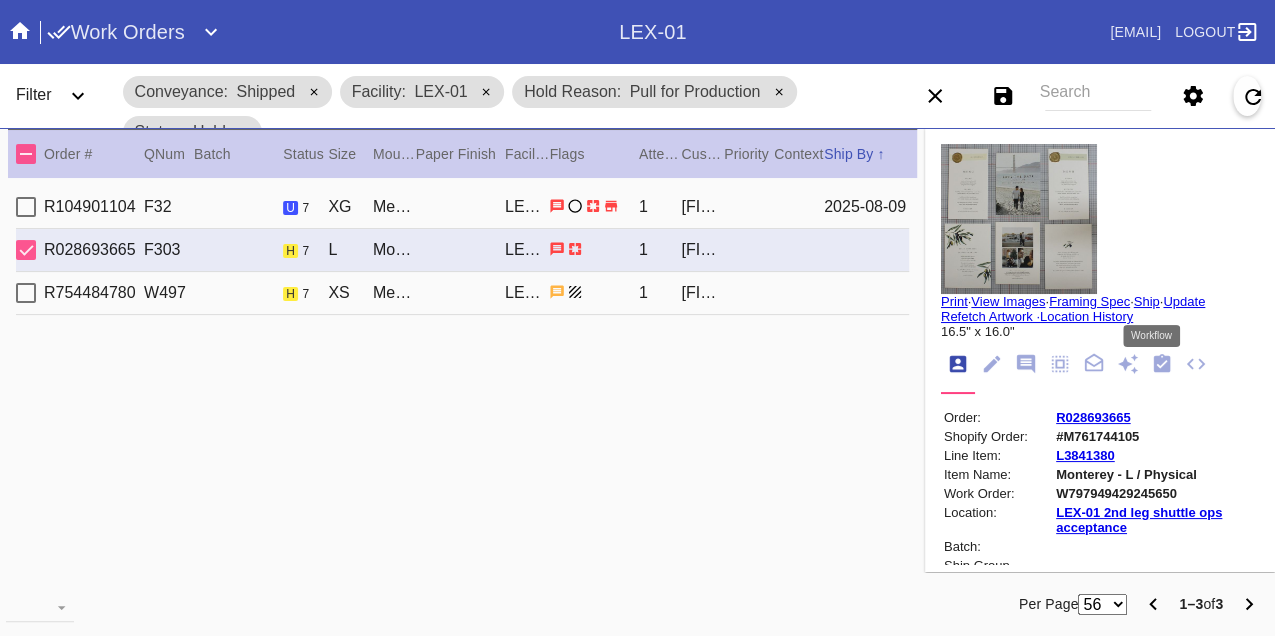 click 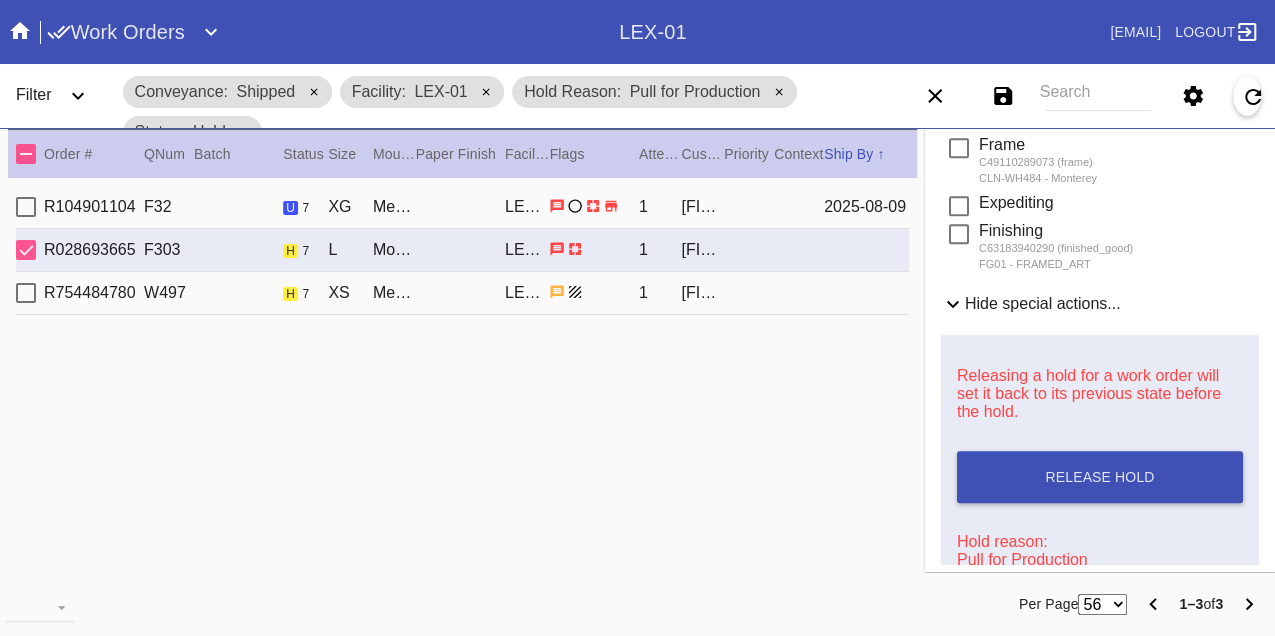 scroll, scrollTop: 948, scrollLeft: 0, axis: vertical 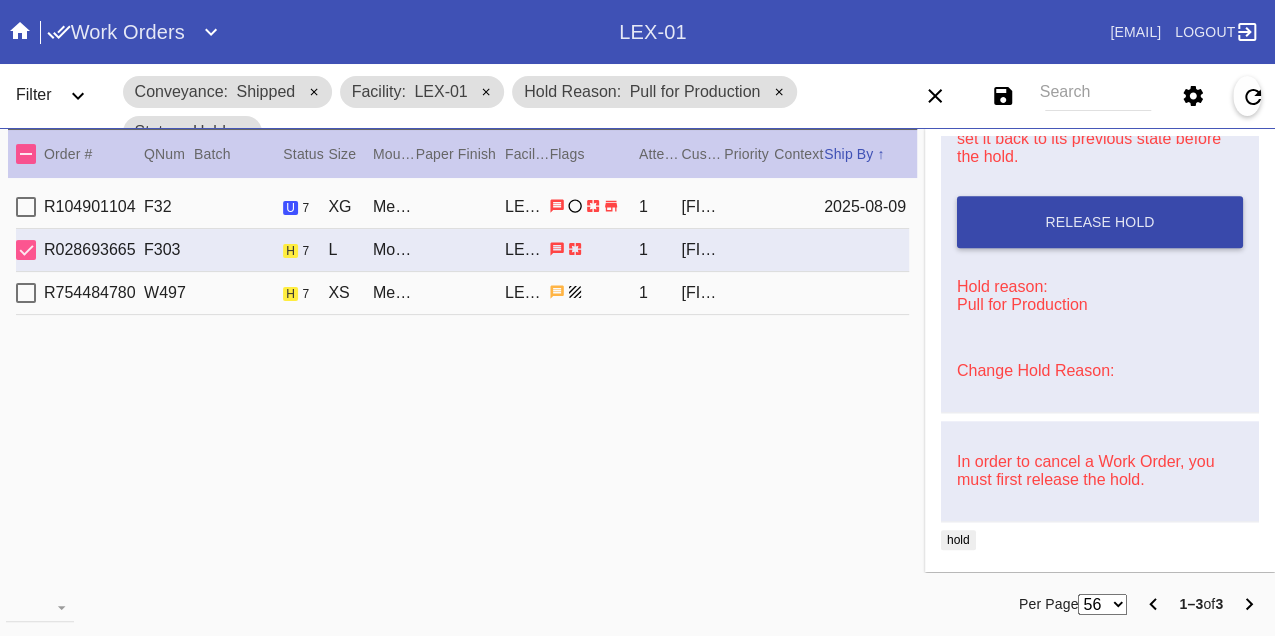 click on "Release Hold" at bounding box center [1100, 222] 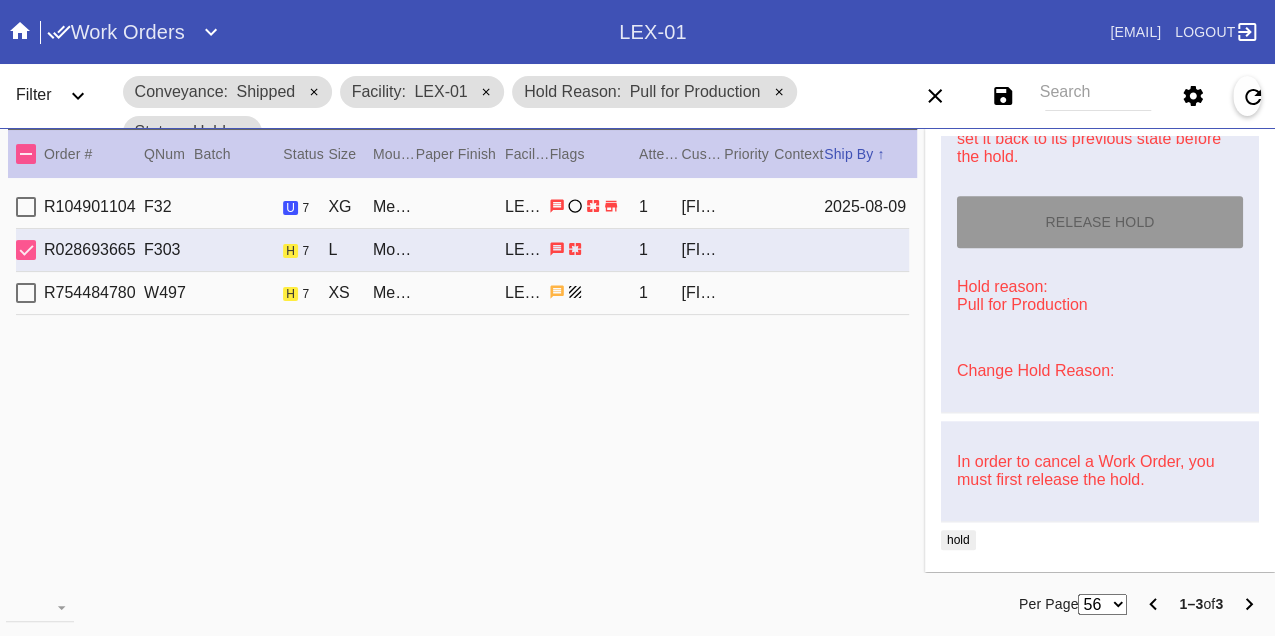 type on "8/9/2025" 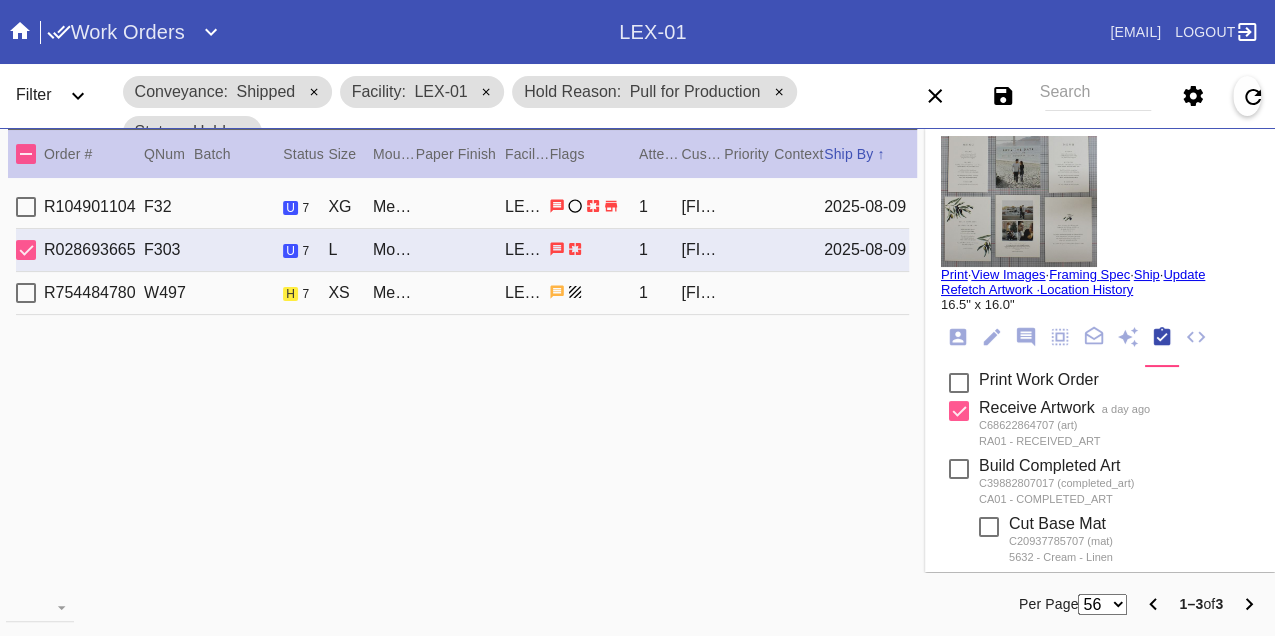 scroll, scrollTop: 0, scrollLeft: 0, axis: both 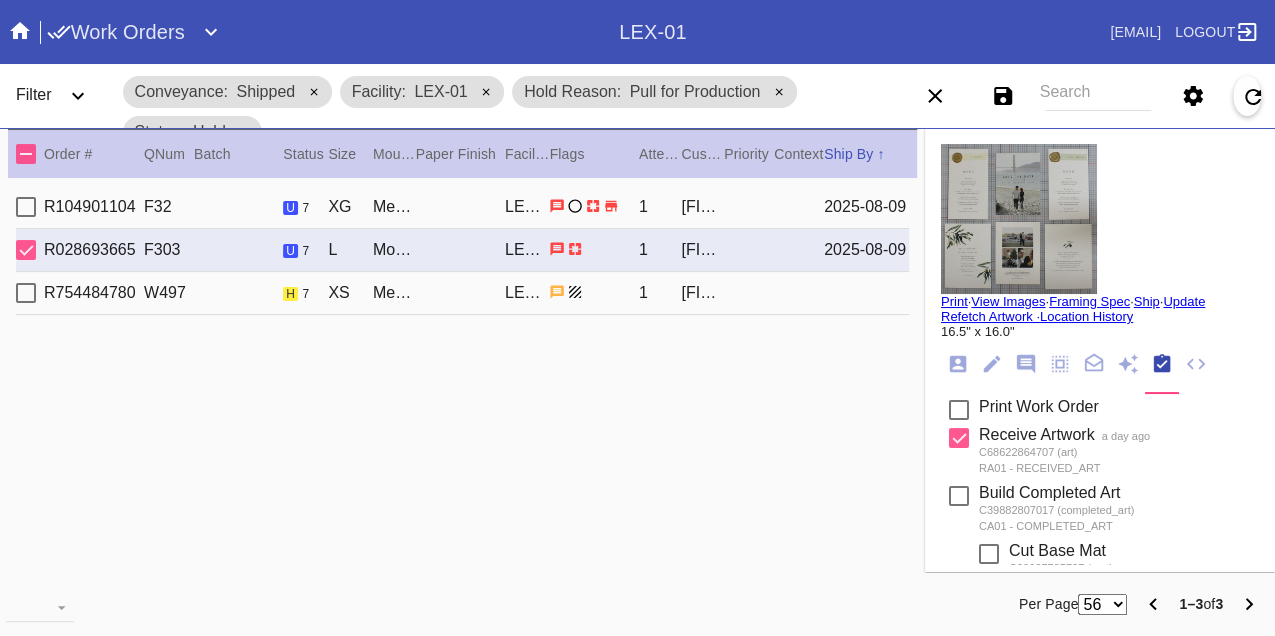 click on "Print" at bounding box center [954, 301] 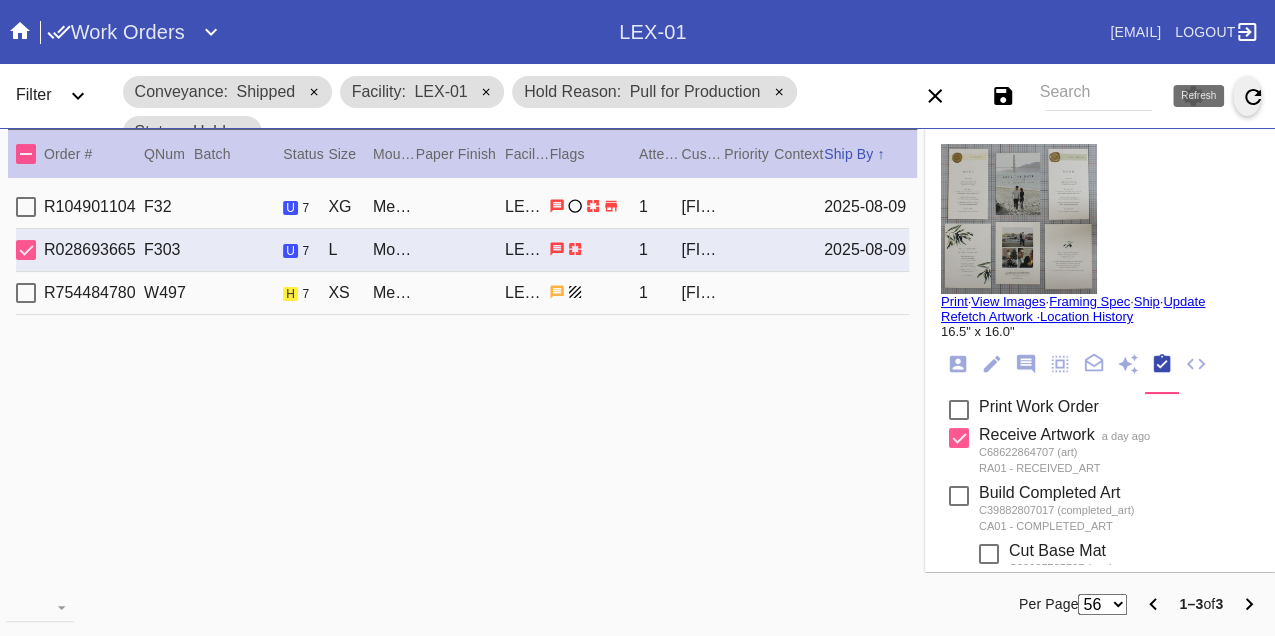 click 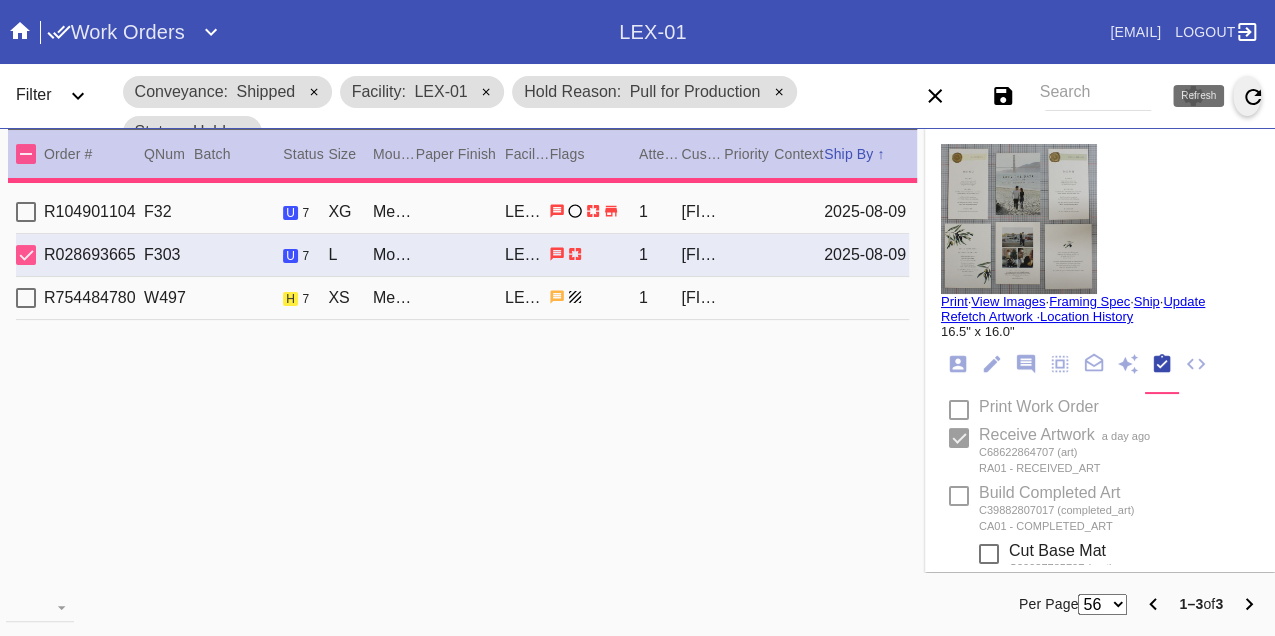 type on "PRO NOTE: OK to increase mat borders to cover negative space. DC 8.7" 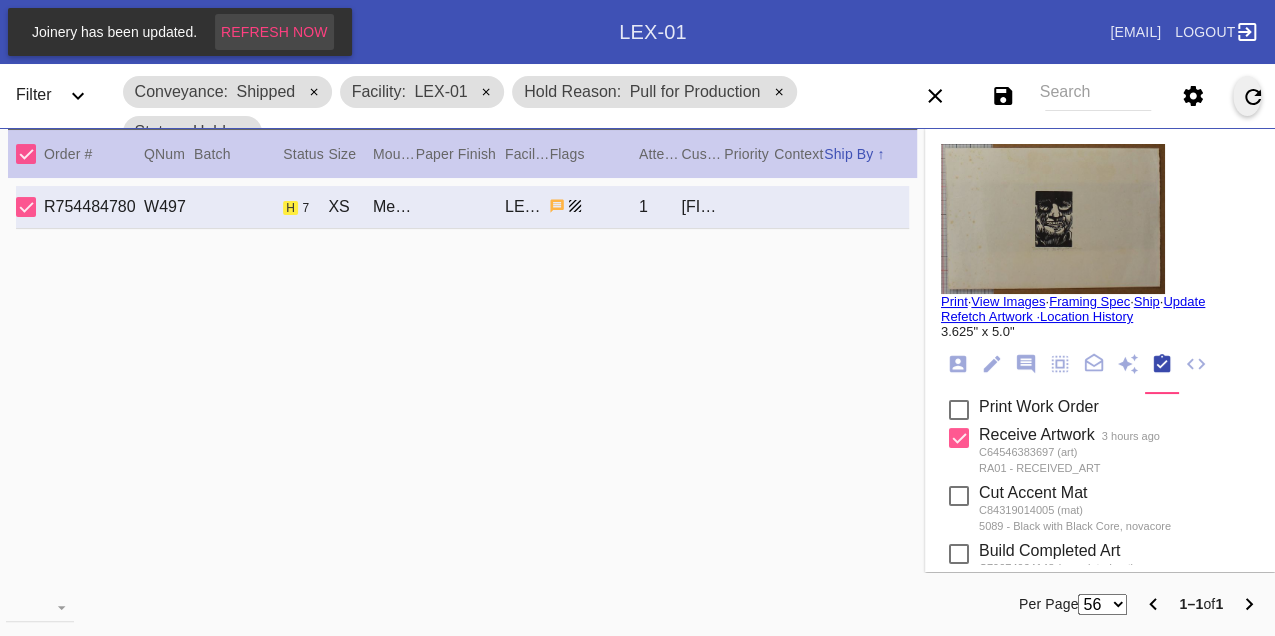 click on "Refresh Now" at bounding box center [274, 32] 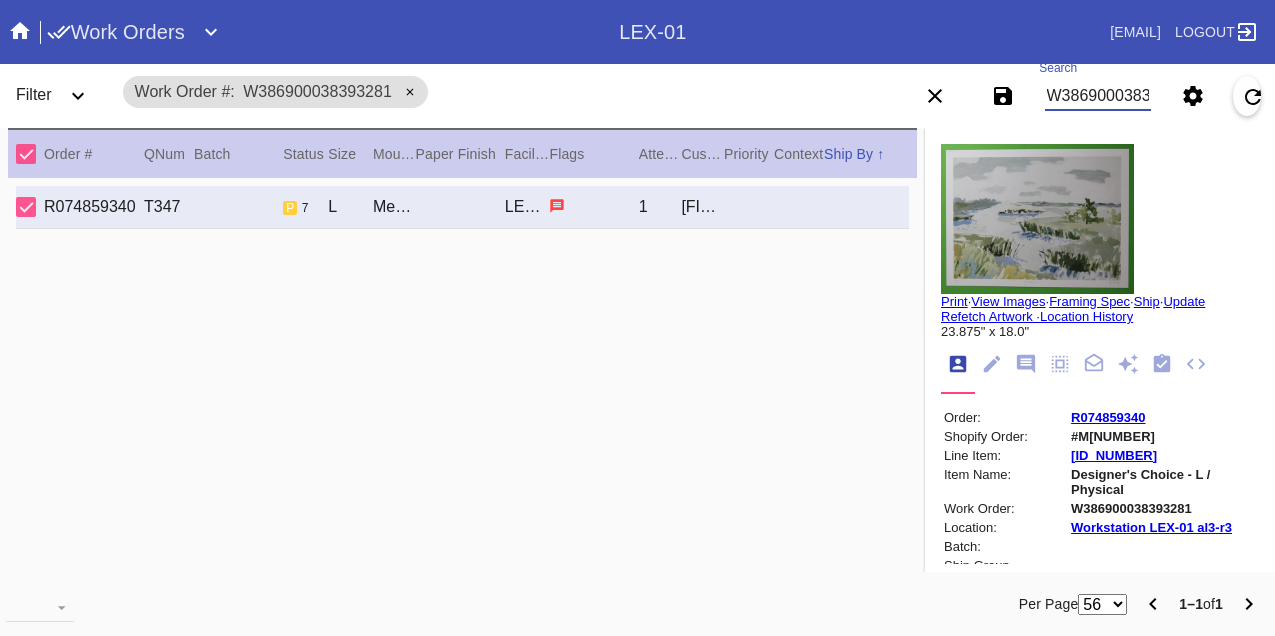 scroll, scrollTop: 0, scrollLeft: 0, axis: both 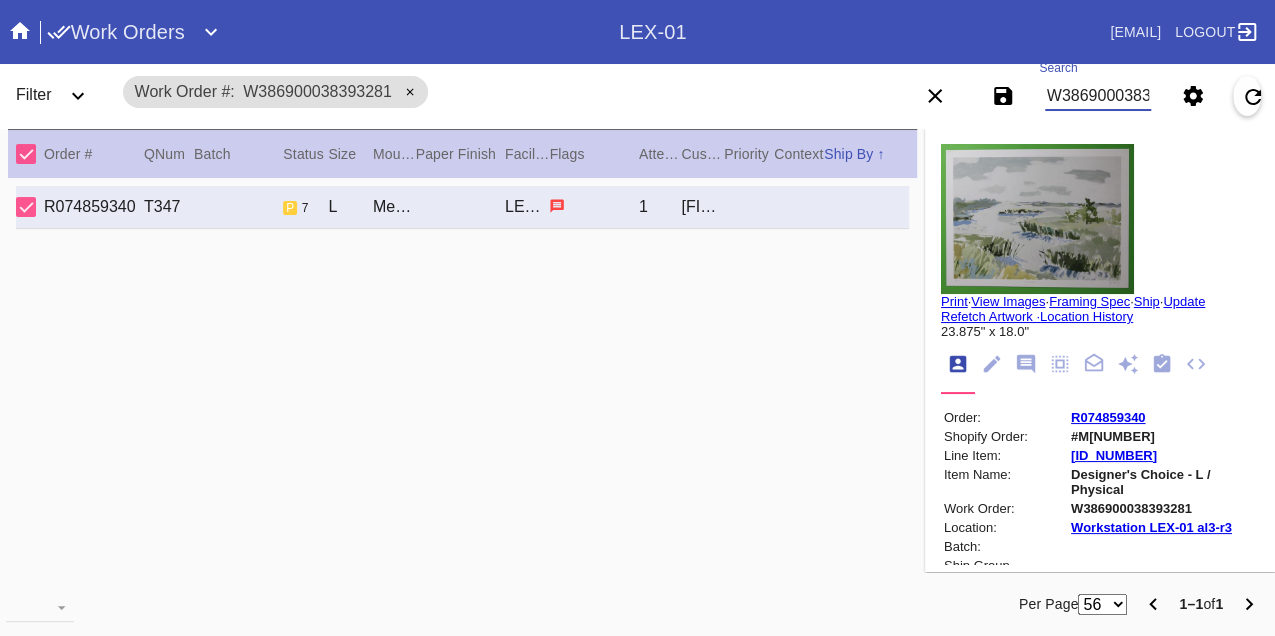 click on "W386900038393281" at bounding box center (1098, 96) 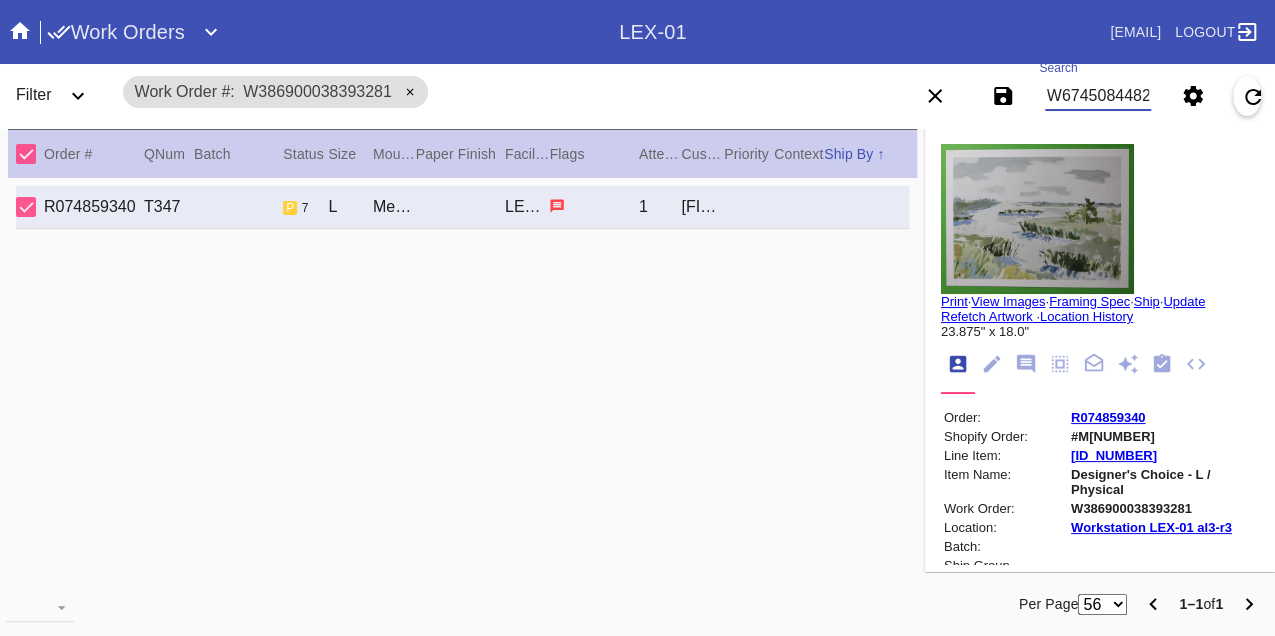 type on "W674508448266615" 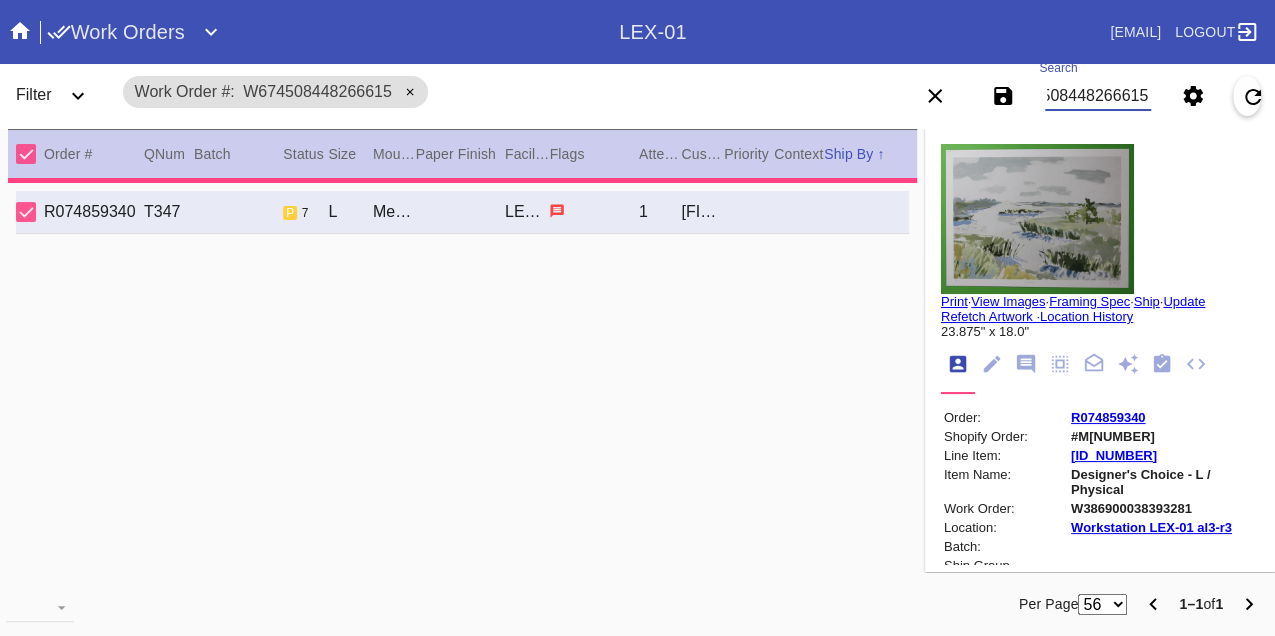 type on "10.0" 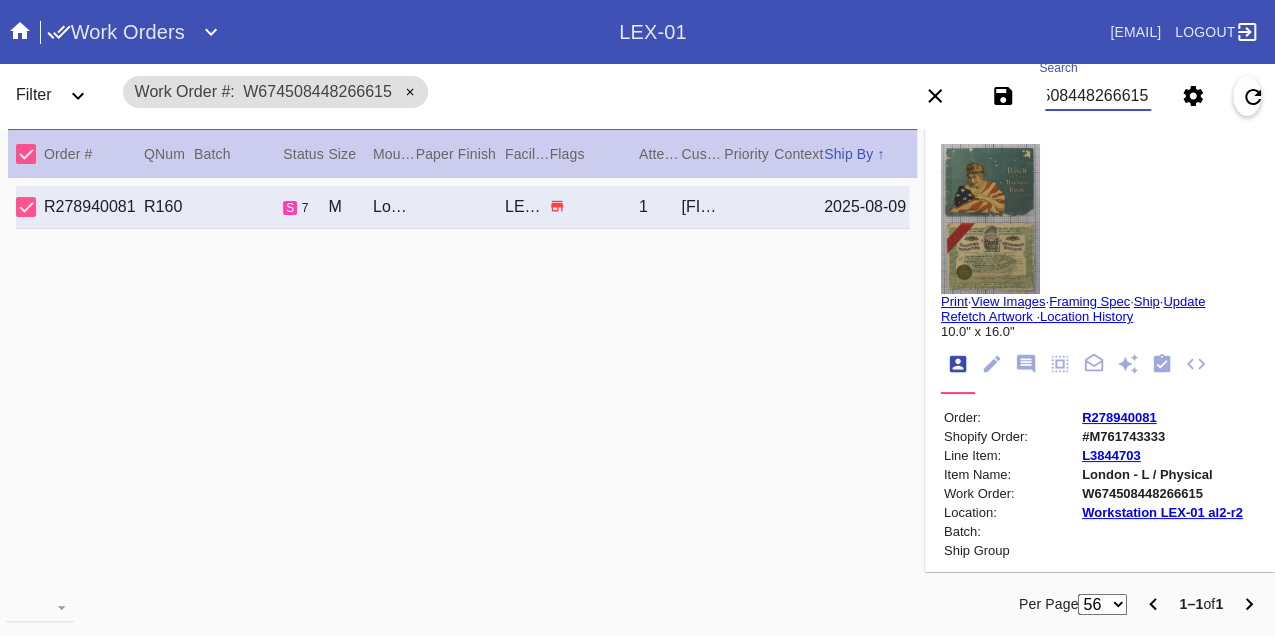 scroll, scrollTop: 0, scrollLeft: 0, axis: both 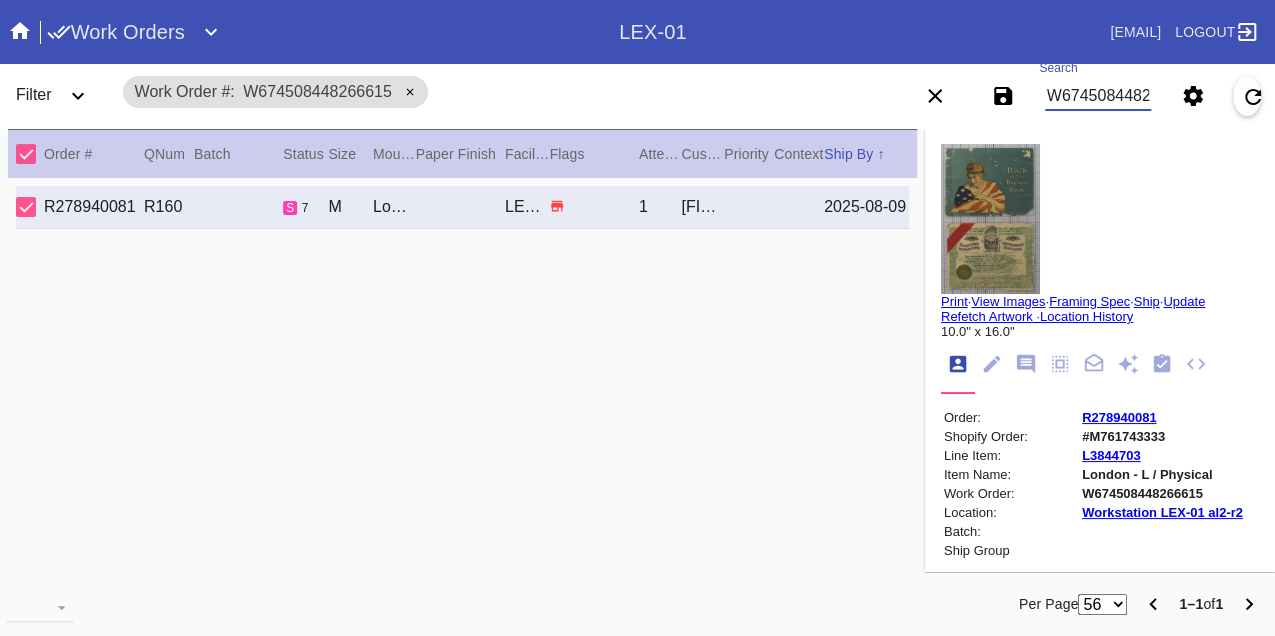 click on "W674508448266615" at bounding box center [1098, 96] 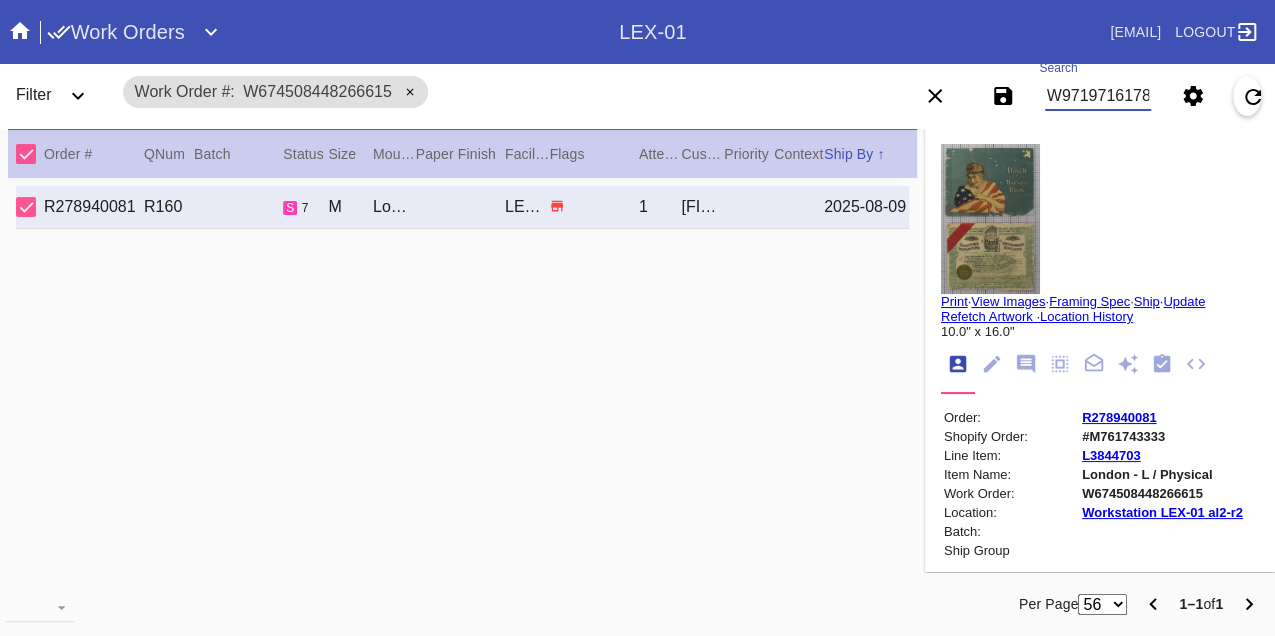 type on "W971971617864273" 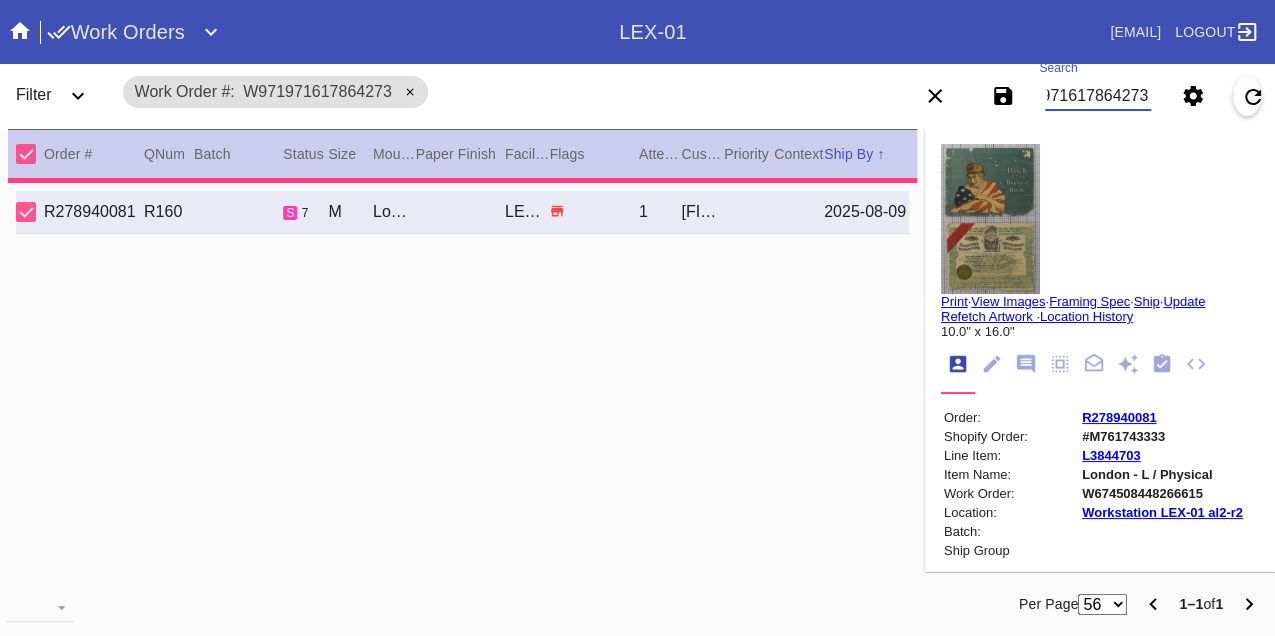 type on "11.875" 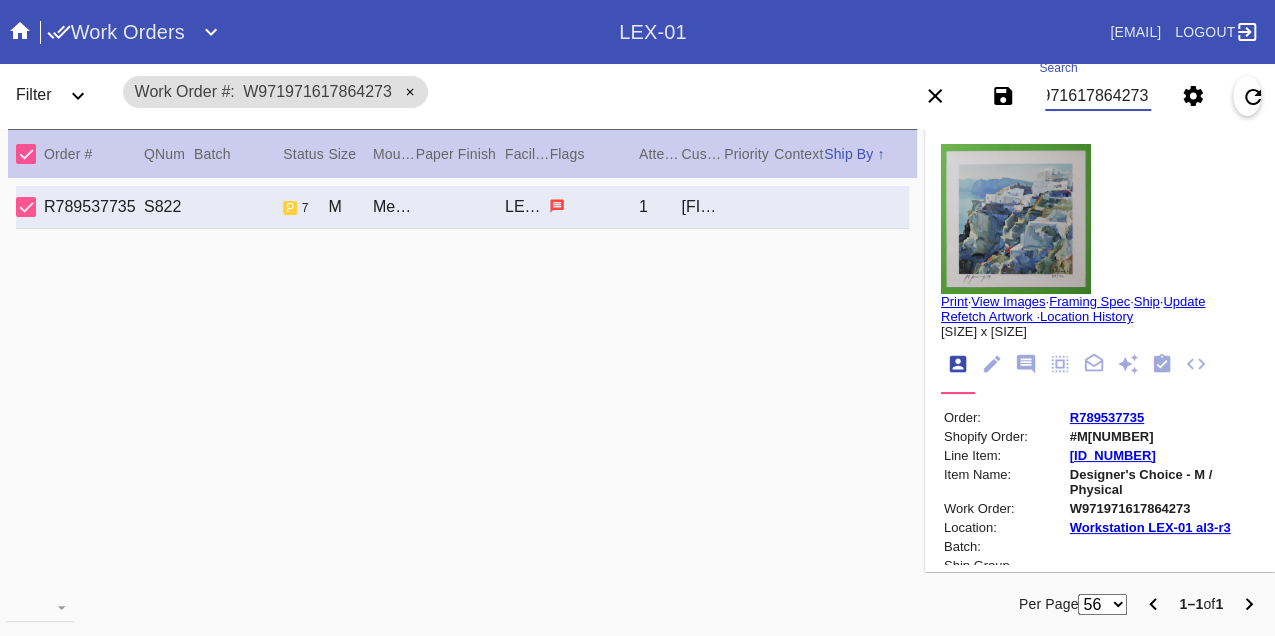click on "W971971617864273" at bounding box center (1098, 96) 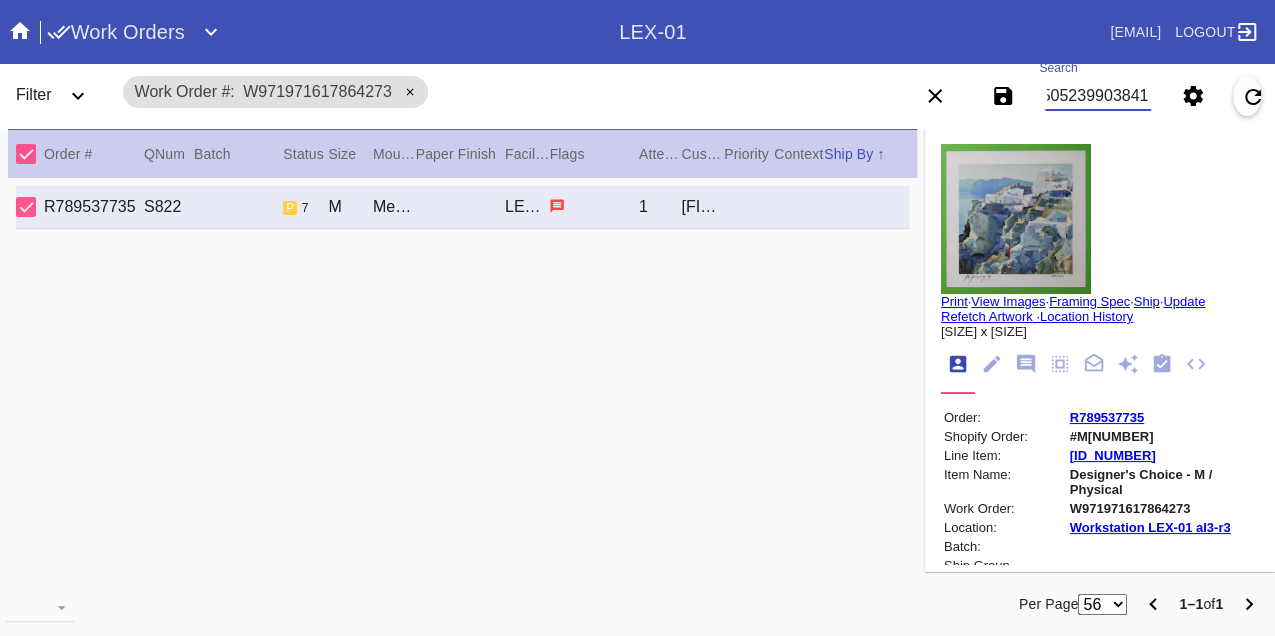 type on "W395052399038412" 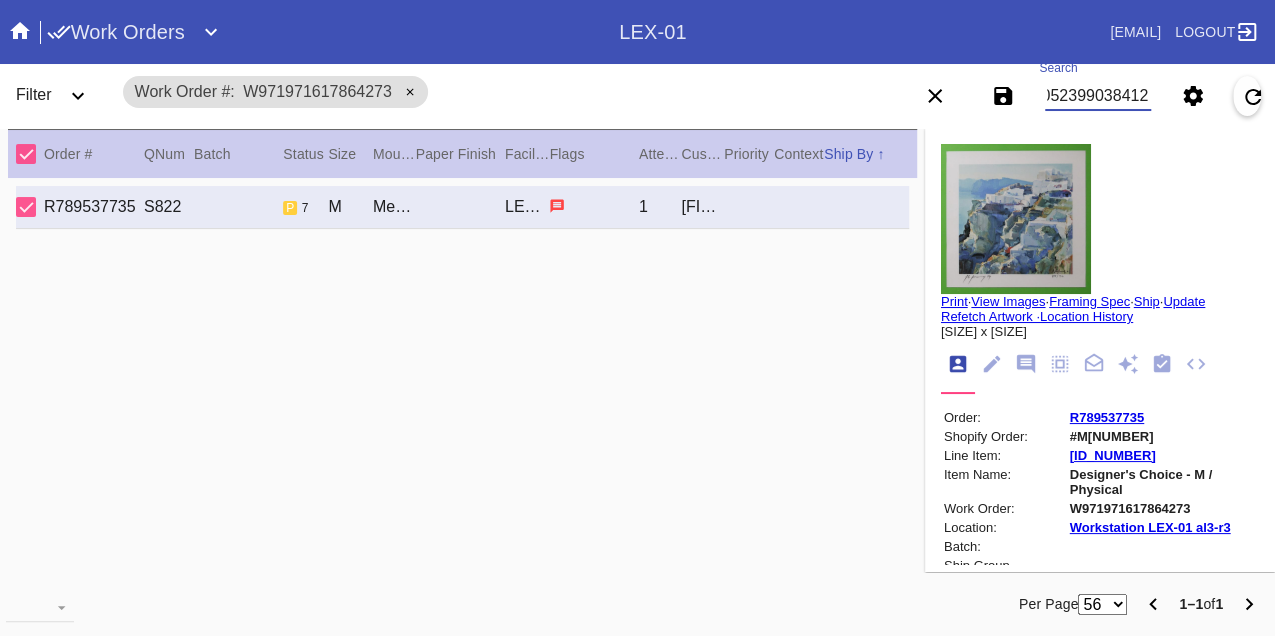 scroll, scrollTop: 0, scrollLeft: 48, axis: horizontal 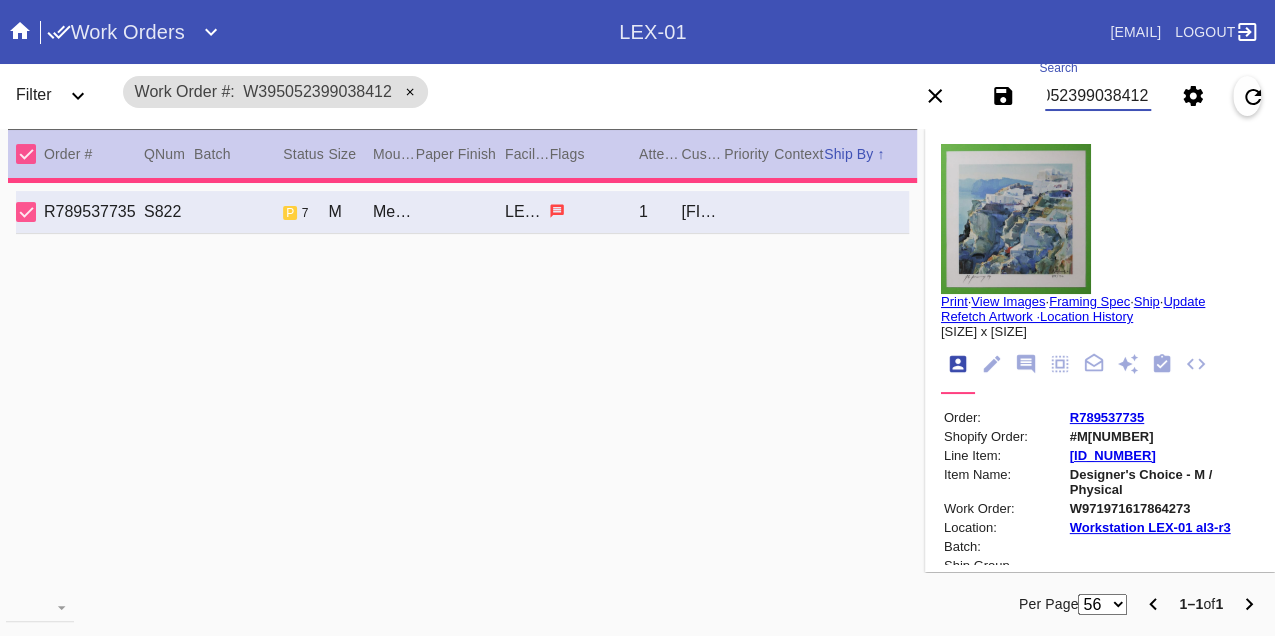 type on "12.5" 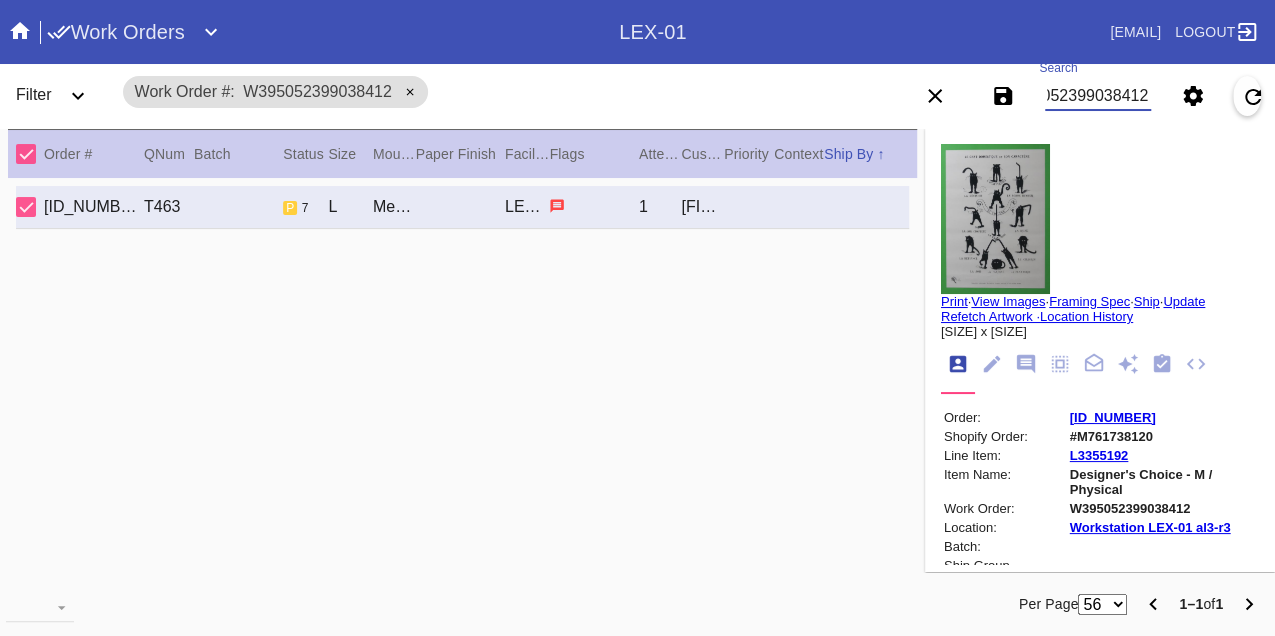 click on "W395052399038412" at bounding box center (1098, 96) 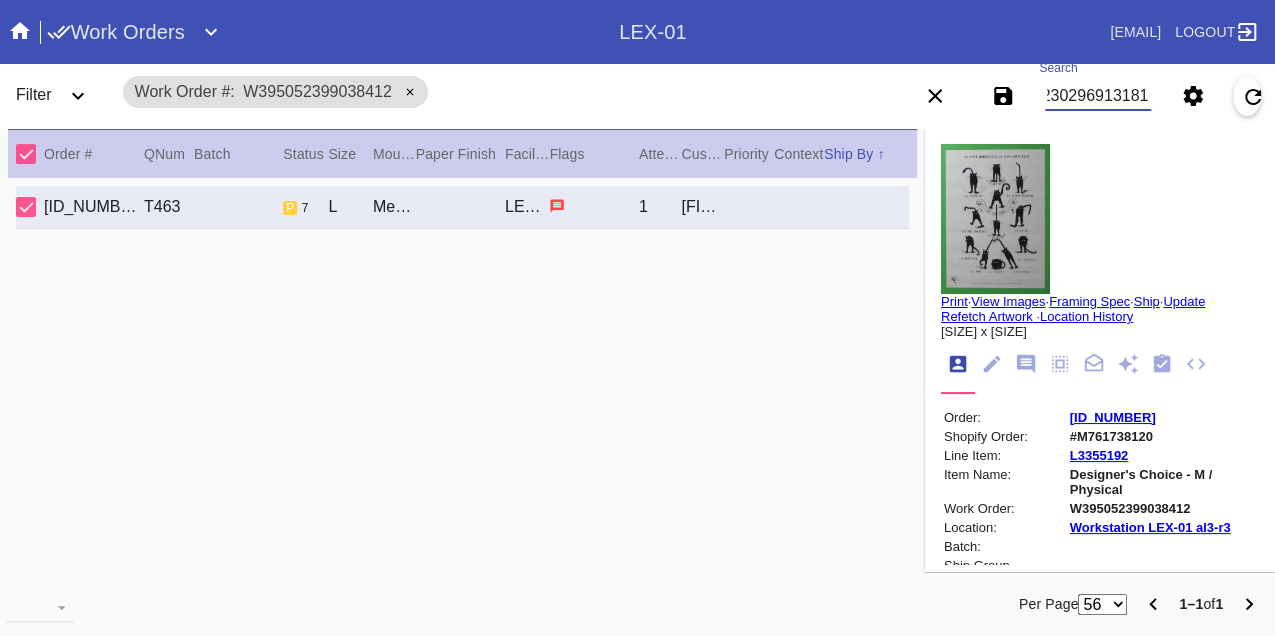 type on "W532302969131815" 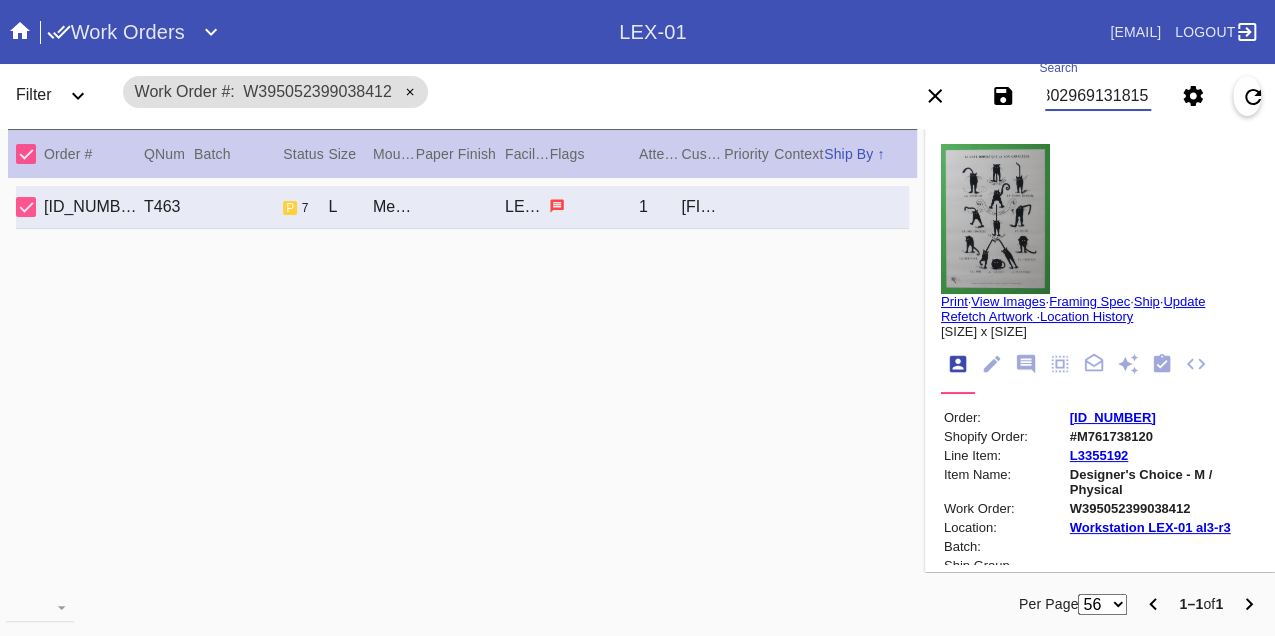 scroll, scrollTop: 0, scrollLeft: 48, axis: horizontal 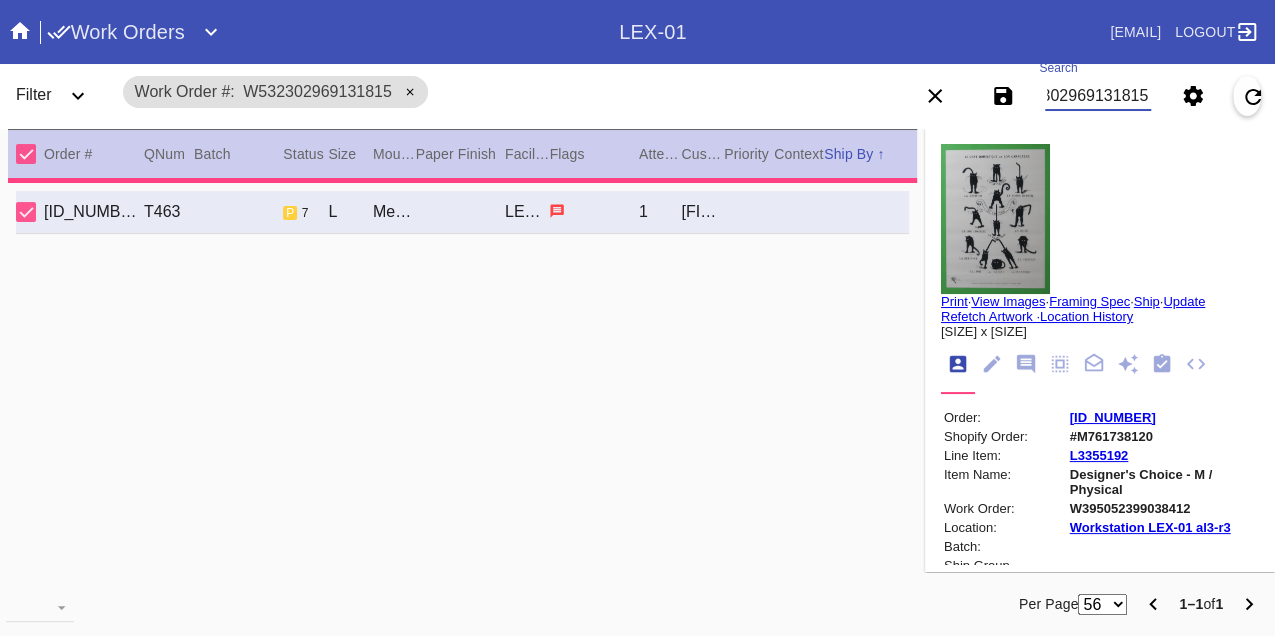 type on "23.375" 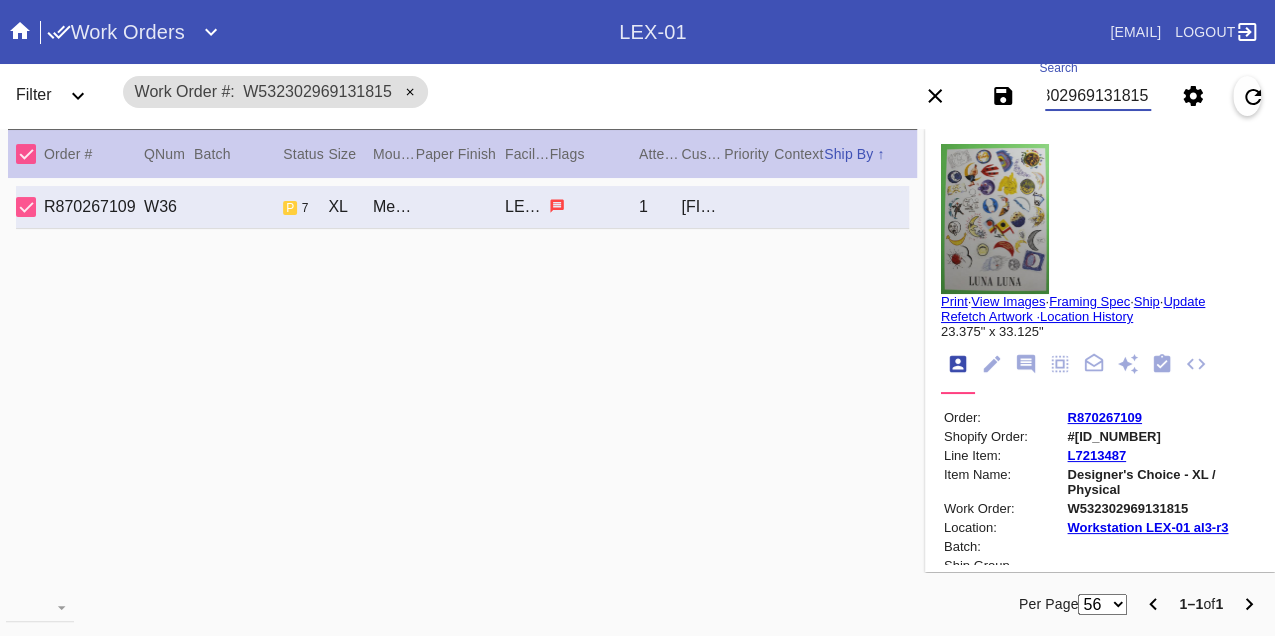click on "W532302969131815" at bounding box center (1098, 96) 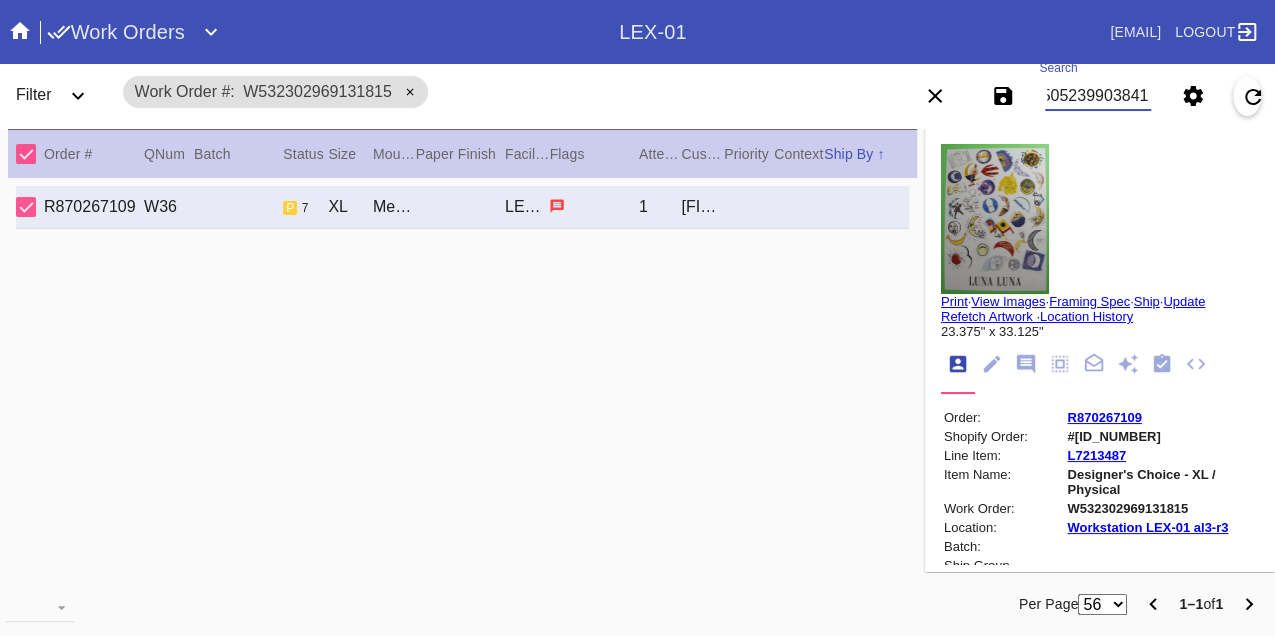 type on "W395052399038412" 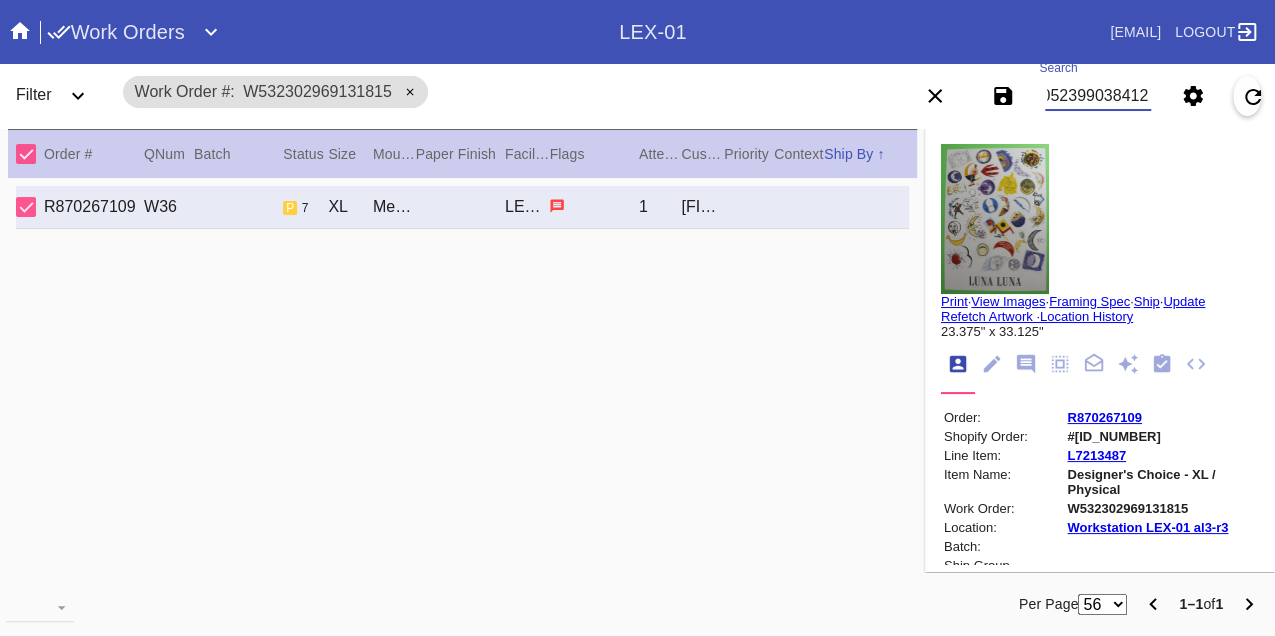 scroll, scrollTop: 0, scrollLeft: 48, axis: horizontal 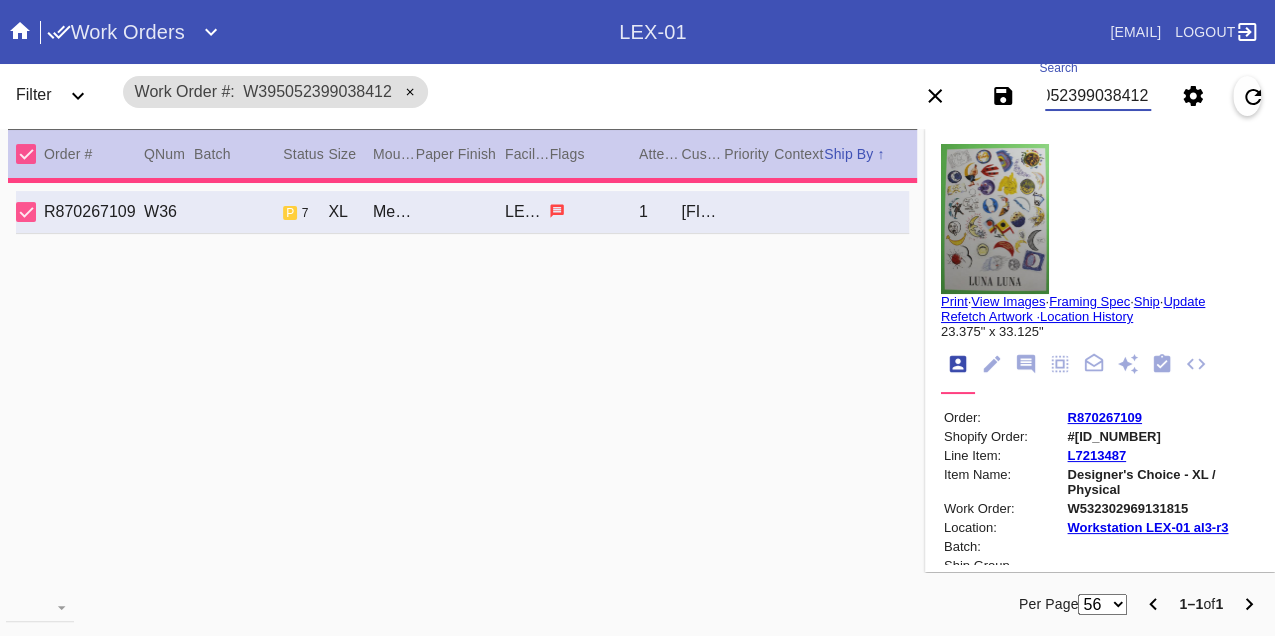 type on "12.5" 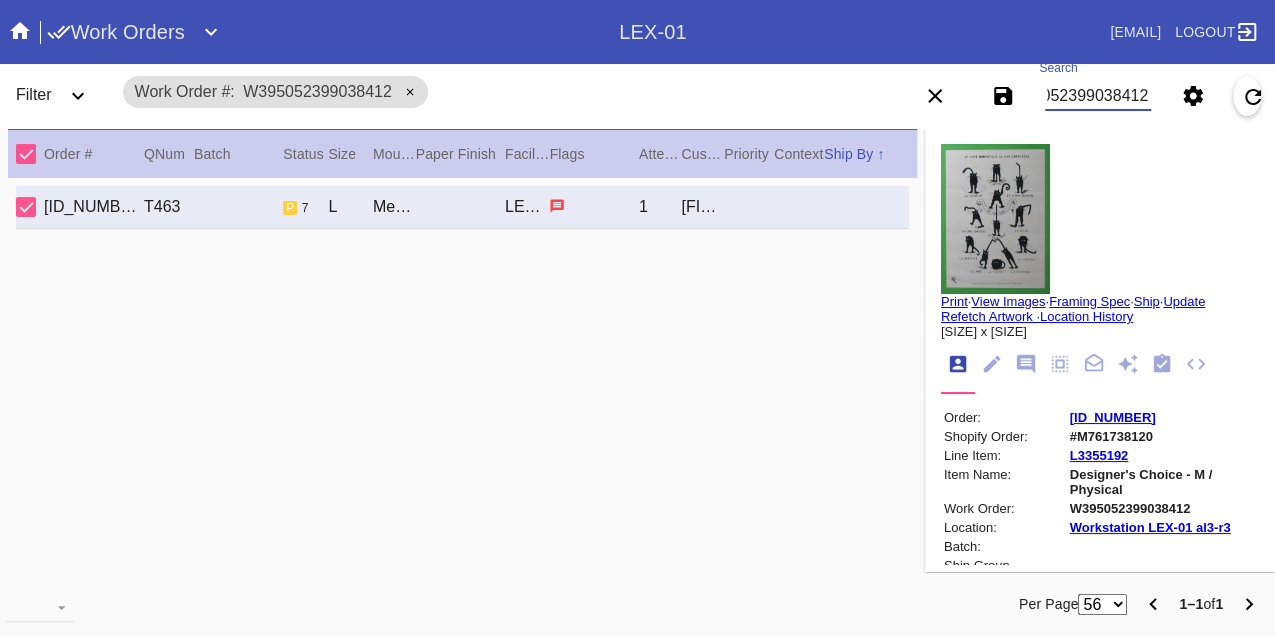 click on "W395052399038412" at bounding box center [1098, 96] 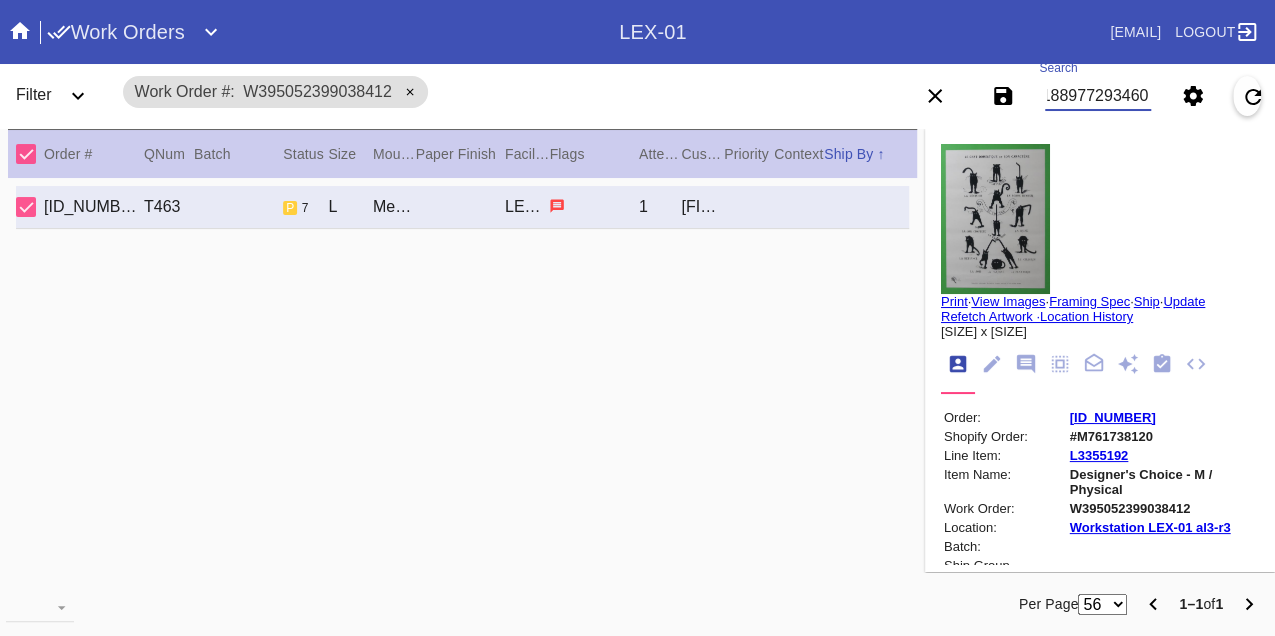 type on "W421889772934604" 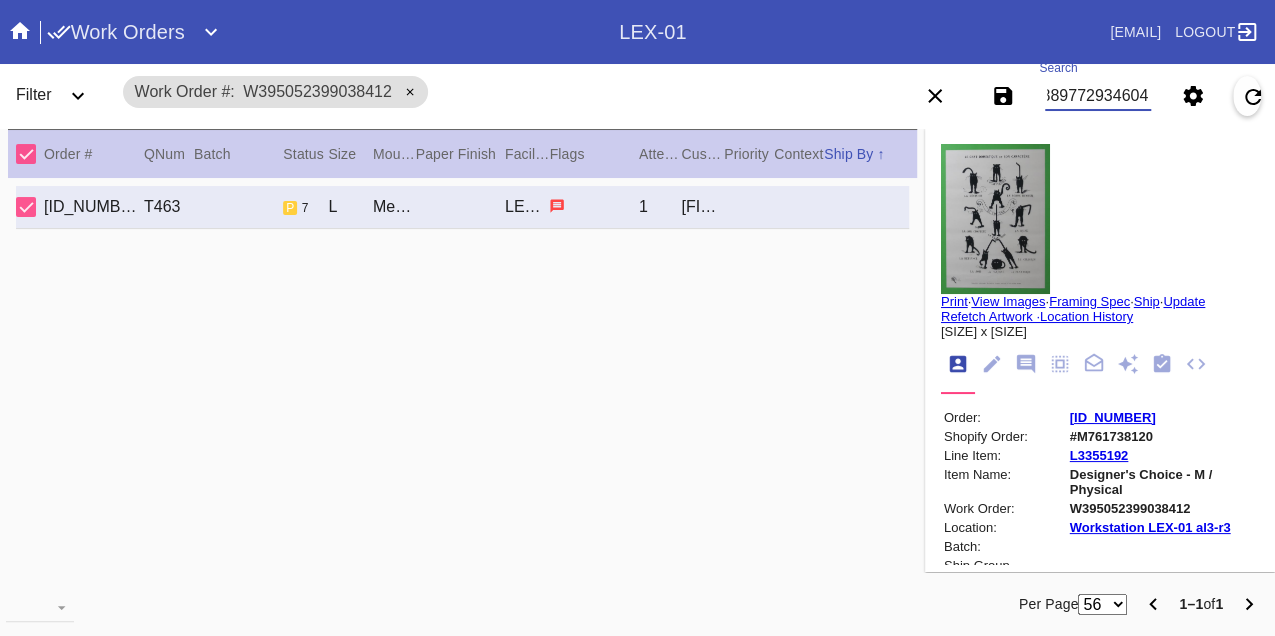 scroll, scrollTop: 0, scrollLeft: 48, axis: horizontal 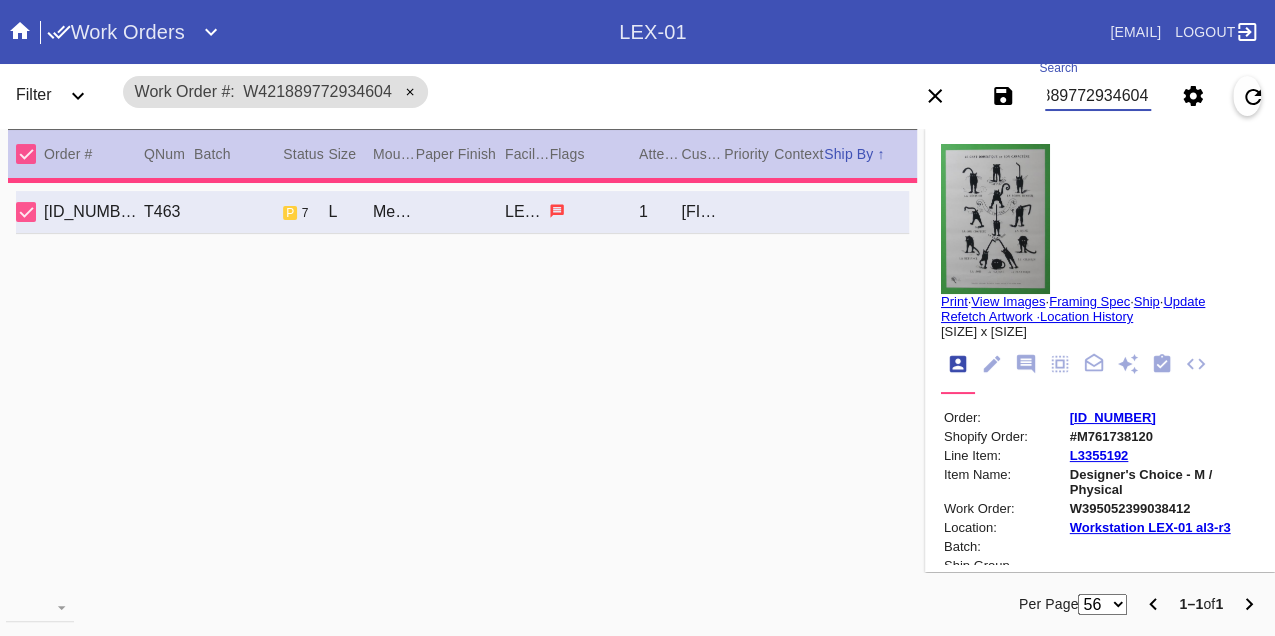 type on "22.875" 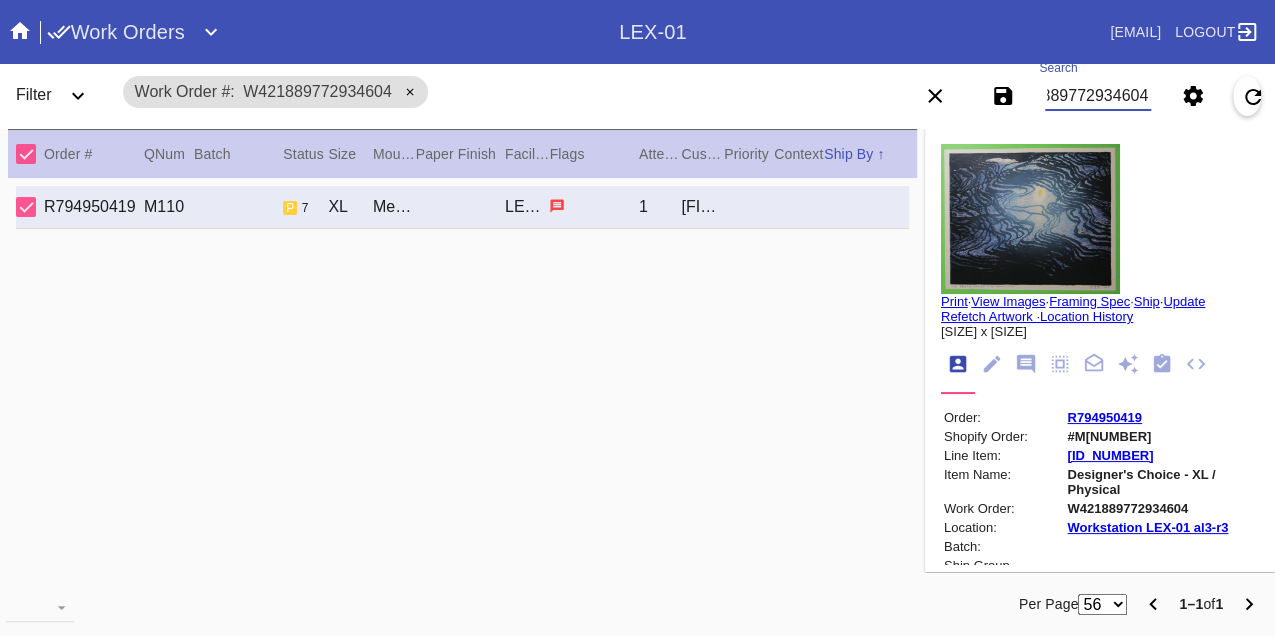 scroll, scrollTop: 0, scrollLeft: 0, axis: both 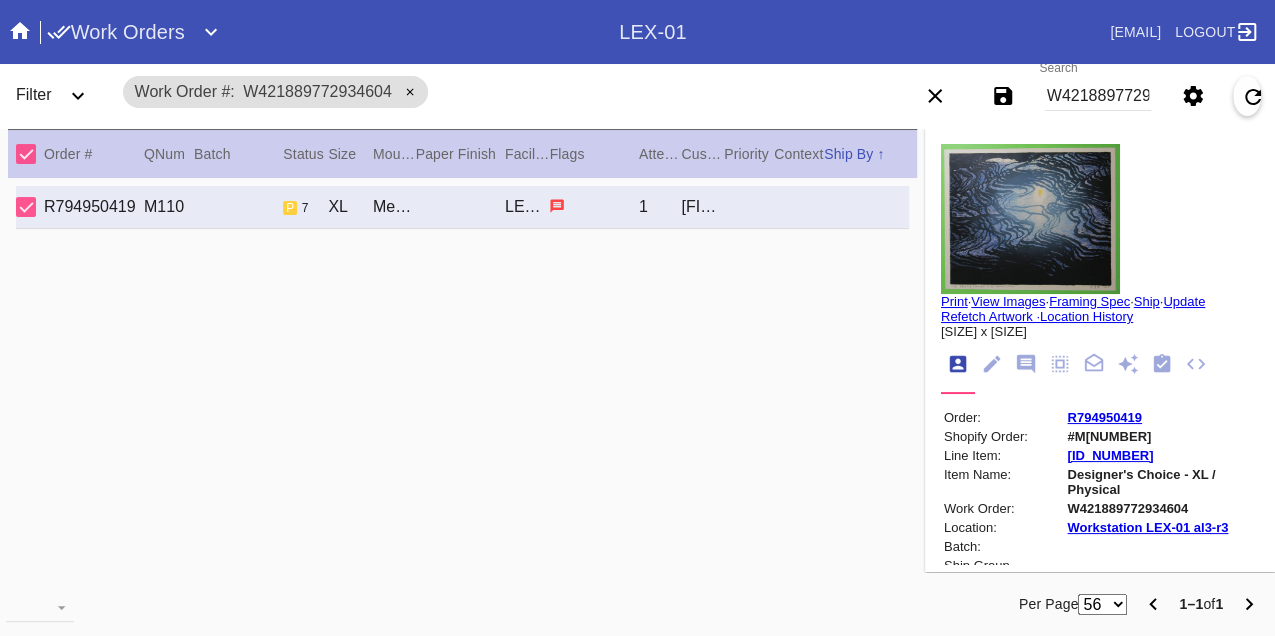 click on "W421889772934604" at bounding box center [1098, 96] 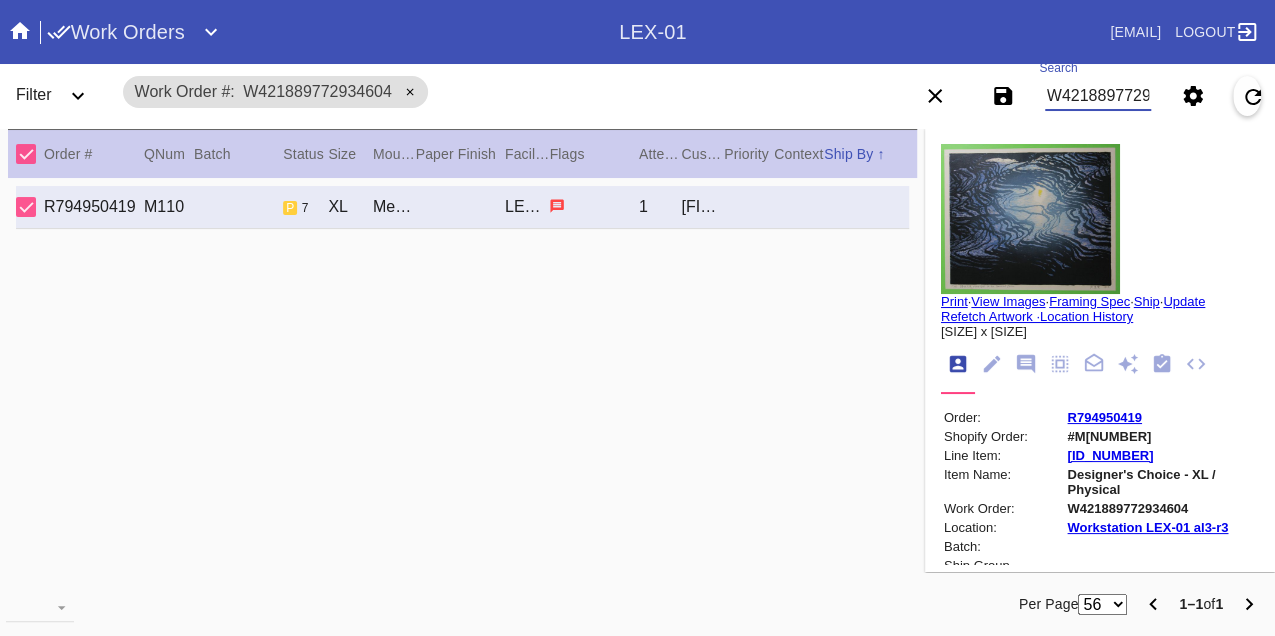 click on "W421889772934604" at bounding box center (1098, 96) 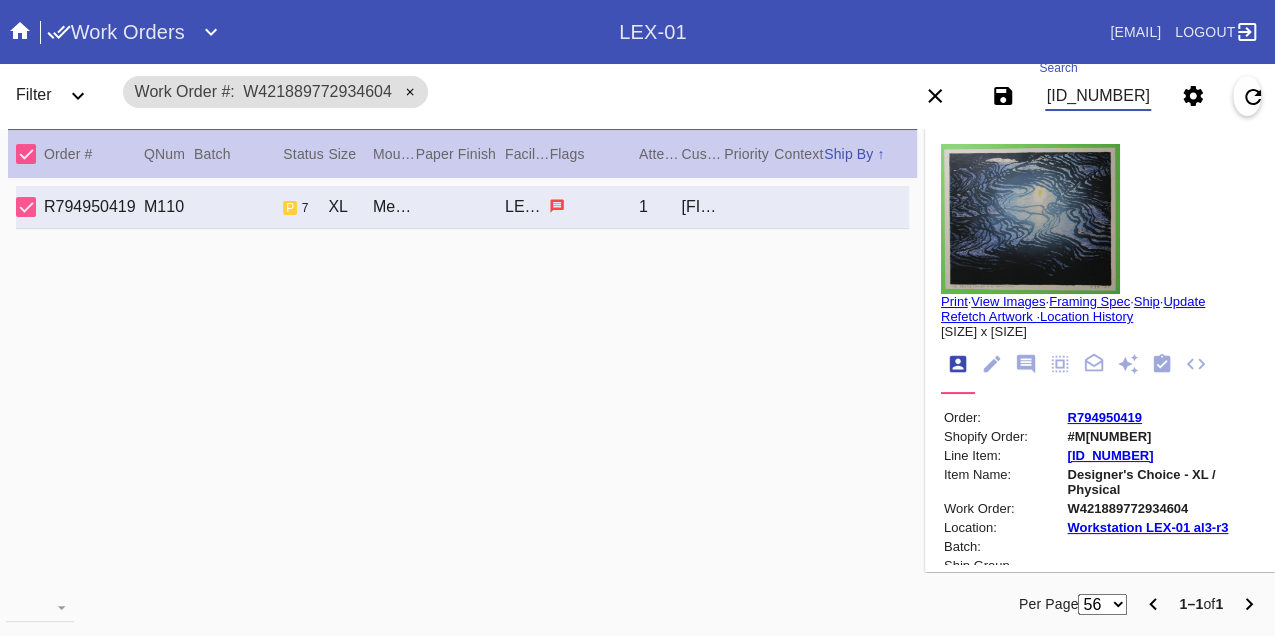 type on "W144021650925304" 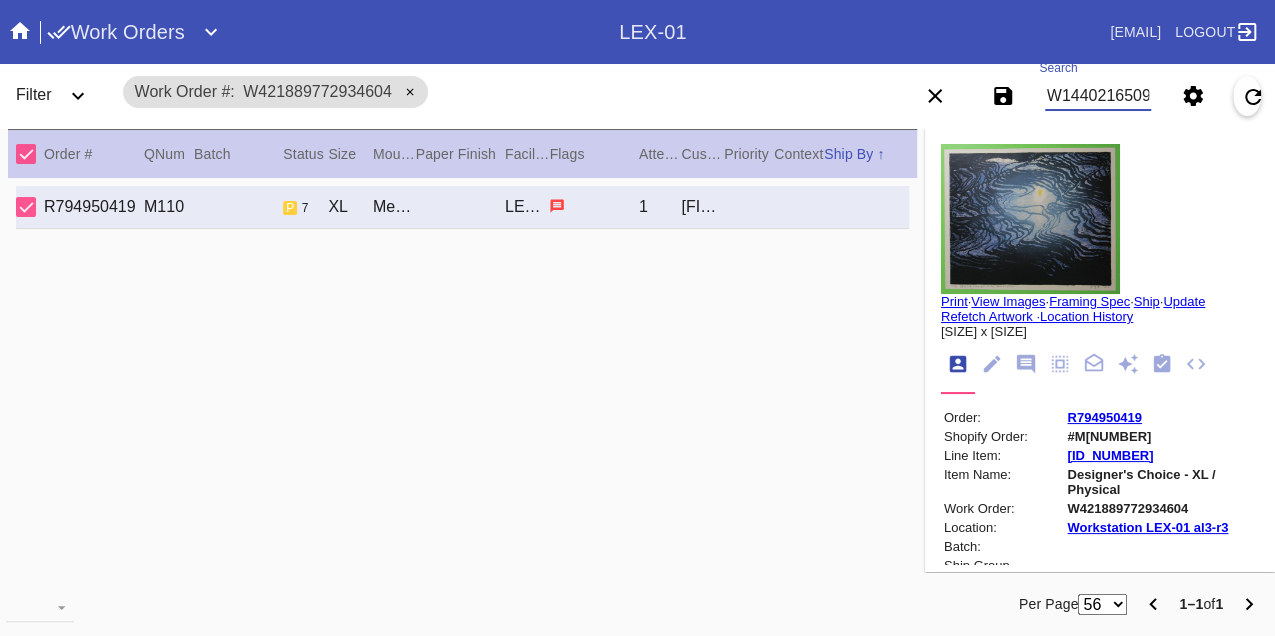 scroll, scrollTop: 0, scrollLeft: 48, axis: horizontal 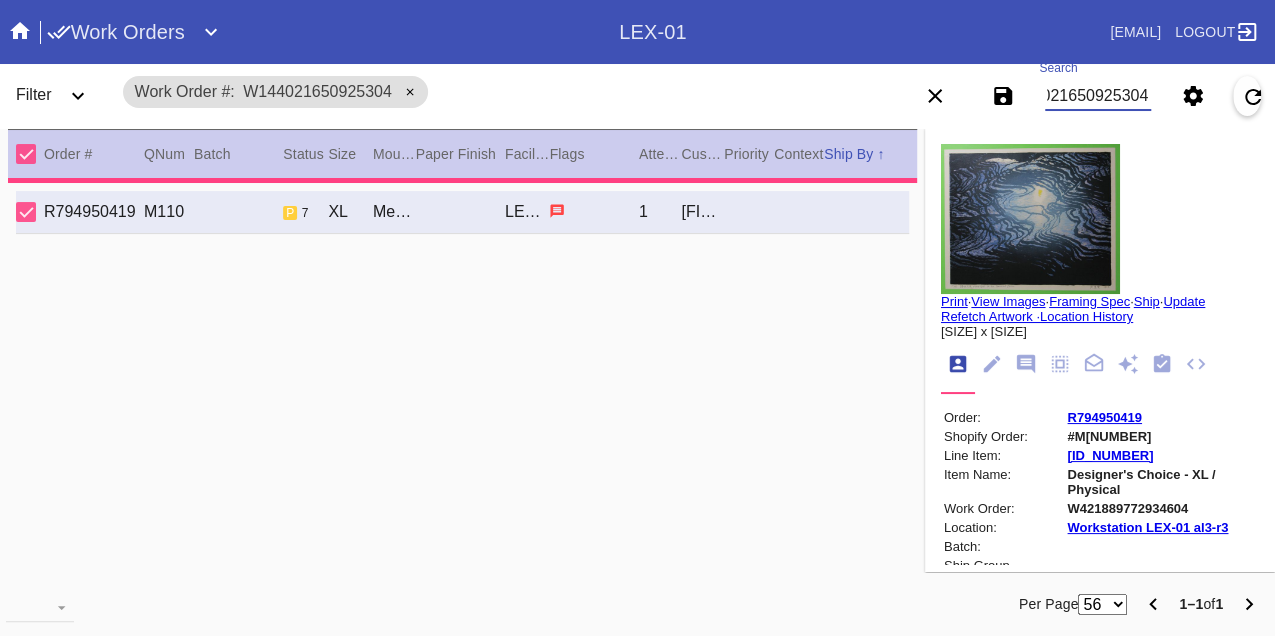 type on "0.0" 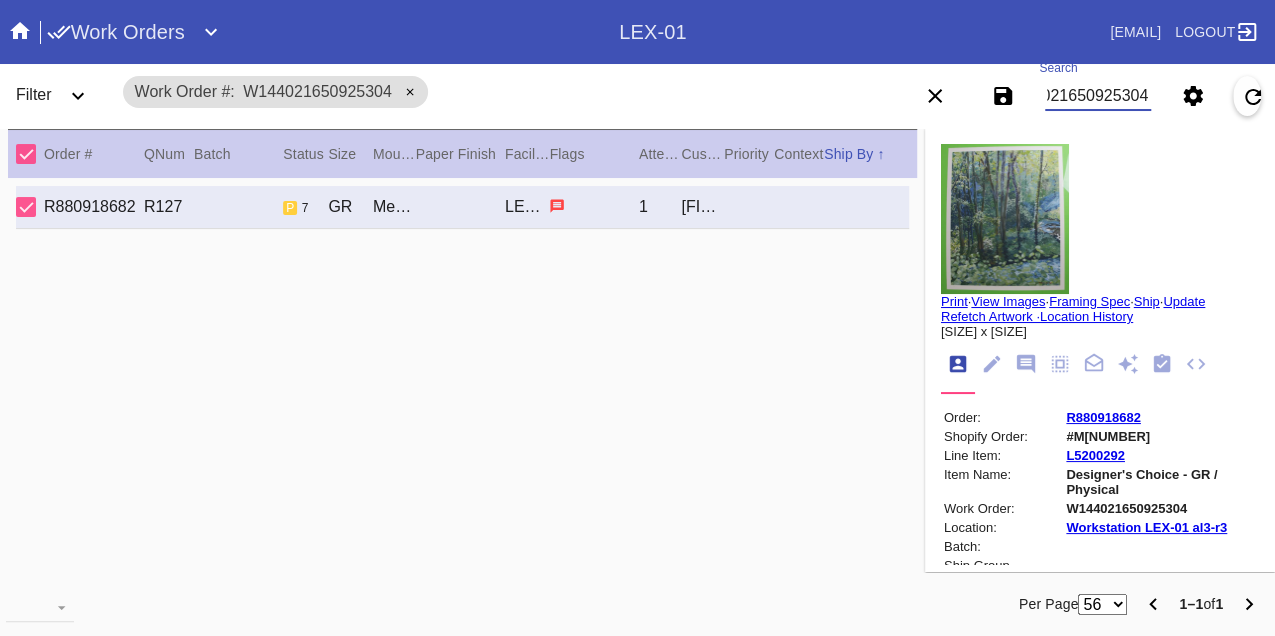 scroll, scrollTop: 0, scrollLeft: 0, axis: both 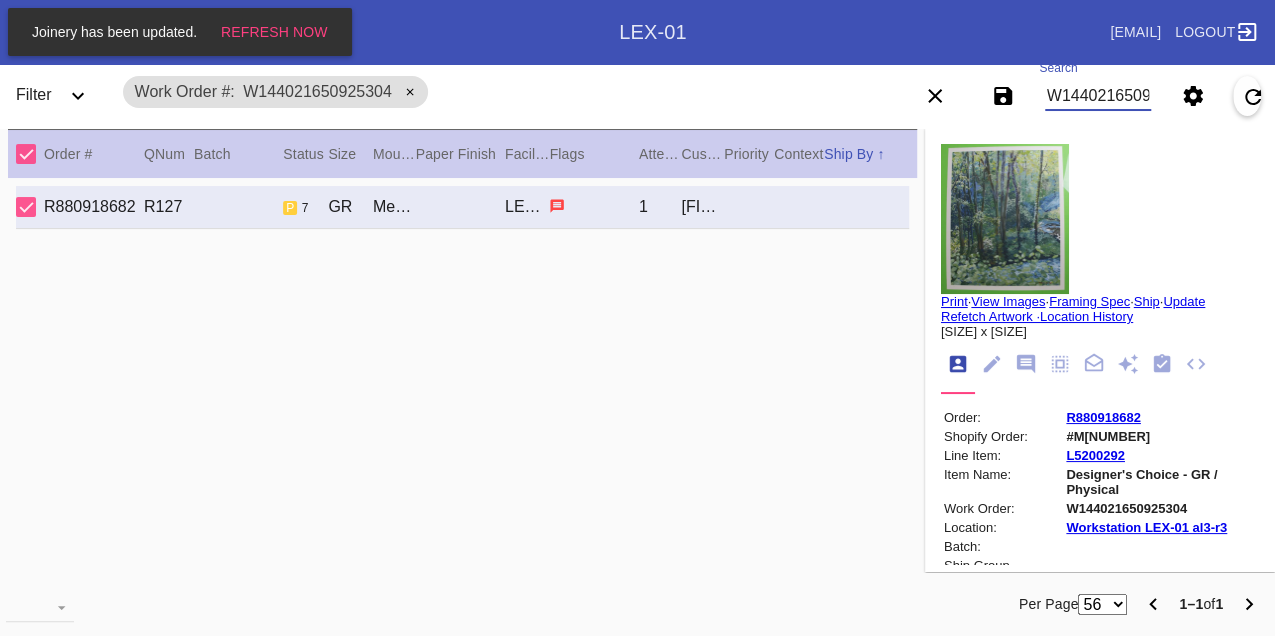 click on "W144021650925304" at bounding box center [1098, 96] 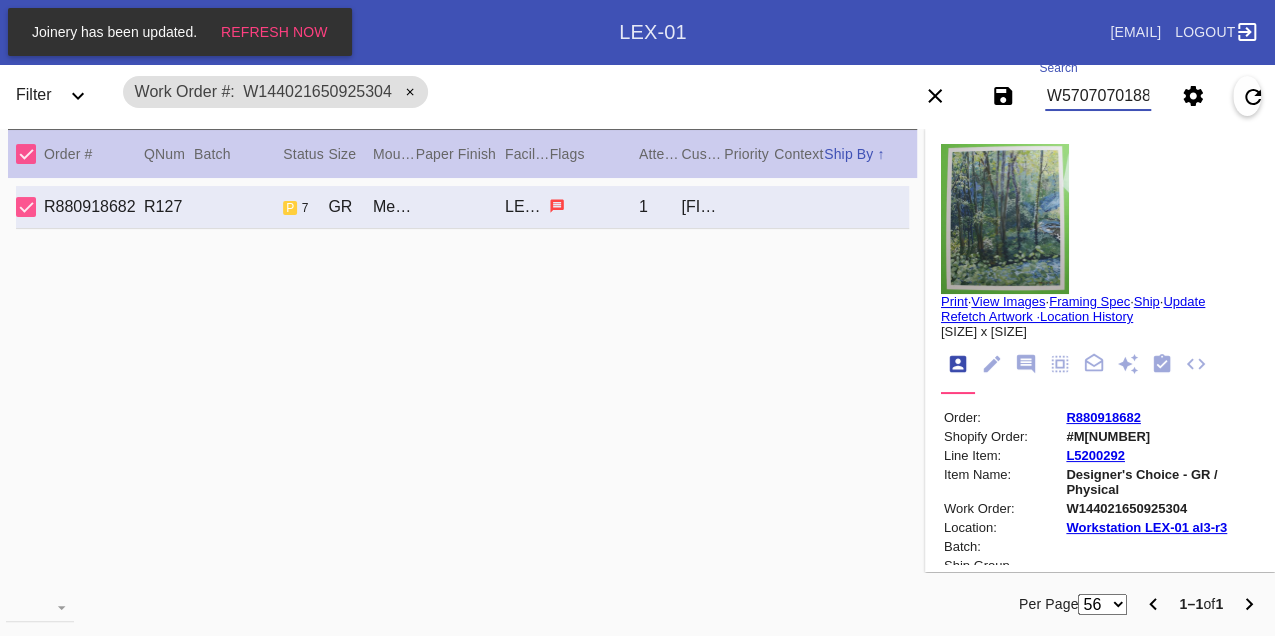 scroll, scrollTop: 0, scrollLeft: 48, axis: horizontal 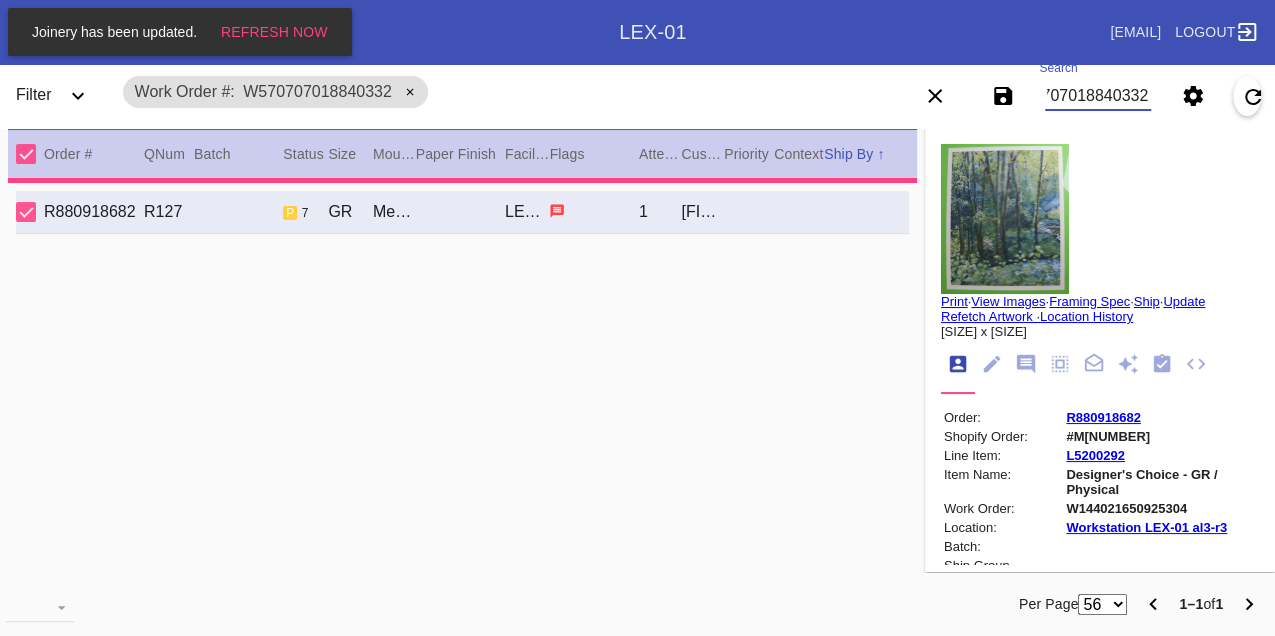 type on "wrap around build up" 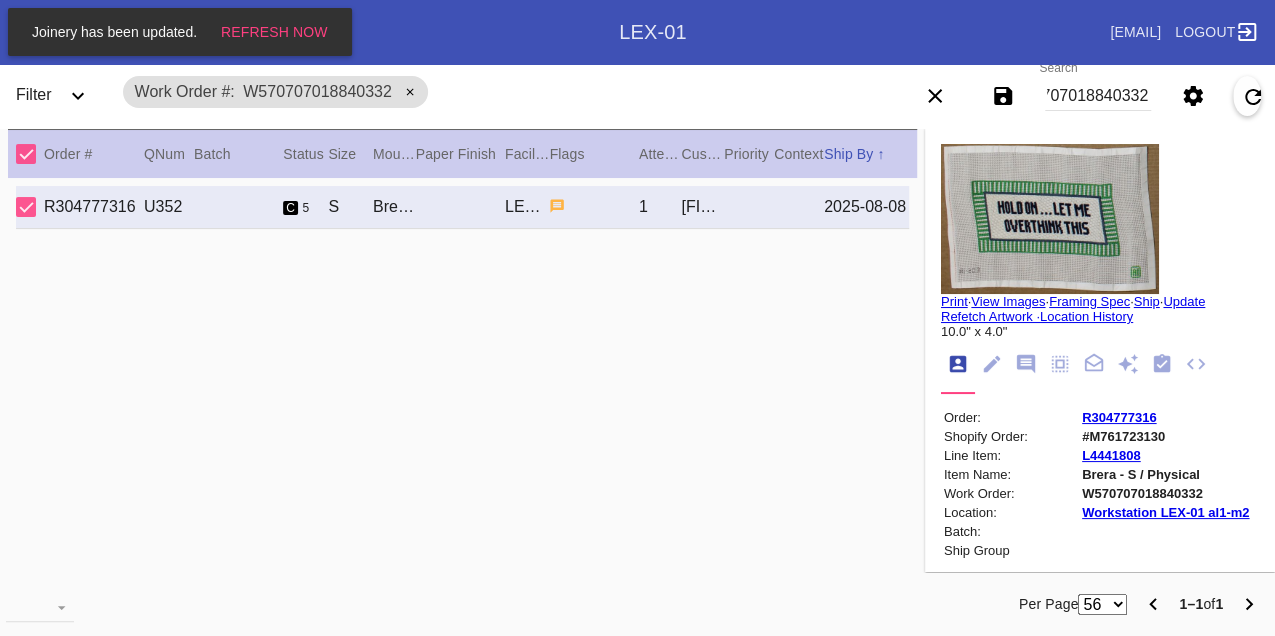 scroll, scrollTop: 0, scrollLeft: 0, axis: both 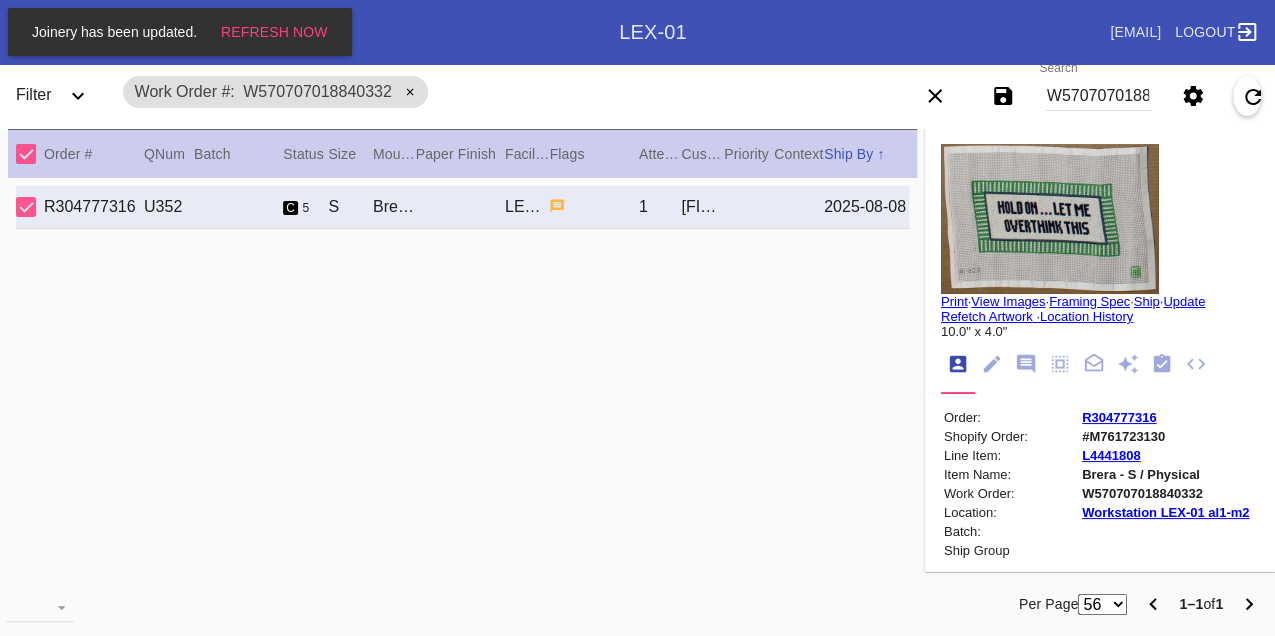 click on "W570707018840332" at bounding box center [1098, 96] 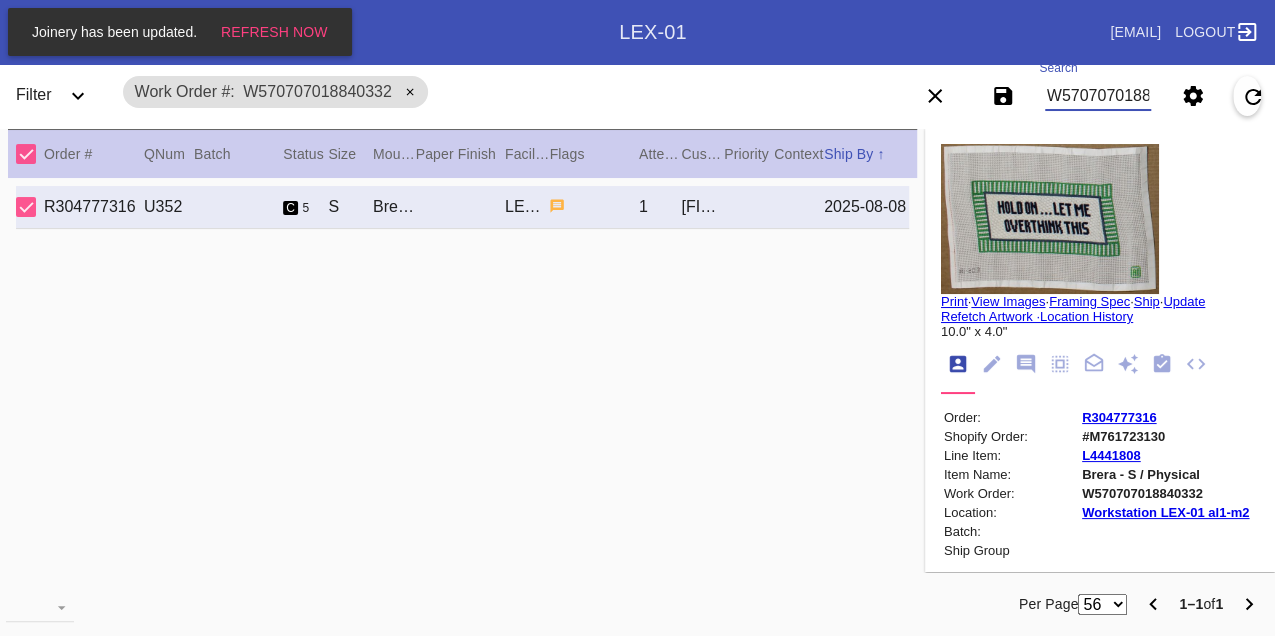 click on "W570707018840332" at bounding box center [1098, 96] 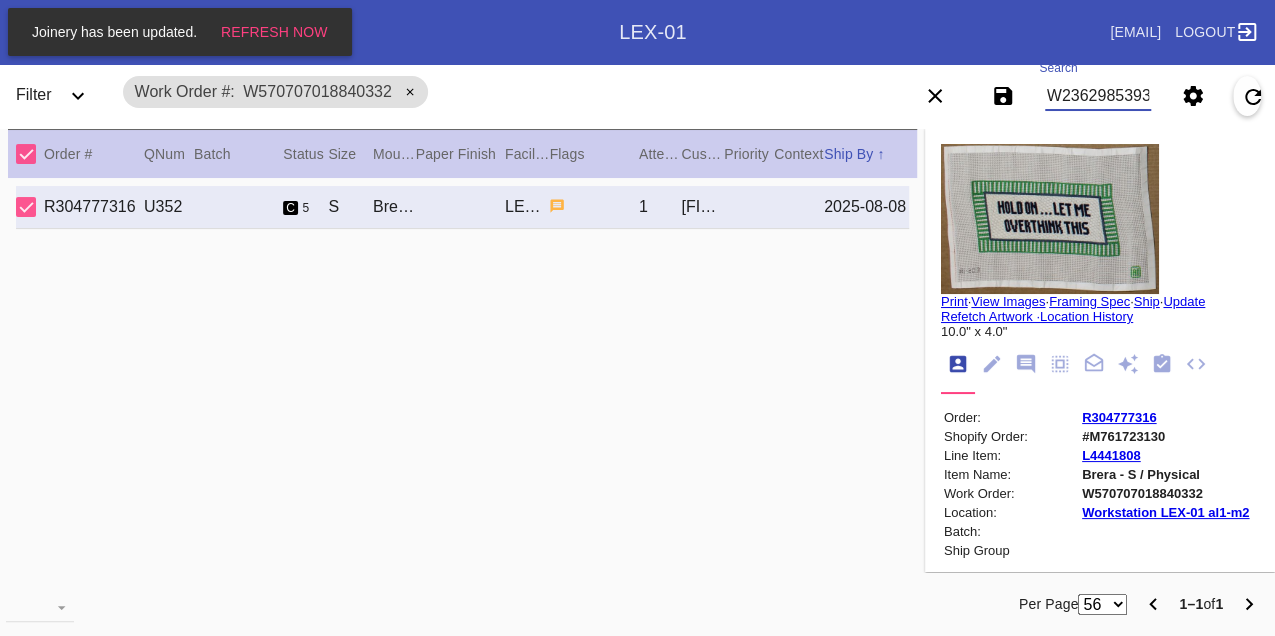 scroll, scrollTop: 0, scrollLeft: 48, axis: horizontal 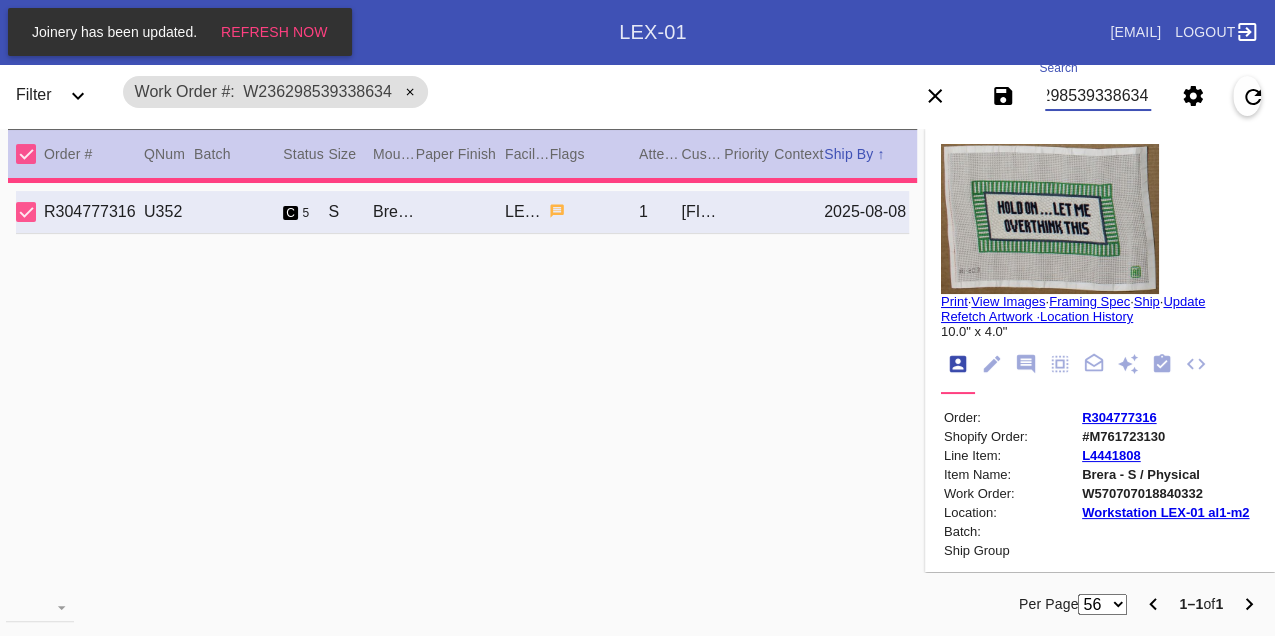 type 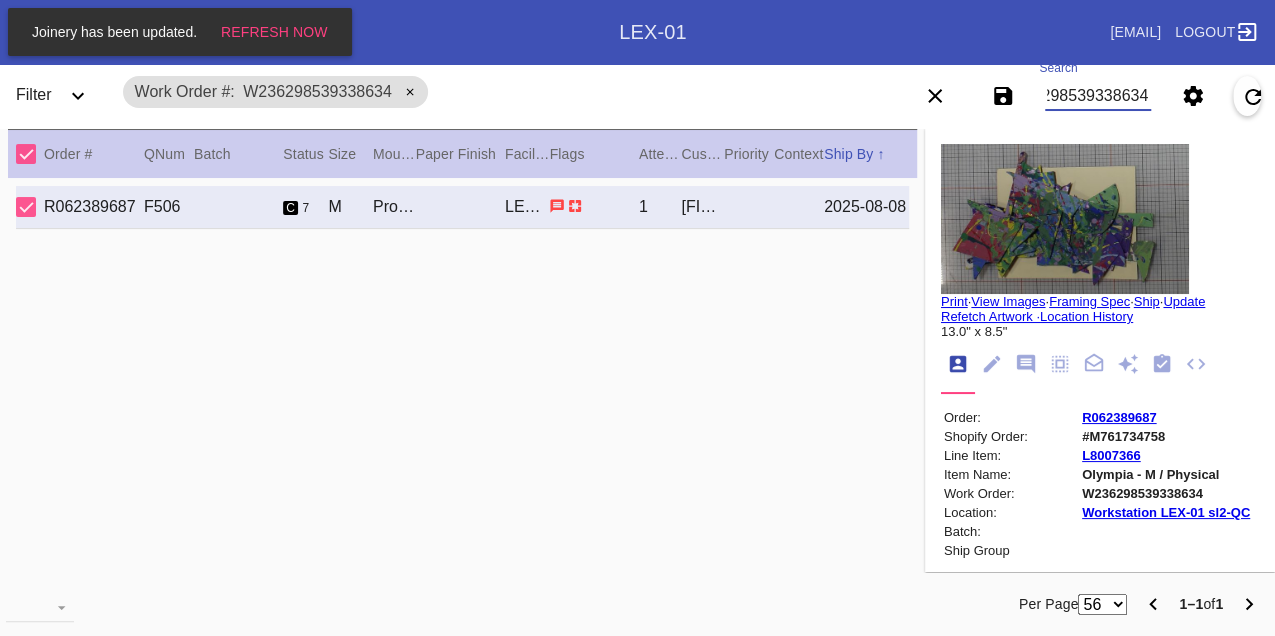 scroll, scrollTop: 0, scrollLeft: 0, axis: both 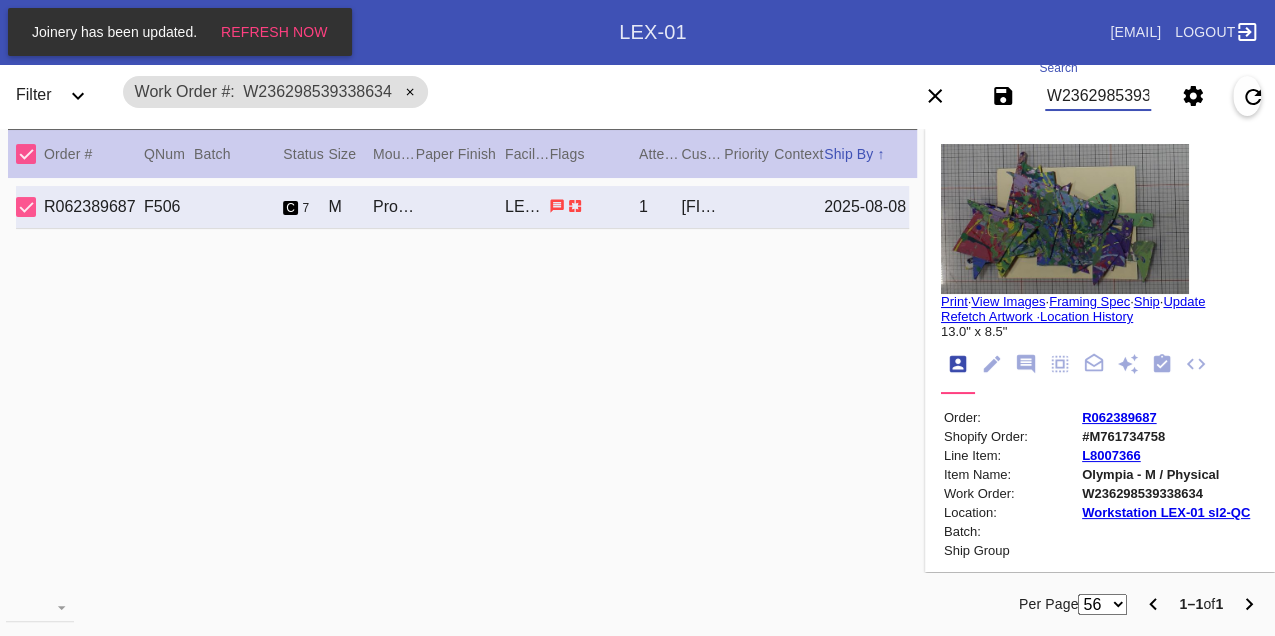click on "W236298539338634" at bounding box center [1098, 96] 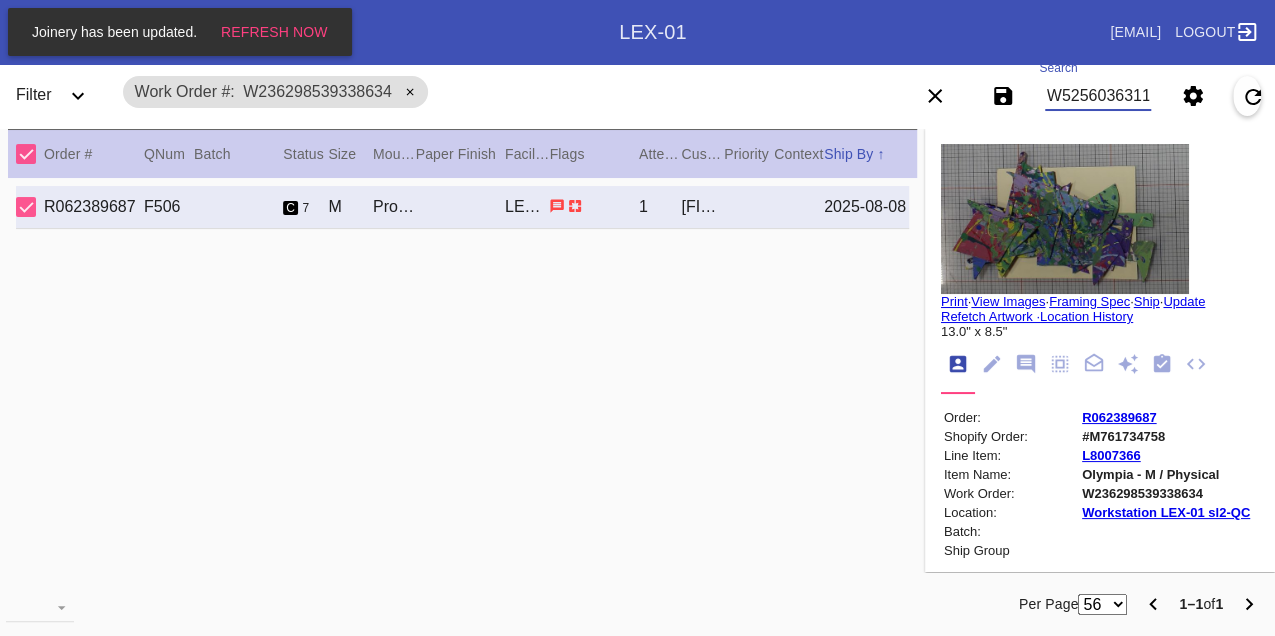 type on "W525603631135426" 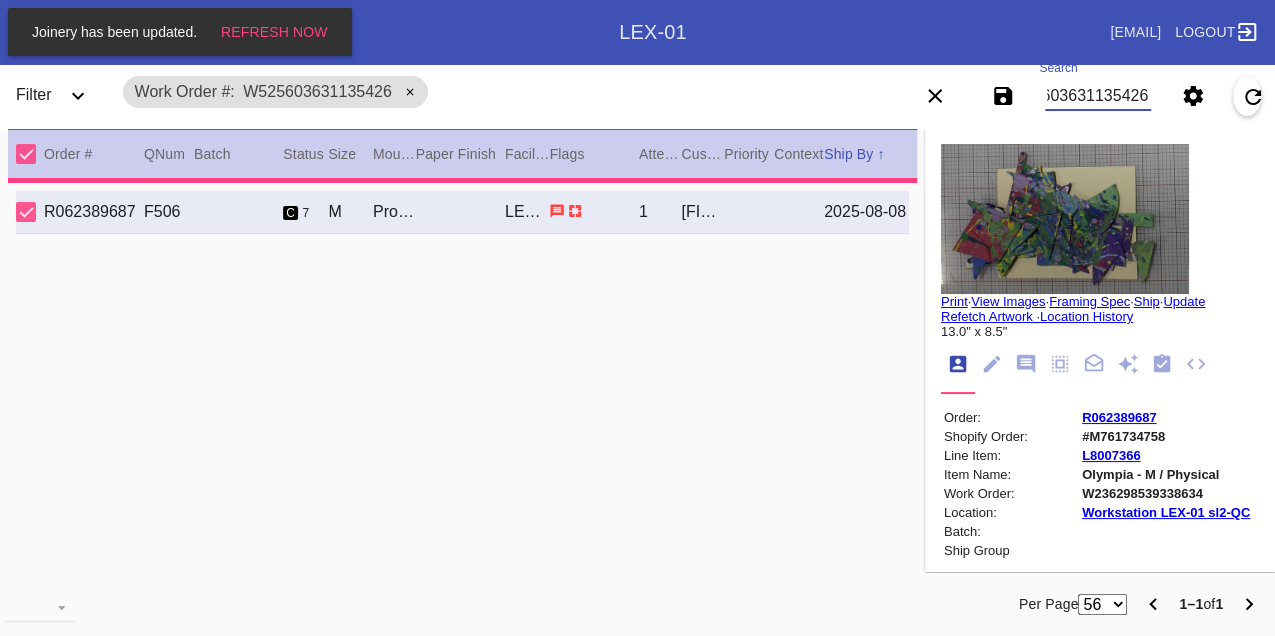 type on "PRO NOTE: surface float, over 3" fabric white matting. TR 7.30" 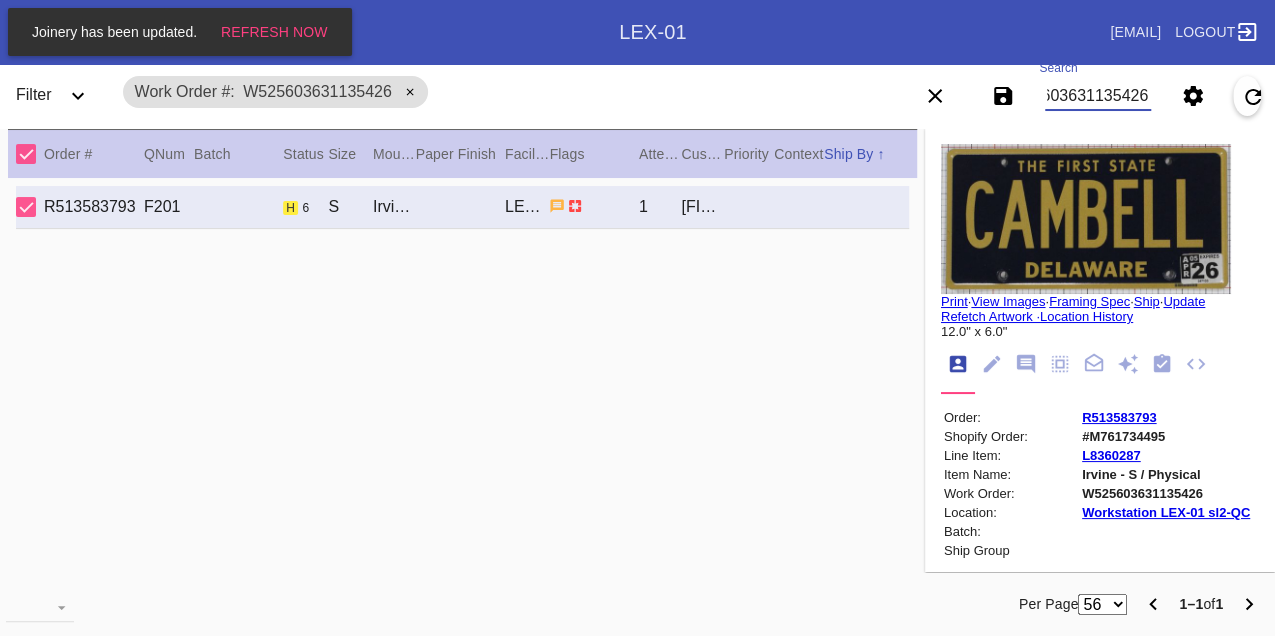 click on "W525603631135426" at bounding box center [1098, 96] 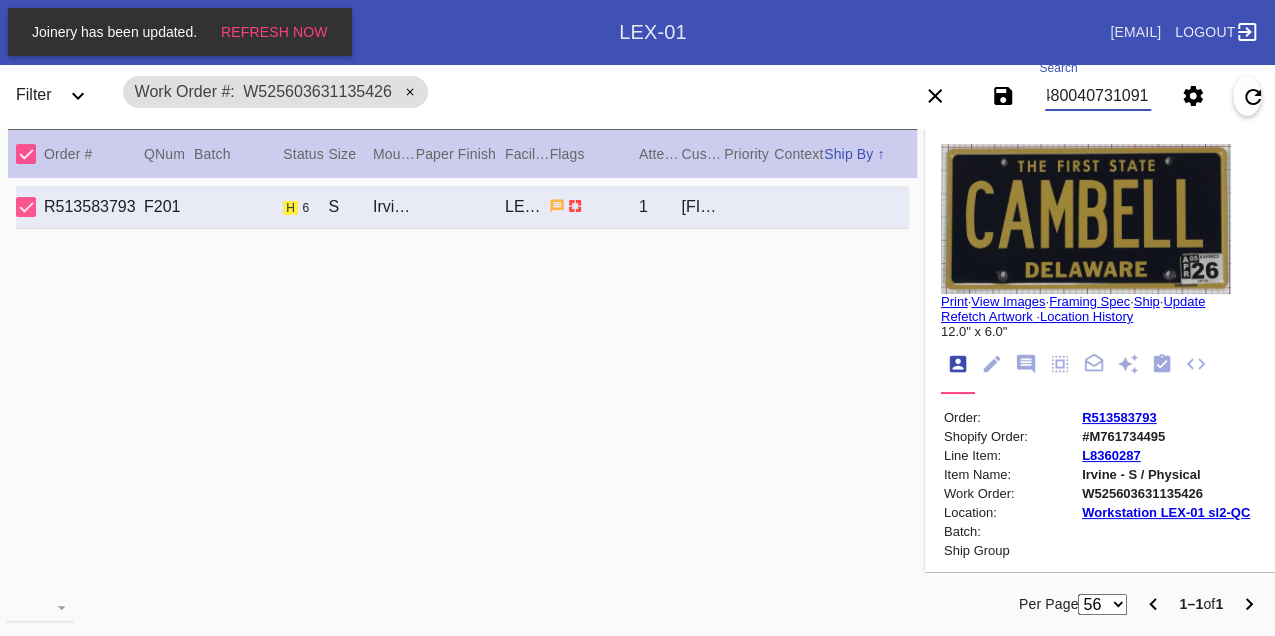 type on "W834800407310919" 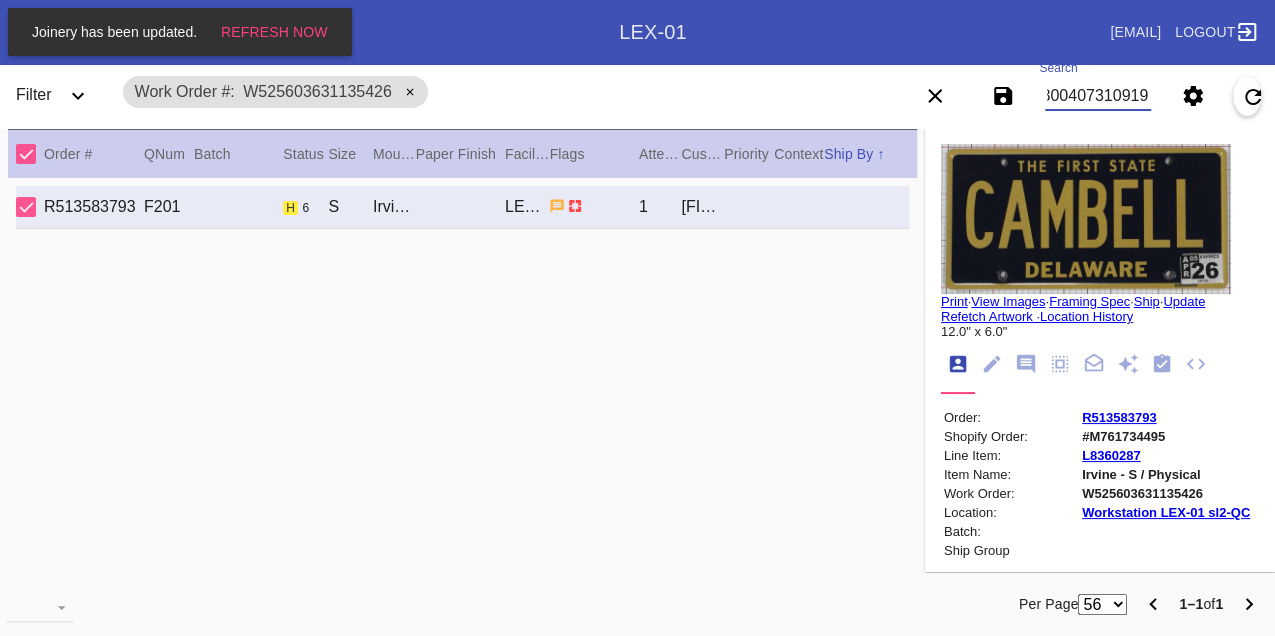 scroll, scrollTop: 0, scrollLeft: 48, axis: horizontal 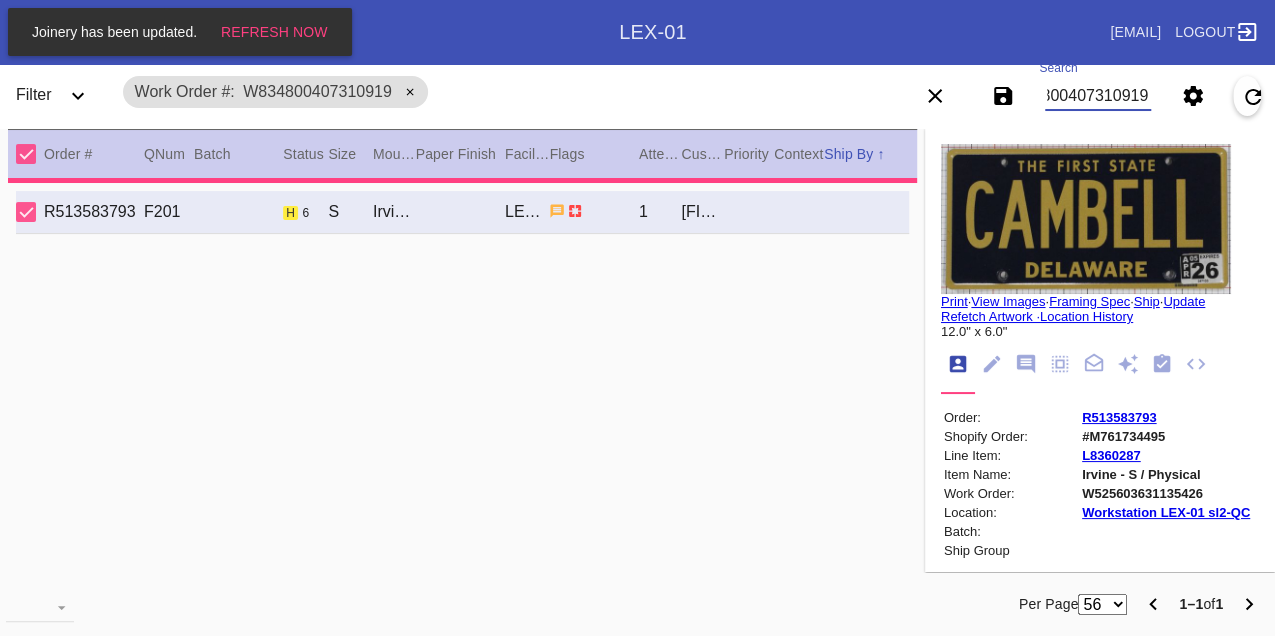 type 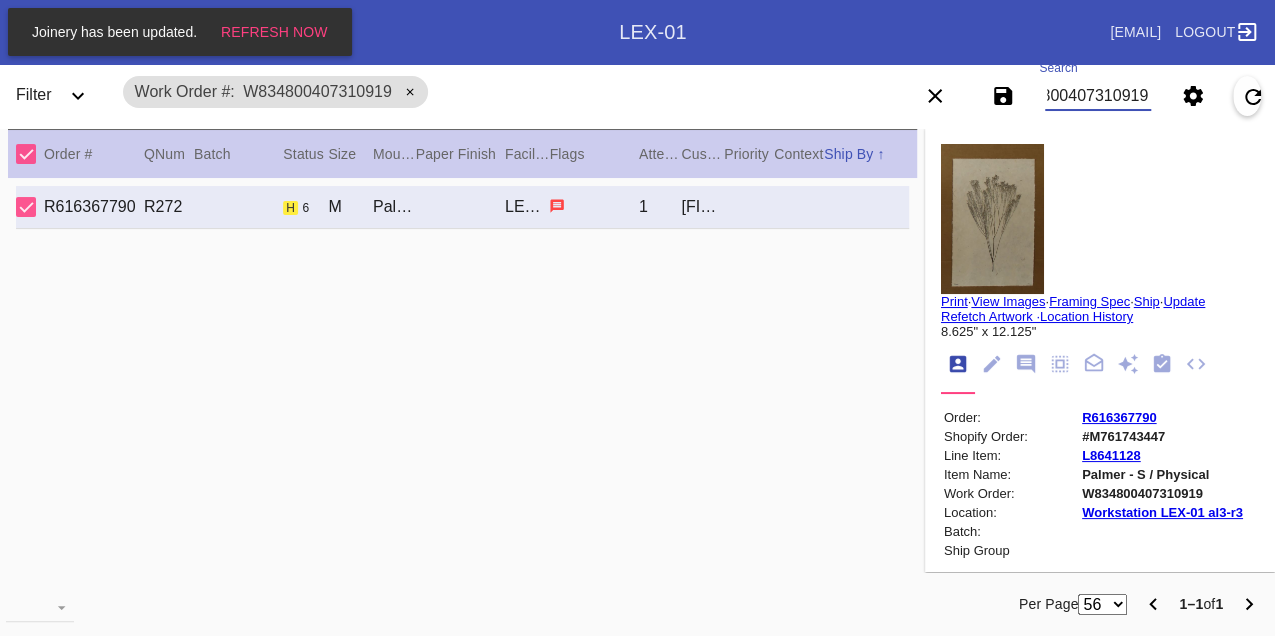 click on "W834800407310919" at bounding box center (1098, 96) 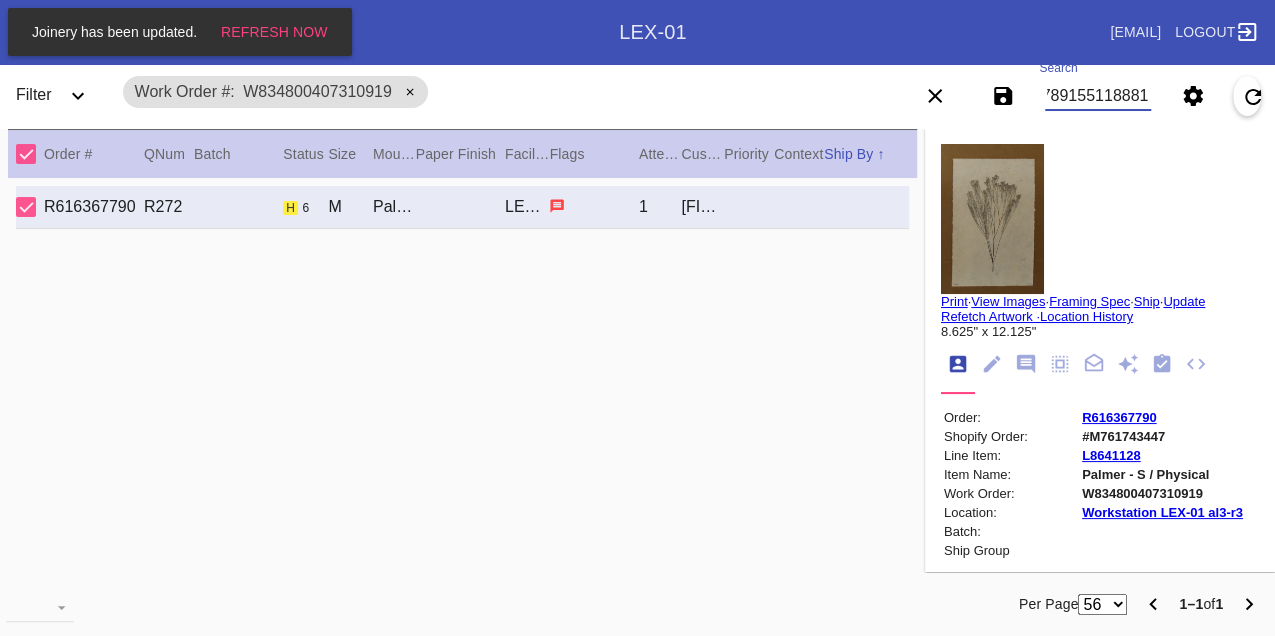 type on "W817891551188815" 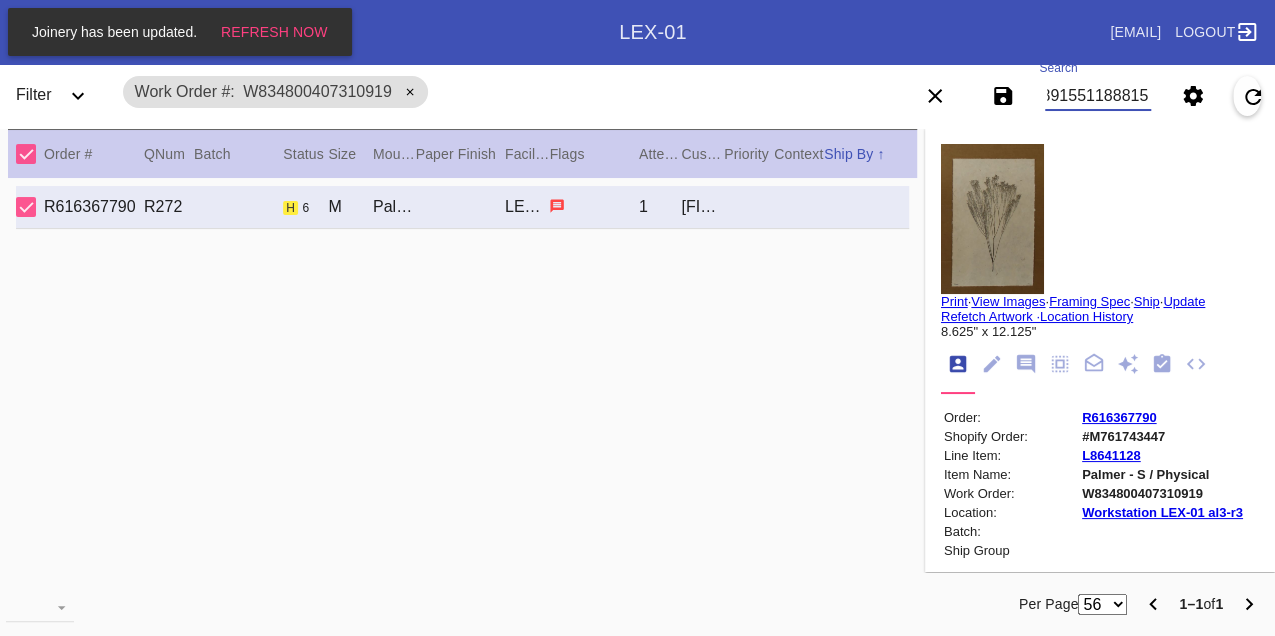 scroll, scrollTop: 0, scrollLeft: 48, axis: horizontal 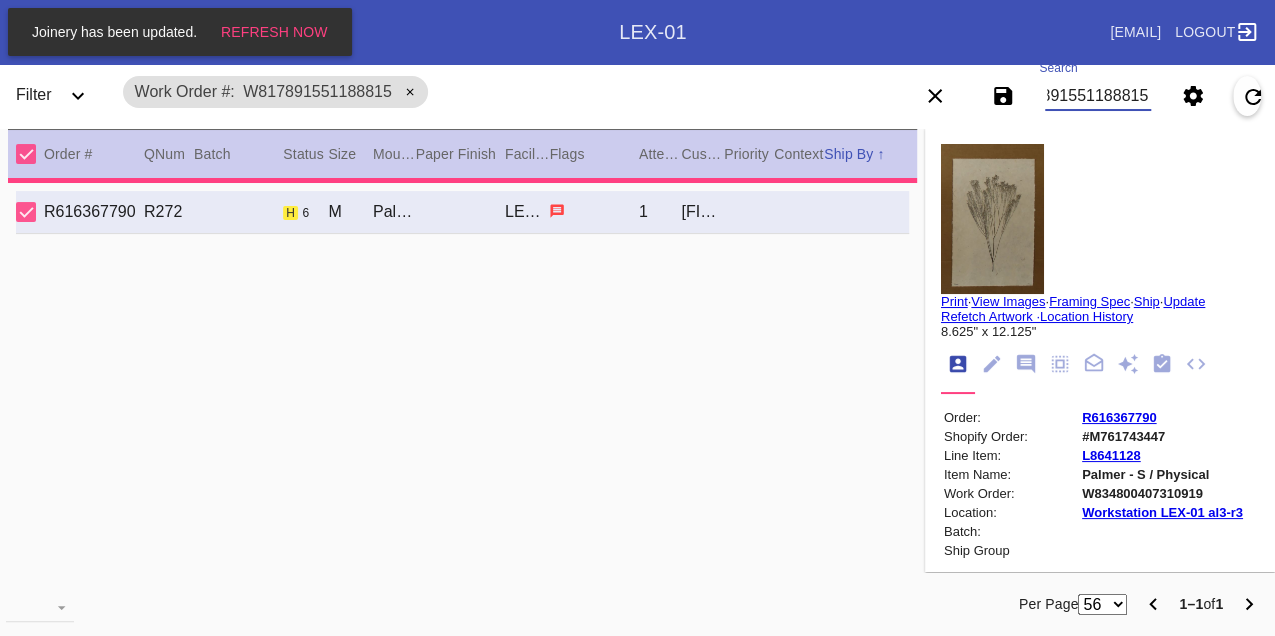 type on "1.0" 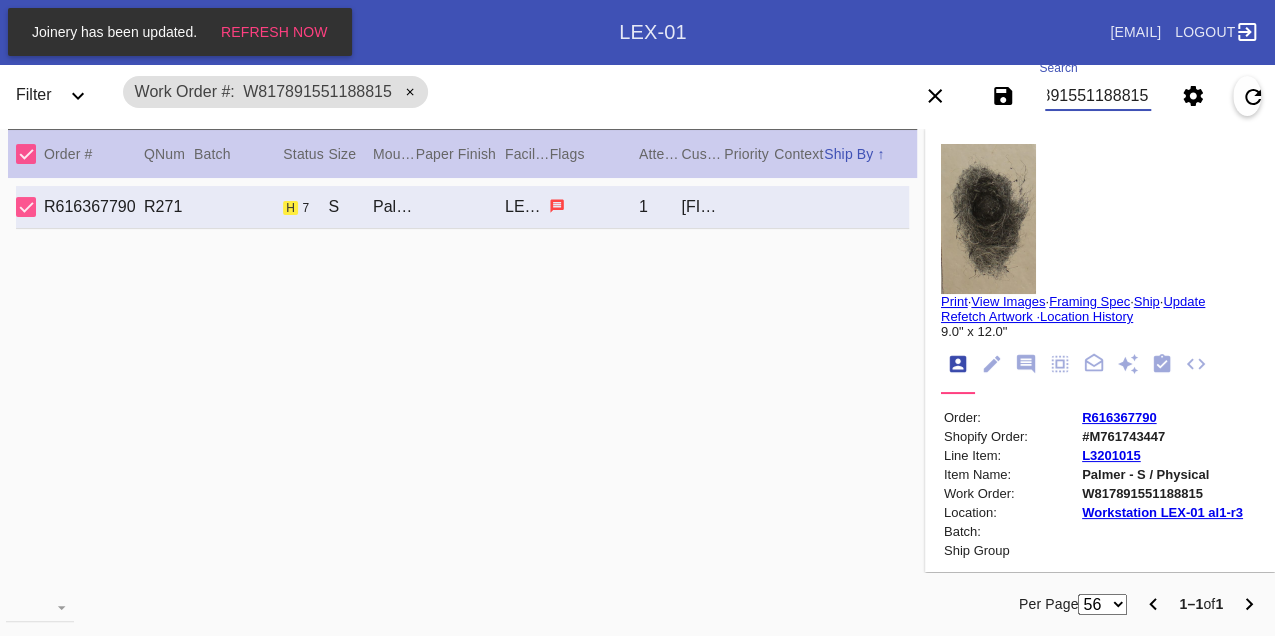 click on "W817891551188815" at bounding box center (1098, 96) 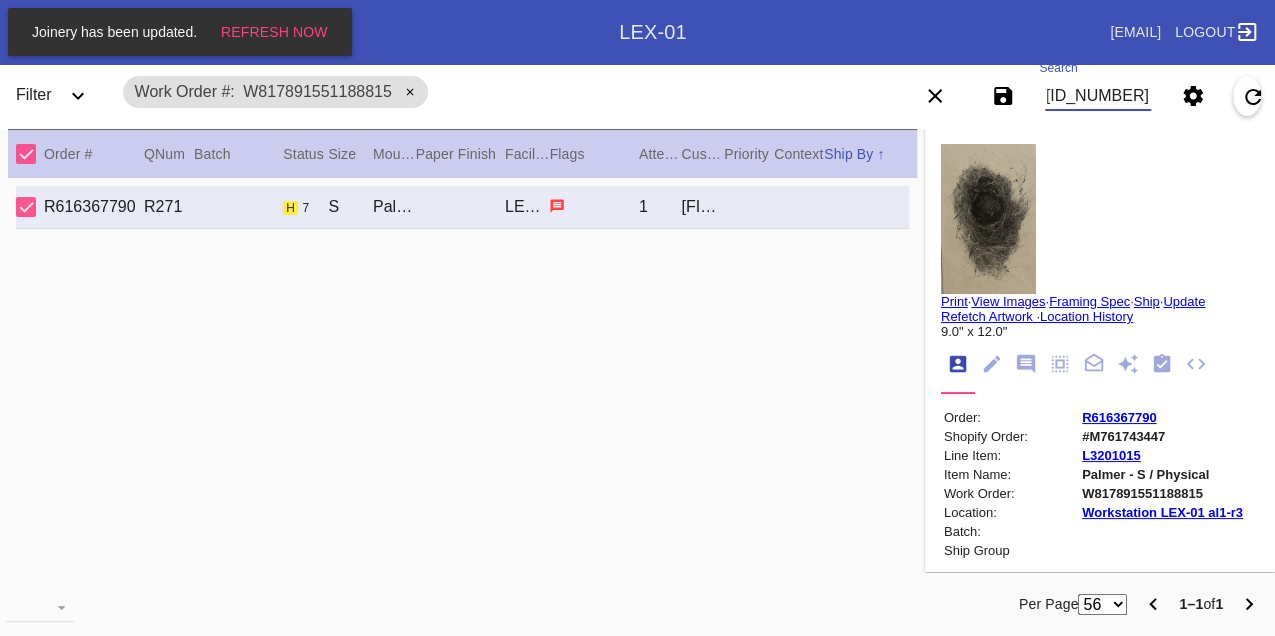 type on "W860572454587042" 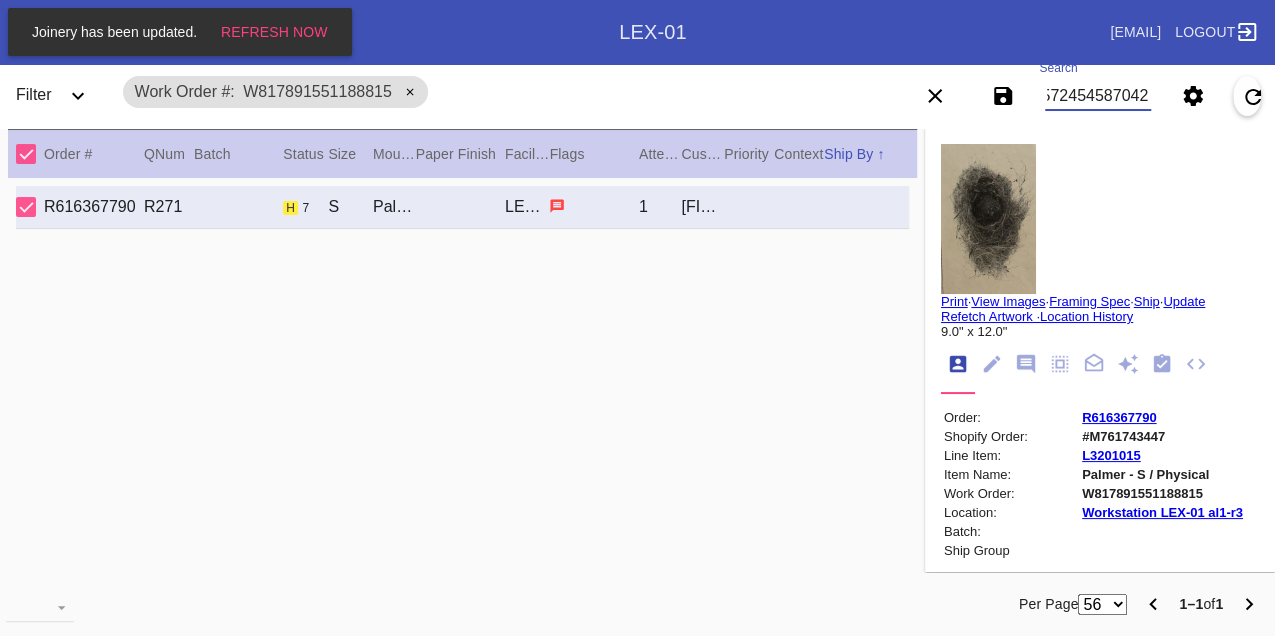 scroll, scrollTop: 0, scrollLeft: 48, axis: horizontal 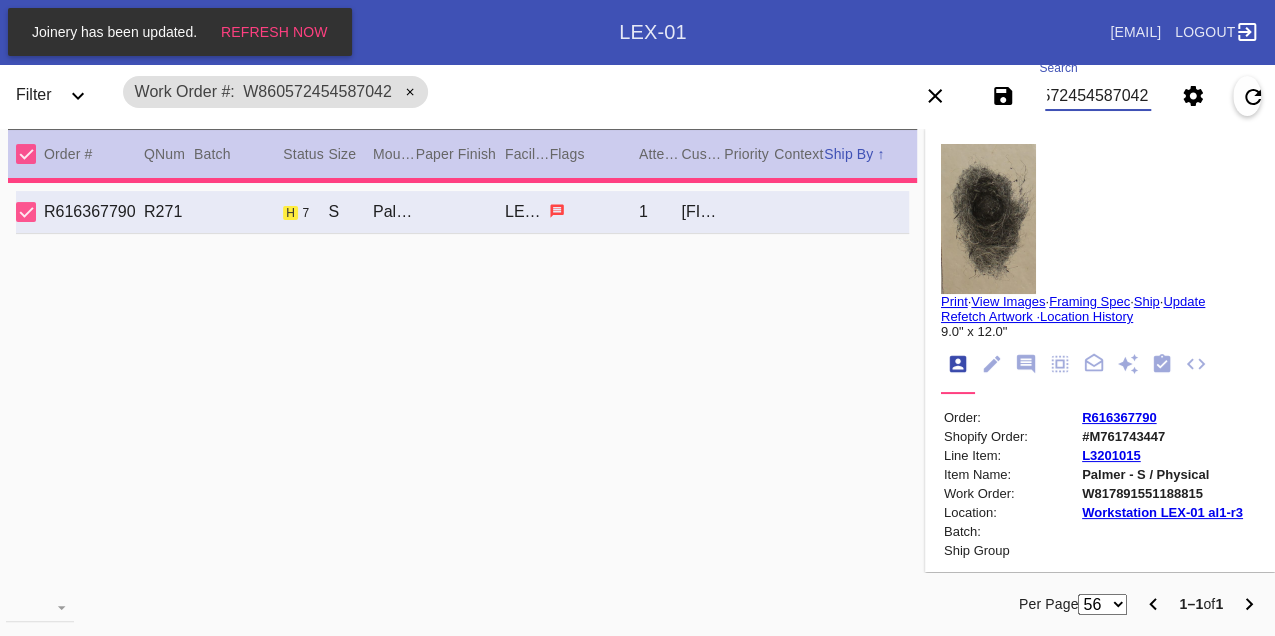 type on "0.0" 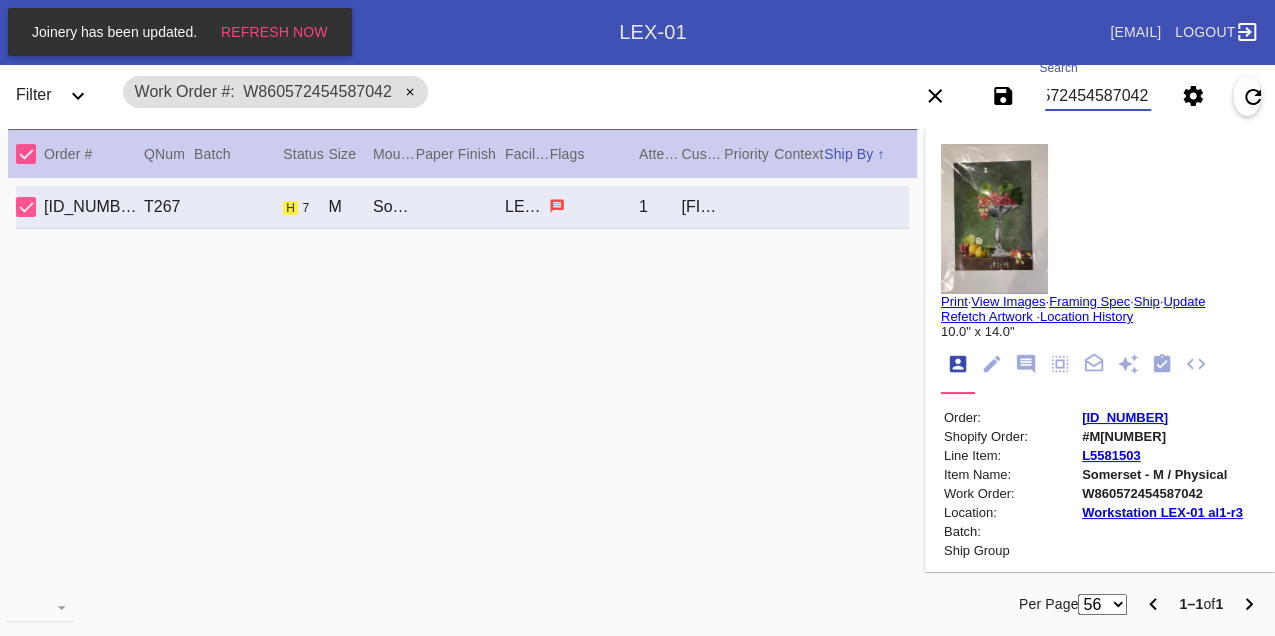 click on "W860572454587042" at bounding box center [1098, 96] 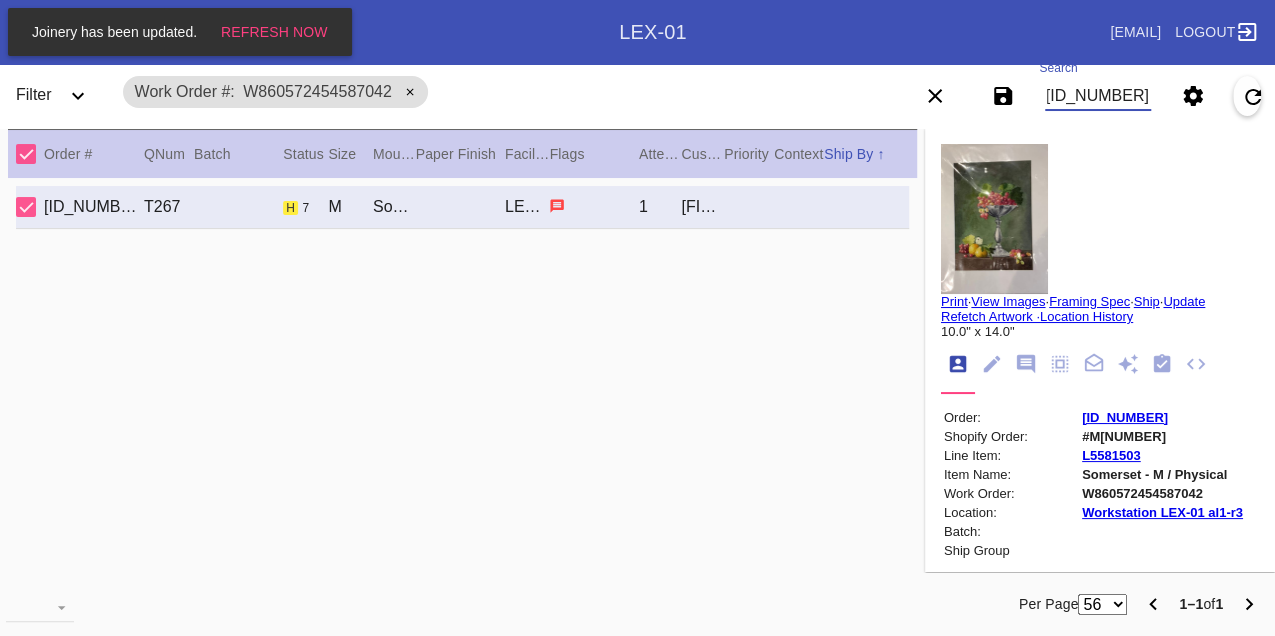 type on "W232124302573298" 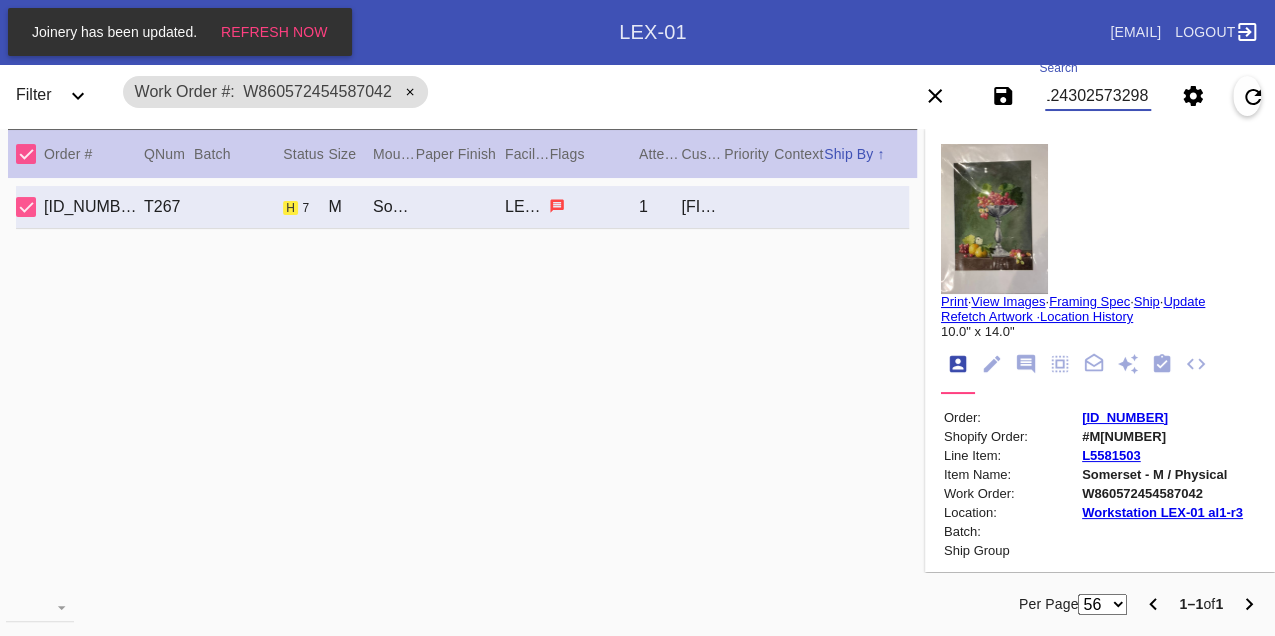 scroll, scrollTop: 0, scrollLeft: 48, axis: horizontal 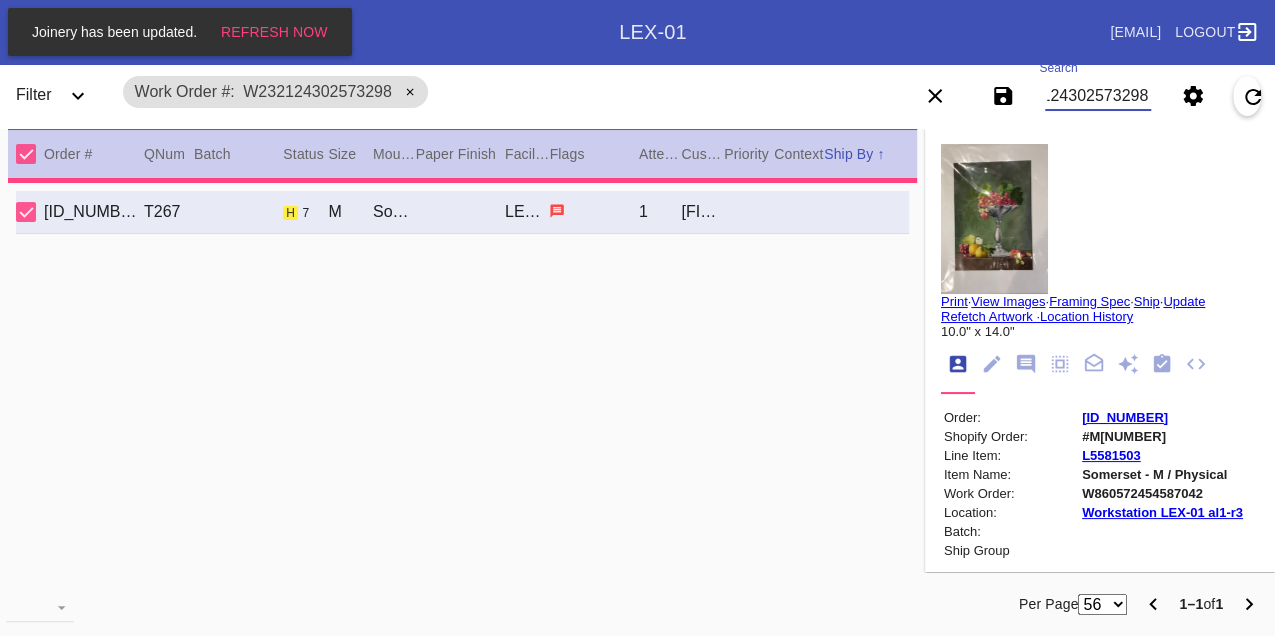 type on "11.5" 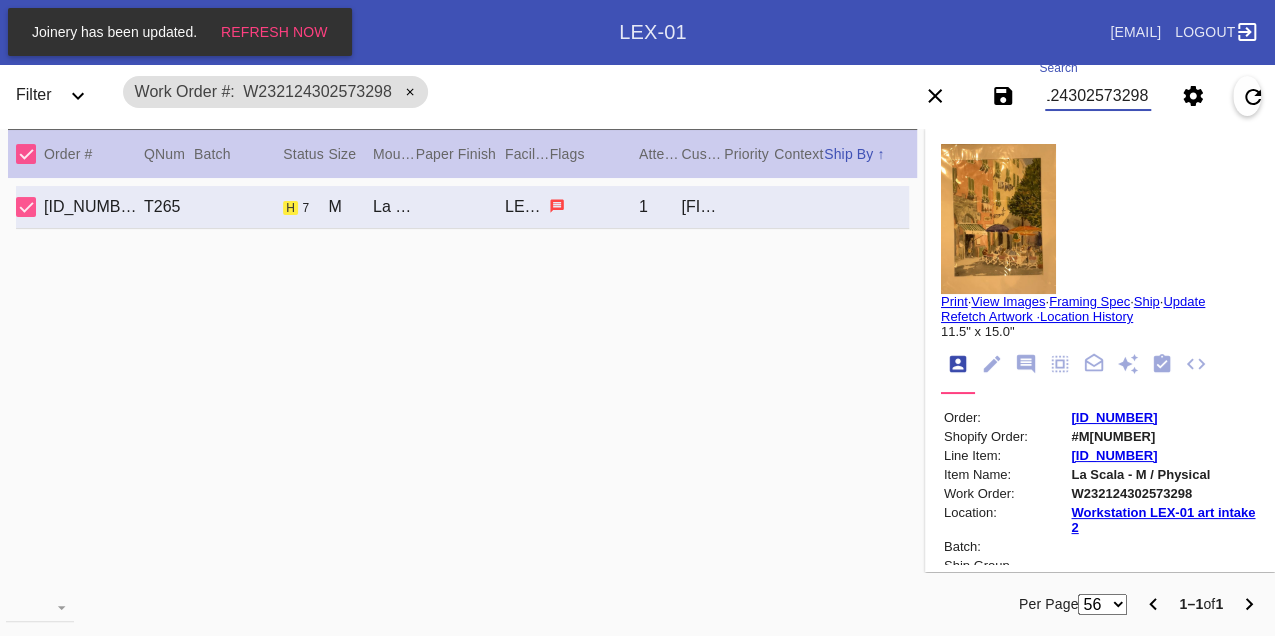 click on "W232124302573298" at bounding box center (1098, 96) 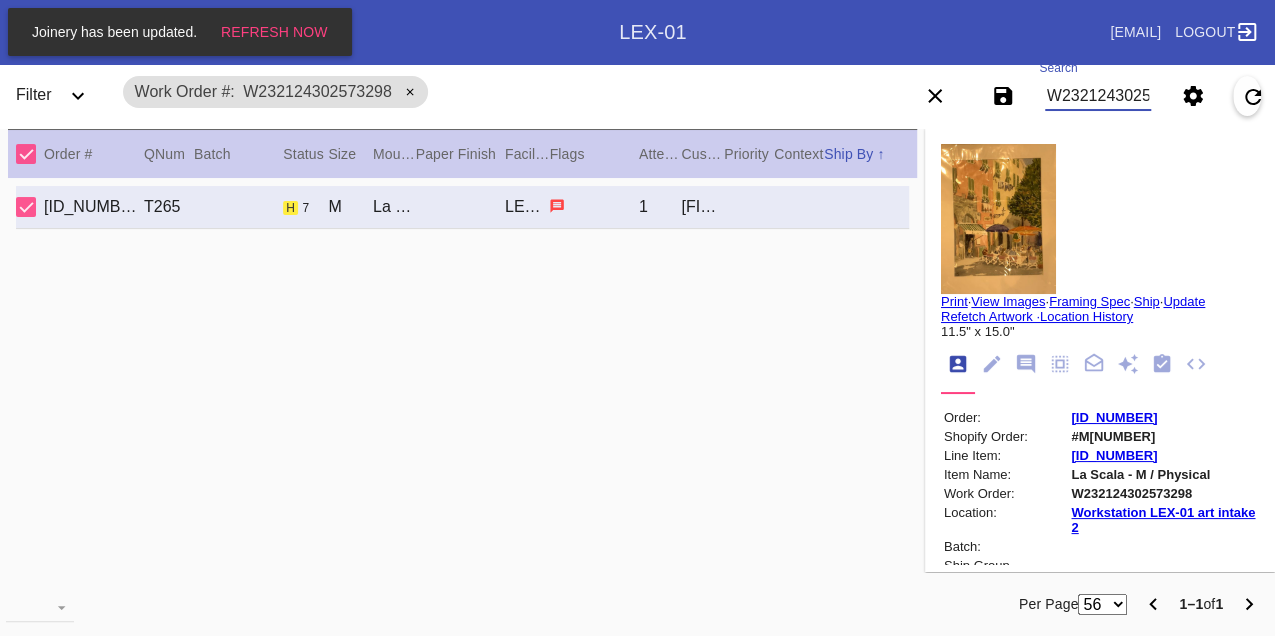 click on "W232124302573298" at bounding box center (1098, 96) 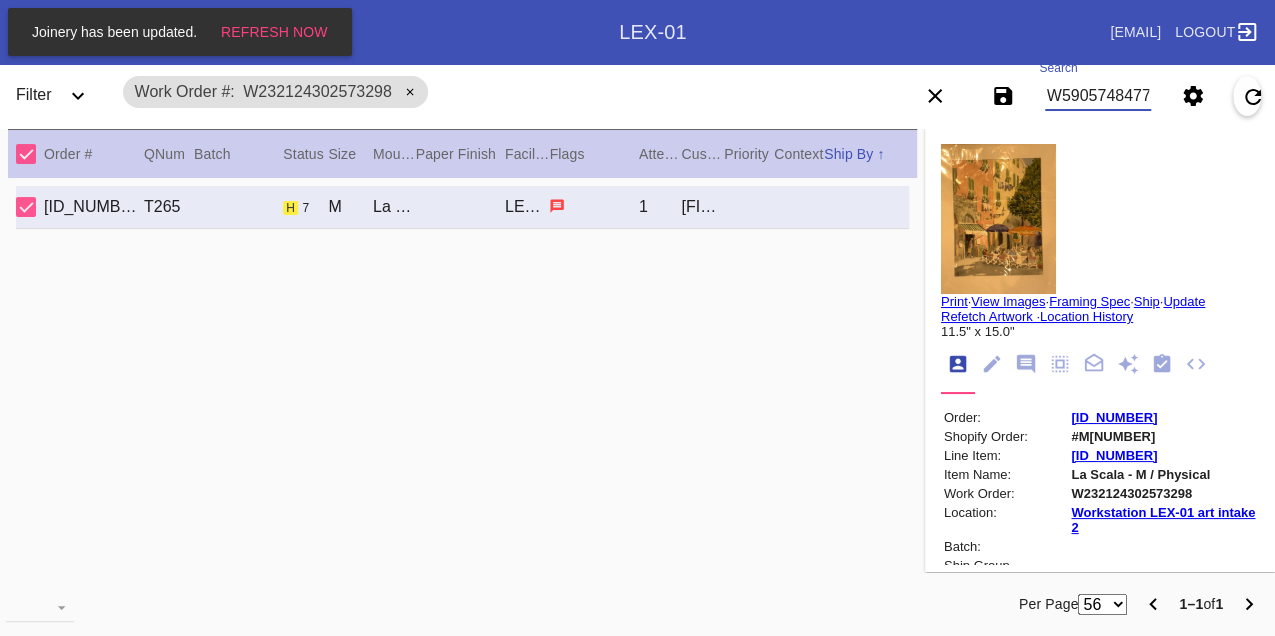 type on "W590574847775275" 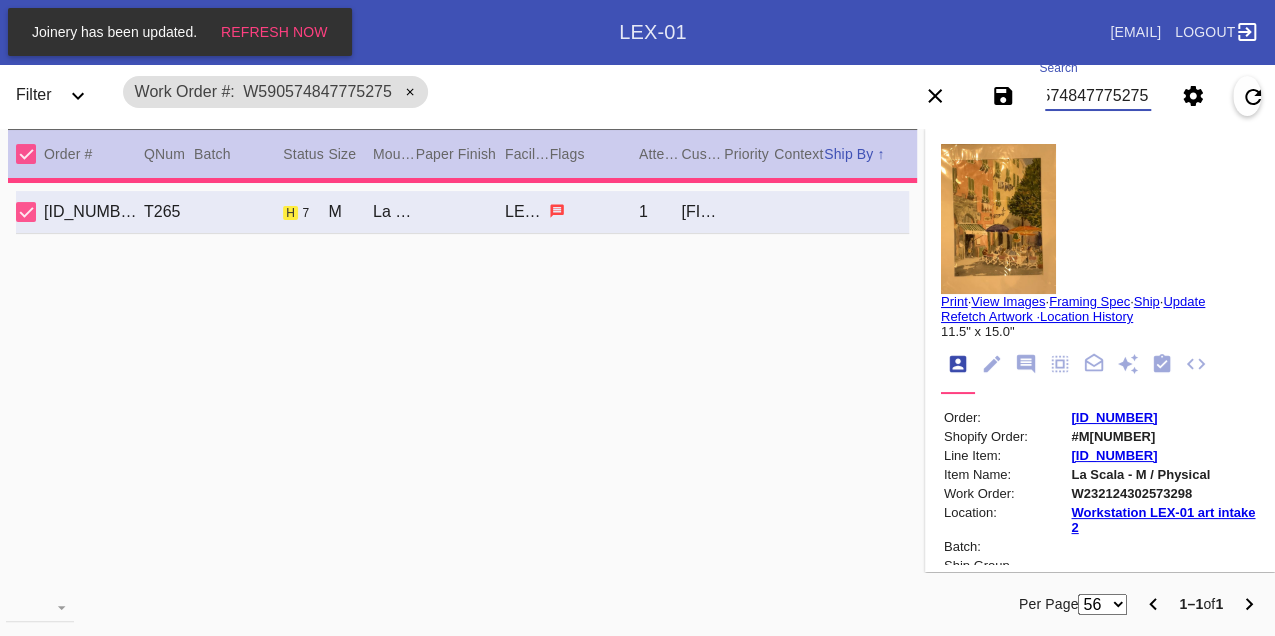 type on "3.0" 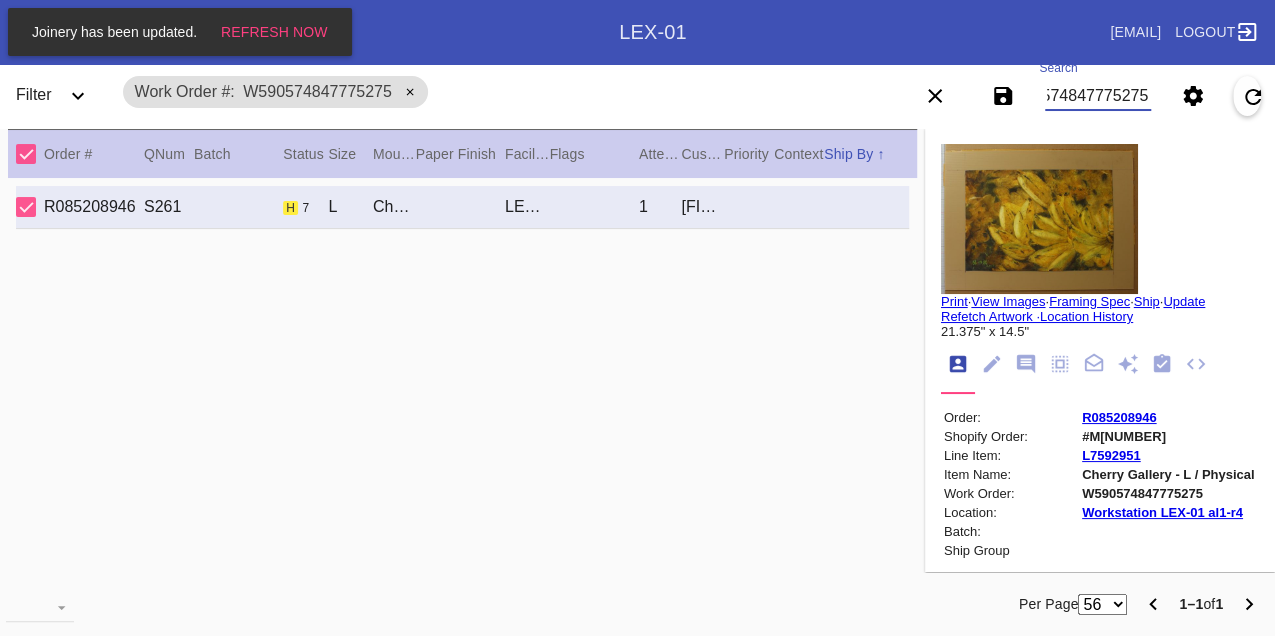 click on "W590574847775275" at bounding box center [1098, 96] 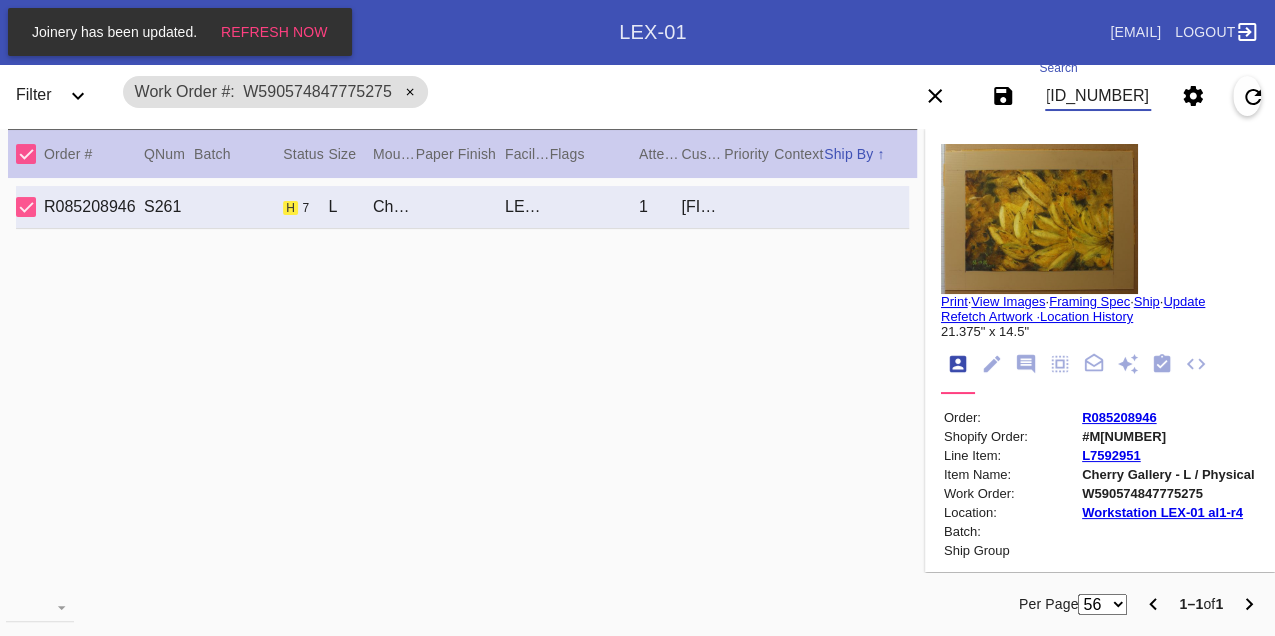 type on "W732752623451064" 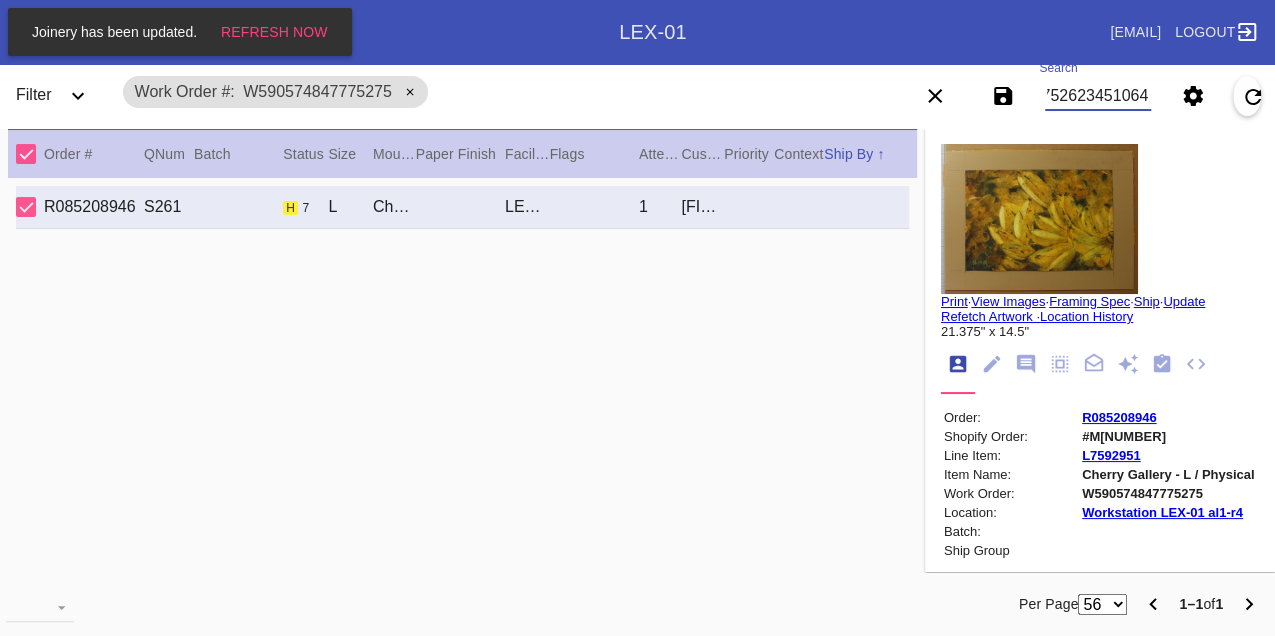 scroll, scrollTop: 0, scrollLeft: 48, axis: horizontal 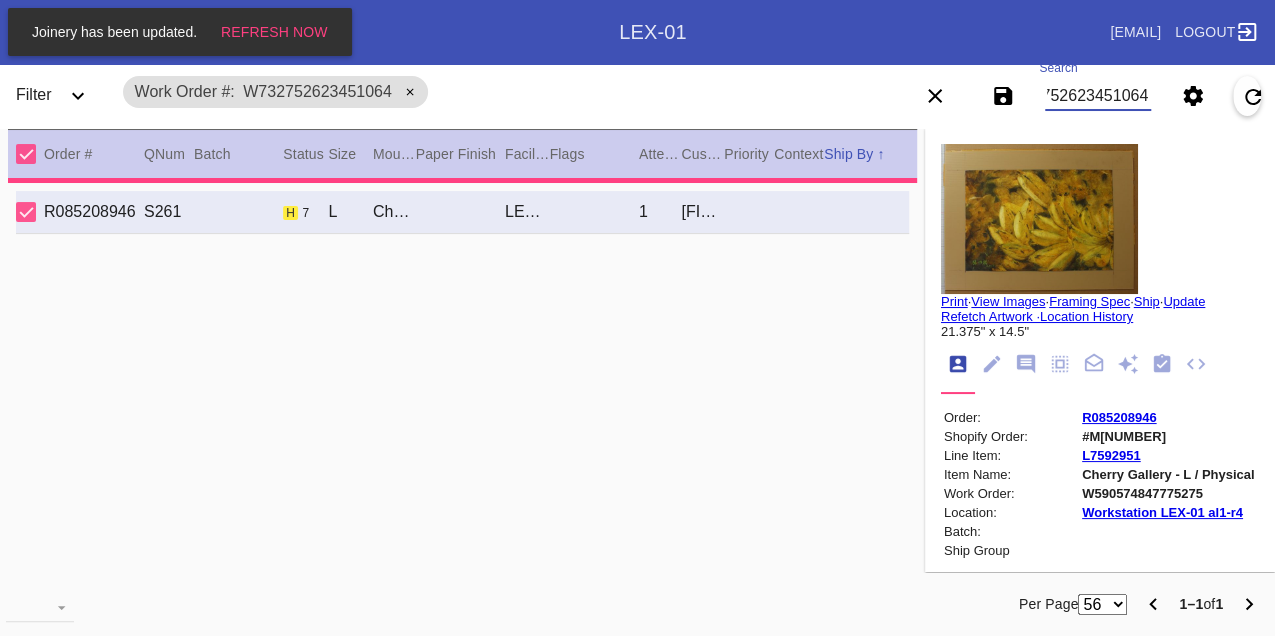 type on "2.75" 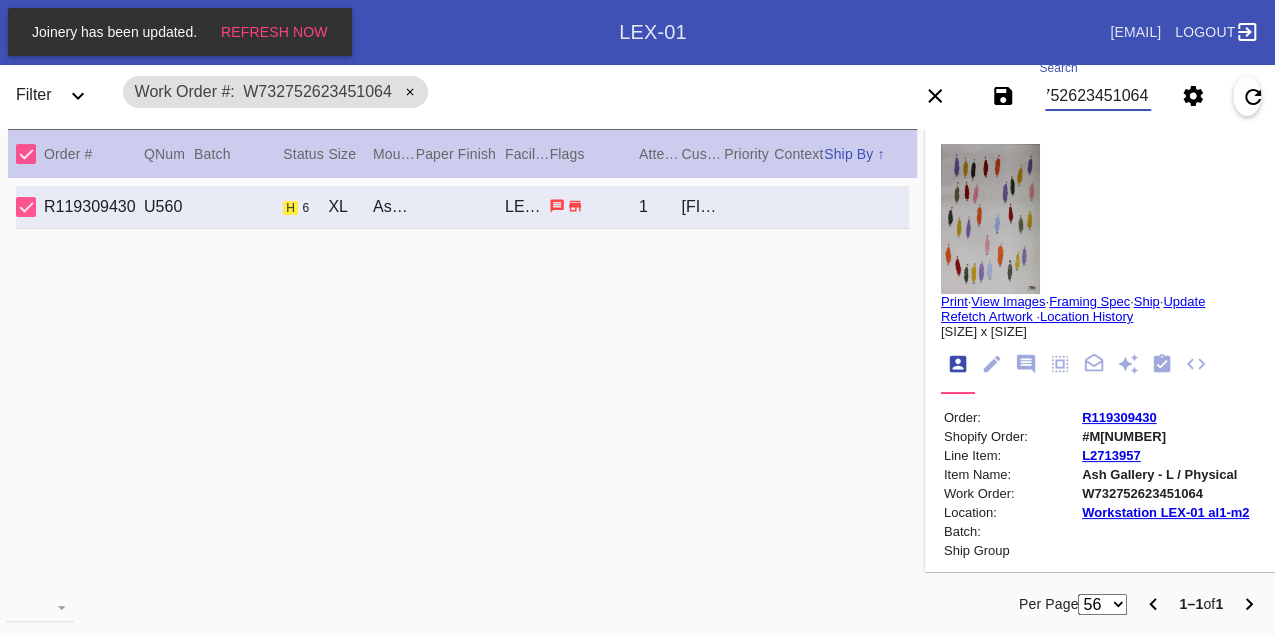 click on "W732752623451064" at bounding box center [1098, 96] 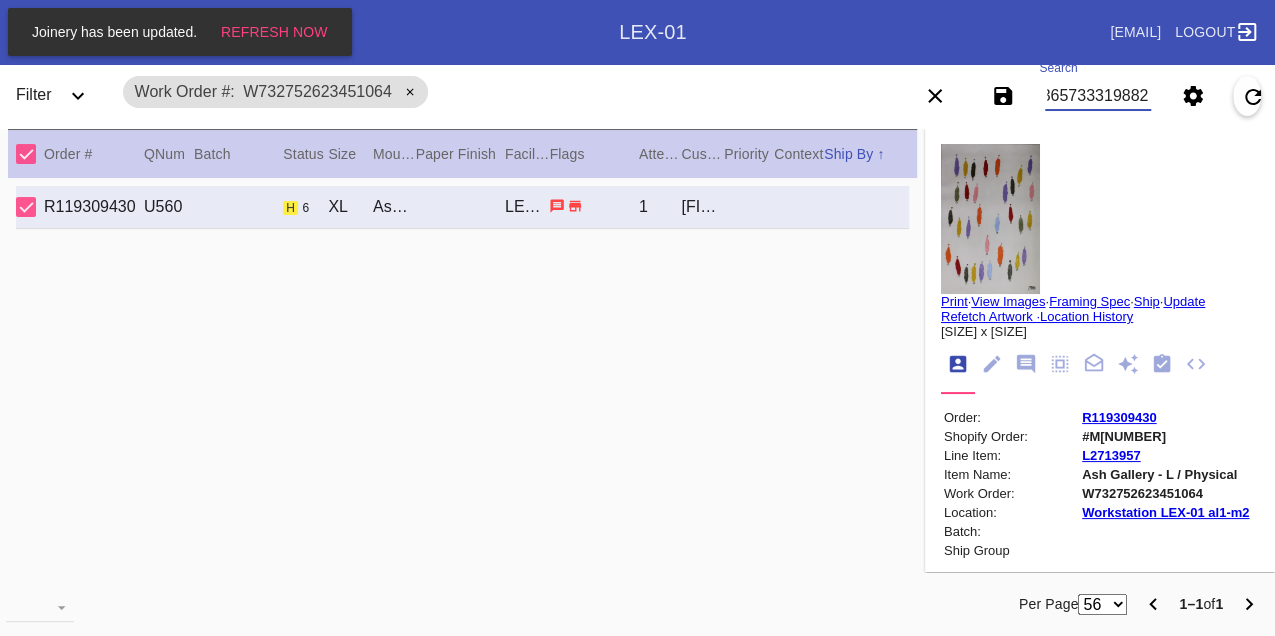 type on "W133657333198828" 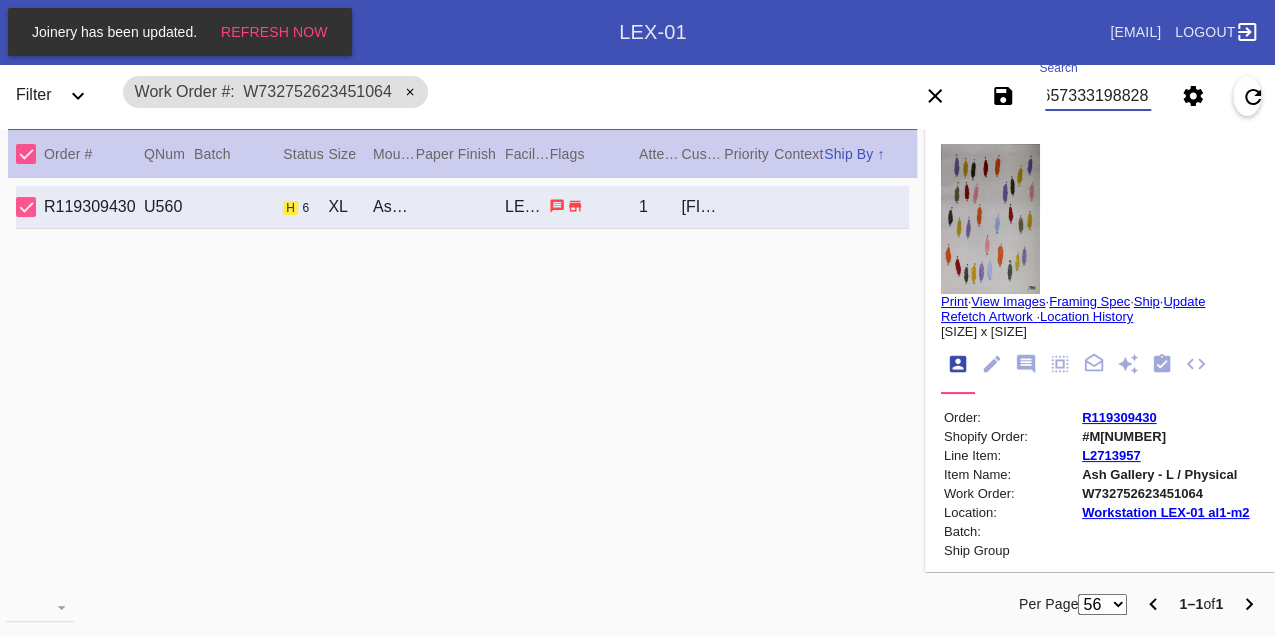 scroll, scrollTop: 0, scrollLeft: 48, axis: horizontal 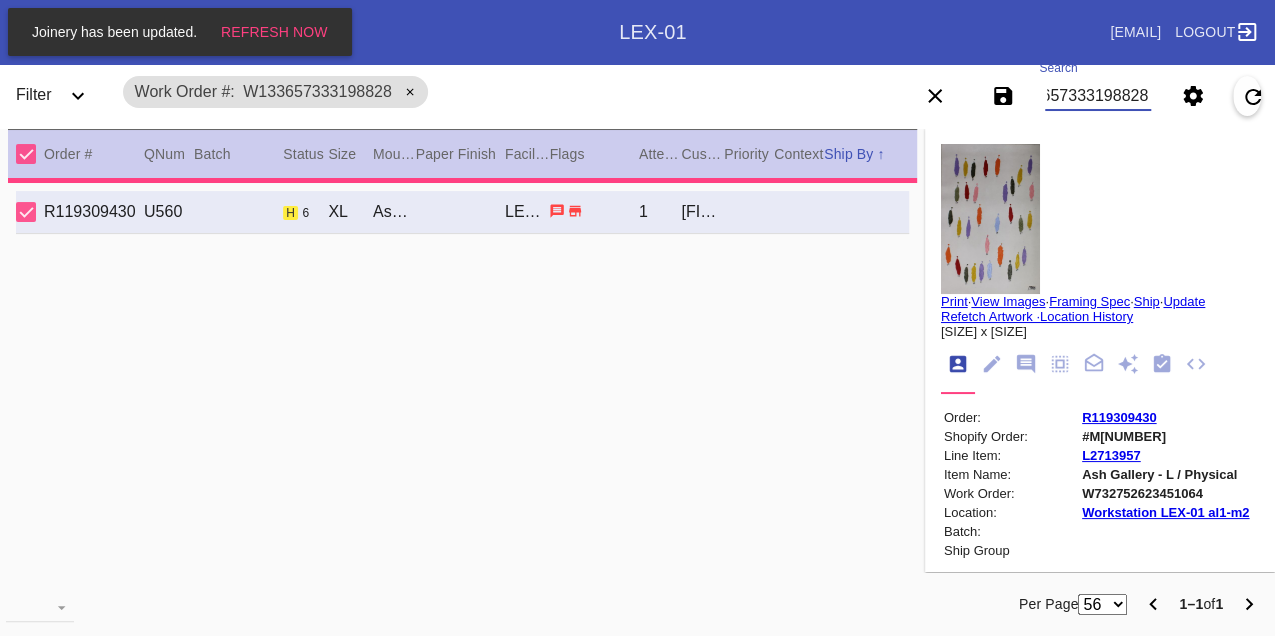 type on "15.5" 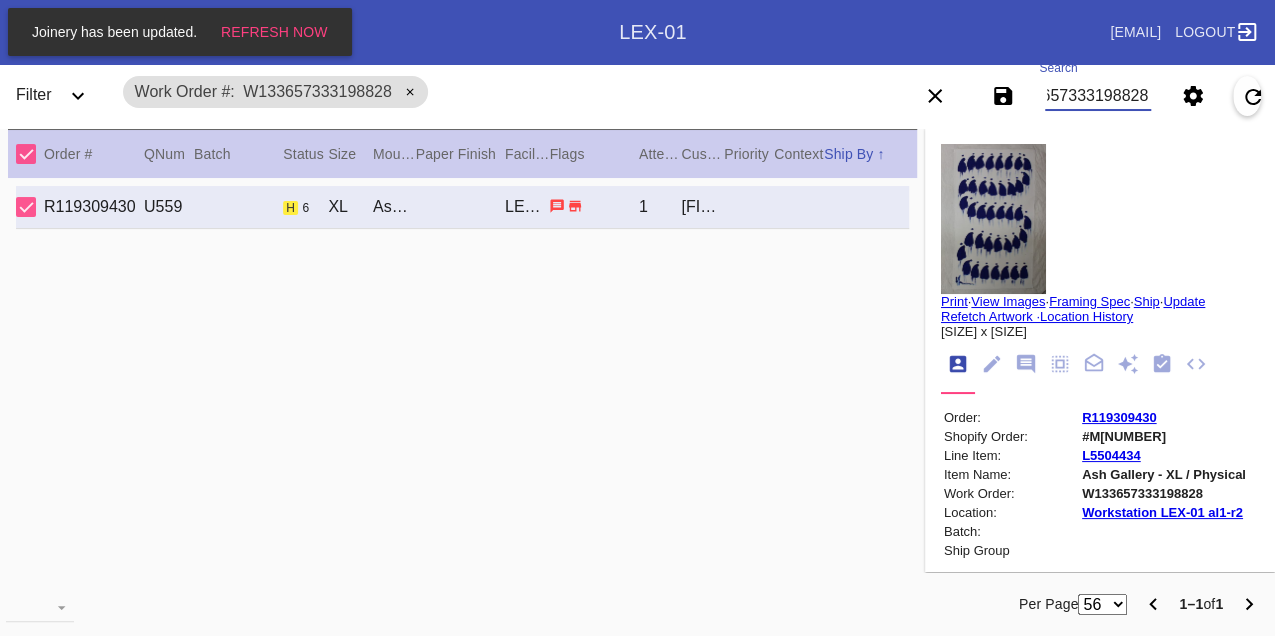 scroll, scrollTop: 0, scrollLeft: 0, axis: both 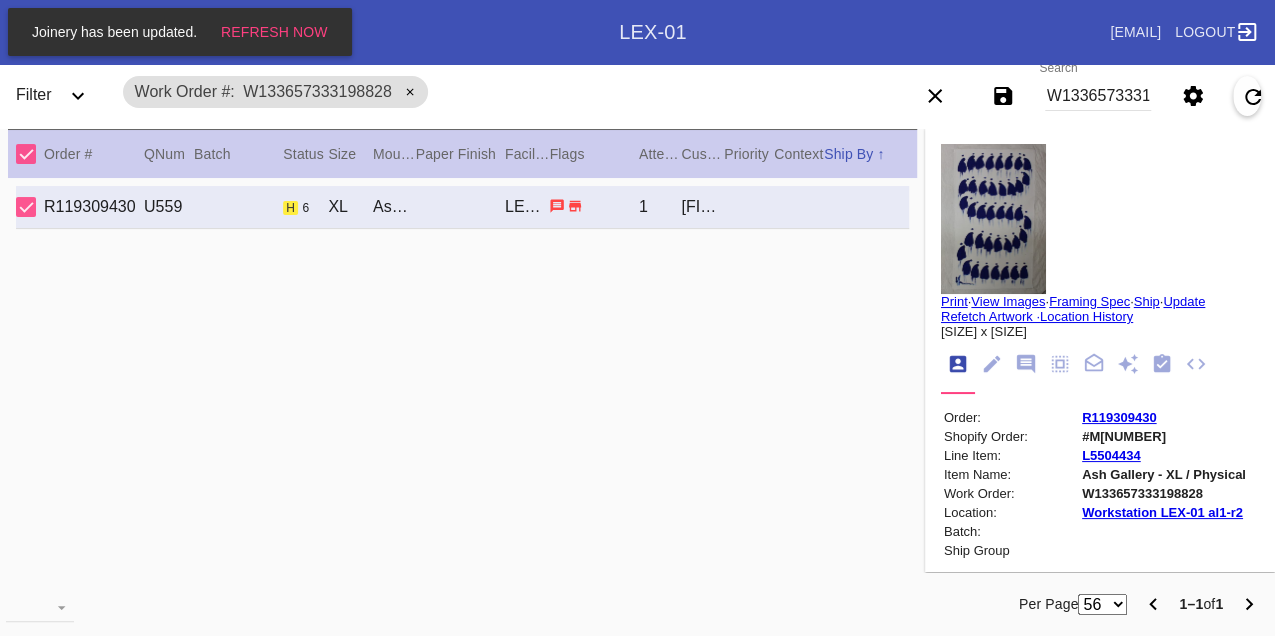 click on "W133657333198828" at bounding box center (1098, 96) 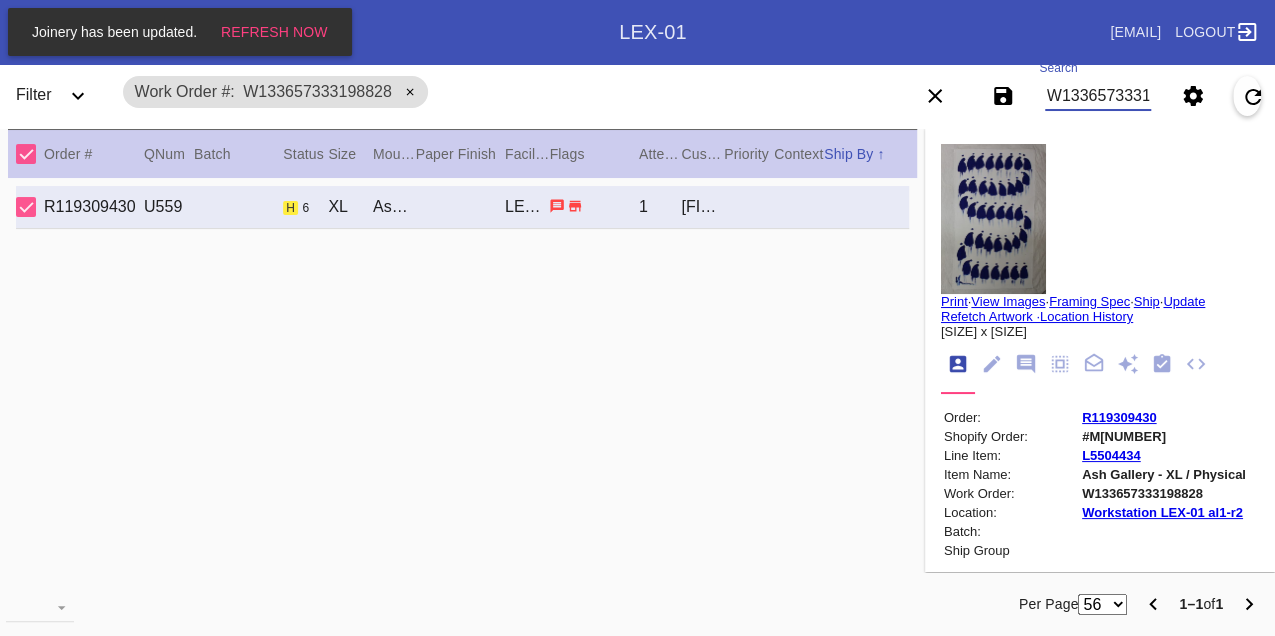 click on "W133657333198828" at bounding box center [1098, 96] 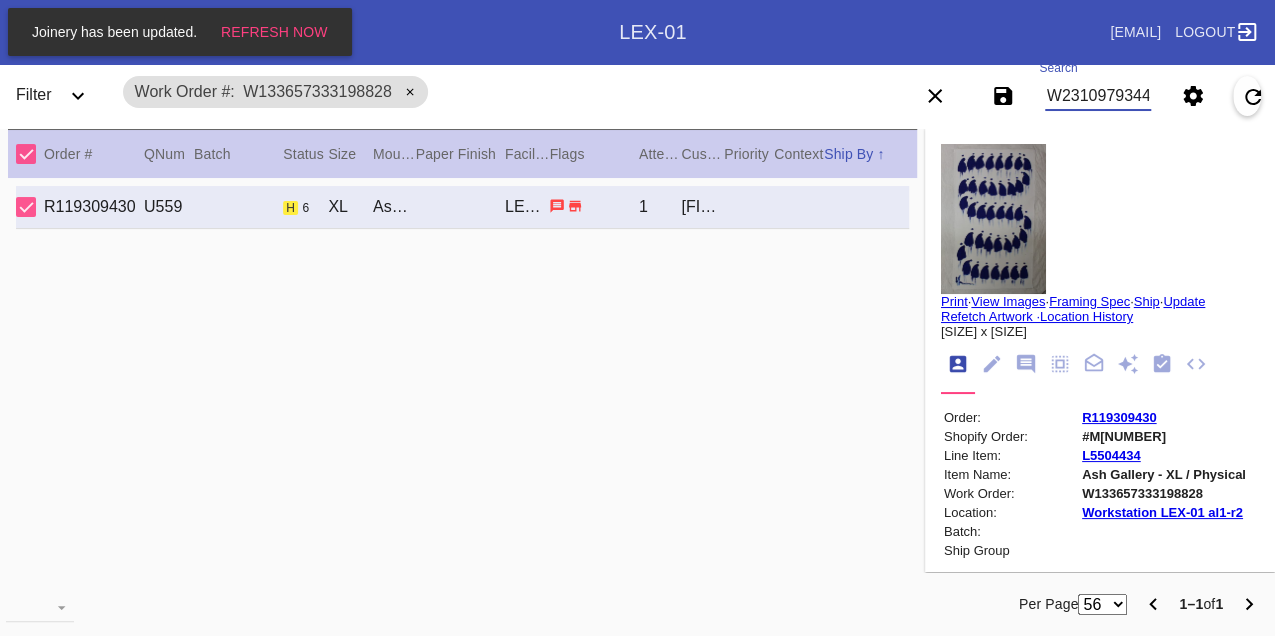 type on "W231097934435699" 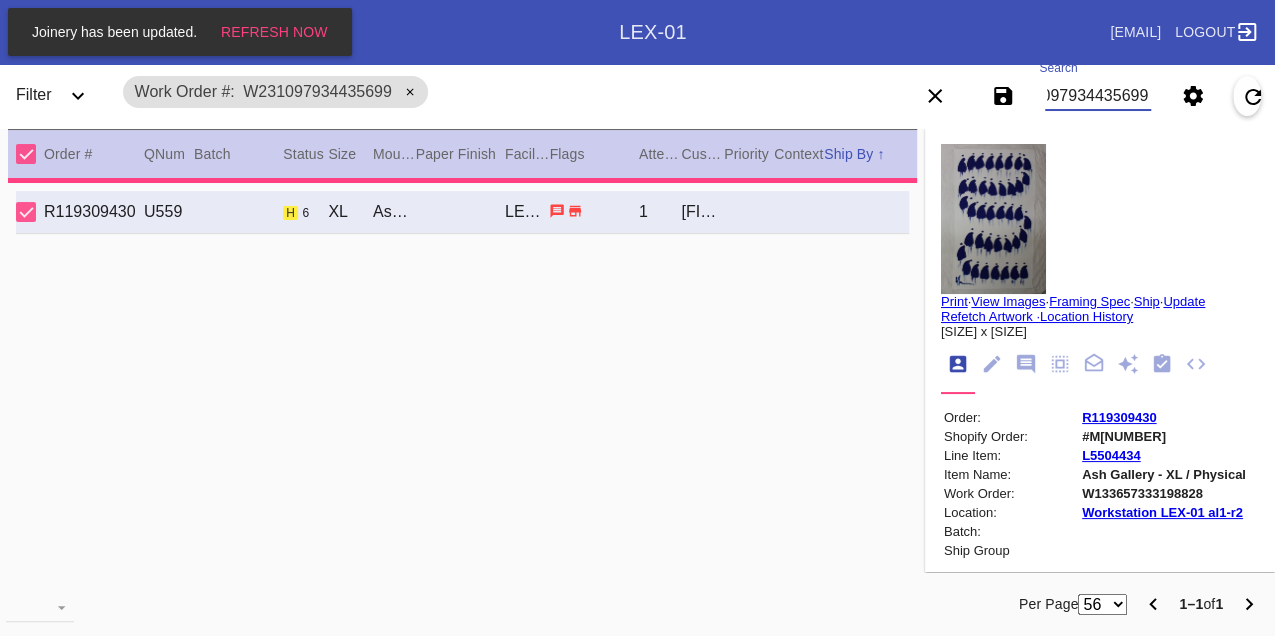 type on "3.0" 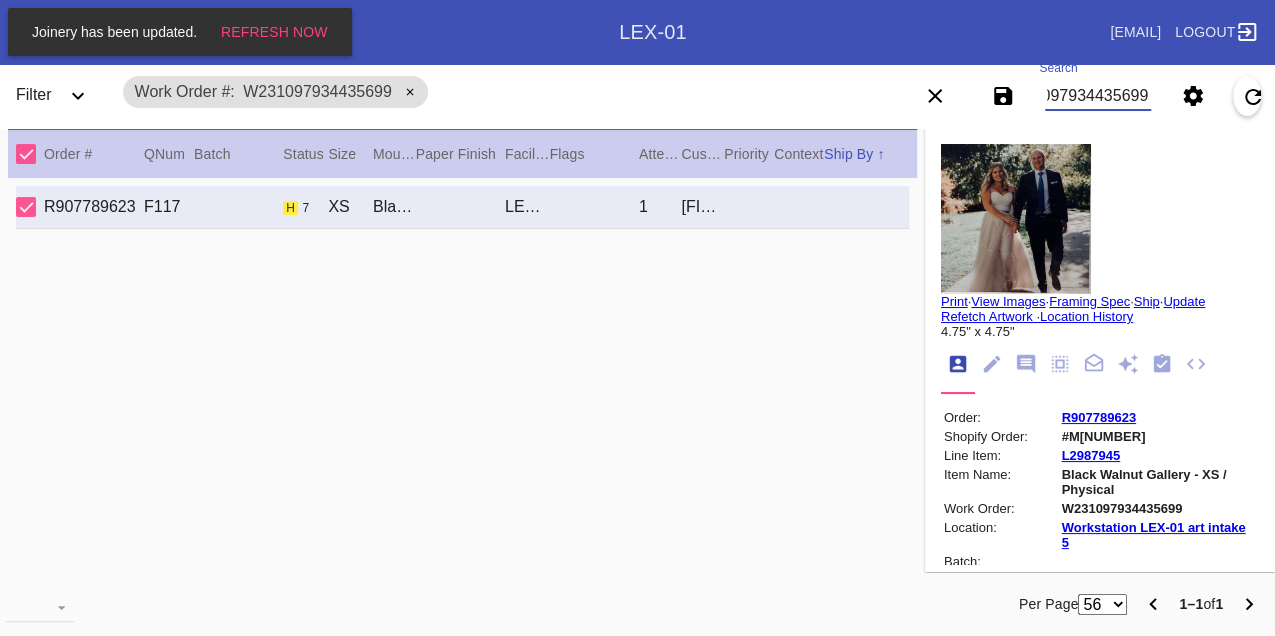 scroll, scrollTop: 0, scrollLeft: 0, axis: both 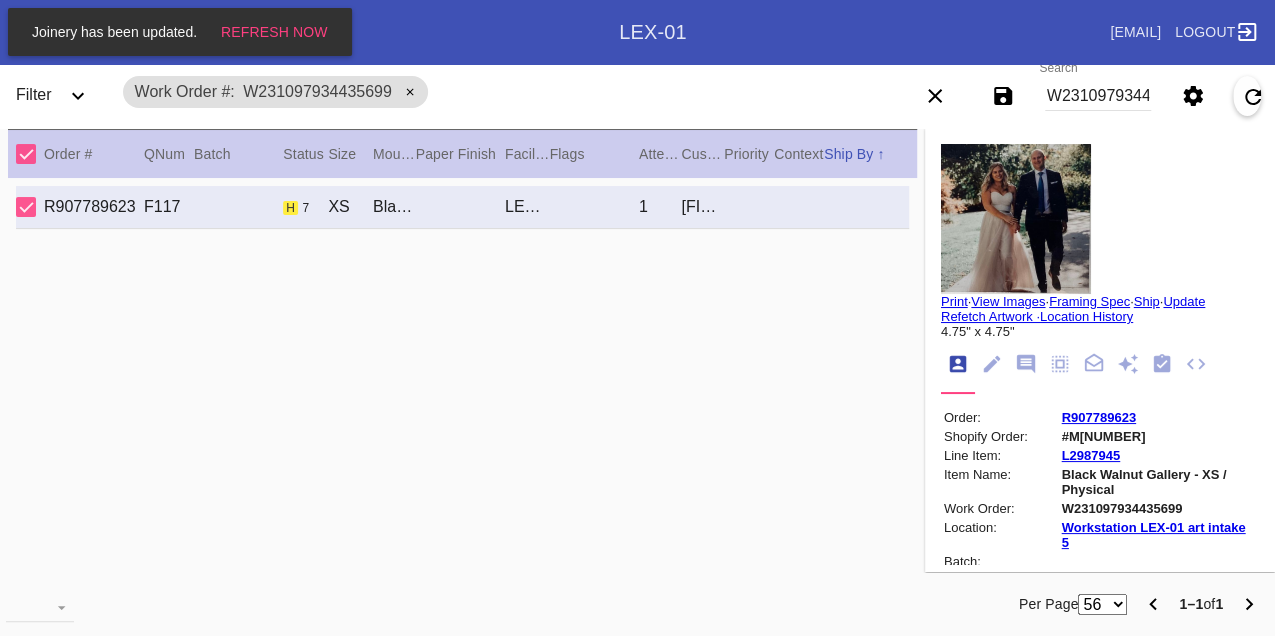 click on "W231097934435699" at bounding box center [1098, 96] 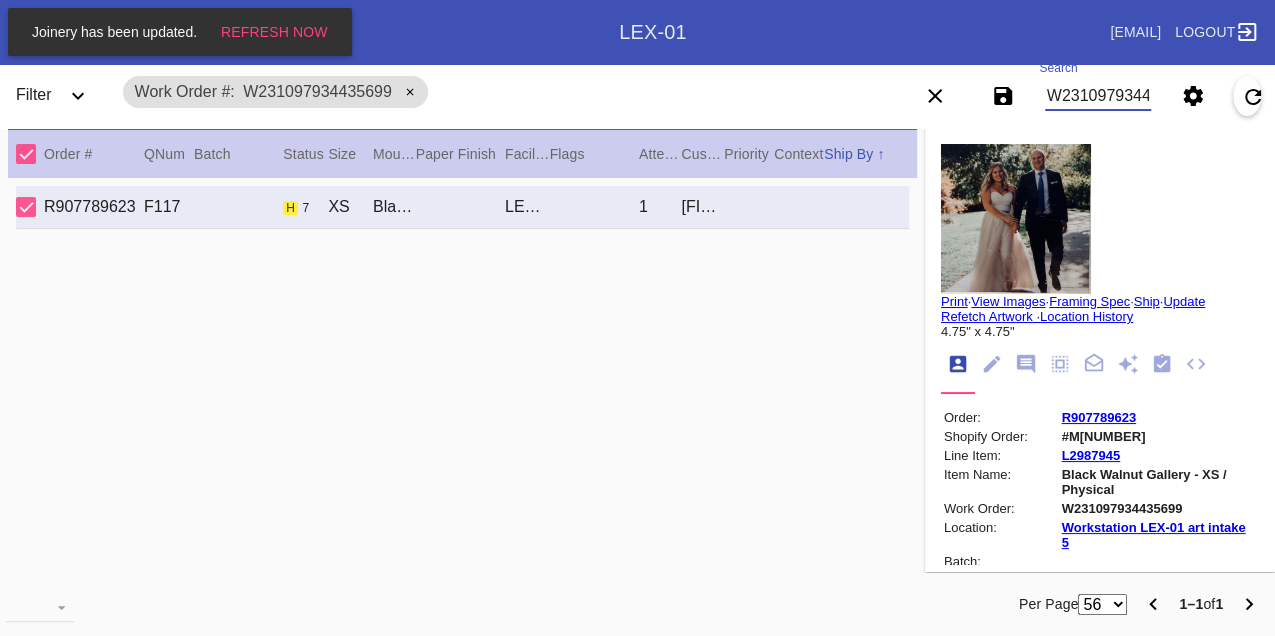 click on "W231097934435699" at bounding box center (1098, 96) 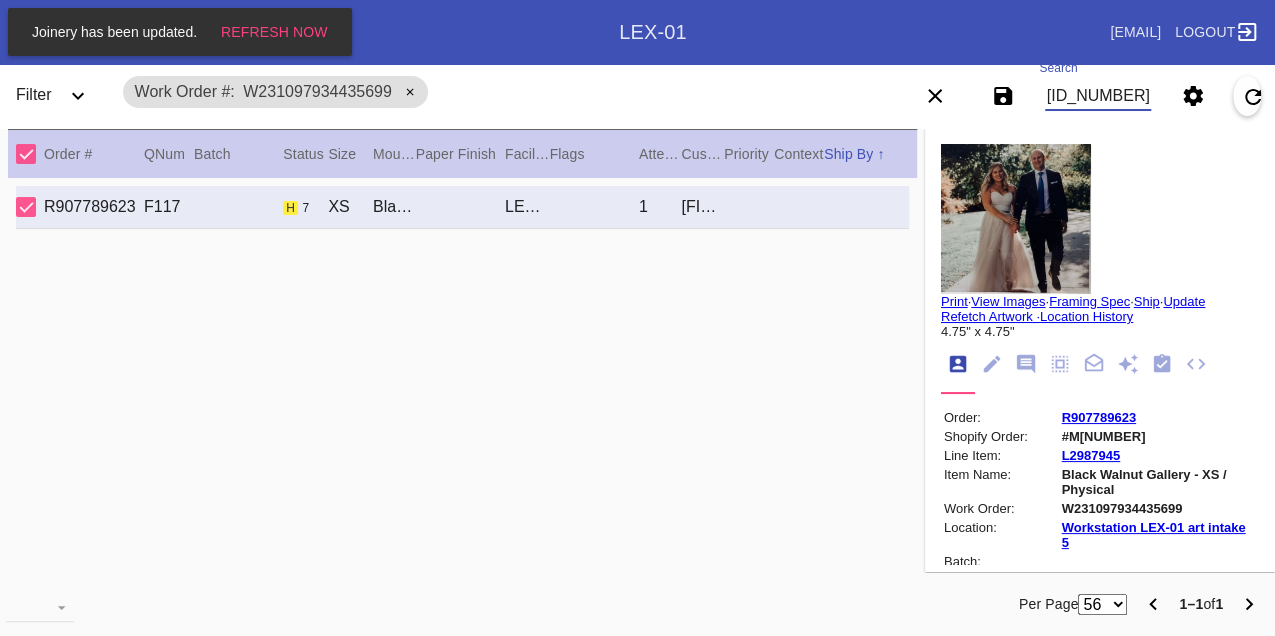 type on "W915657301348969" 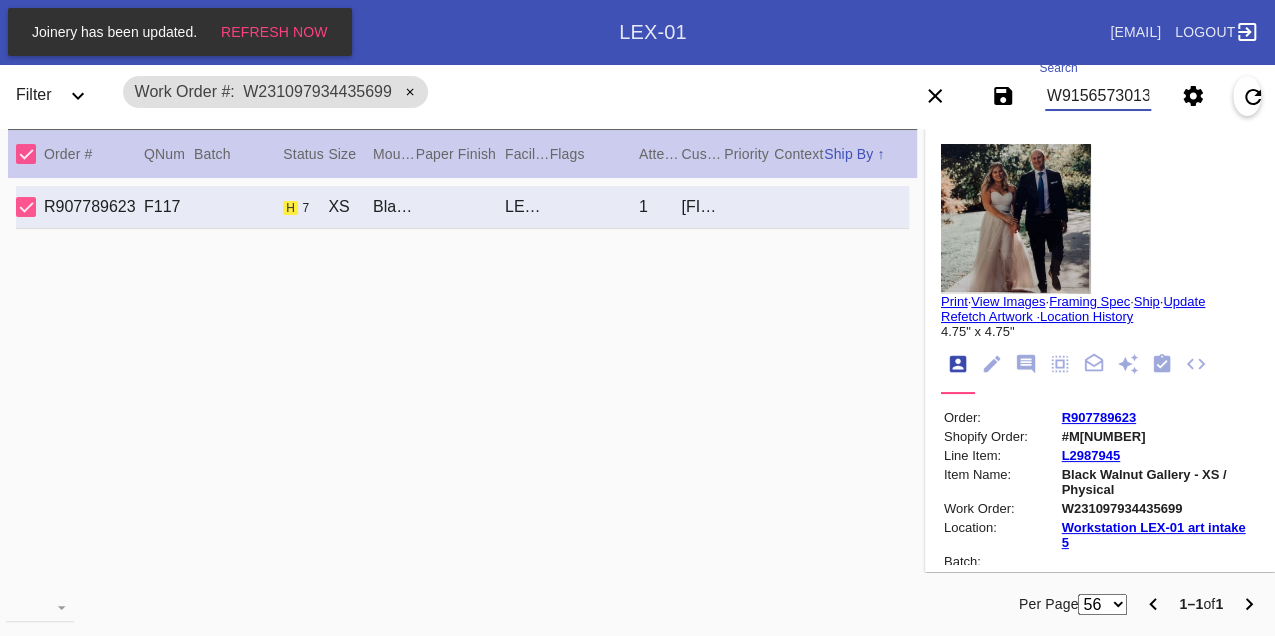 scroll, scrollTop: 0, scrollLeft: 48, axis: horizontal 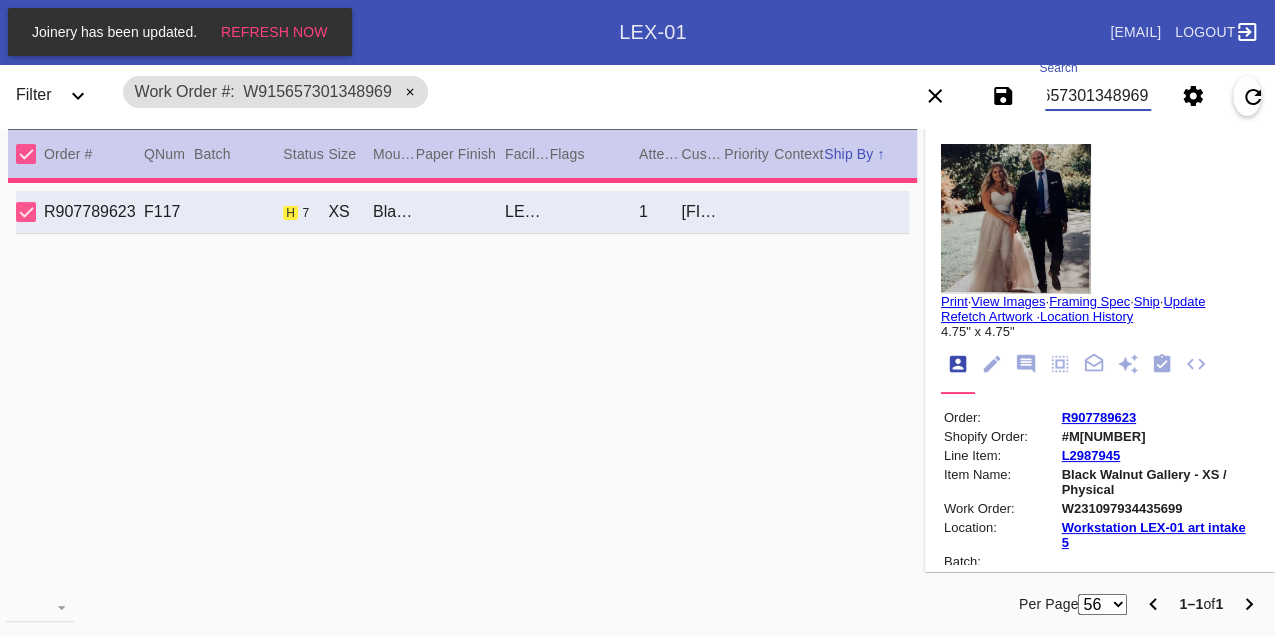 type on "1.5" 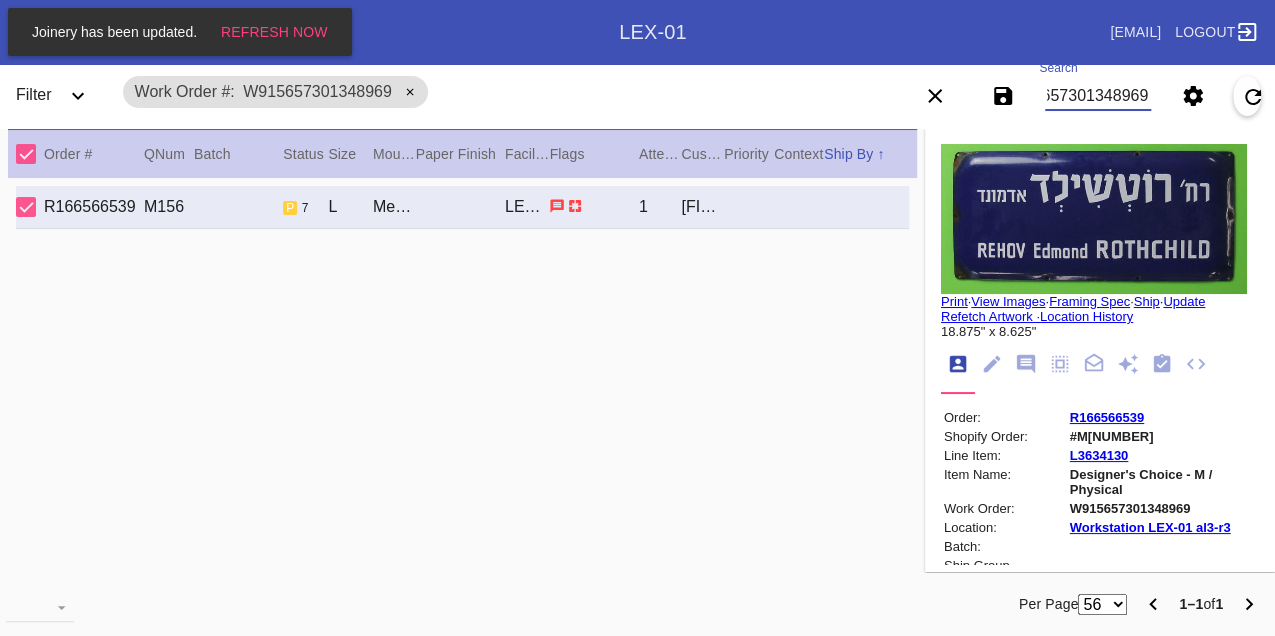 scroll, scrollTop: 0, scrollLeft: 0, axis: both 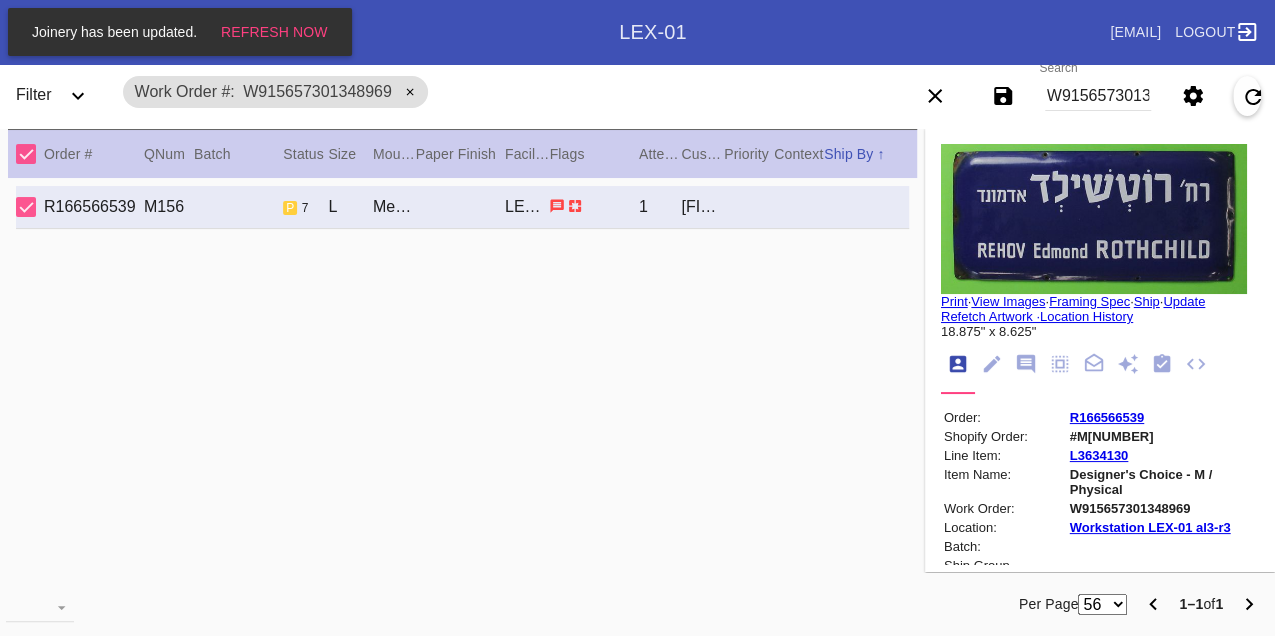 click on "W915657301348969" at bounding box center [1098, 96] 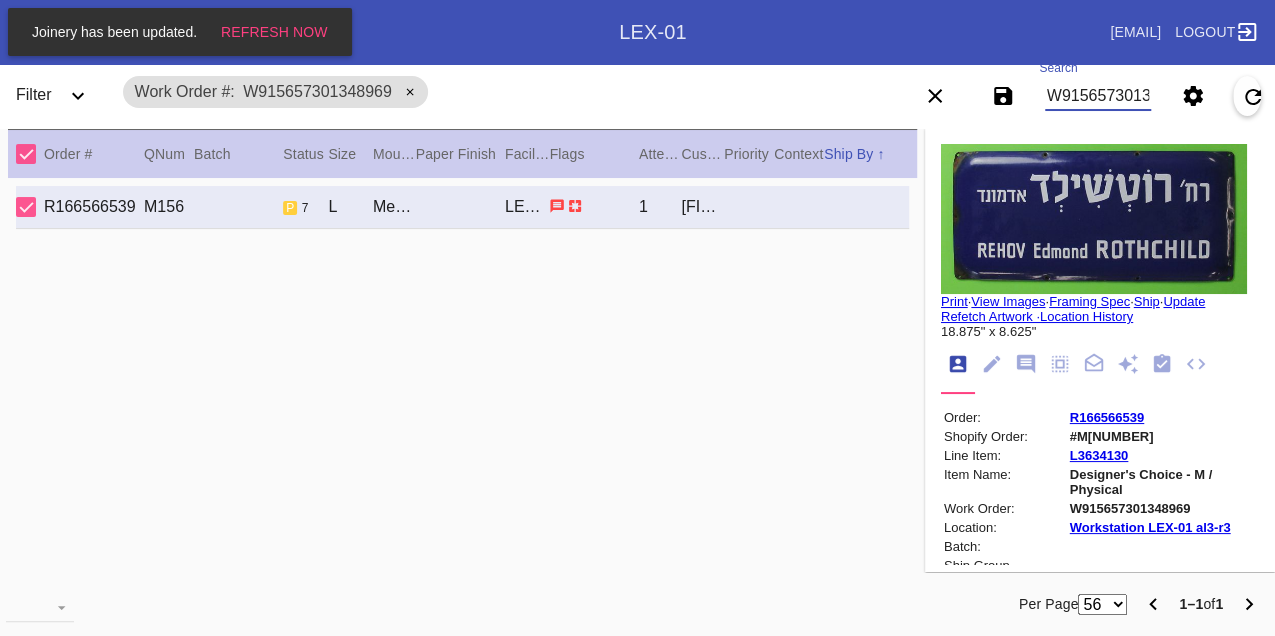 click on "W915657301348969" at bounding box center [1098, 96] 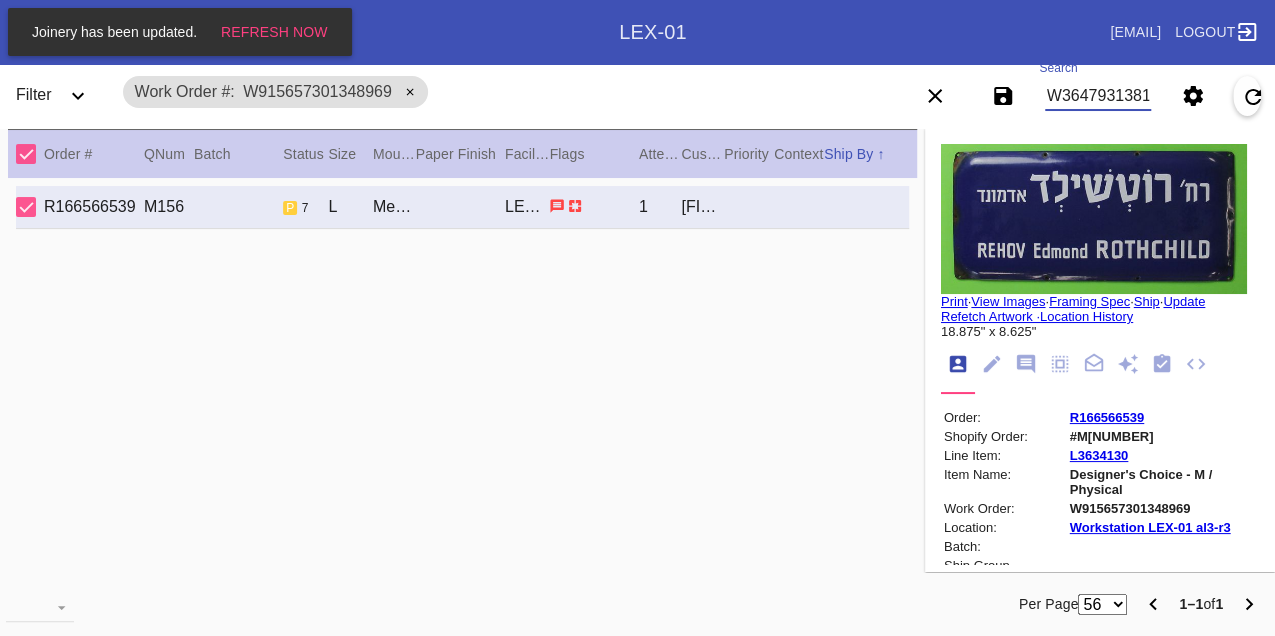 type on "W364793138123411" 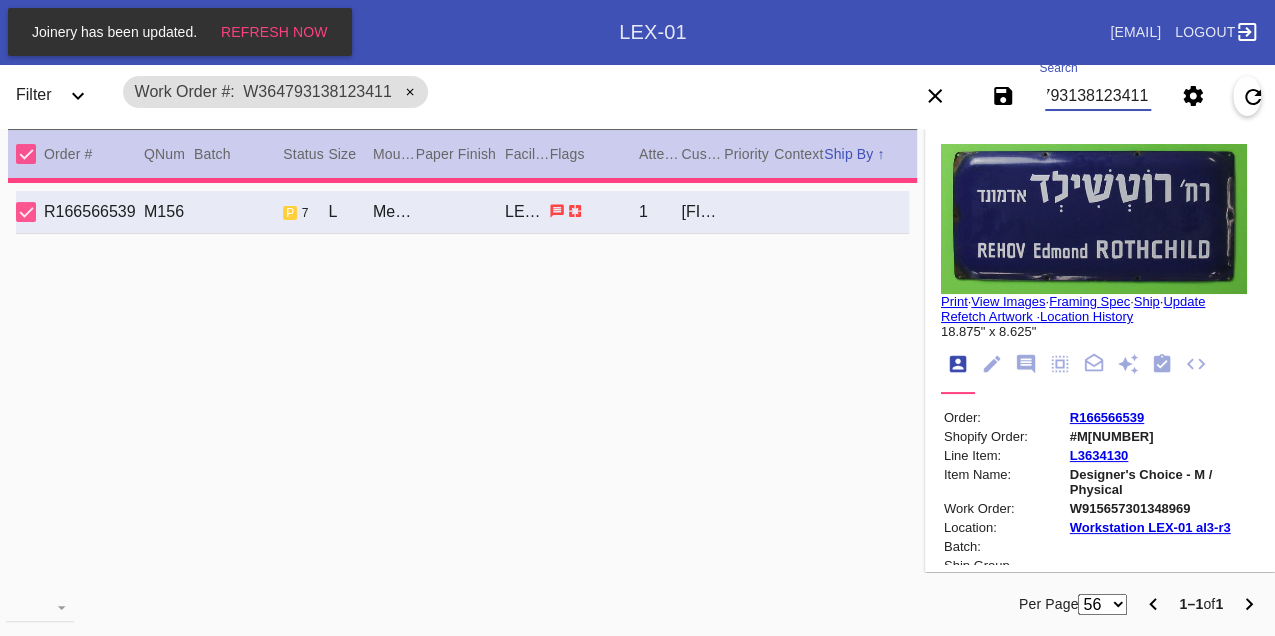 type on "PRO NOTE: please proceed as requested.customer does not want the textile wrapped. TR 7.30" 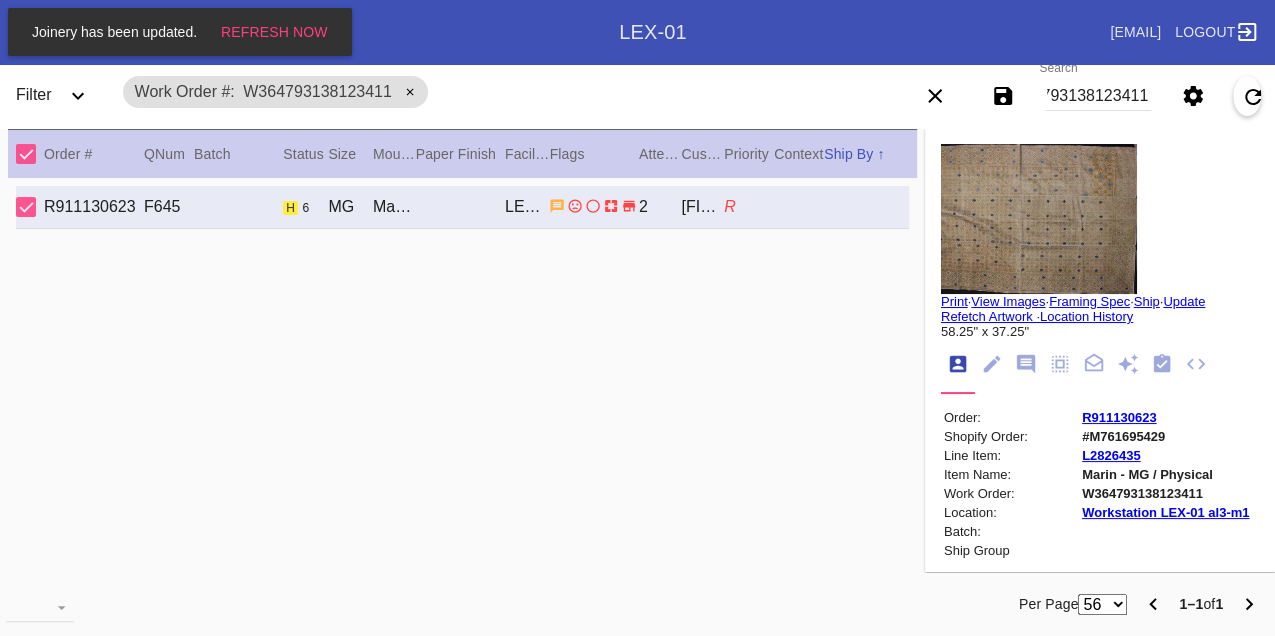 scroll, scrollTop: 0, scrollLeft: 0, axis: both 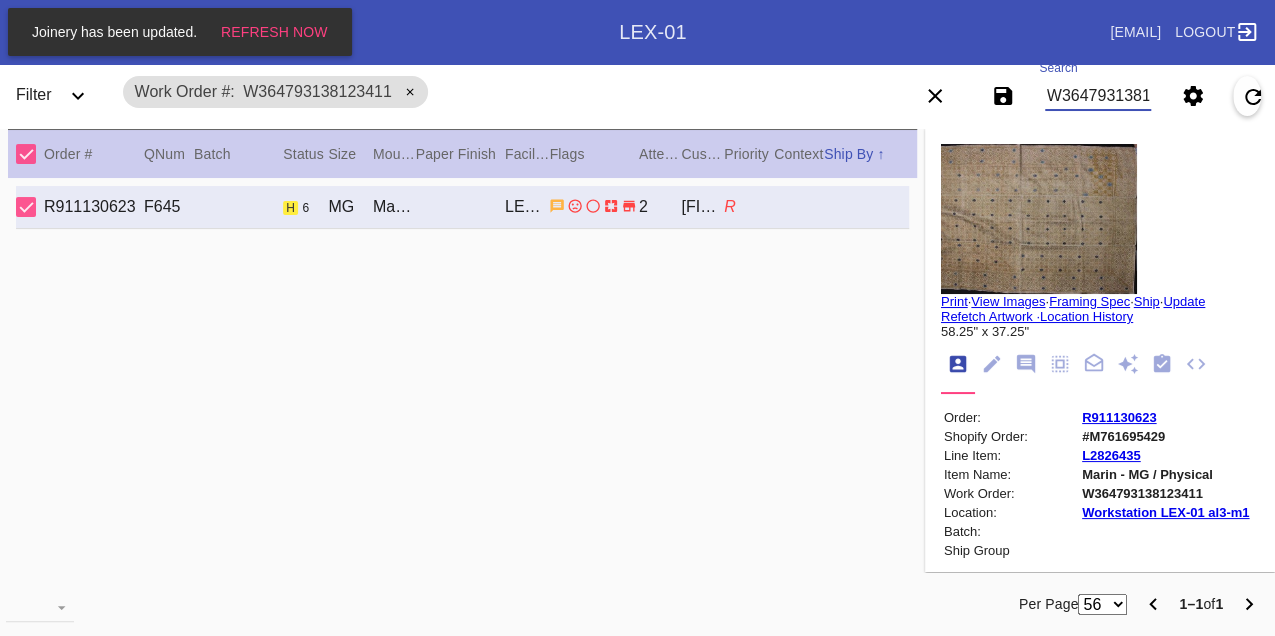 click on "W364793138123411" at bounding box center [1098, 96] 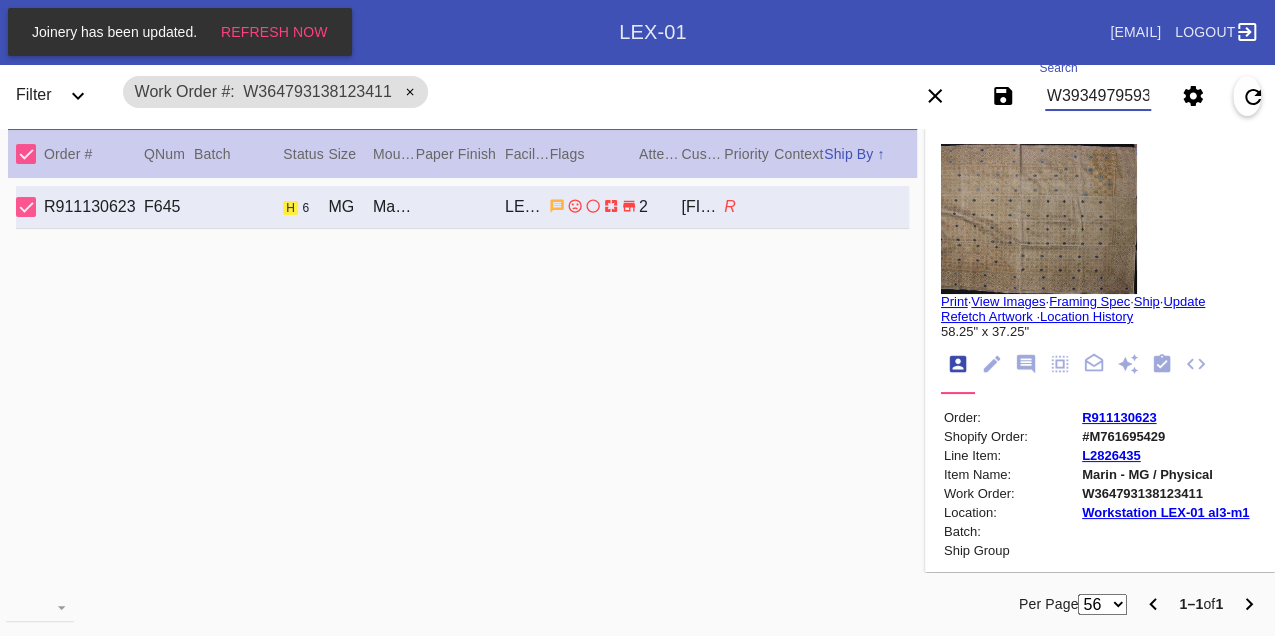 scroll, scrollTop: 0, scrollLeft: 48, axis: horizontal 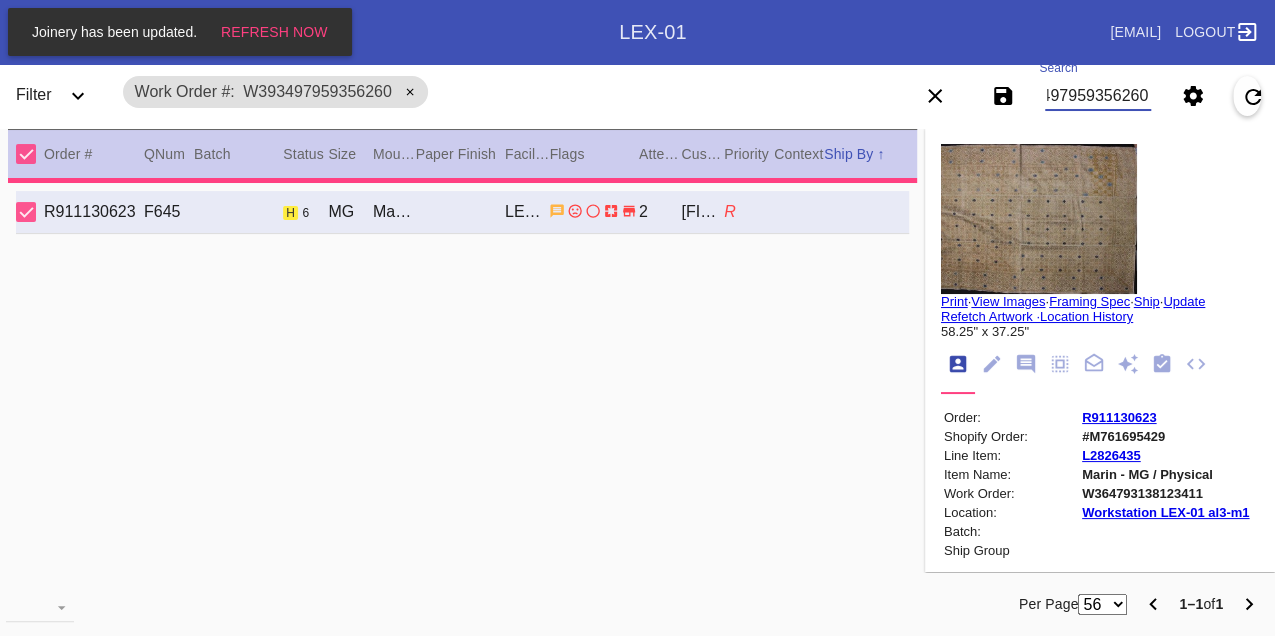 type on "W393497959356260" 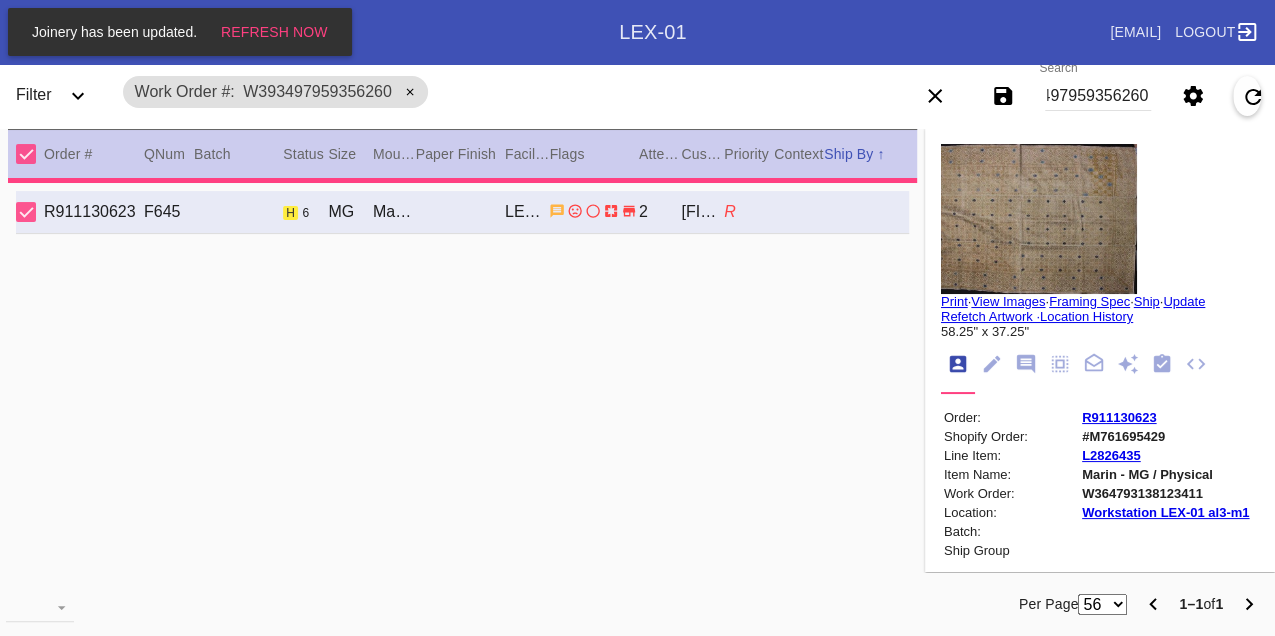 scroll, scrollTop: 0, scrollLeft: 0, axis: both 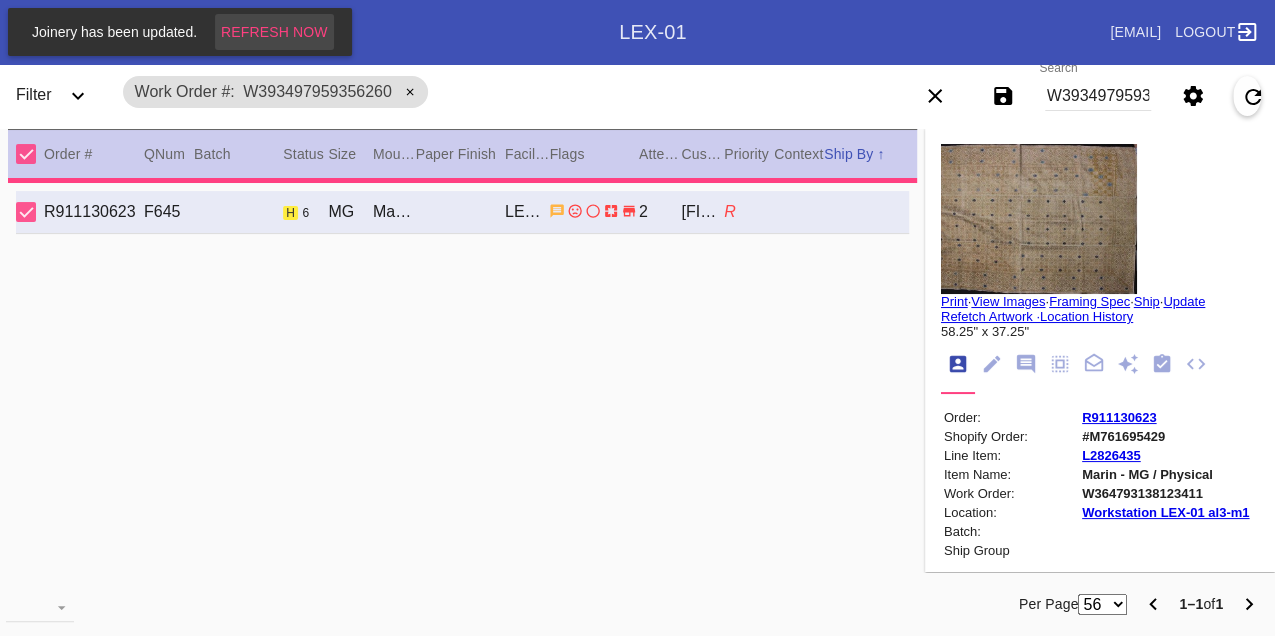 click on "Refresh Now" at bounding box center (274, 32) 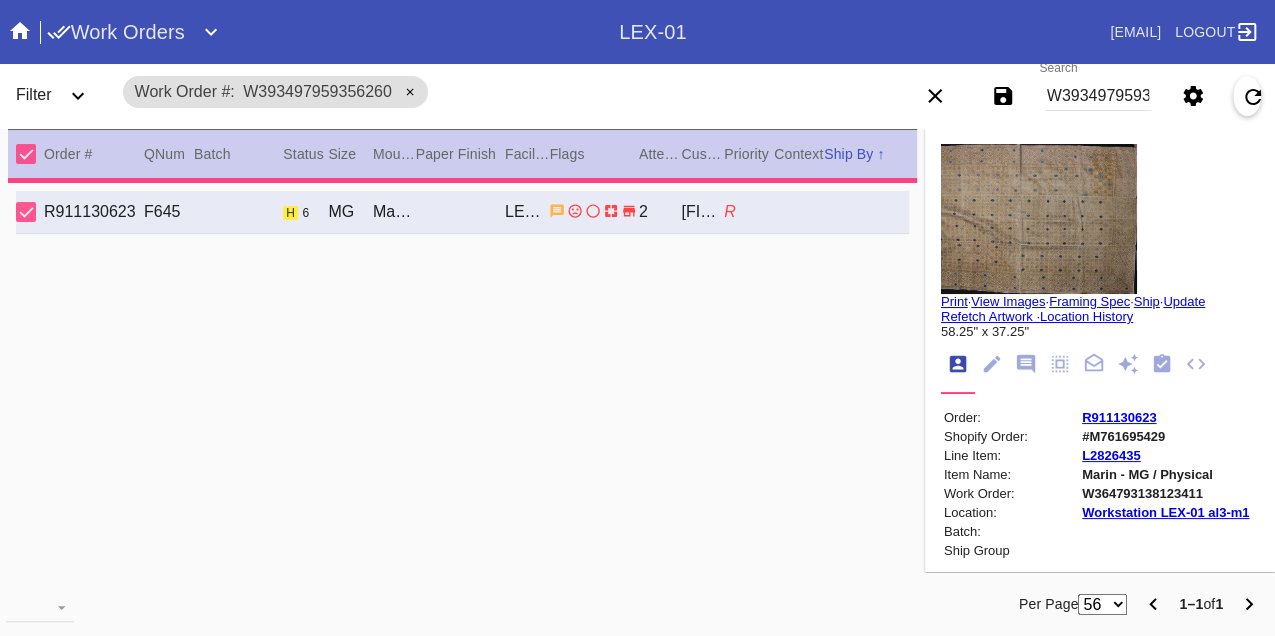 type 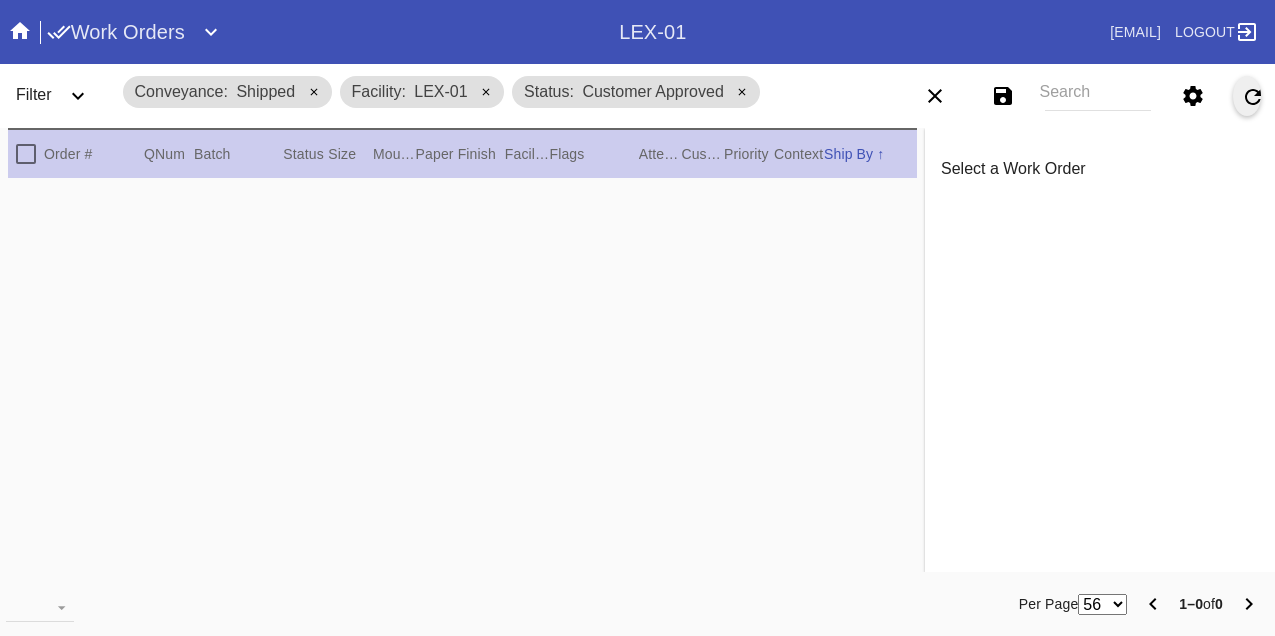 scroll, scrollTop: 0, scrollLeft: 0, axis: both 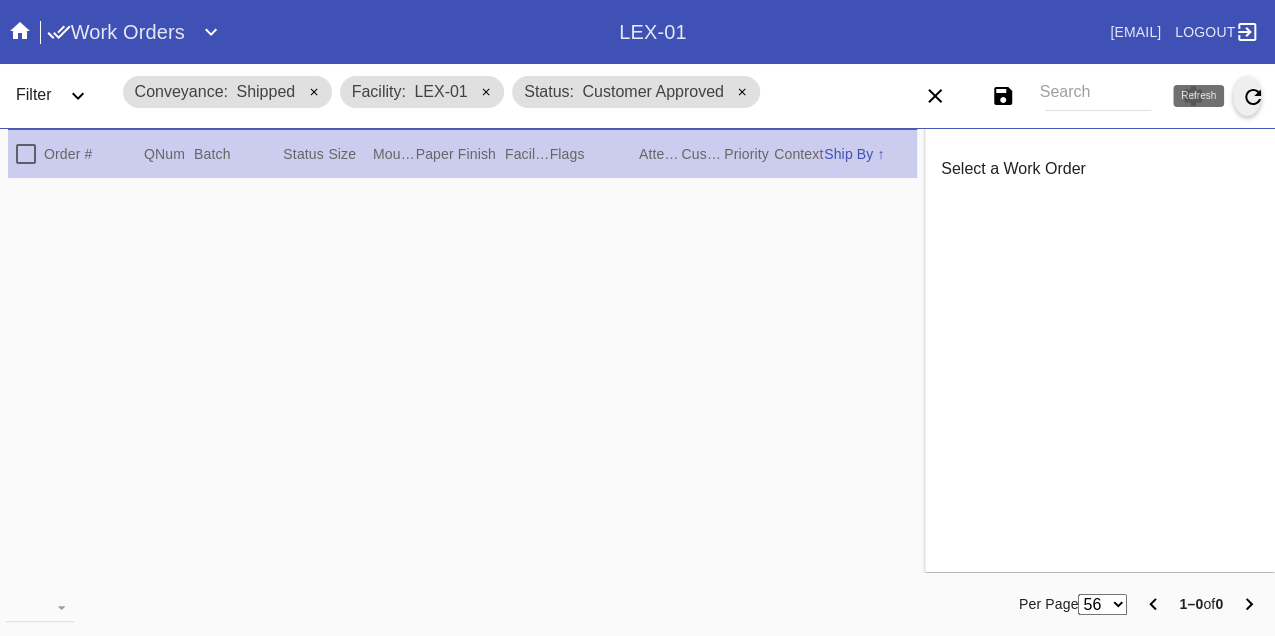 click 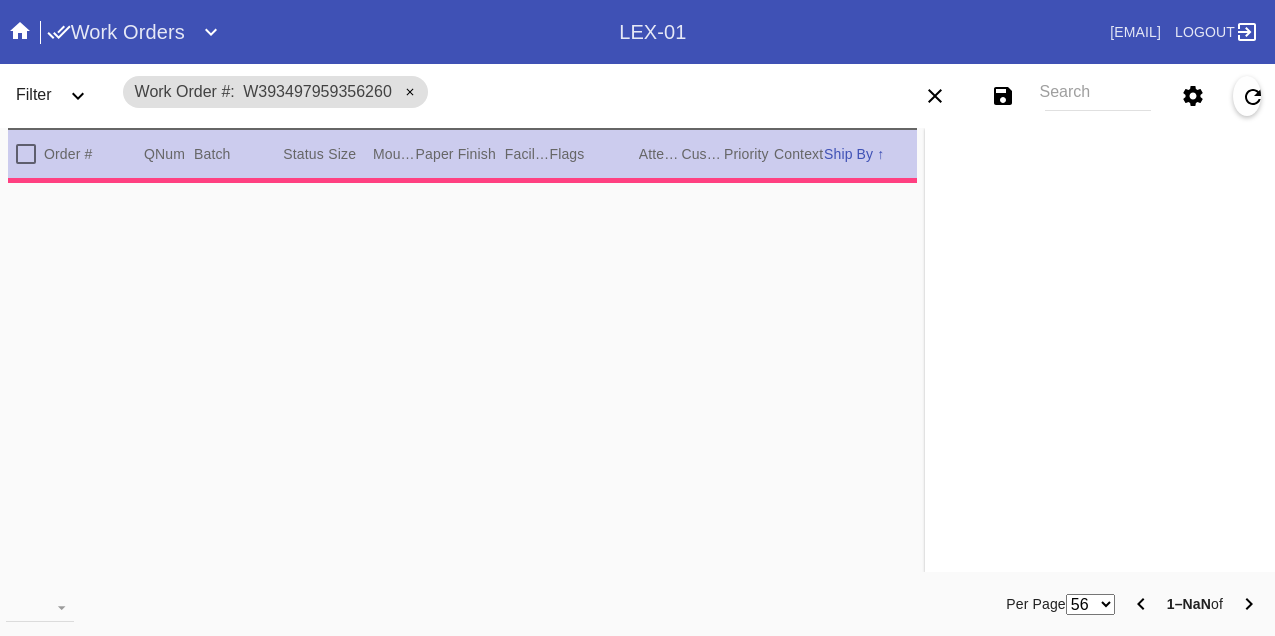 scroll, scrollTop: 0, scrollLeft: 0, axis: both 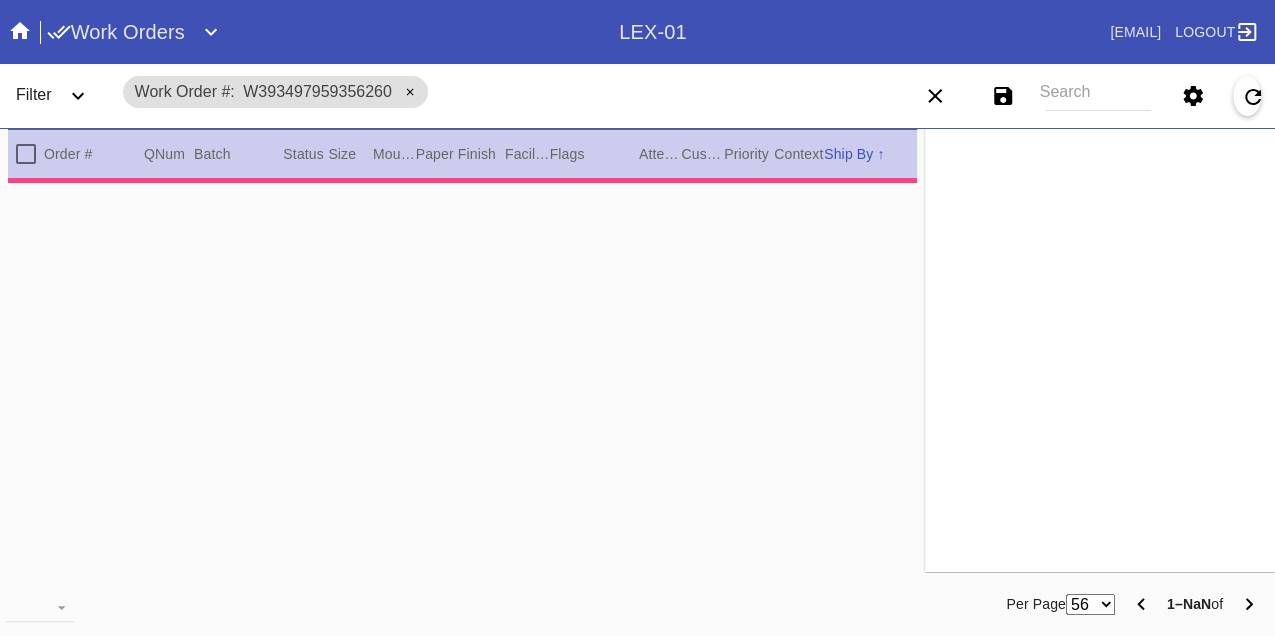 type on "2.0" 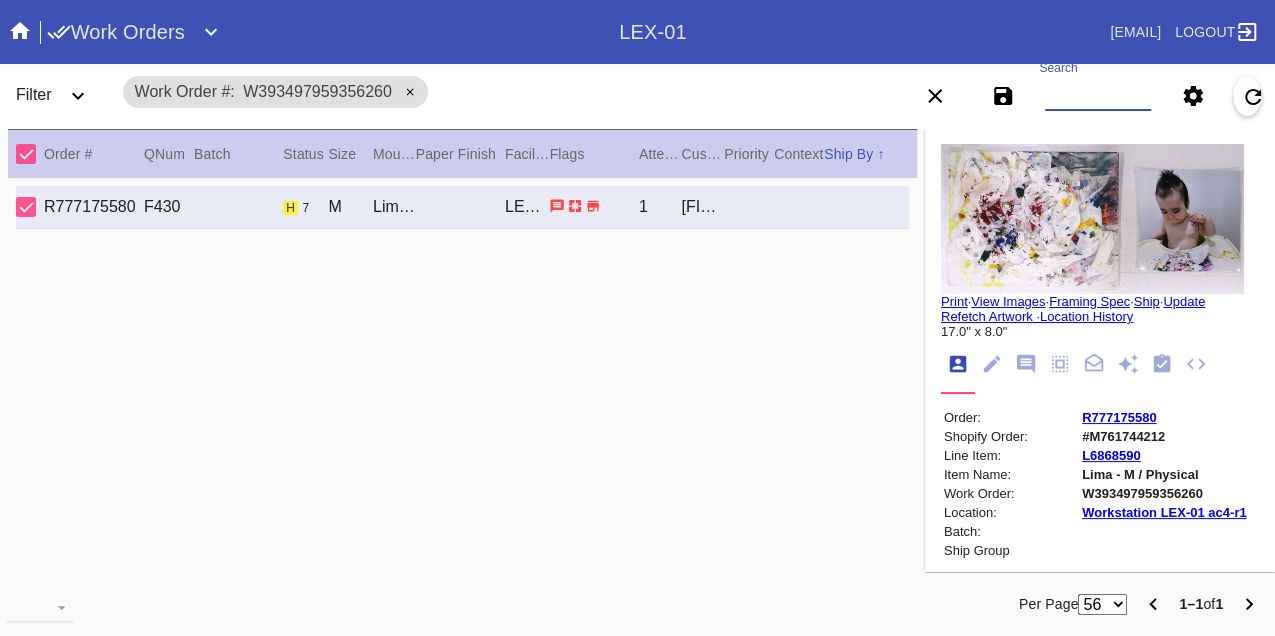 click on "Search" at bounding box center [1098, 96] 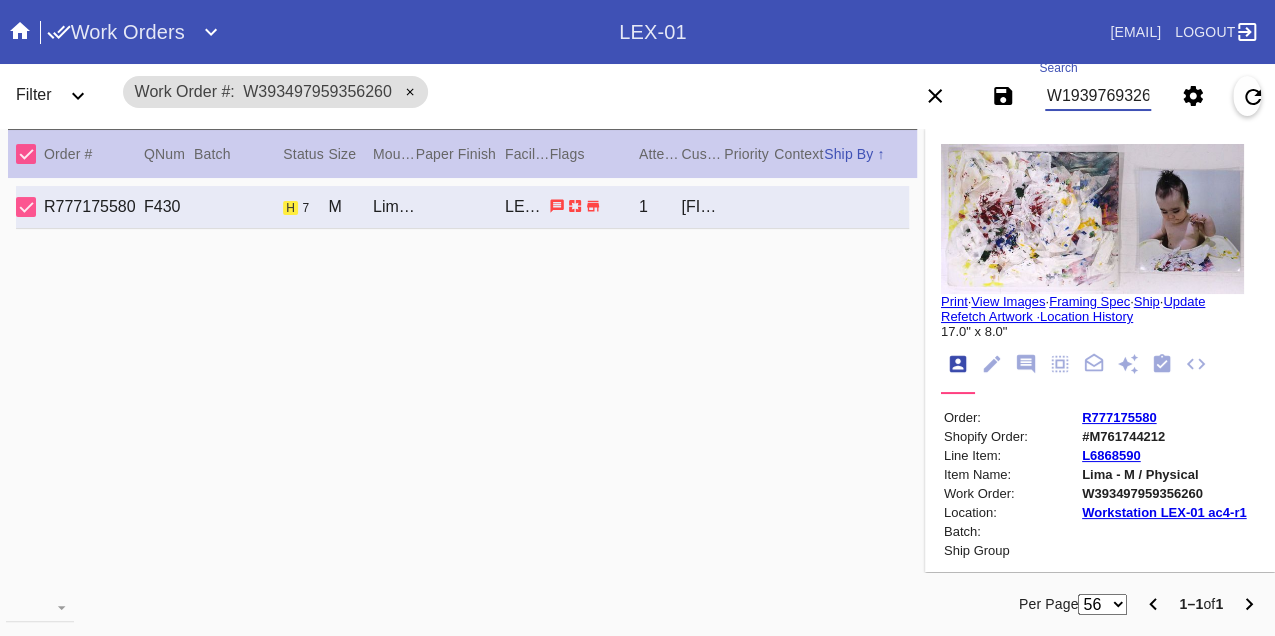 type on "W193976932681223" 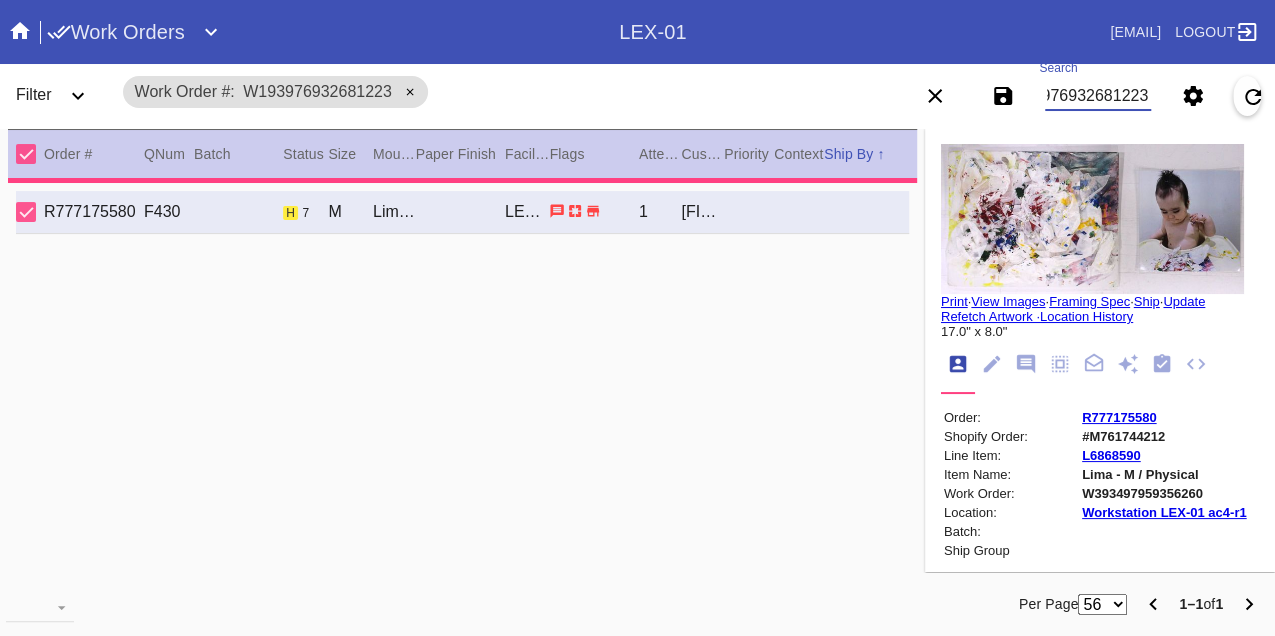 type on "12.0" 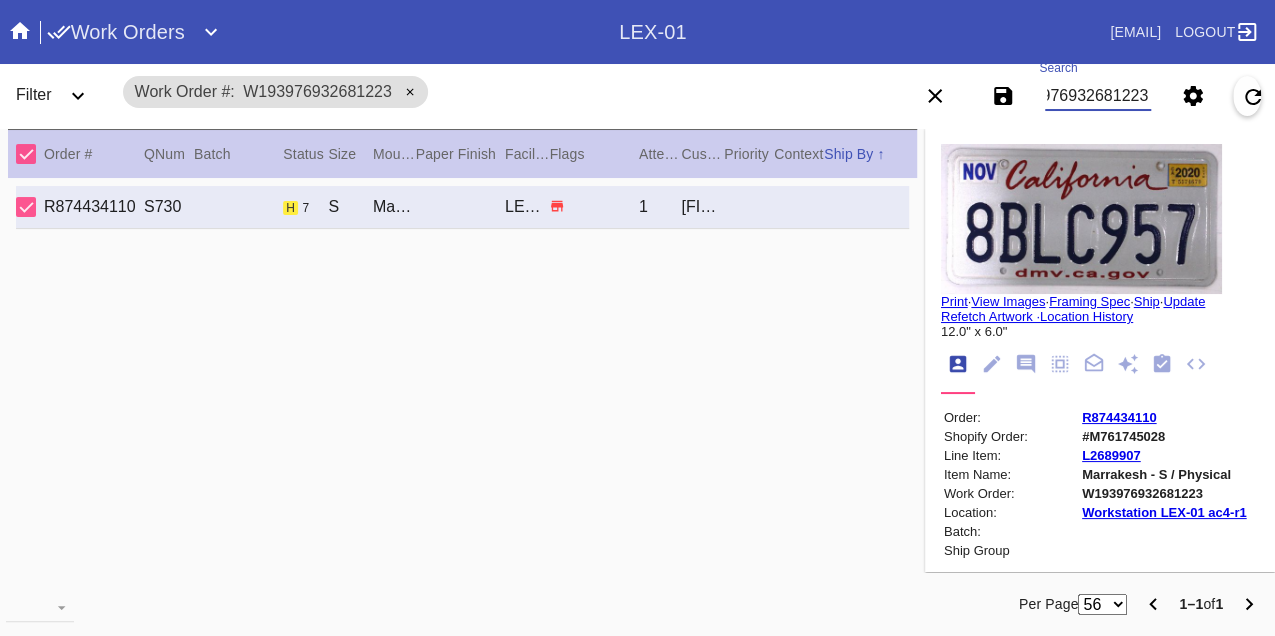 scroll, scrollTop: 0, scrollLeft: 0, axis: both 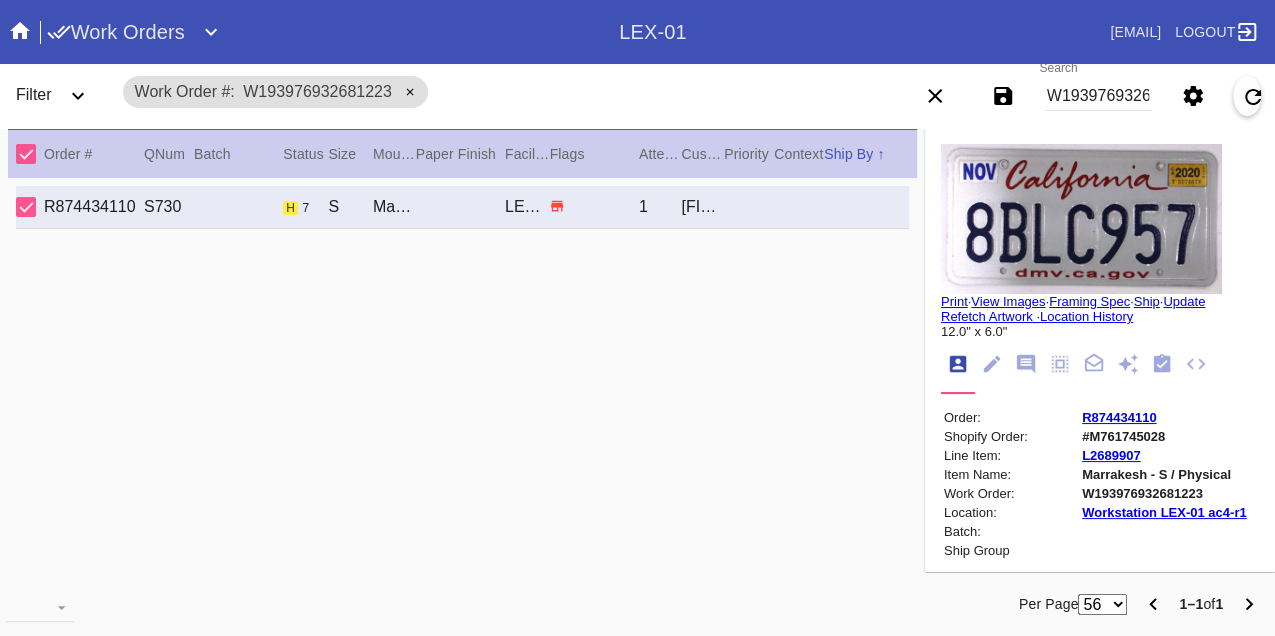 click on "W193976932681223" at bounding box center (1098, 96) 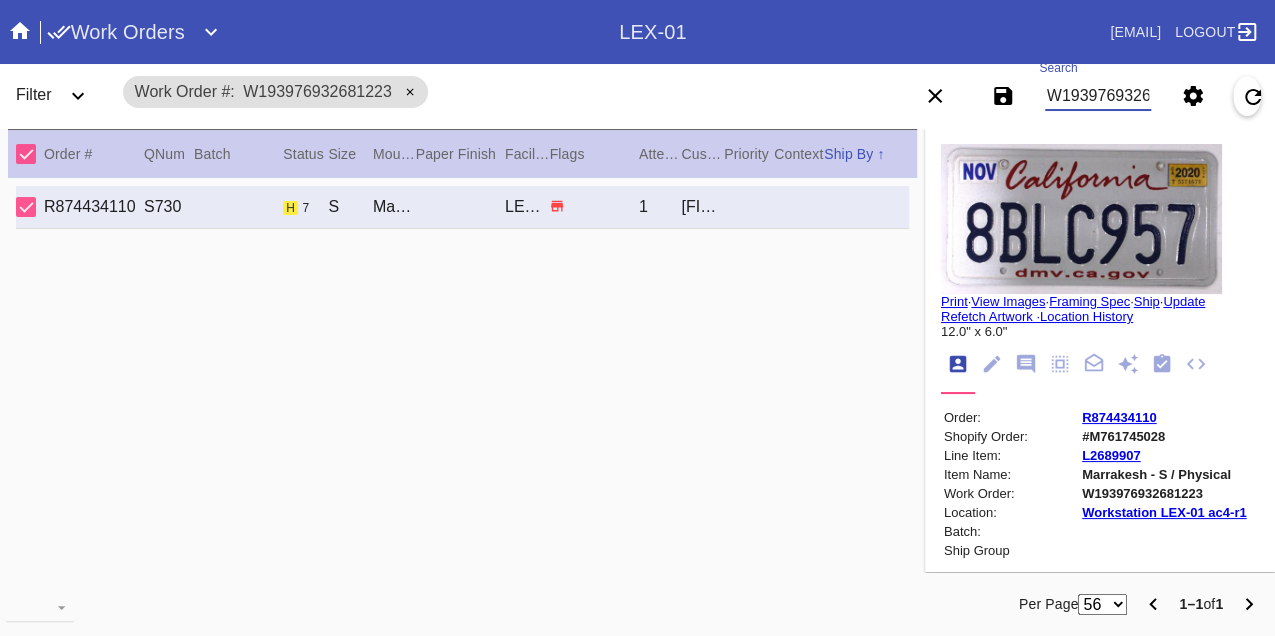 click on "W193976932681223" at bounding box center [1098, 96] 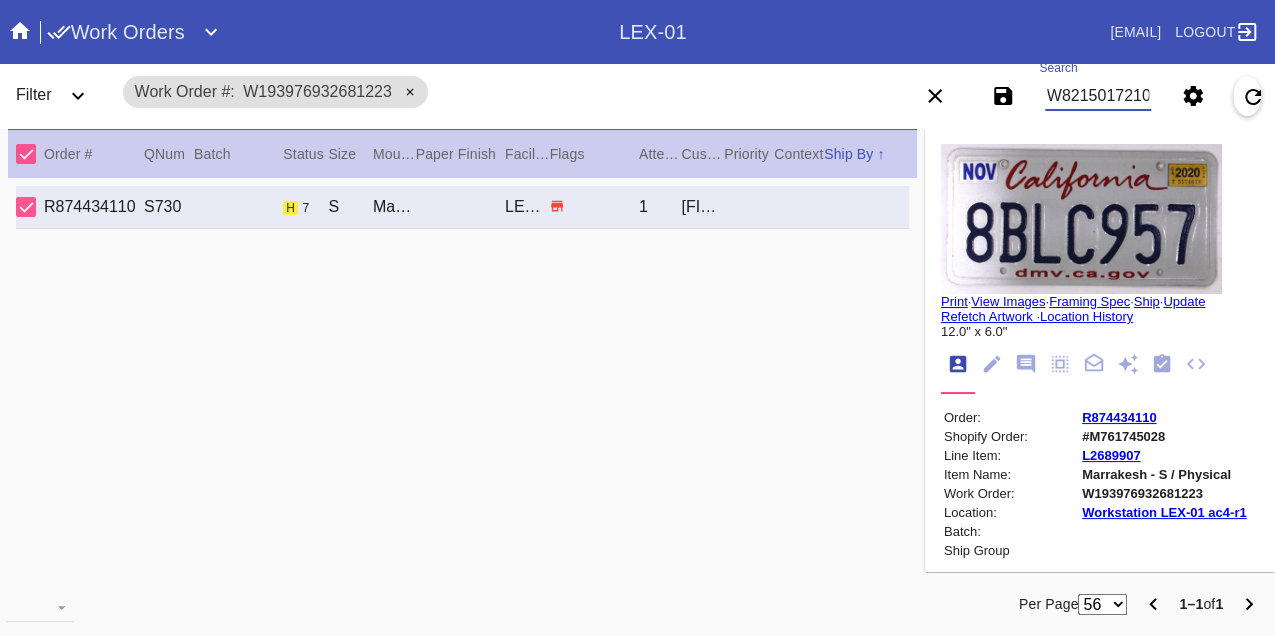 type on "W821501721023632" 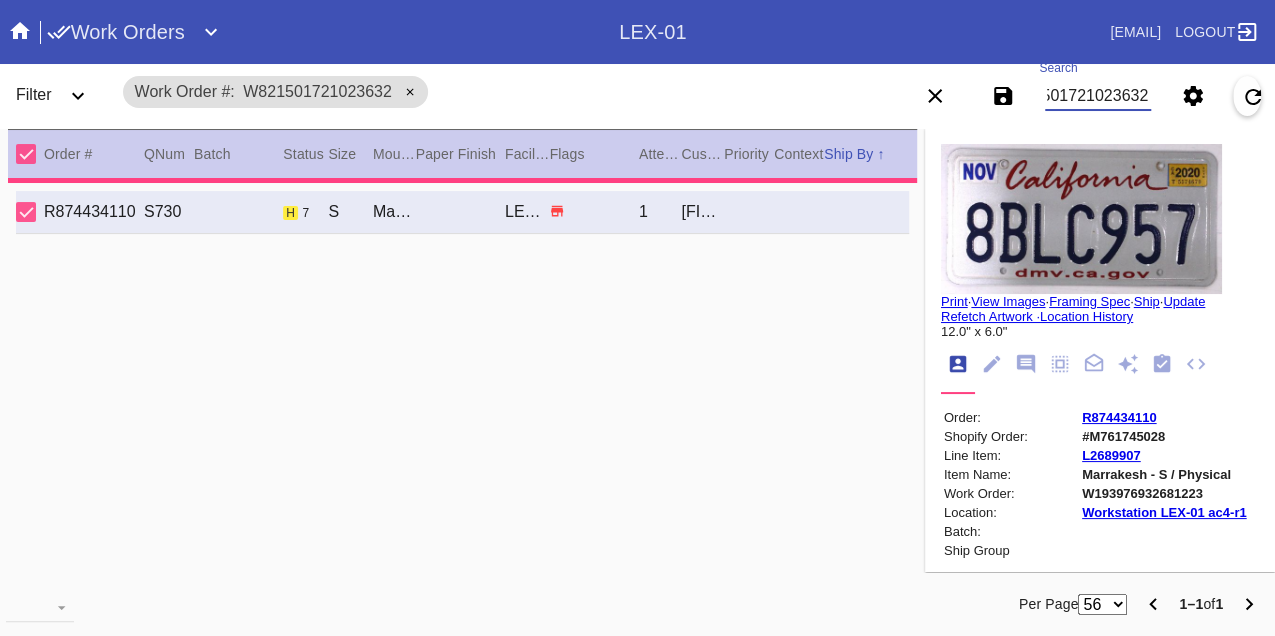 type on "PRO NOTE: permission to remove tag. TR 8.4" 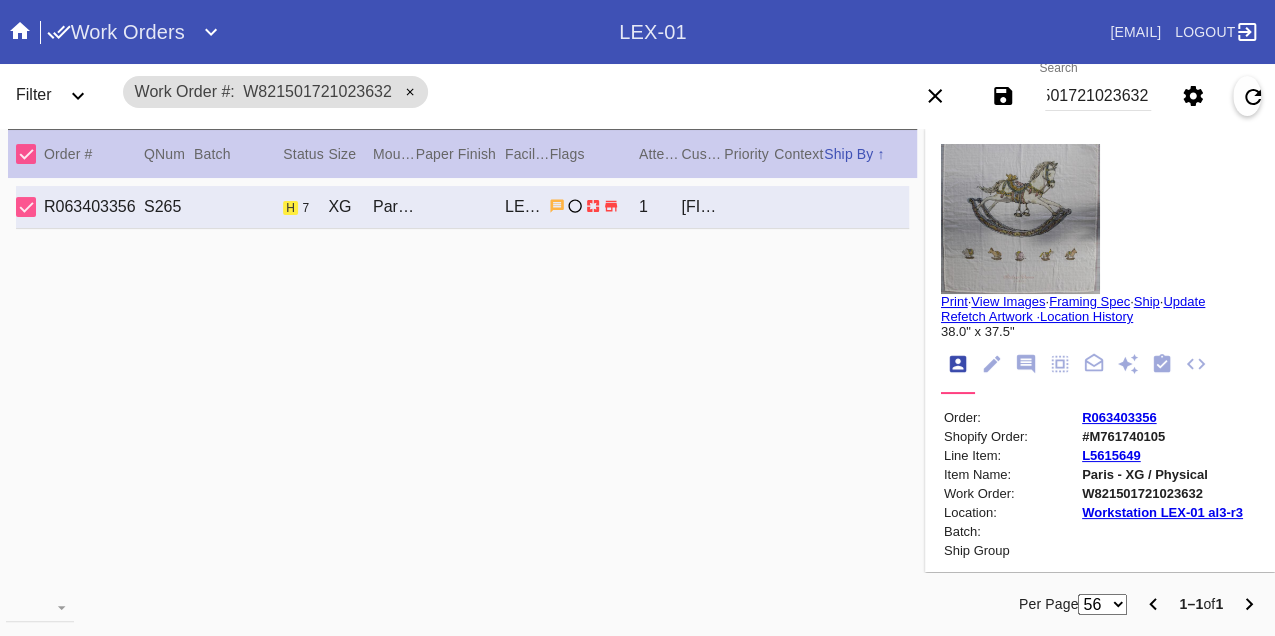 scroll, scrollTop: 0, scrollLeft: 0, axis: both 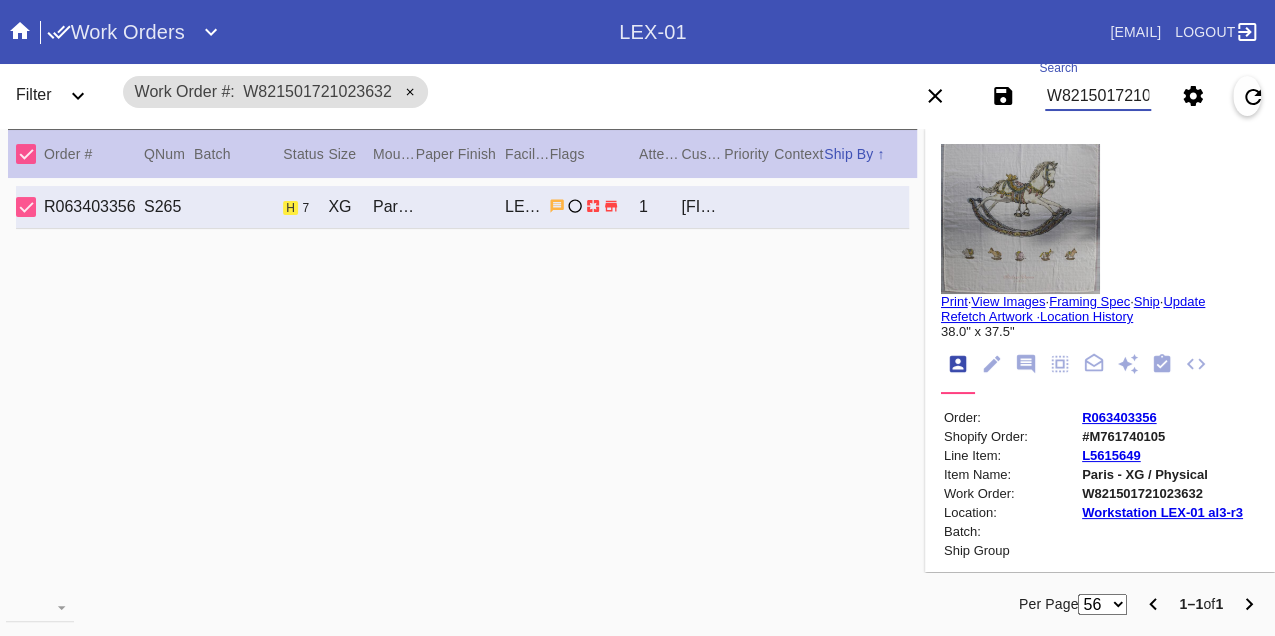 click on "W821501721023632" at bounding box center [1098, 96] 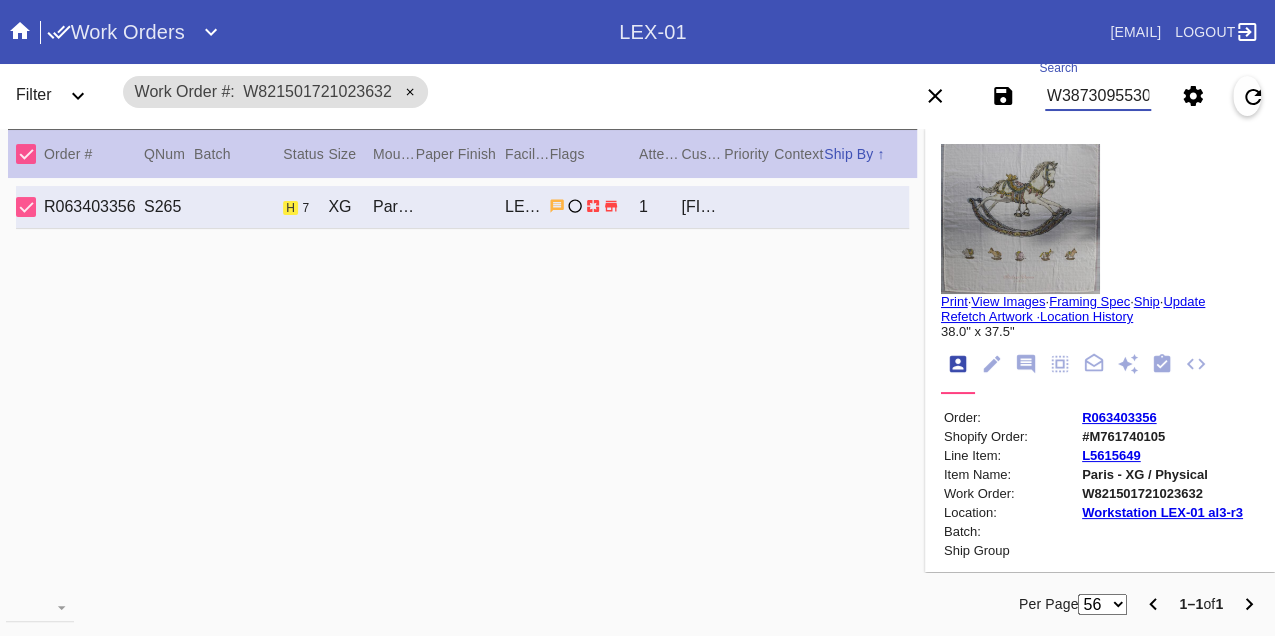 type on "W387309553098219" 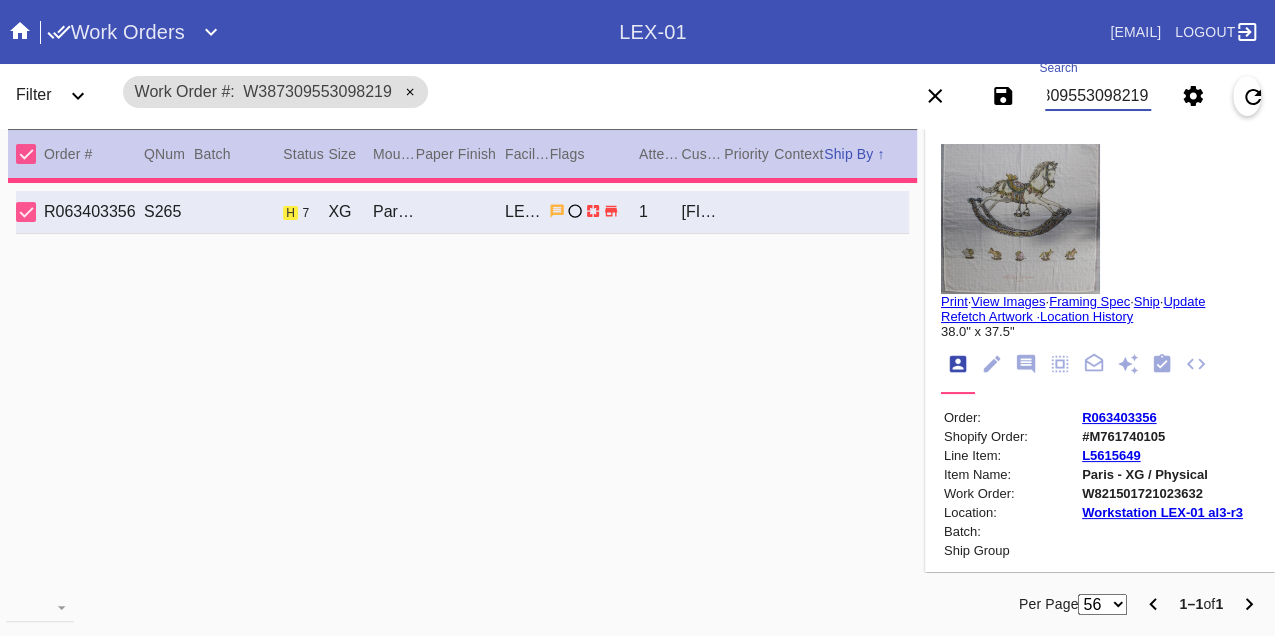 type 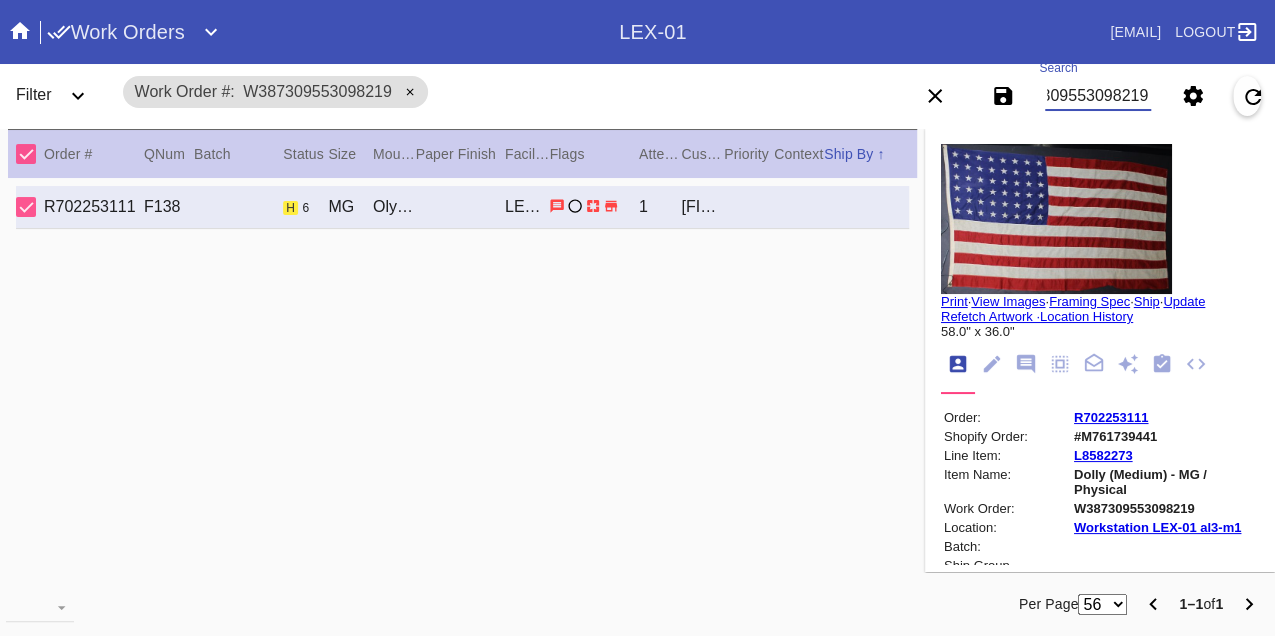 scroll, scrollTop: 0, scrollLeft: 0, axis: both 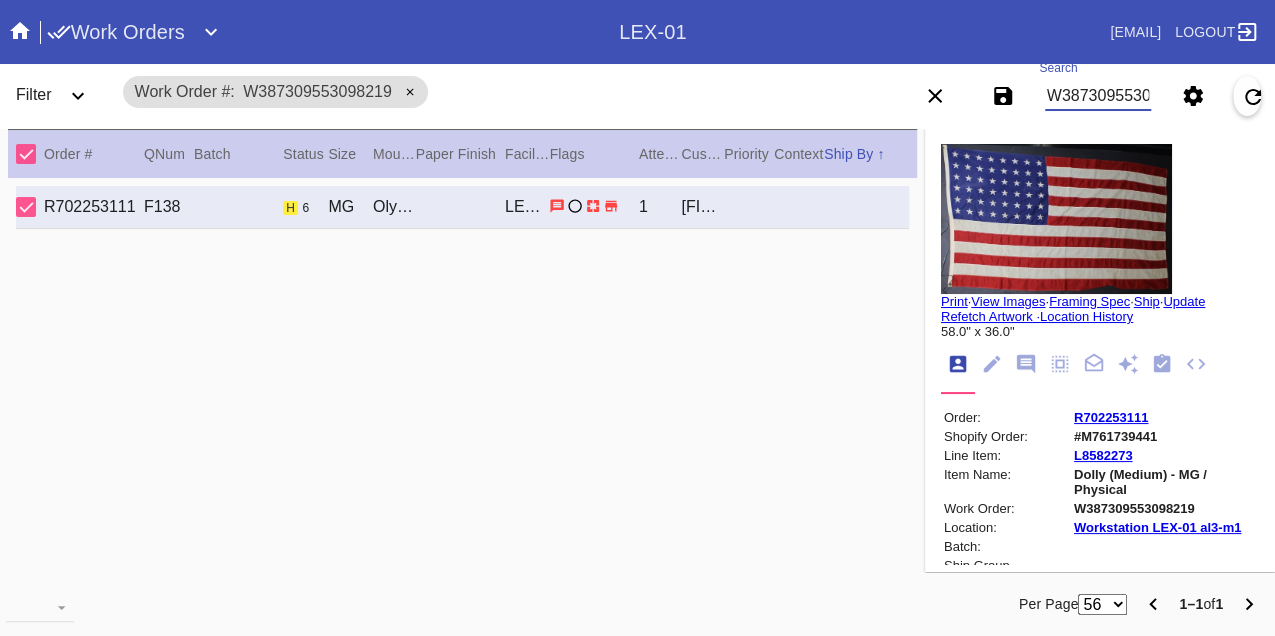 click on "W387309553098219" at bounding box center [1098, 96] 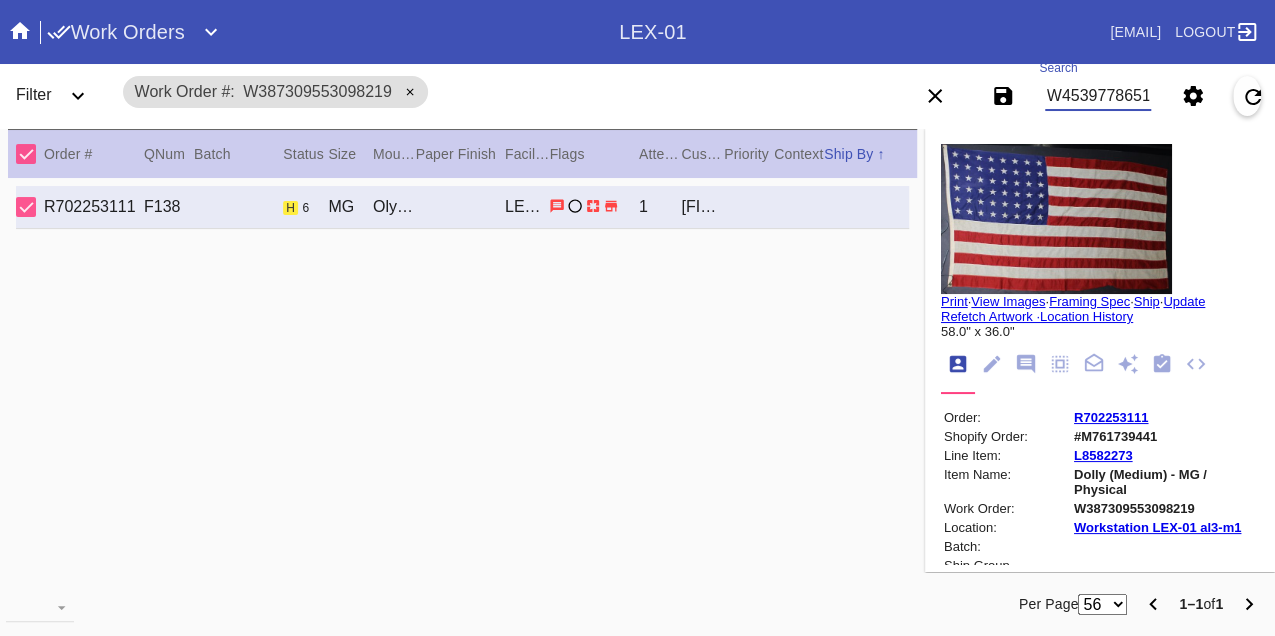 type on "W453977865137322" 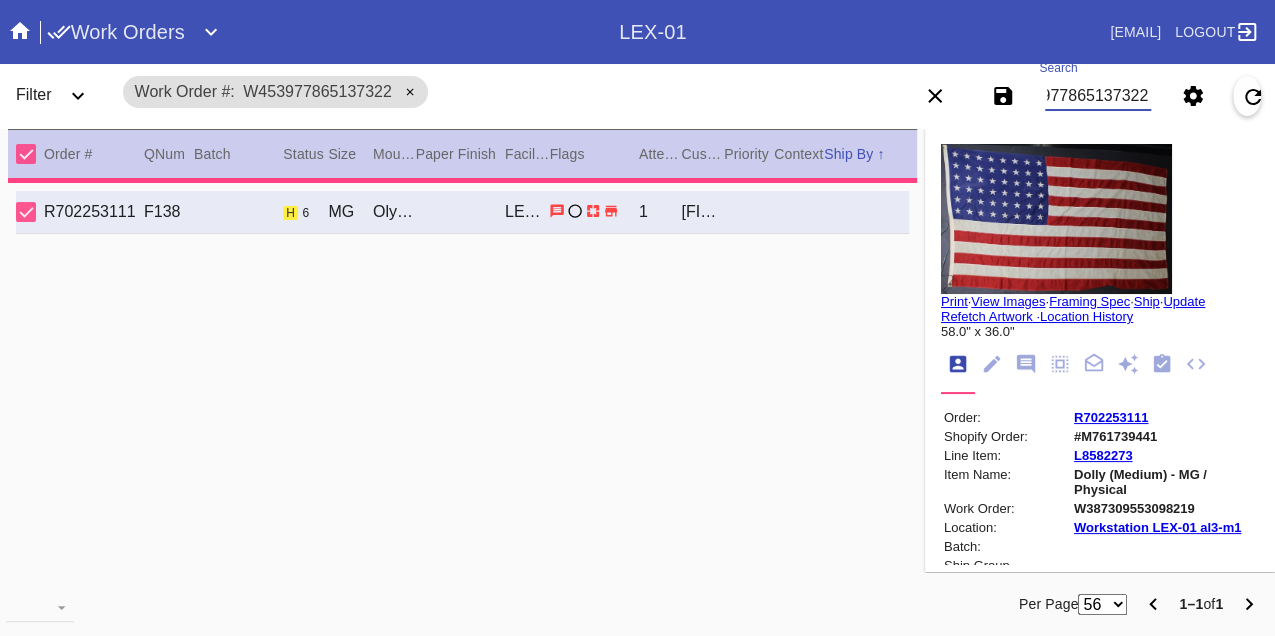 type on "8.5" 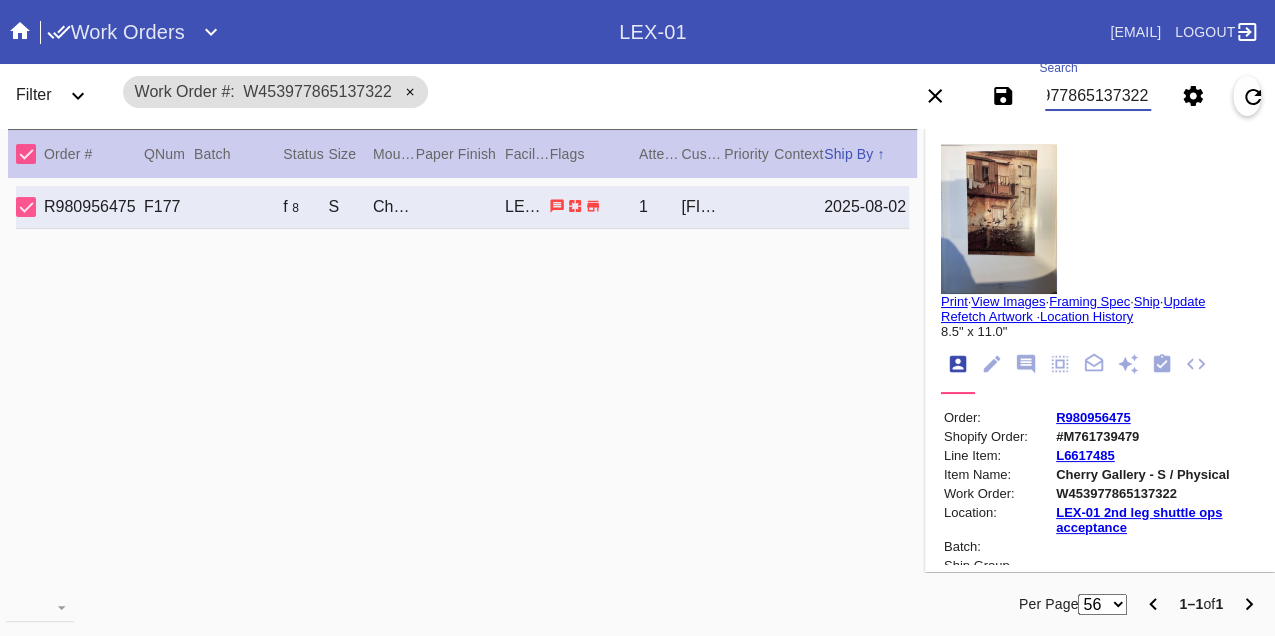 click on "W453977865137322" at bounding box center [1098, 96] 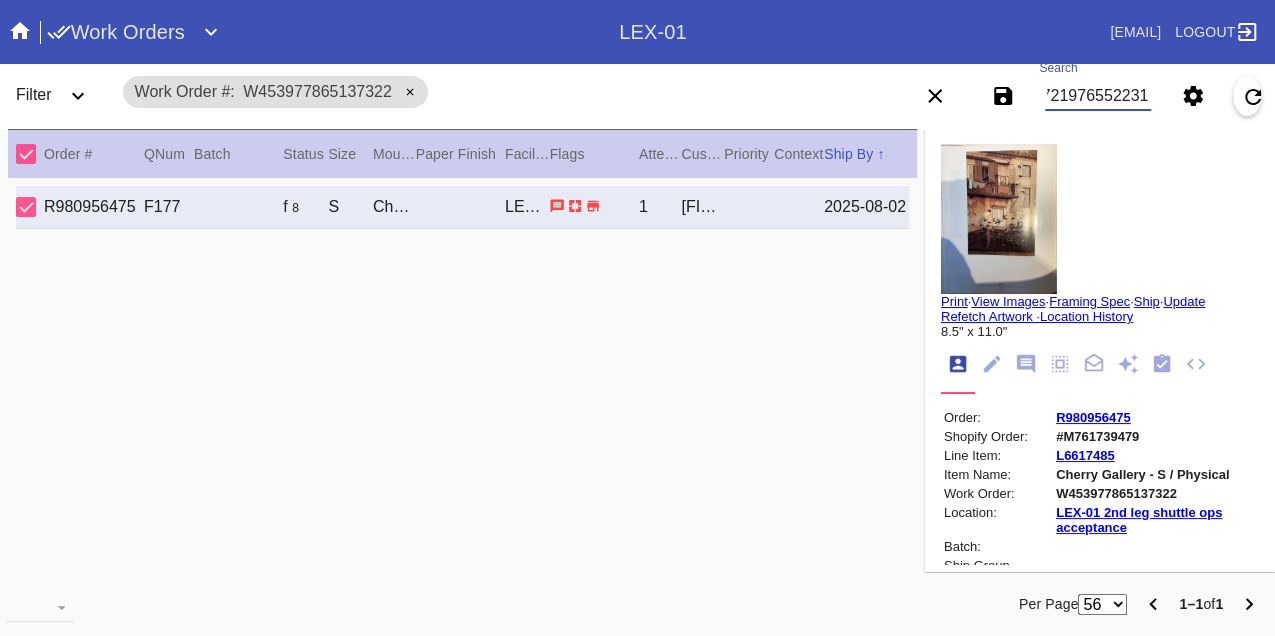 type on "W587219765522316" 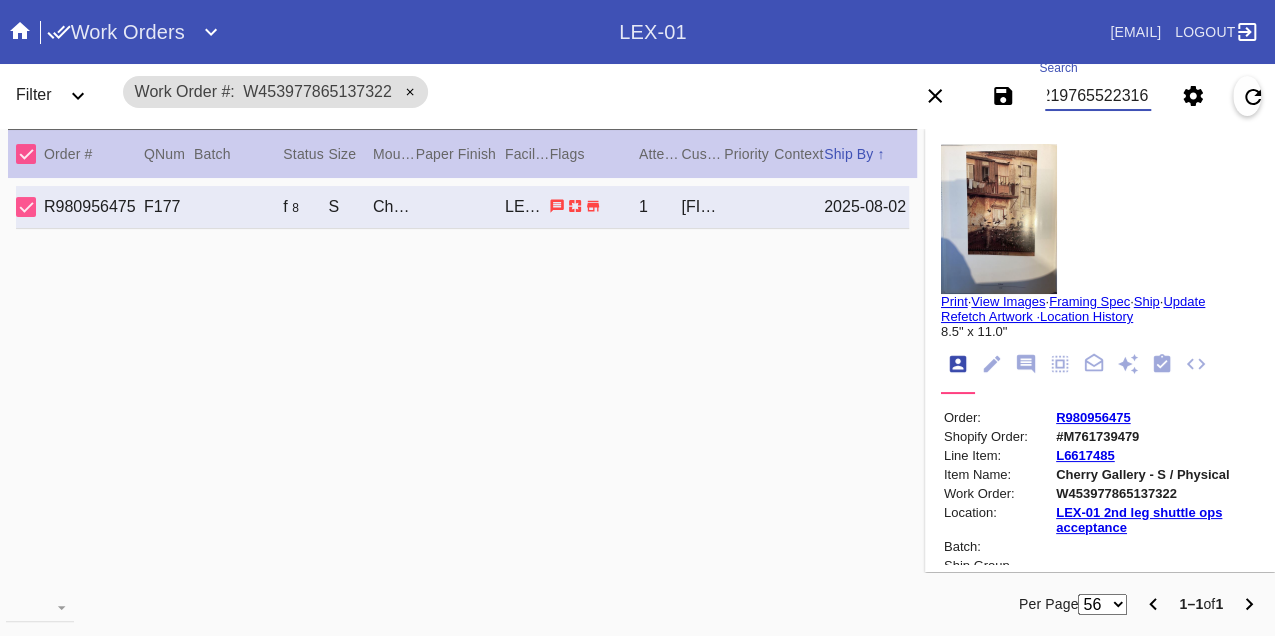 scroll, scrollTop: 0, scrollLeft: 48, axis: horizontal 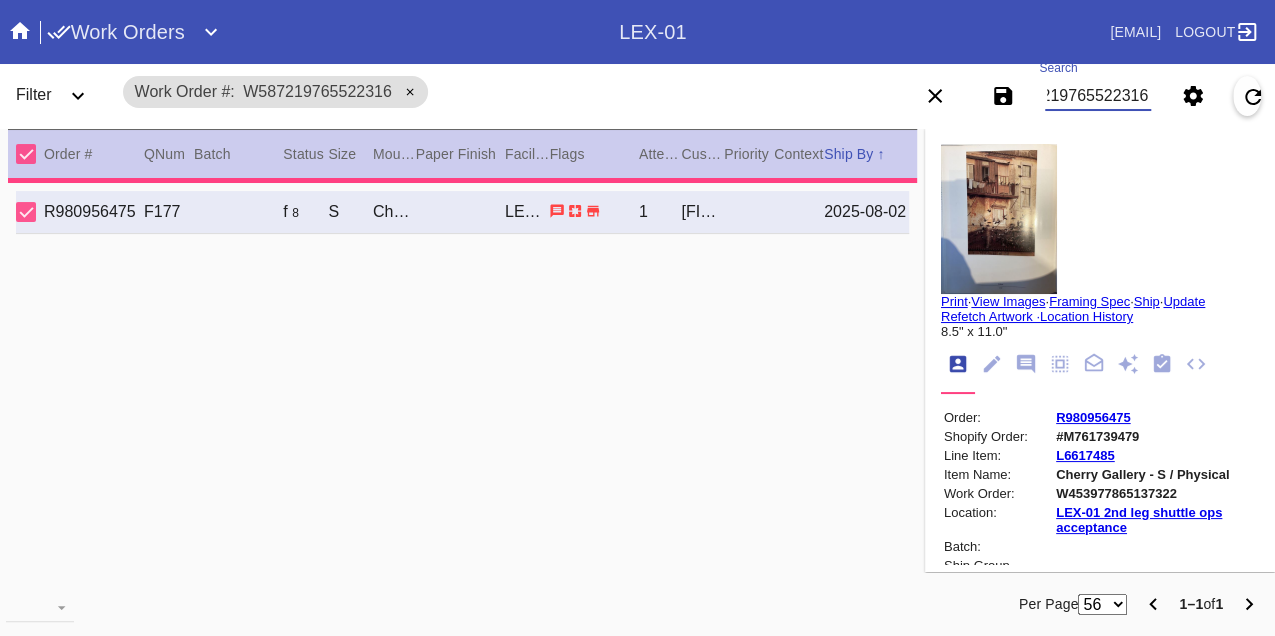 type on "35.5" 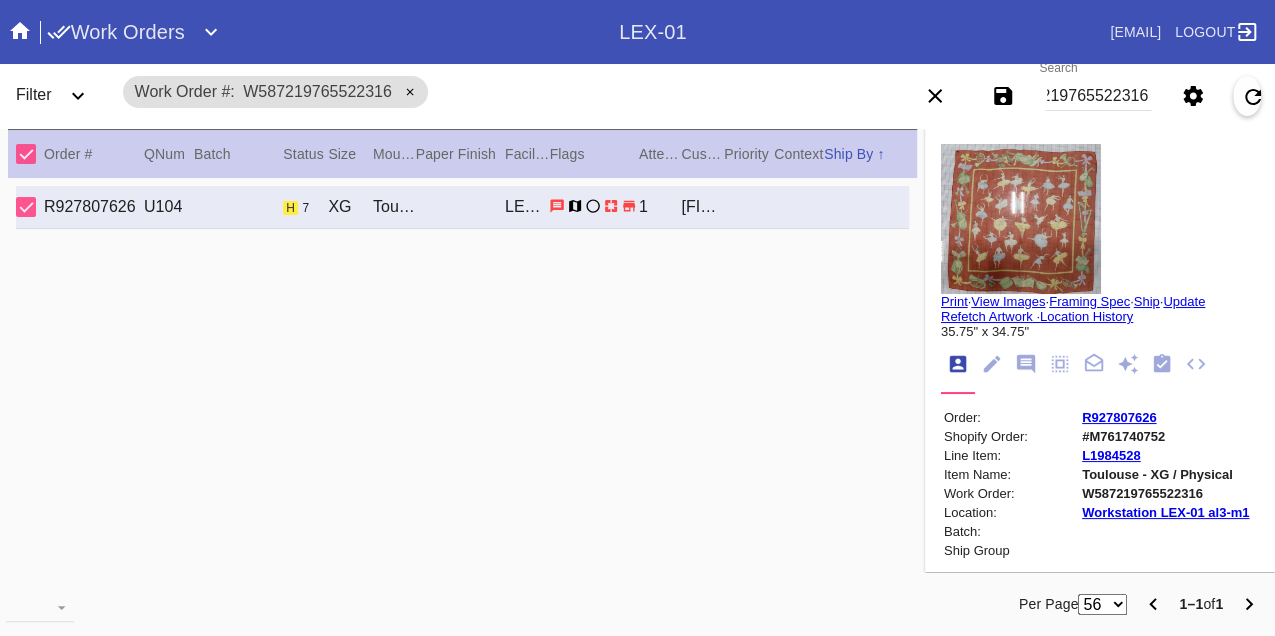 scroll, scrollTop: 0, scrollLeft: 0, axis: both 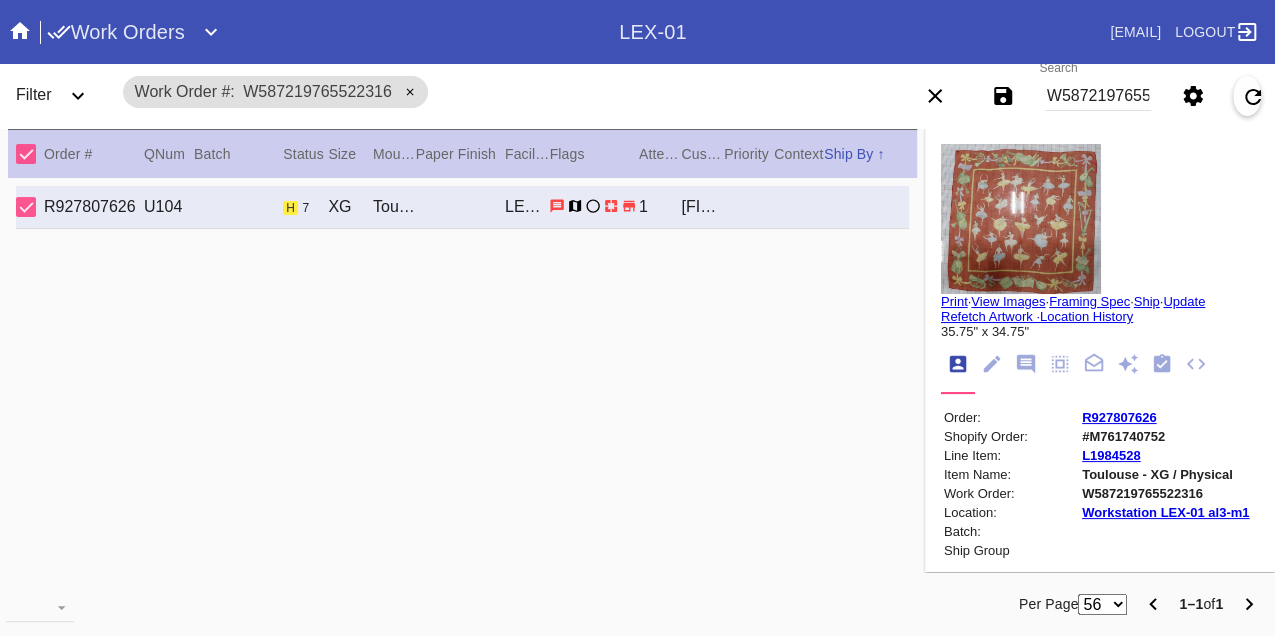click on "W587219765522316" at bounding box center (1098, 96) 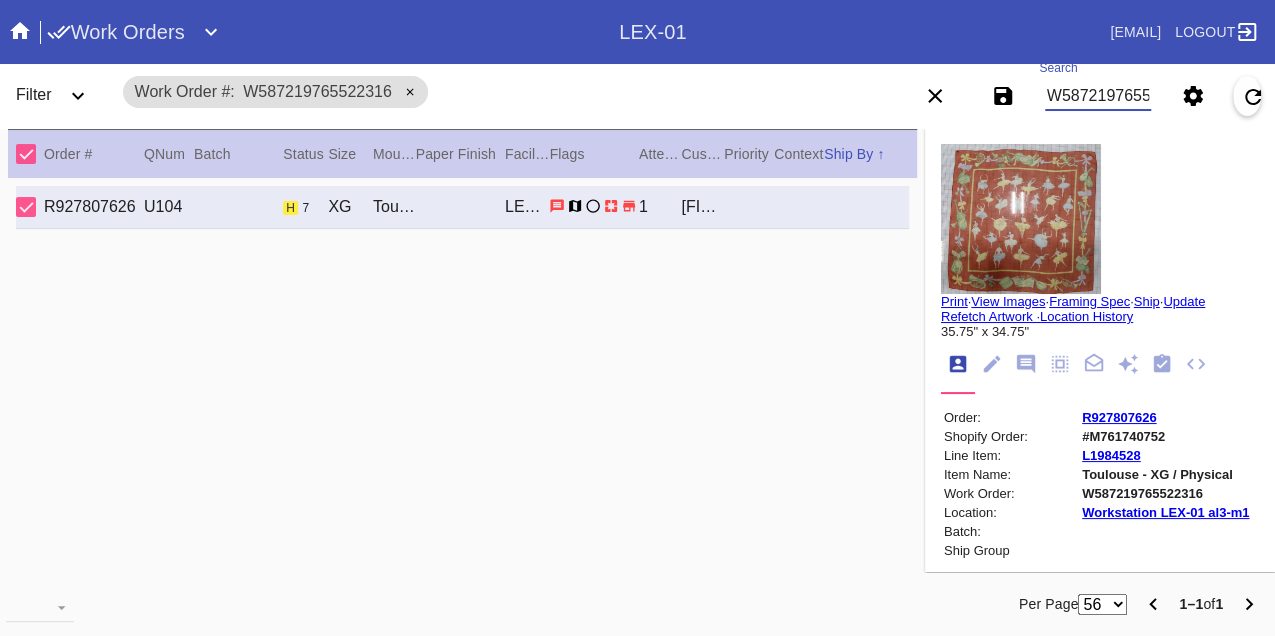 click on "W587219765522316" at bounding box center [1098, 96] 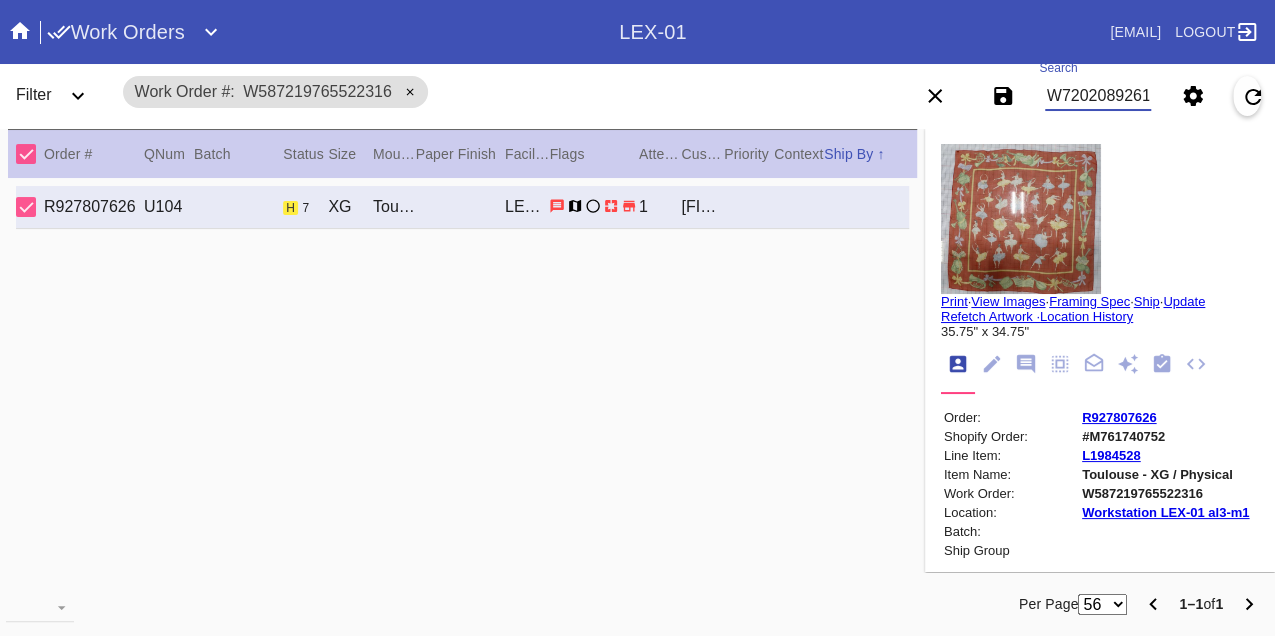 type on "W720208926188392" 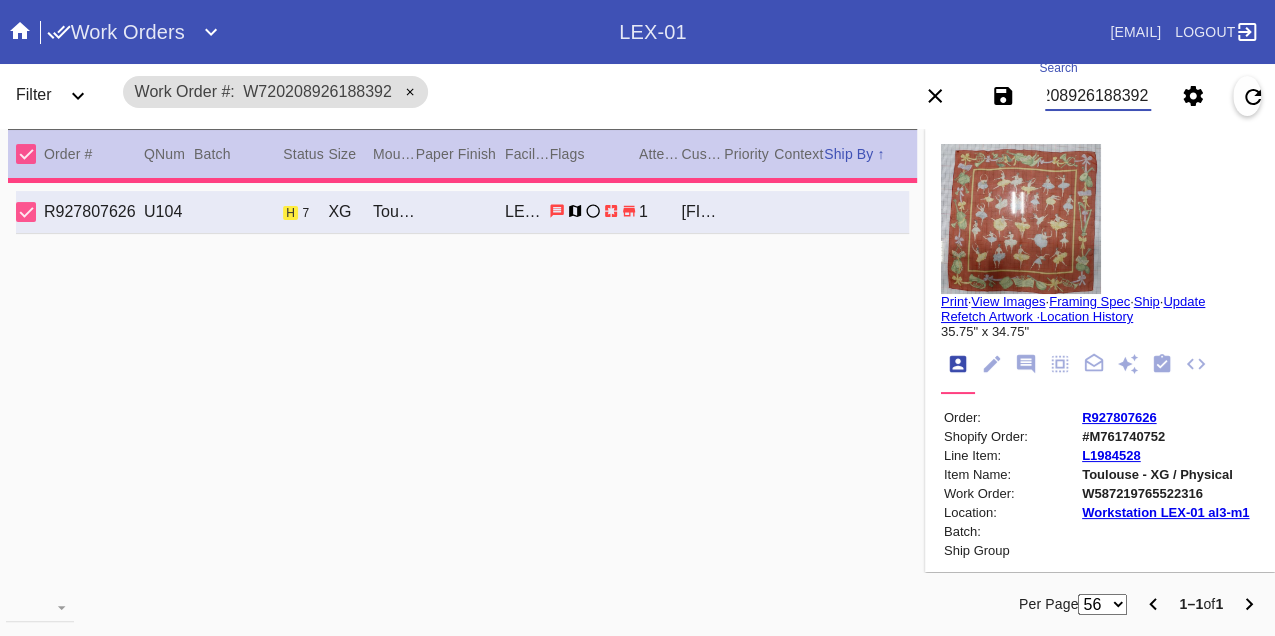 type on "3.0" 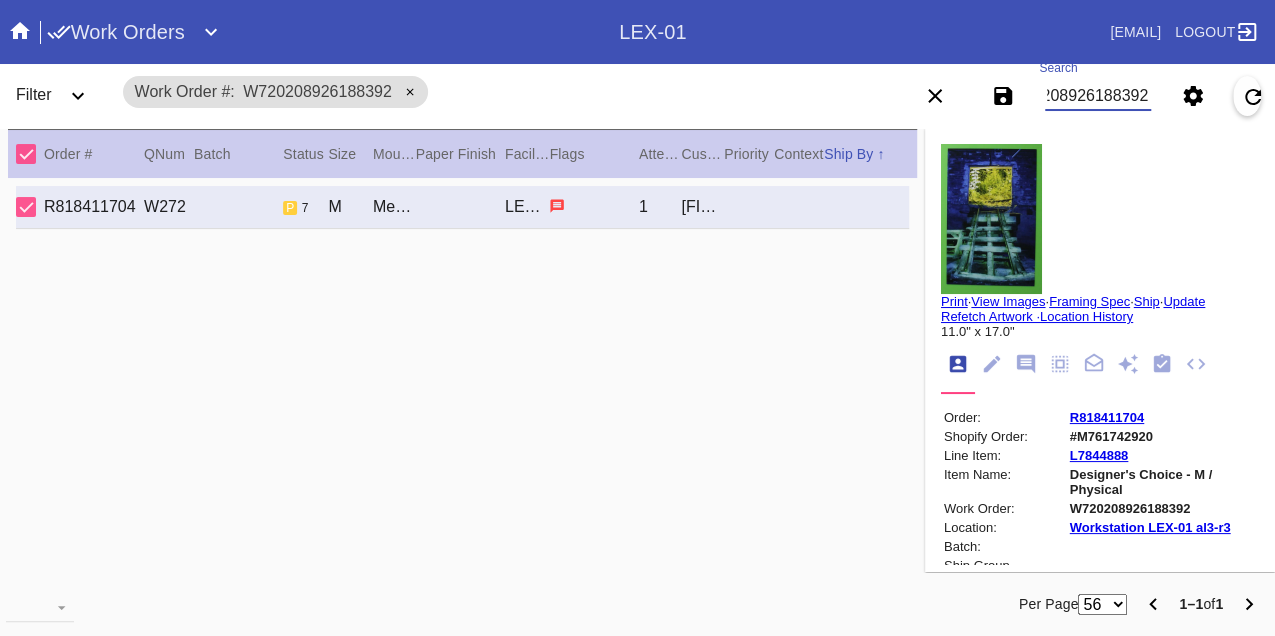 click on "W720208926188392" at bounding box center [1098, 96] 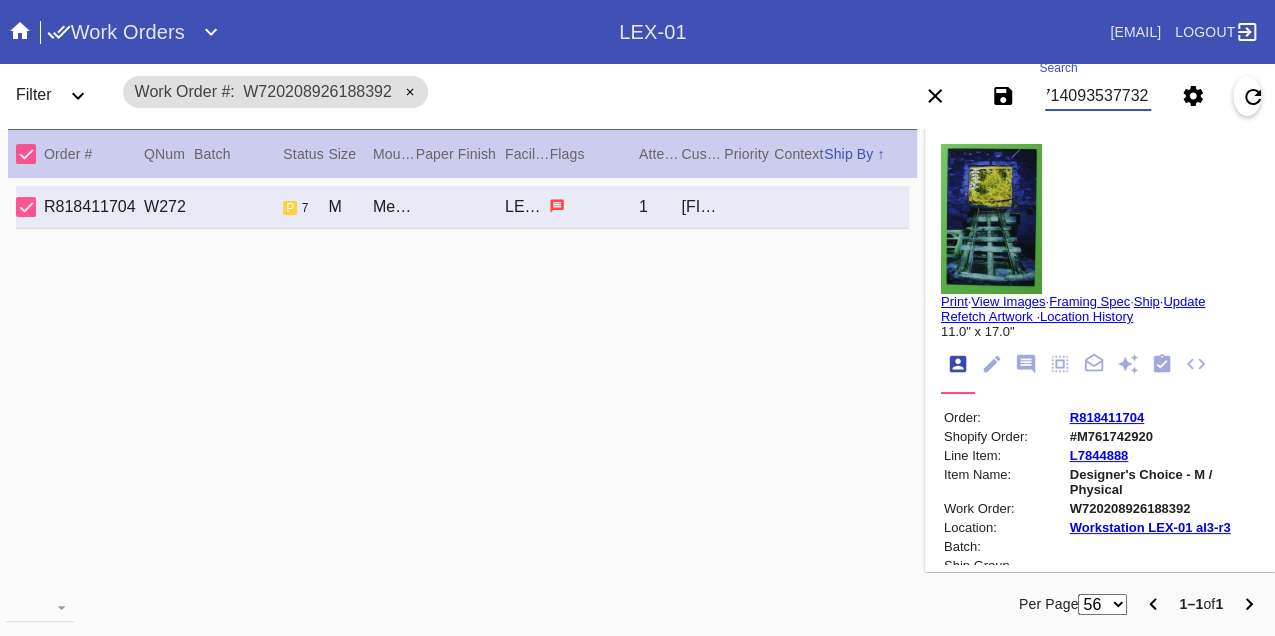 type on "W867140935377321" 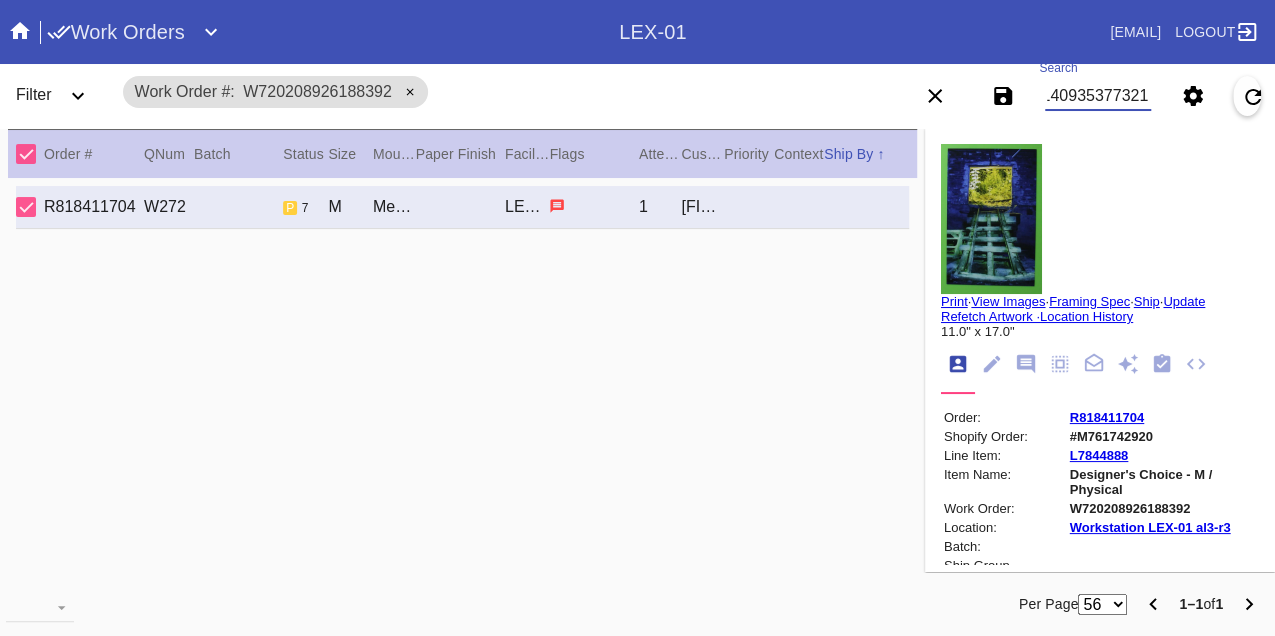 scroll, scrollTop: 0, scrollLeft: 48, axis: horizontal 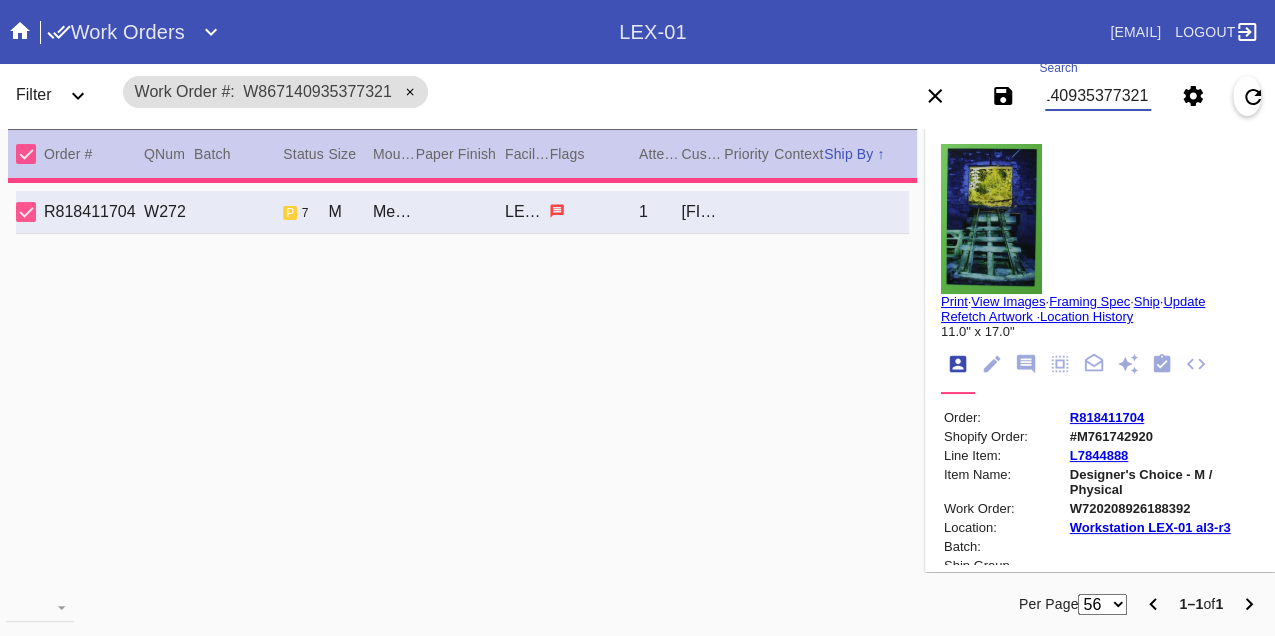 type on "2.5" 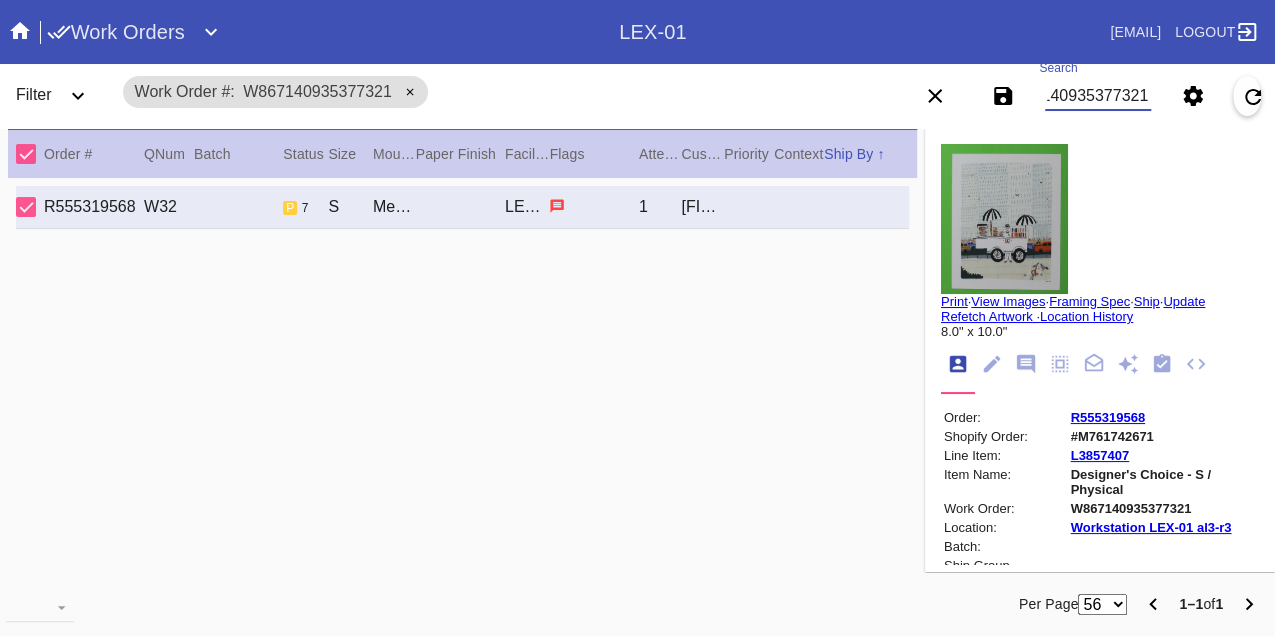scroll, scrollTop: 0, scrollLeft: 0, axis: both 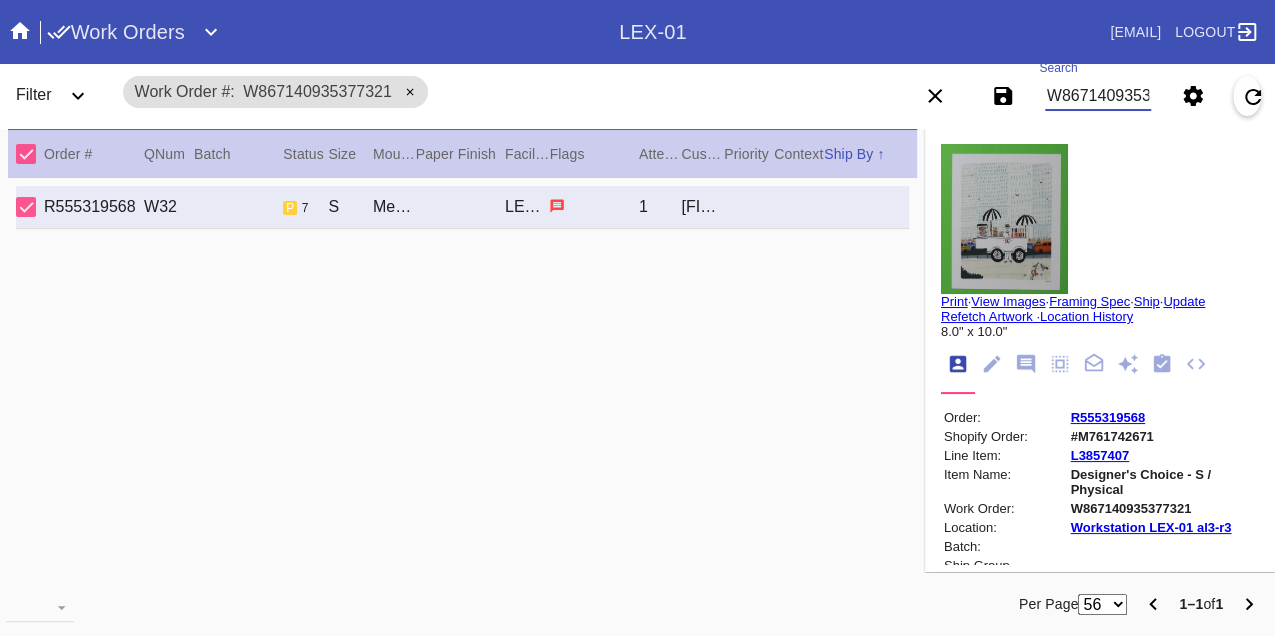 click on "Search W867140935377321" at bounding box center [1098, 96] 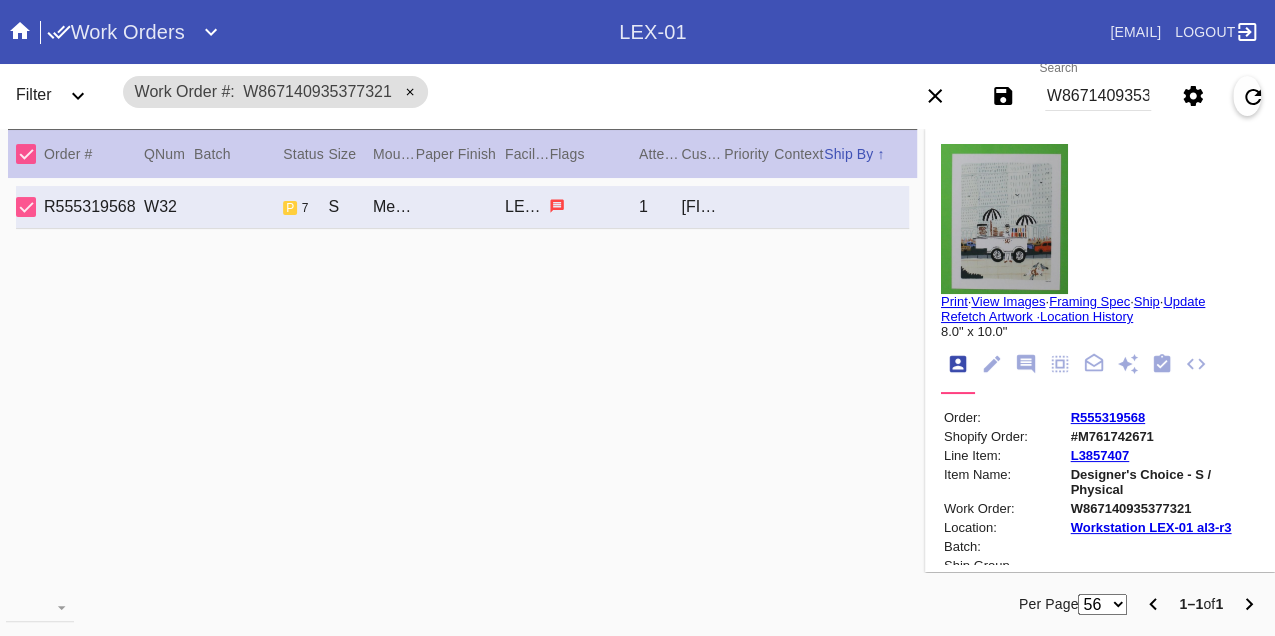click on "W867140935377321" at bounding box center (1098, 96) 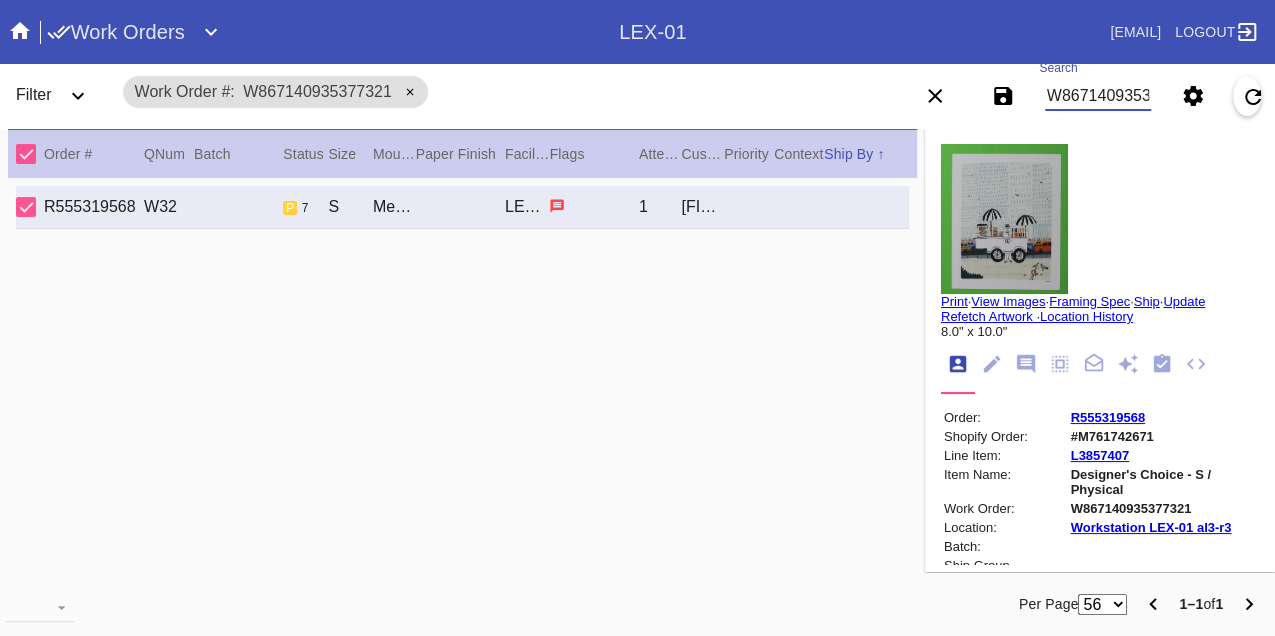 click on "W867140935377321" at bounding box center [1098, 96] 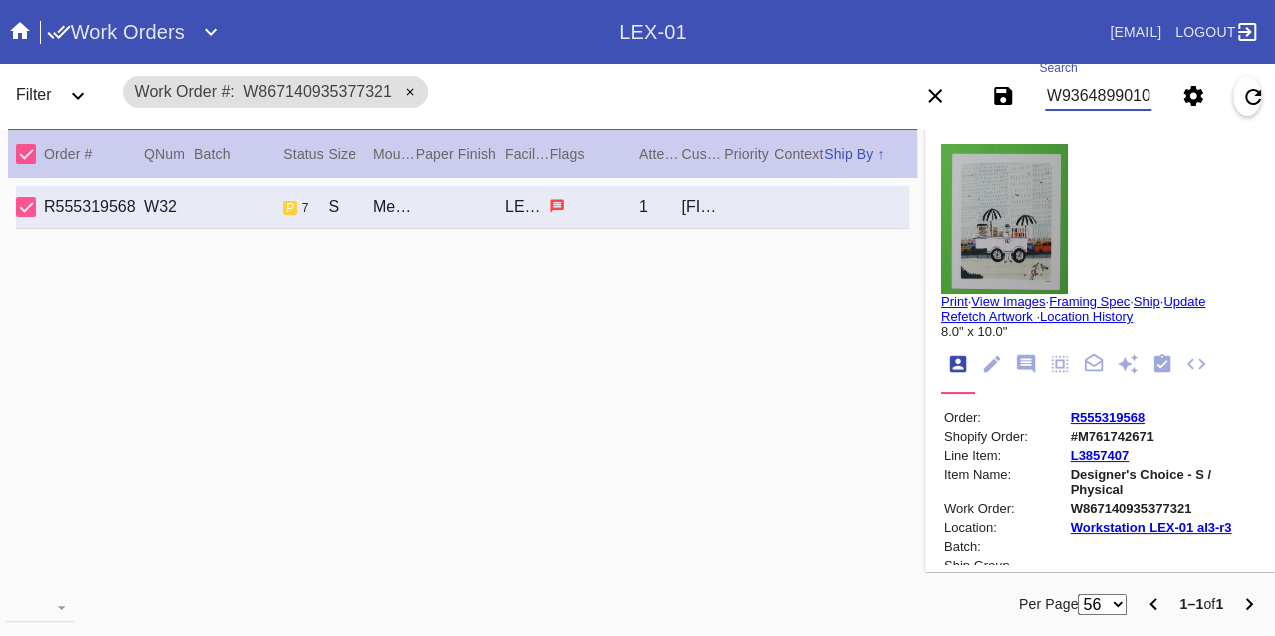 type on "W936489901012973" 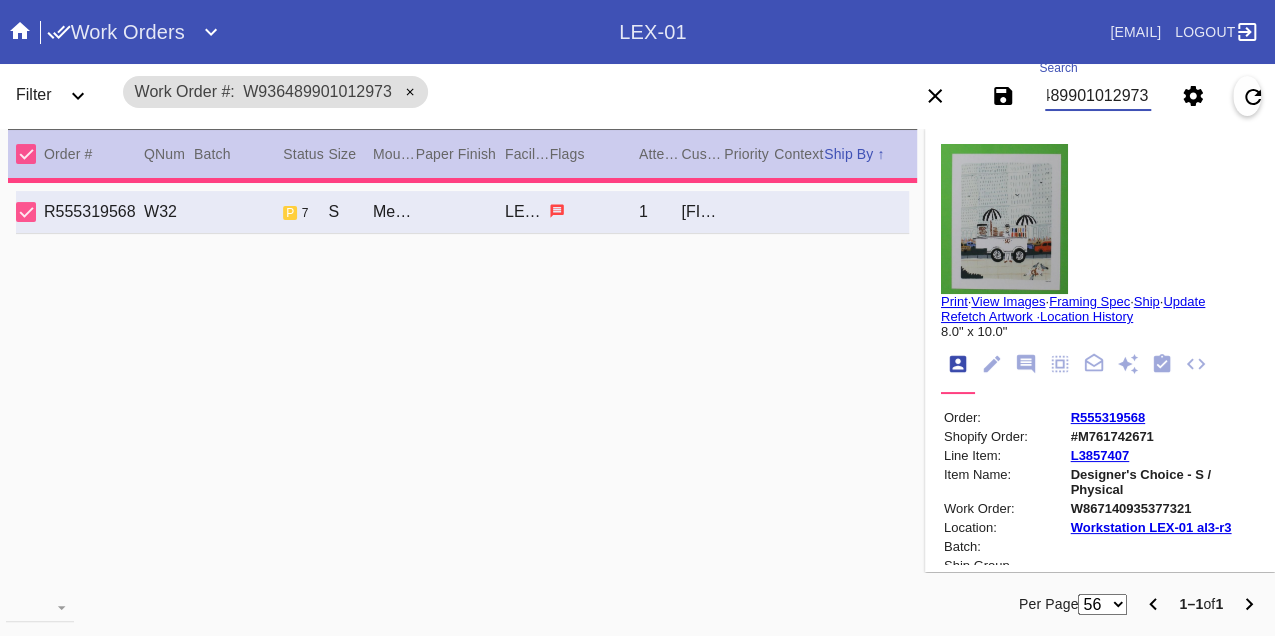 type on "5.0" 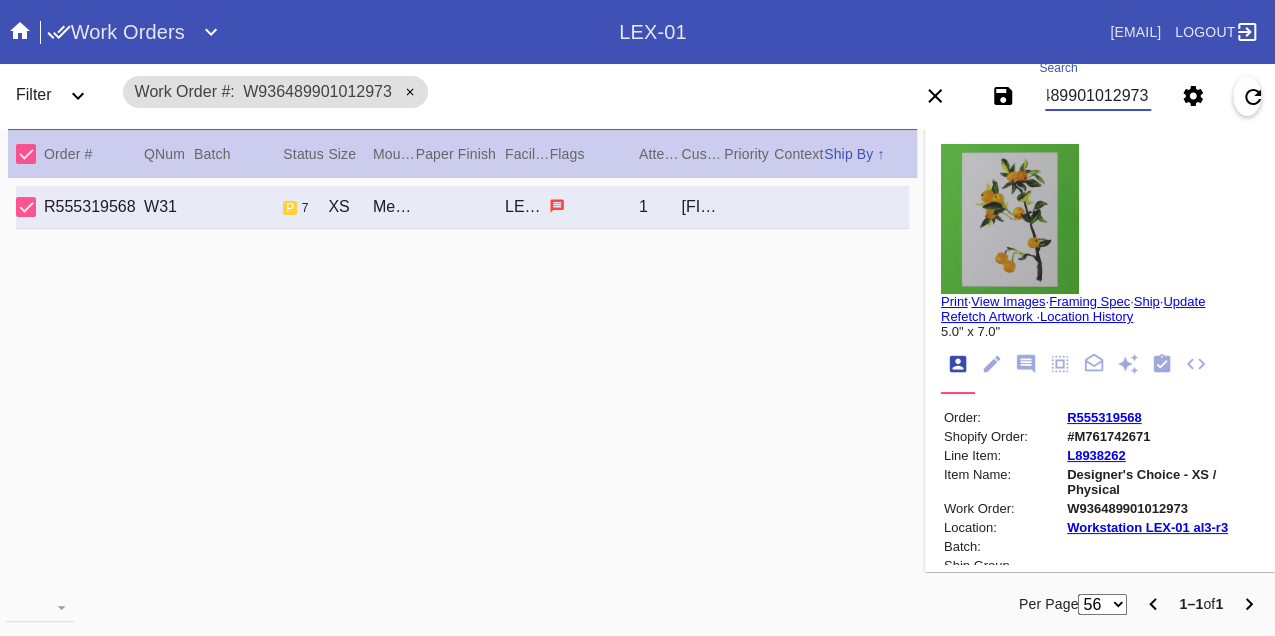 click on "W936489901012973" at bounding box center [1098, 96] 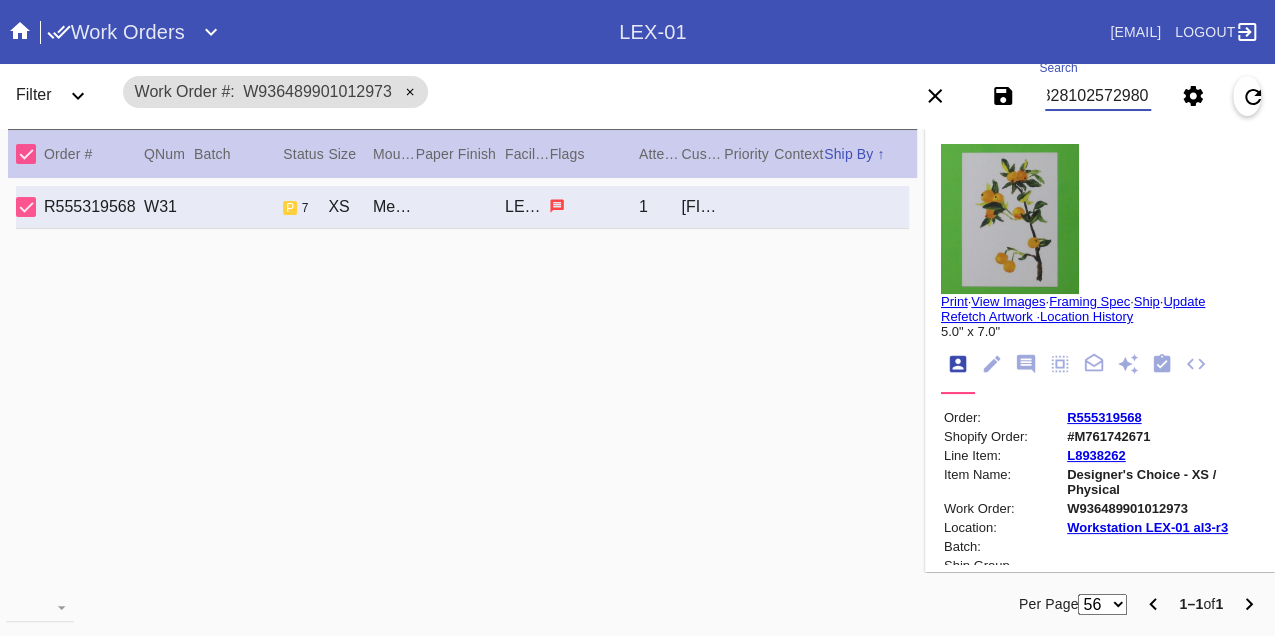 type on "W703281025729807" 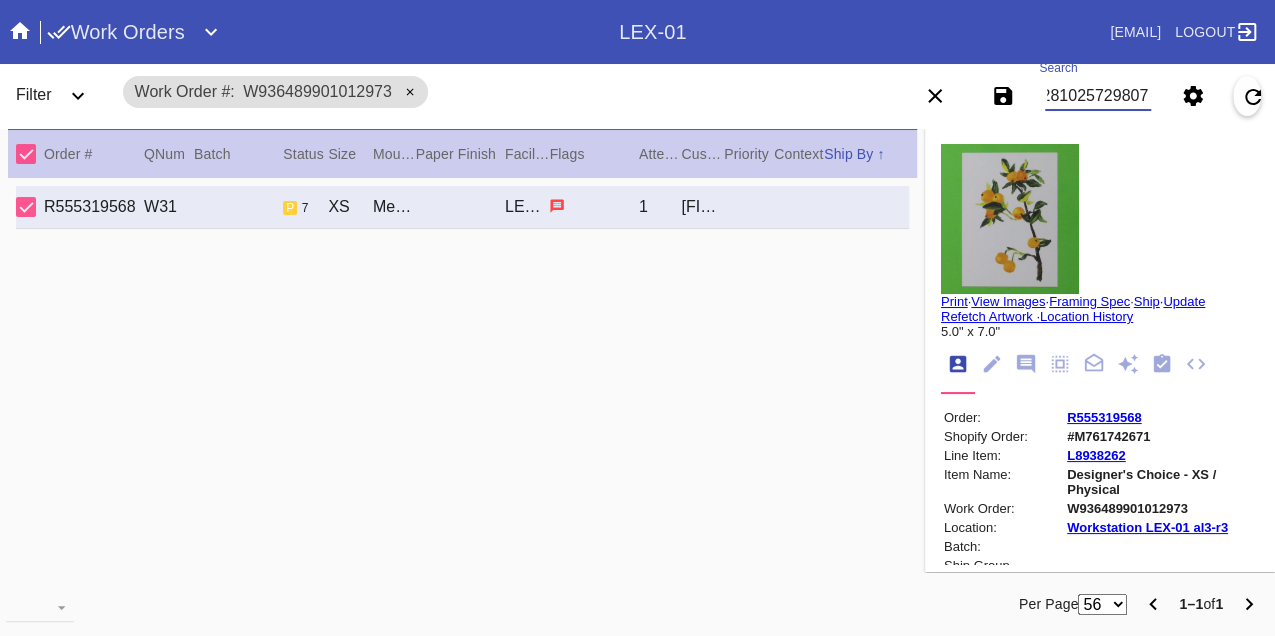 scroll, scrollTop: 0, scrollLeft: 48, axis: horizontal 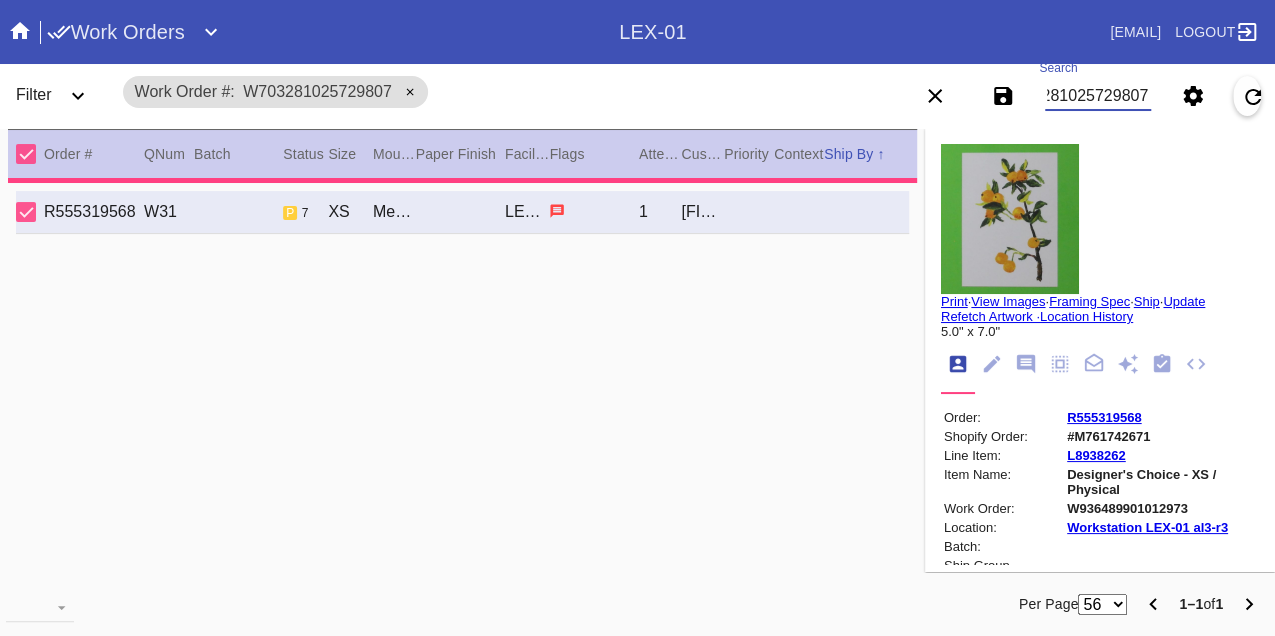 type on "3.0" 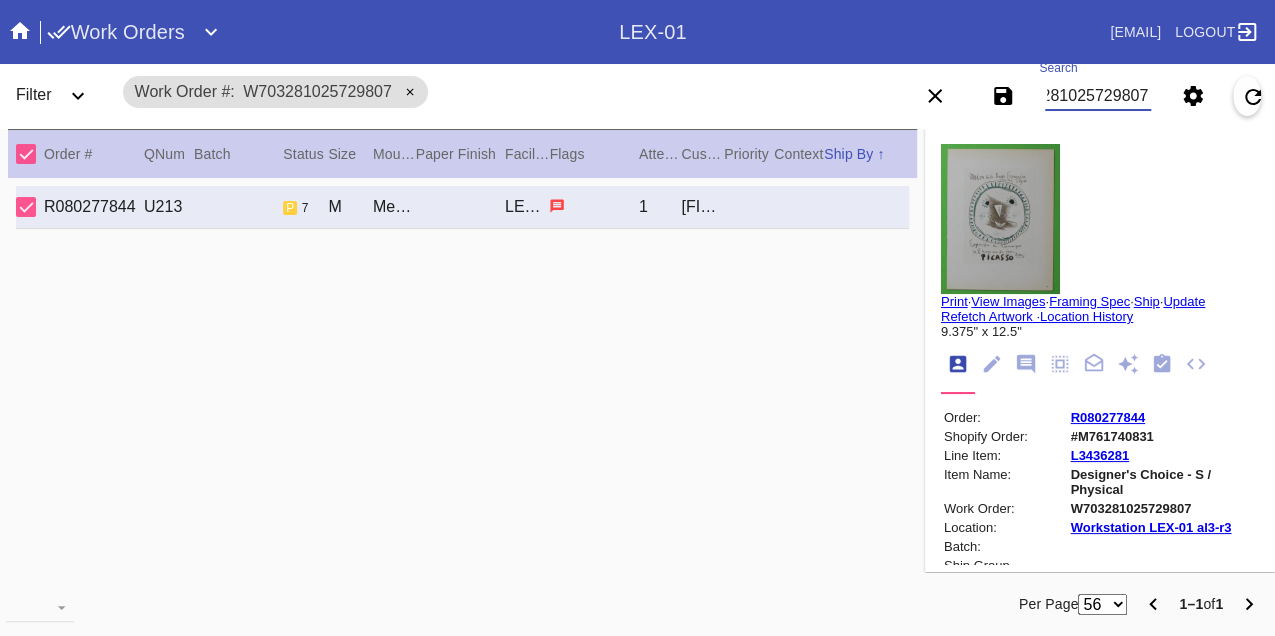 scroll, scrollTop: 0, scrollLeft: 0, axis: both 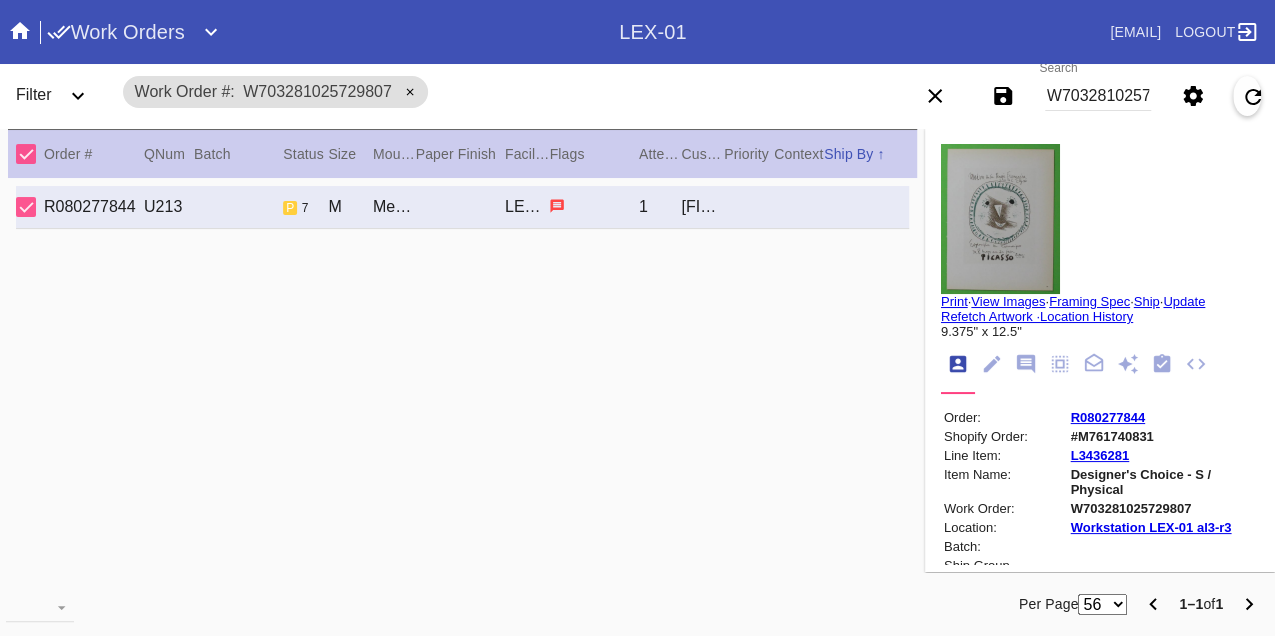 click on "W703281025729807" at bounding box center (1098, 96) 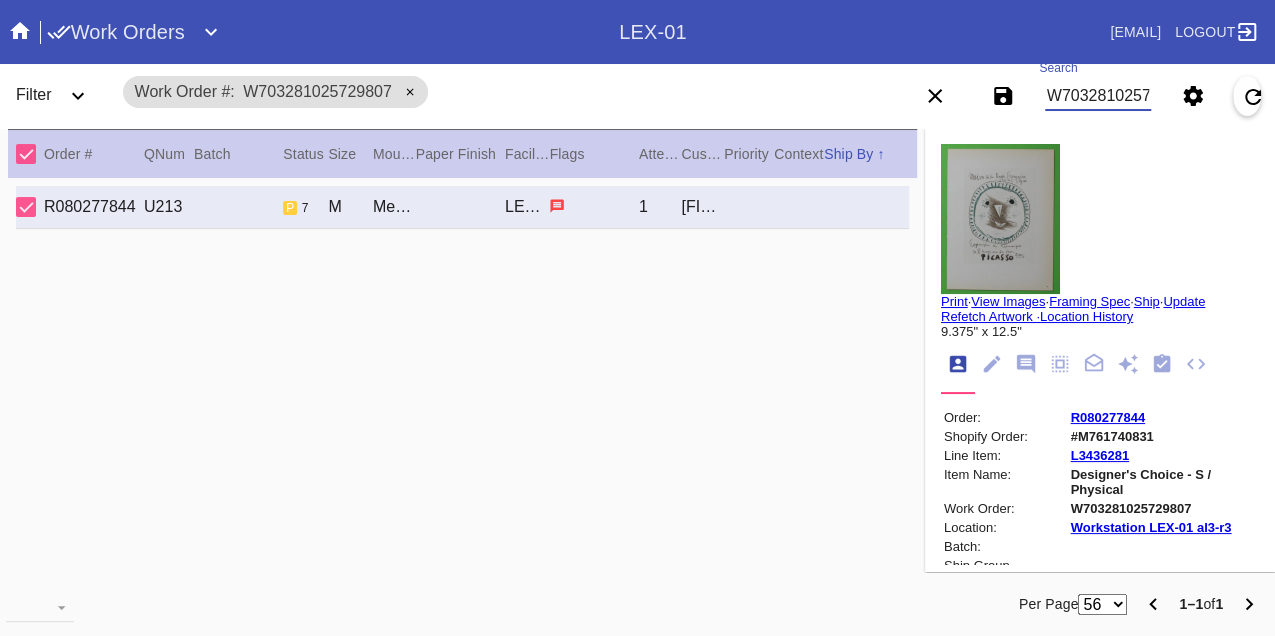 click on "W703281025729807" at bounding box center (1098, 96) 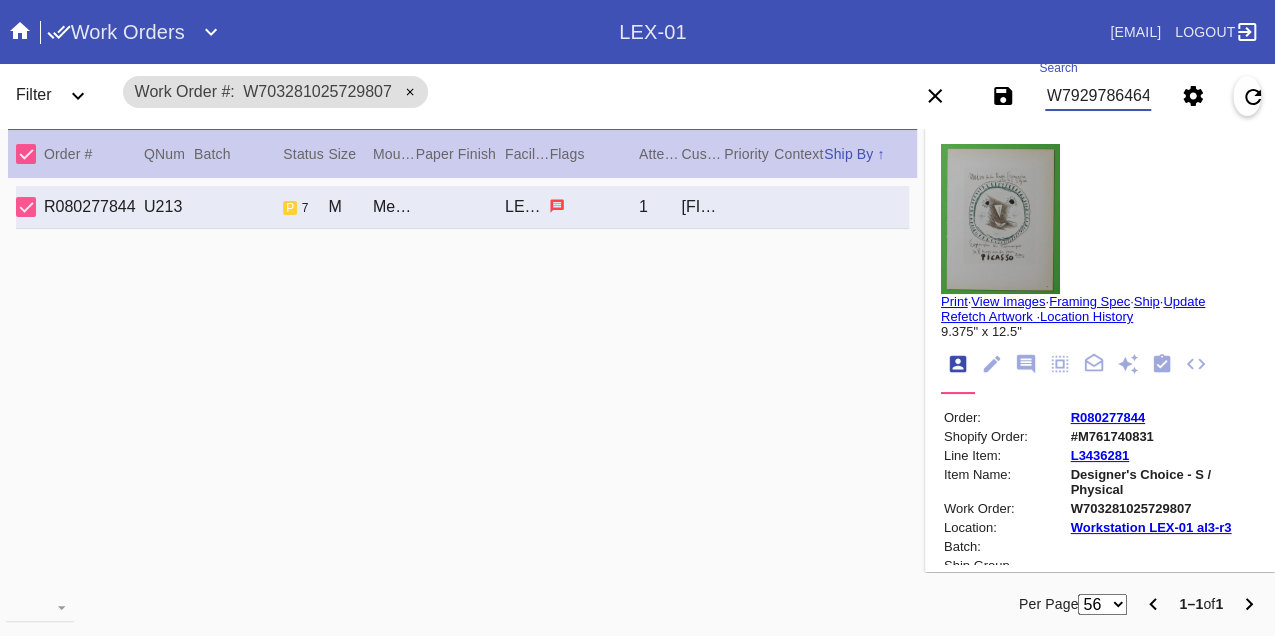 type on "W792978646410897" 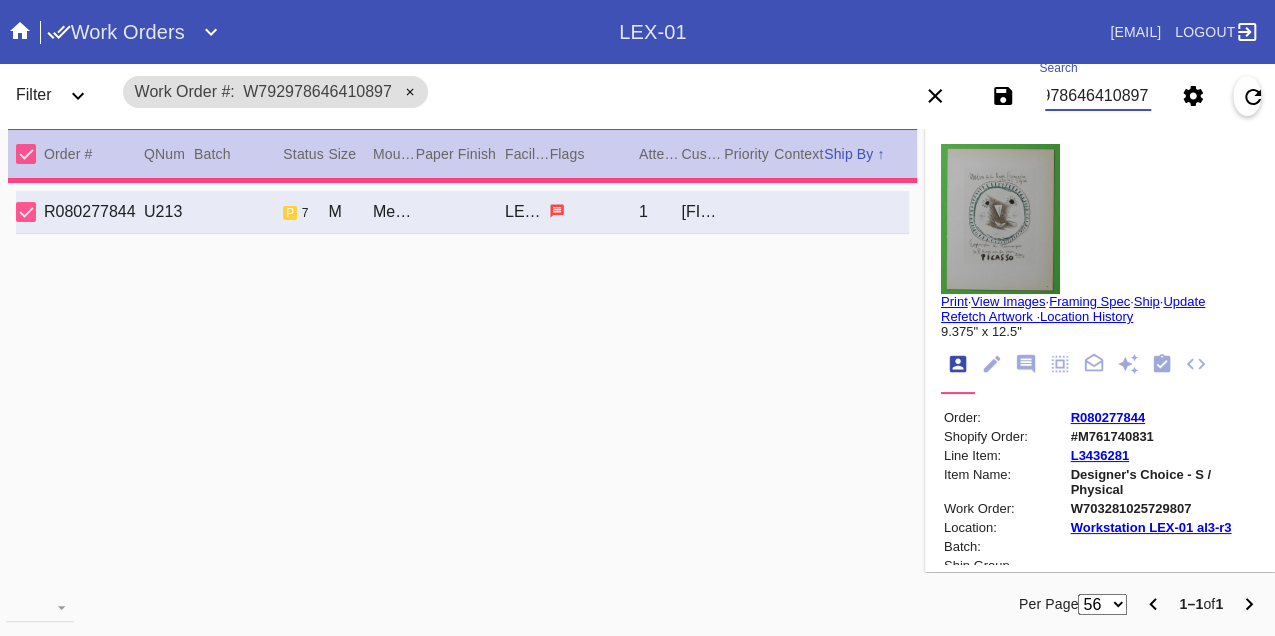 type on "0.0" 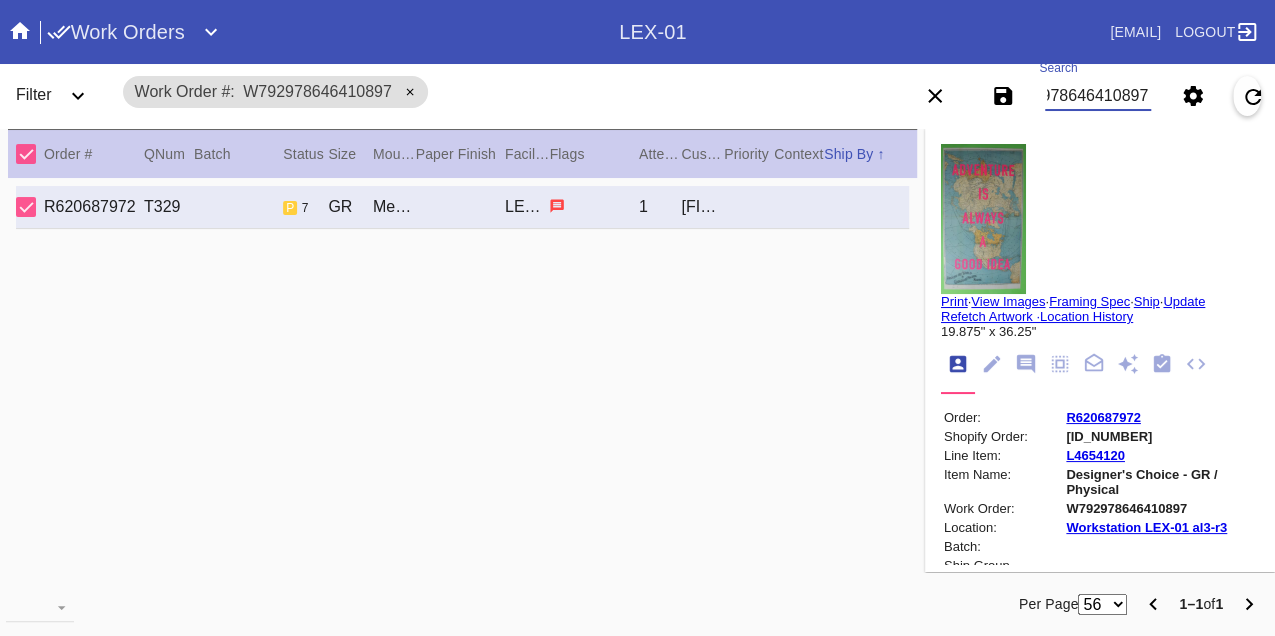 scroll, scrollTop: 0, scrollLeft: 0, axis: both 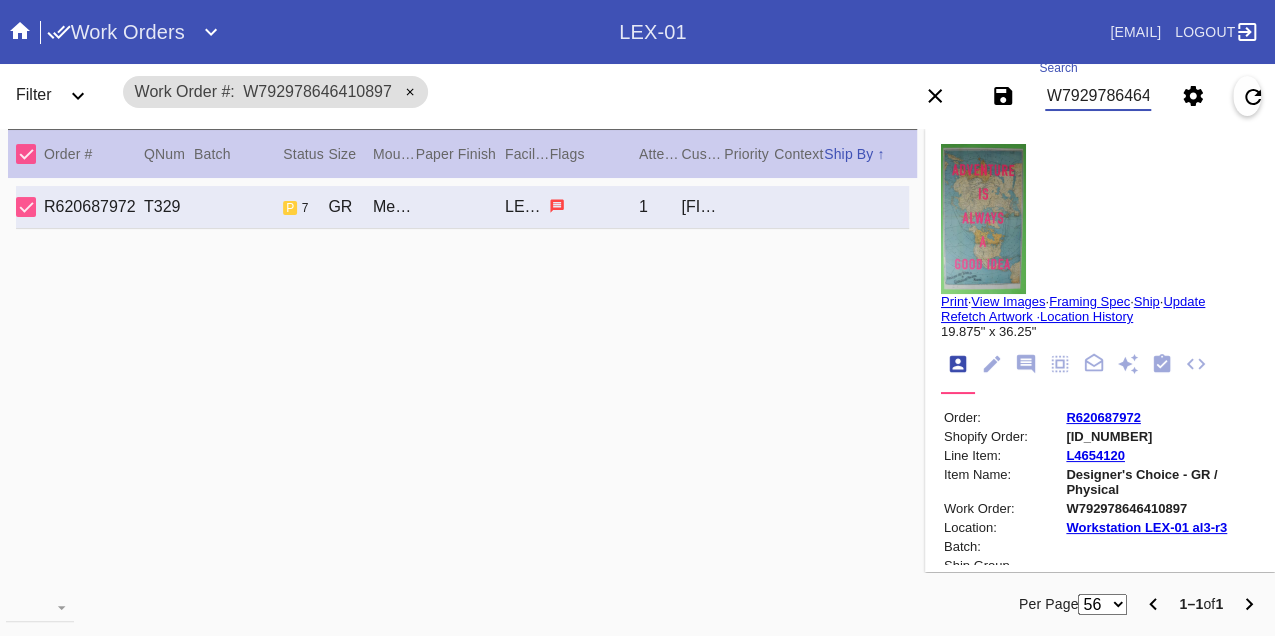 click on "W792978646410897" at bounding box center [1098, 96] 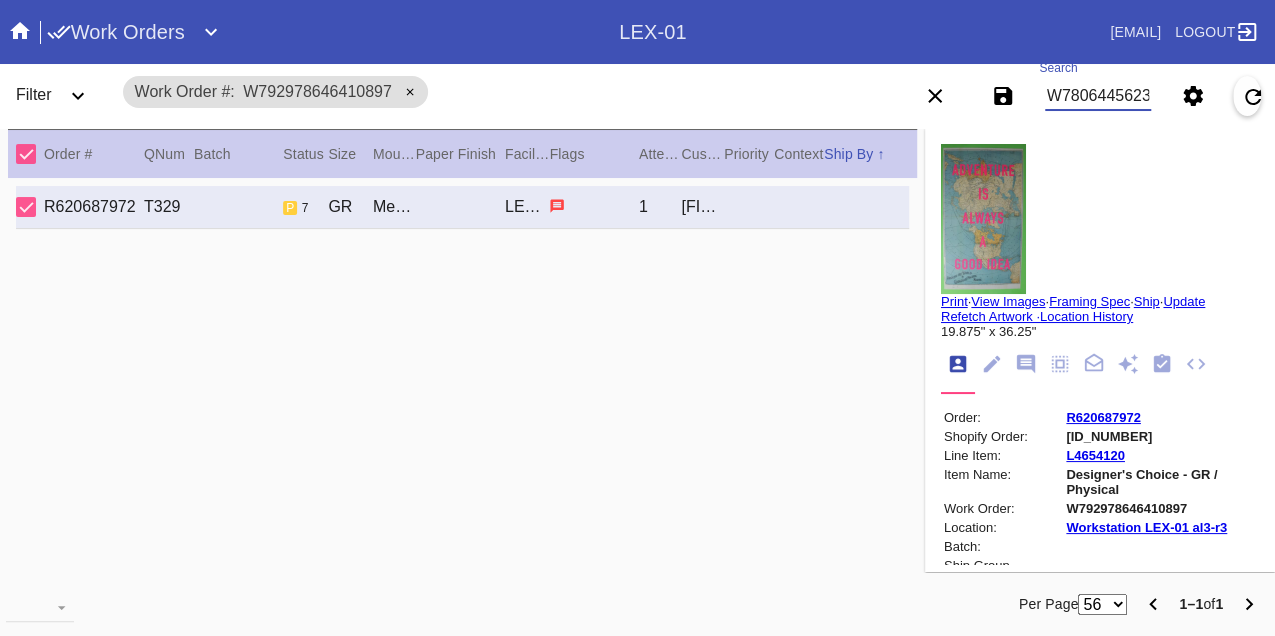 type on "W780644562366296" 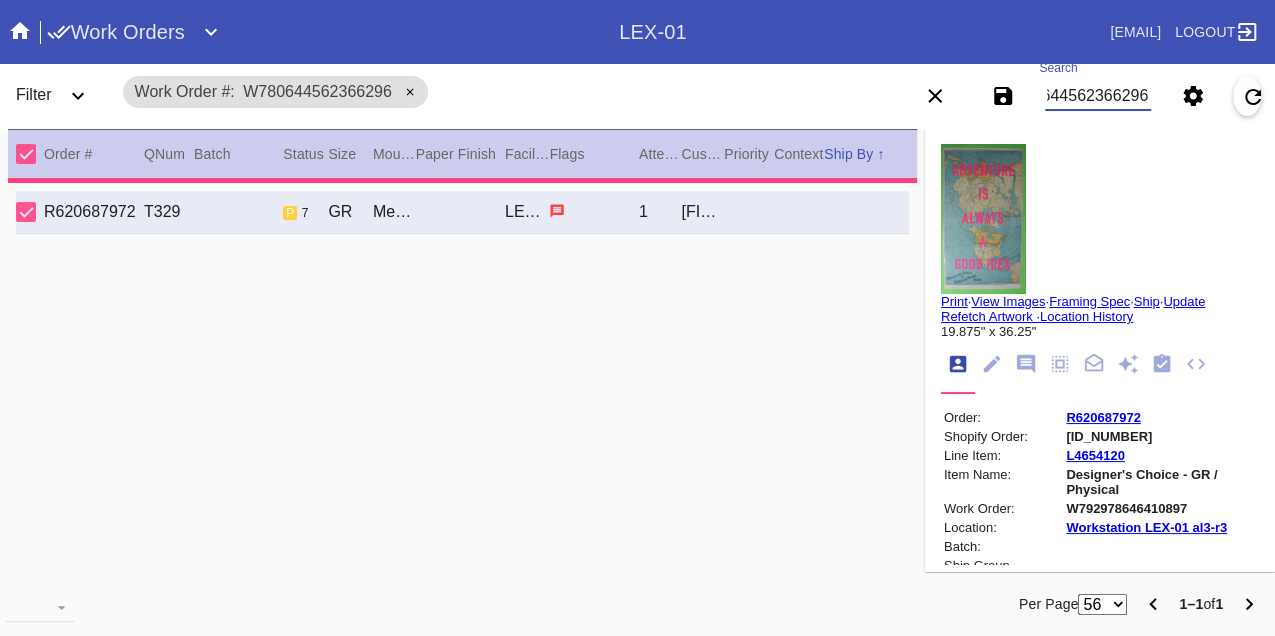 type on "16.0" 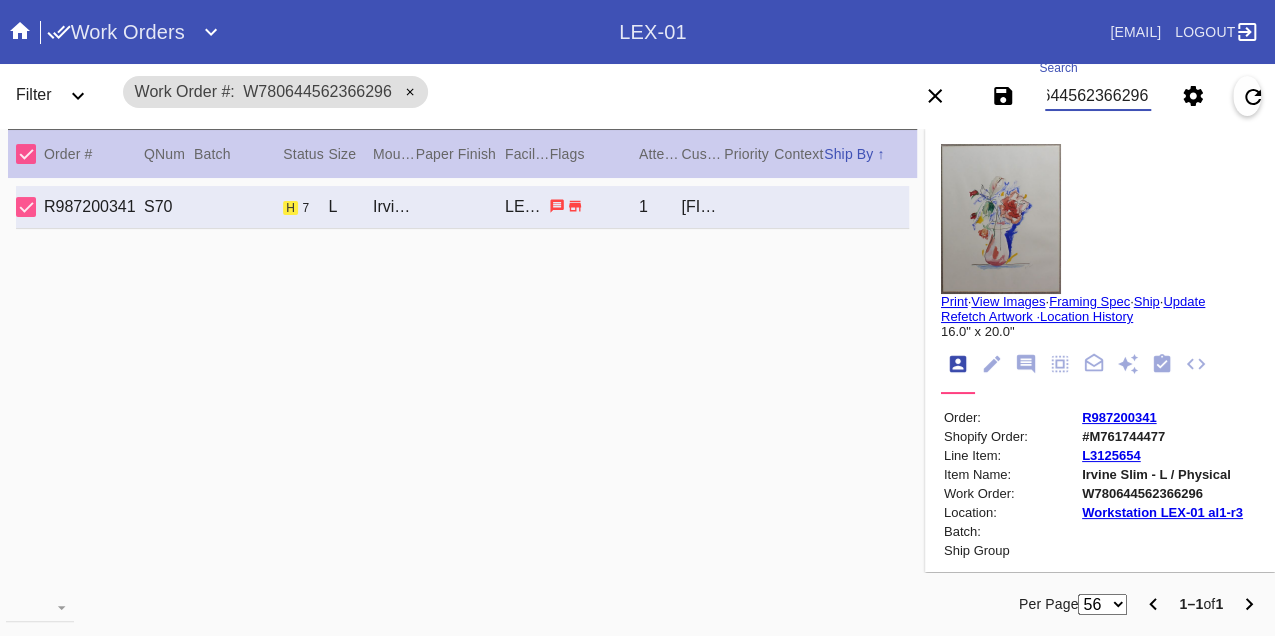 click on "W780644562366296" at bounding box center [1098, 96] 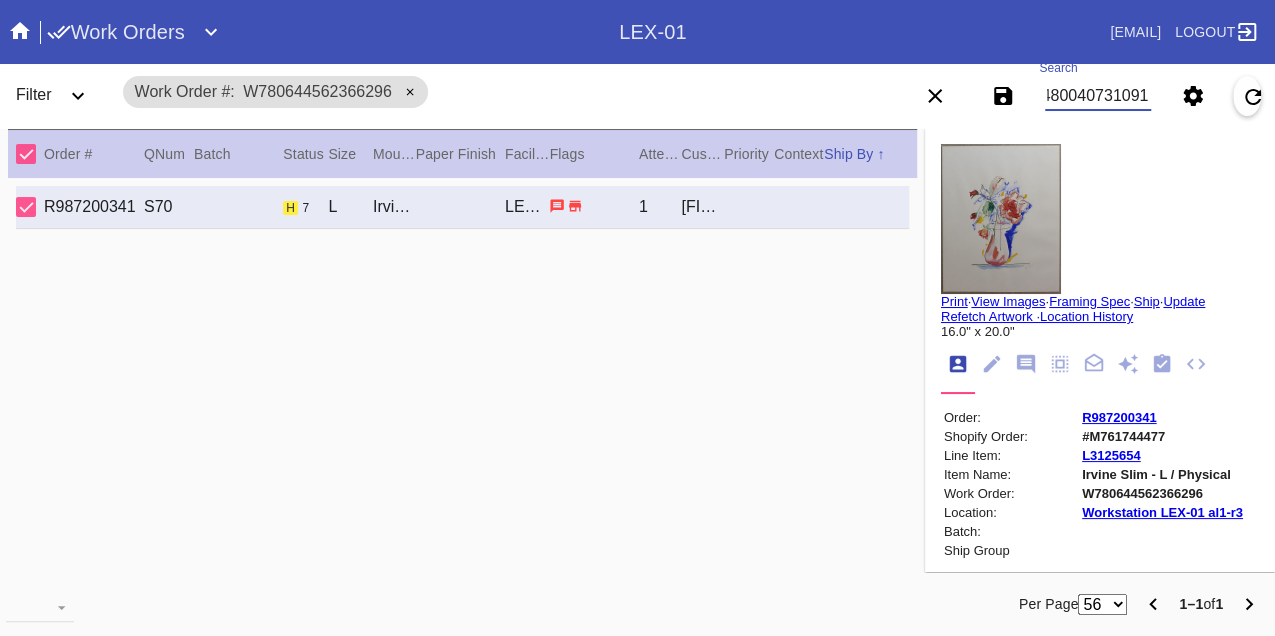 type on "W834800407310919" 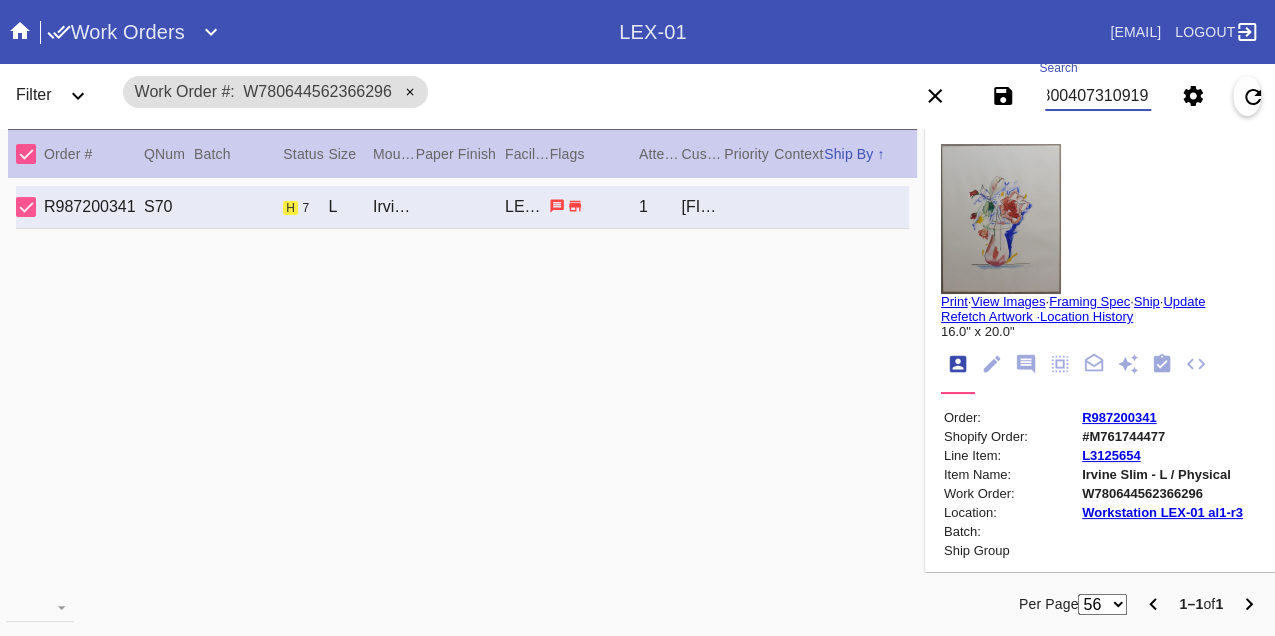 scroll, scrollTop: 0, scrollLeft: 48, axis: horizontal 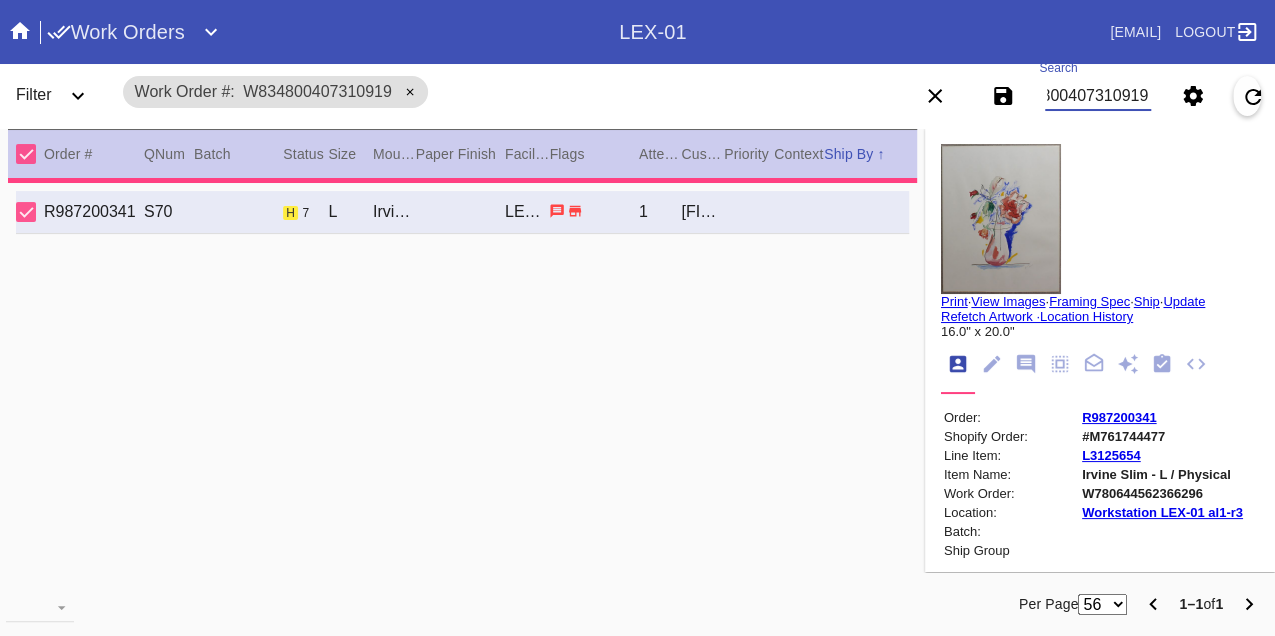 type on "1.0" 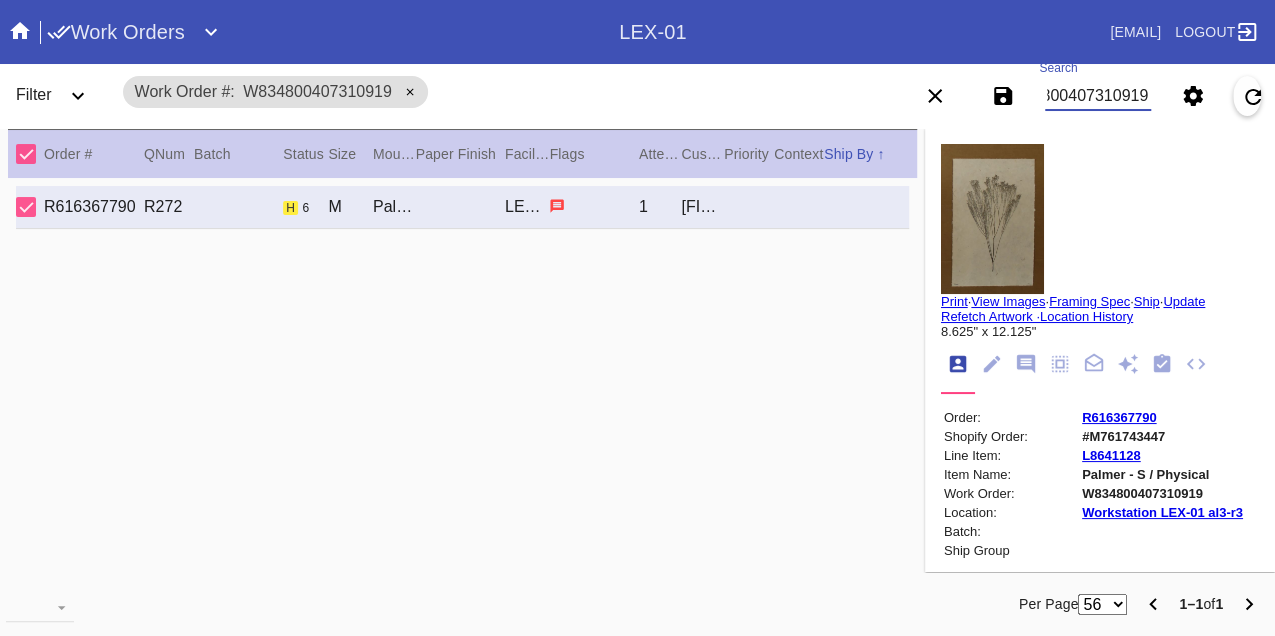 click on "W834800407310919" at bounding box center (1098, 96) 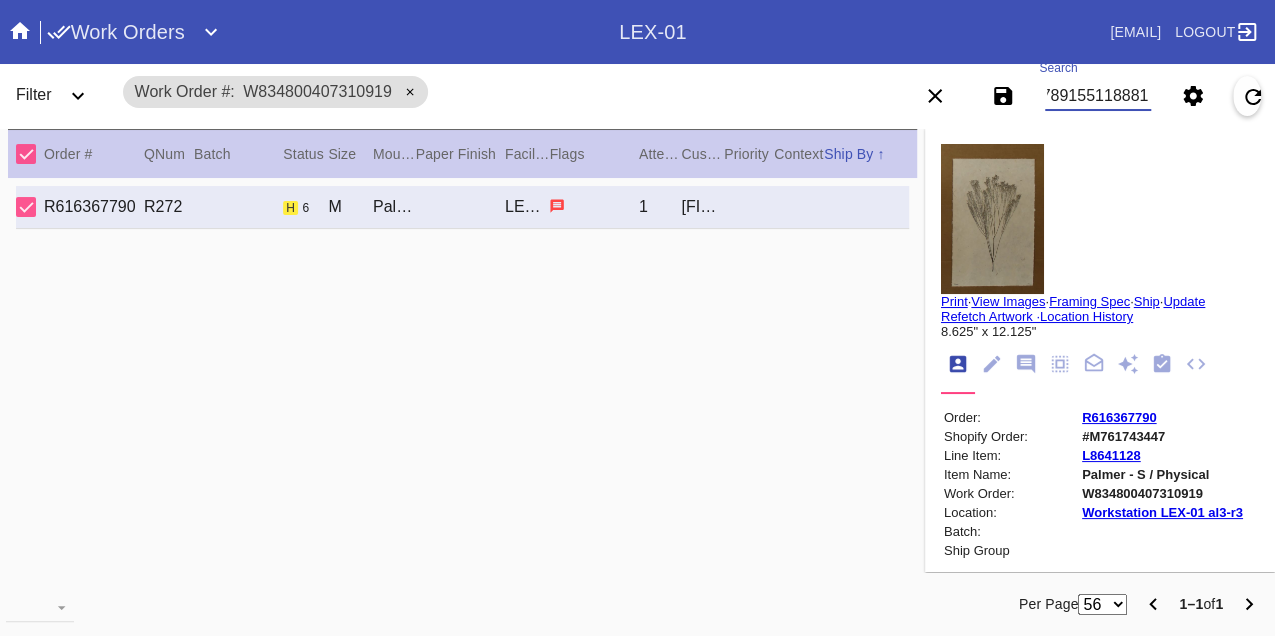 type on "W817891551188815" 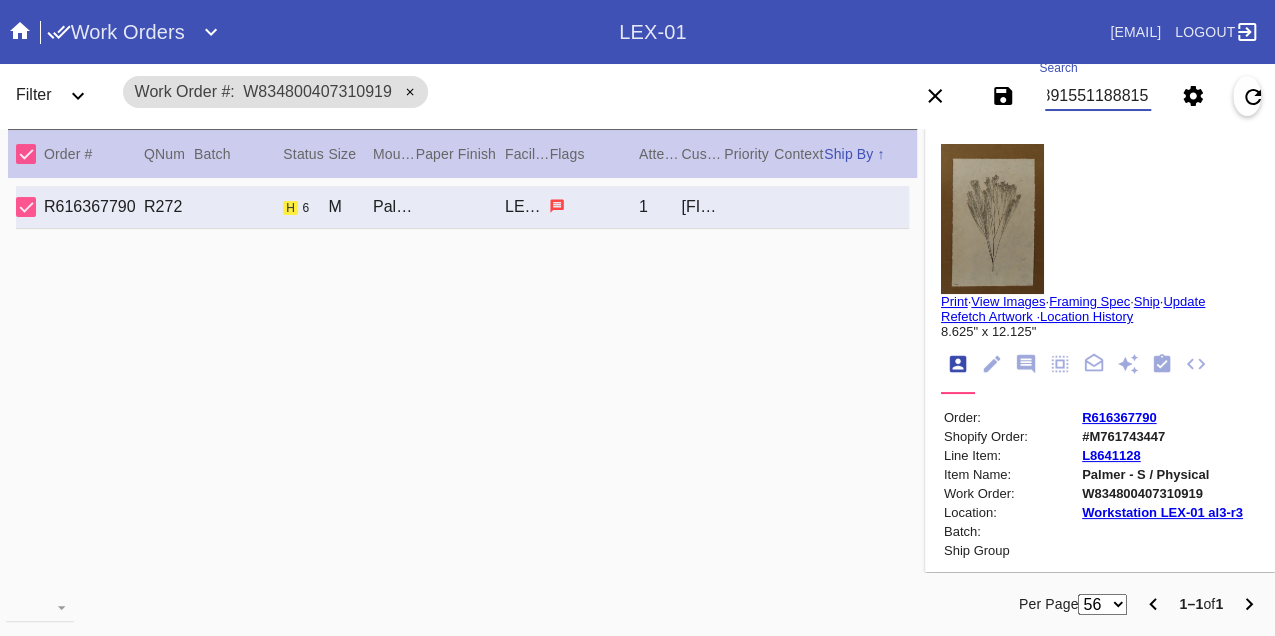 scroll, scrollTop: 0, scrollLeft: 48, axis: horizontal 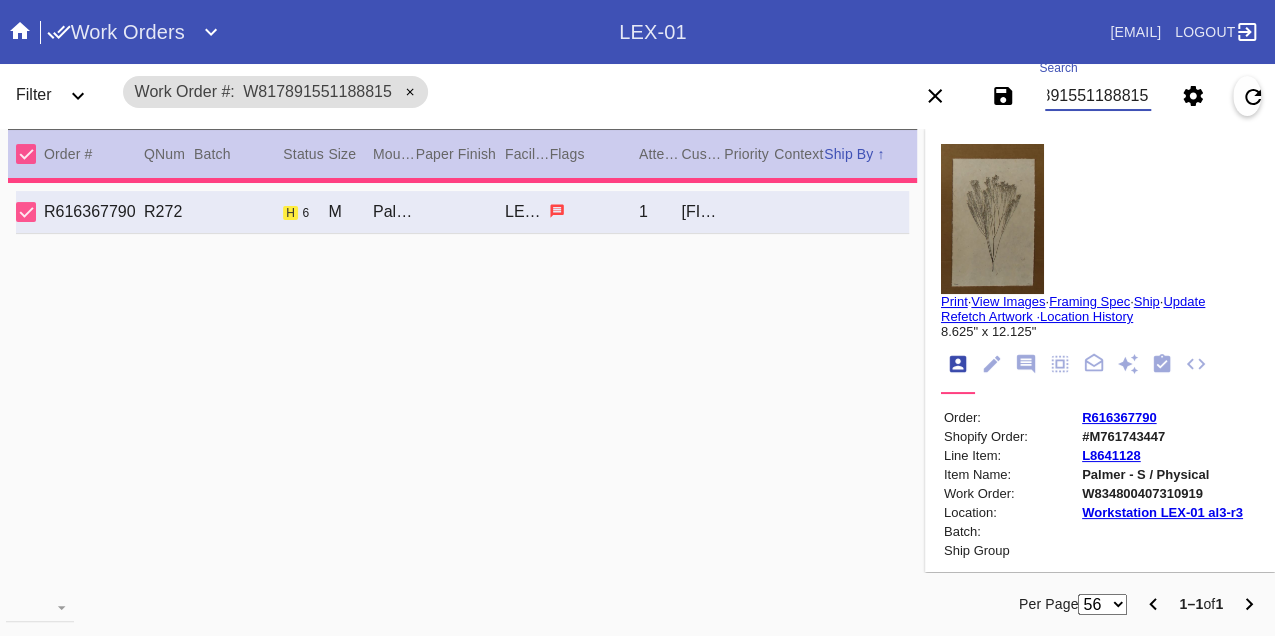 type on "1.0" 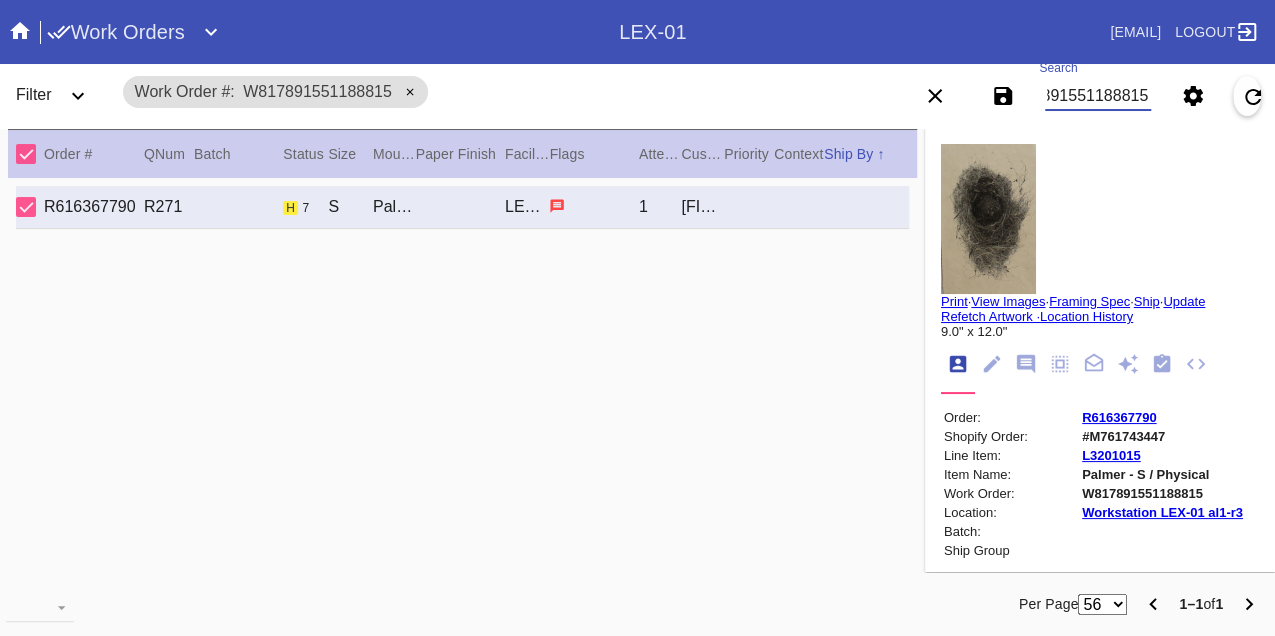 click on "W817891551188815" at bounding box center (1098, 96) 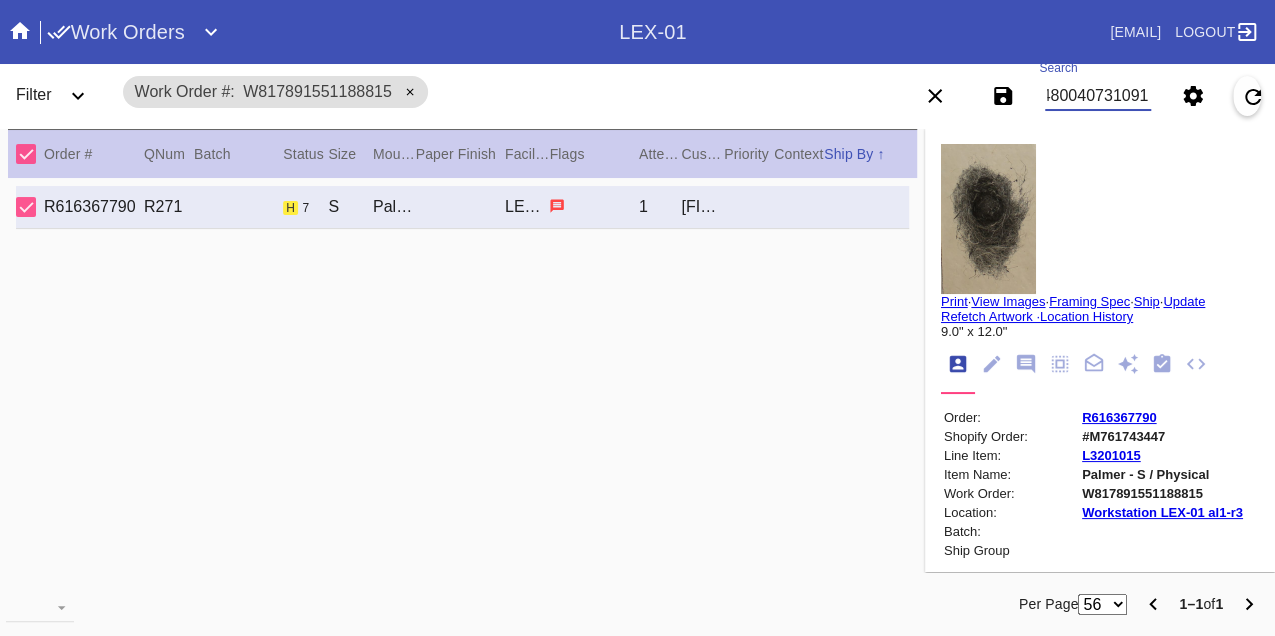 type on "W834800407310919" 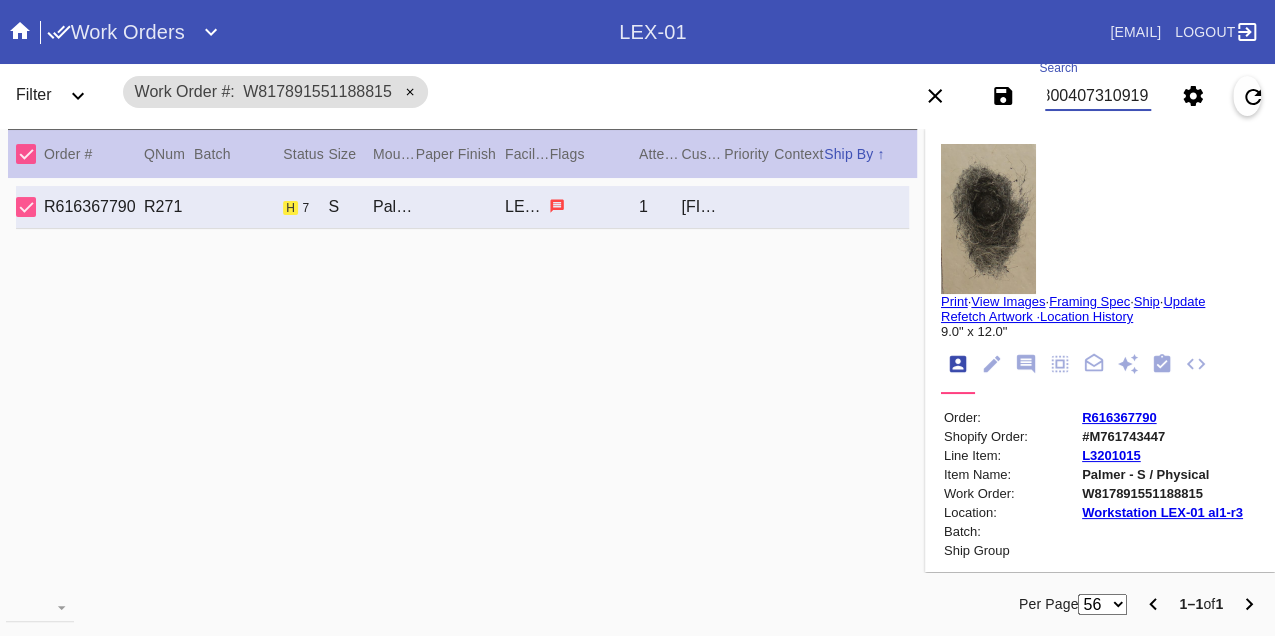 scroll, scrollTop: 0, scrollLeft: 48, axis: horizontal 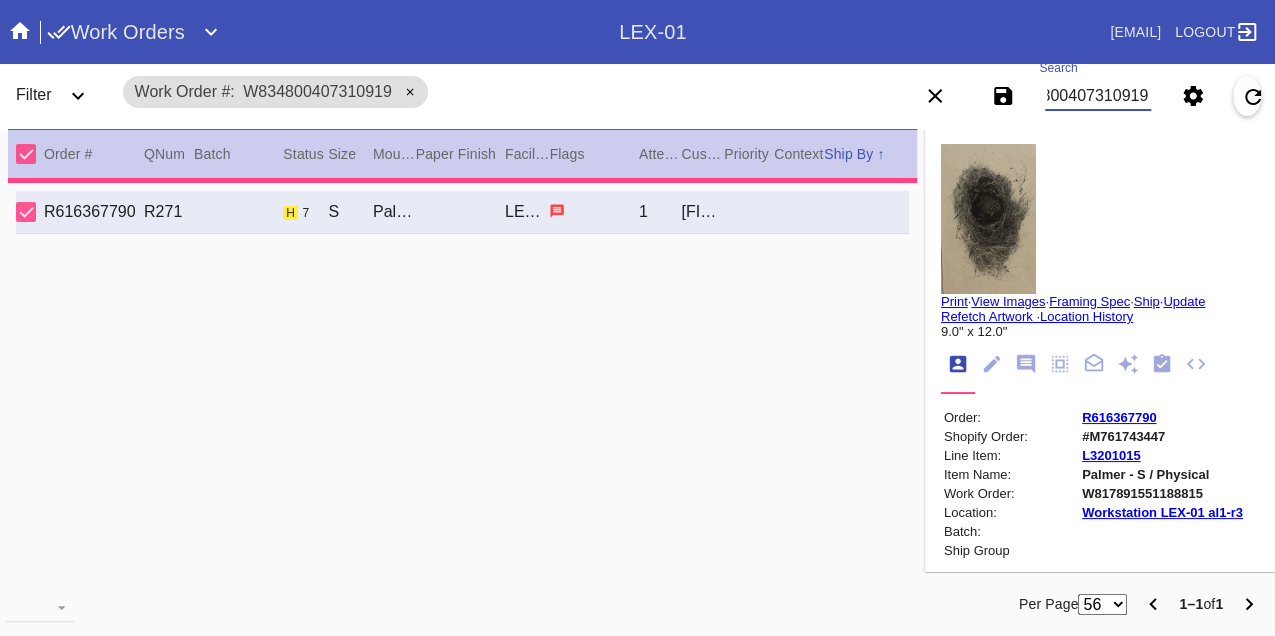 type on "1.1875" 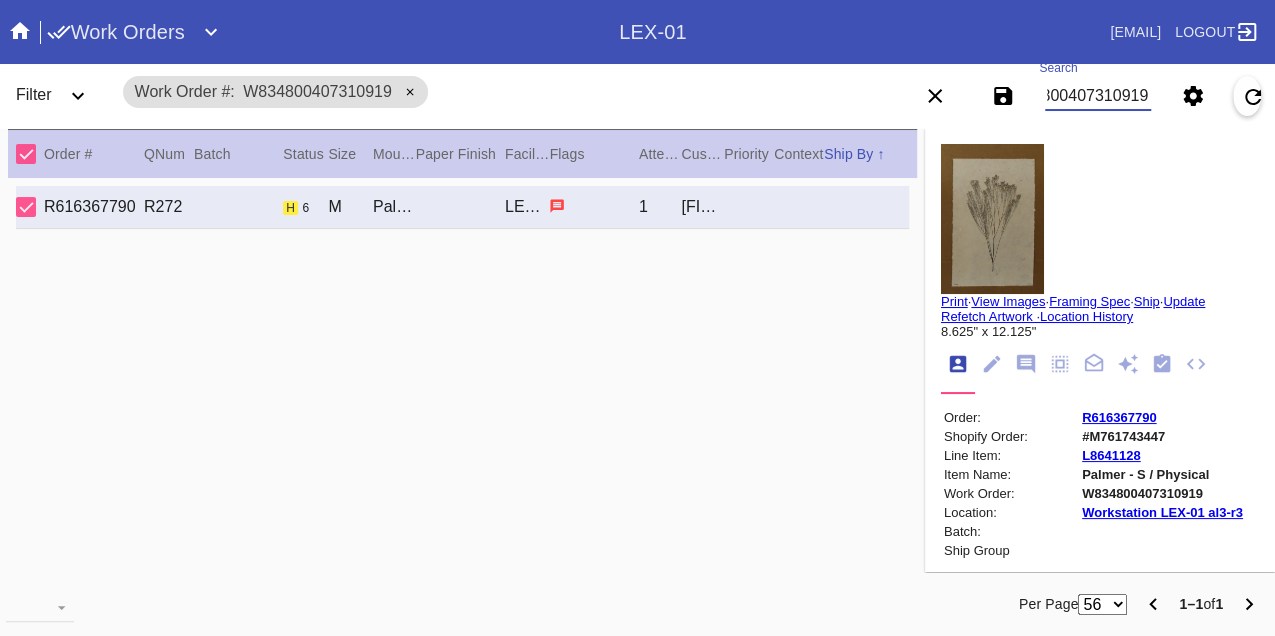 click on "W834800407310919" at bounding box center (1098, 96) 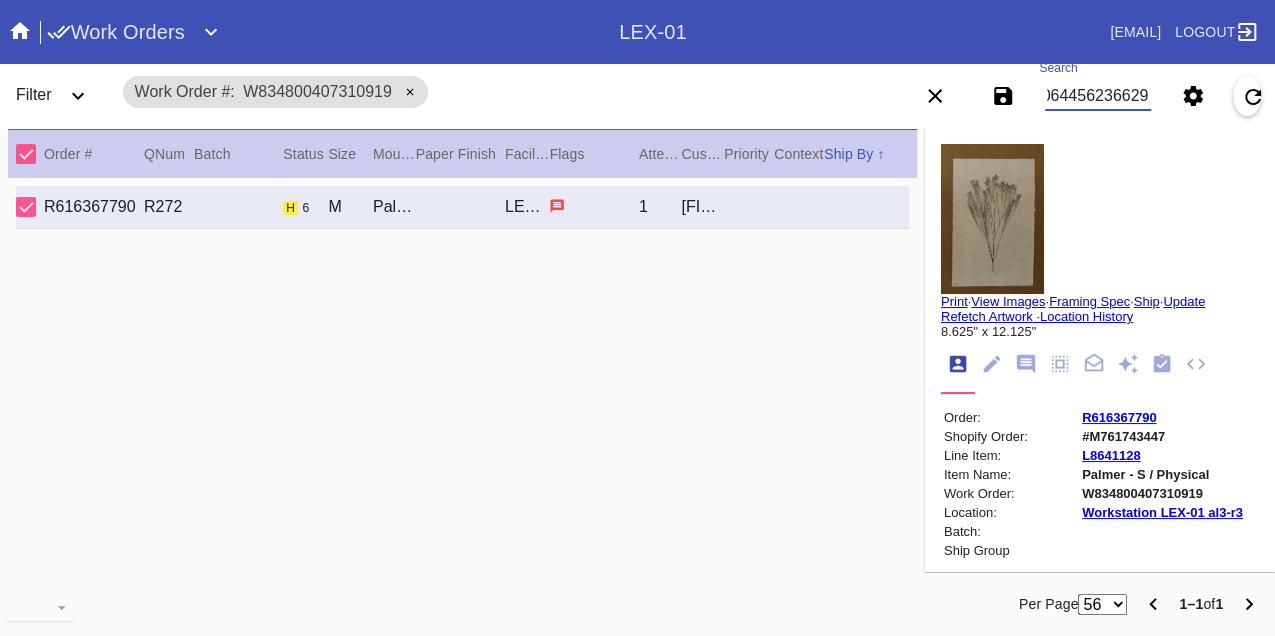 type on "W780644562366296" 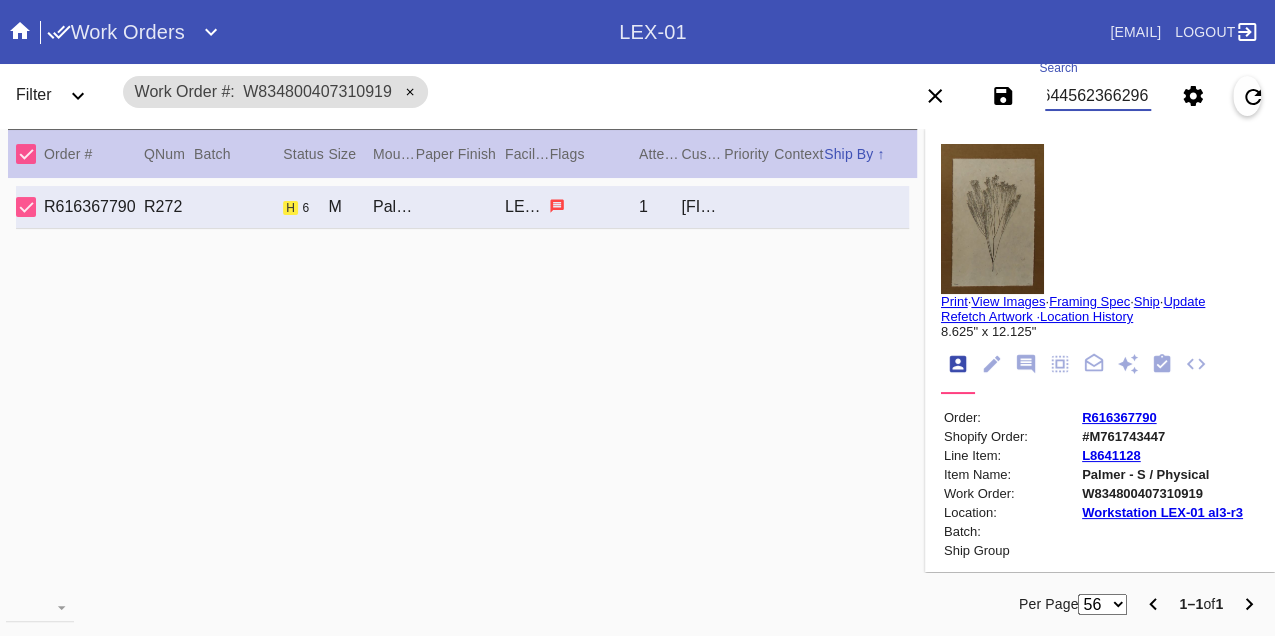 scroll, scrollTop: 0, scrollLeft: 48, axis: horizontal 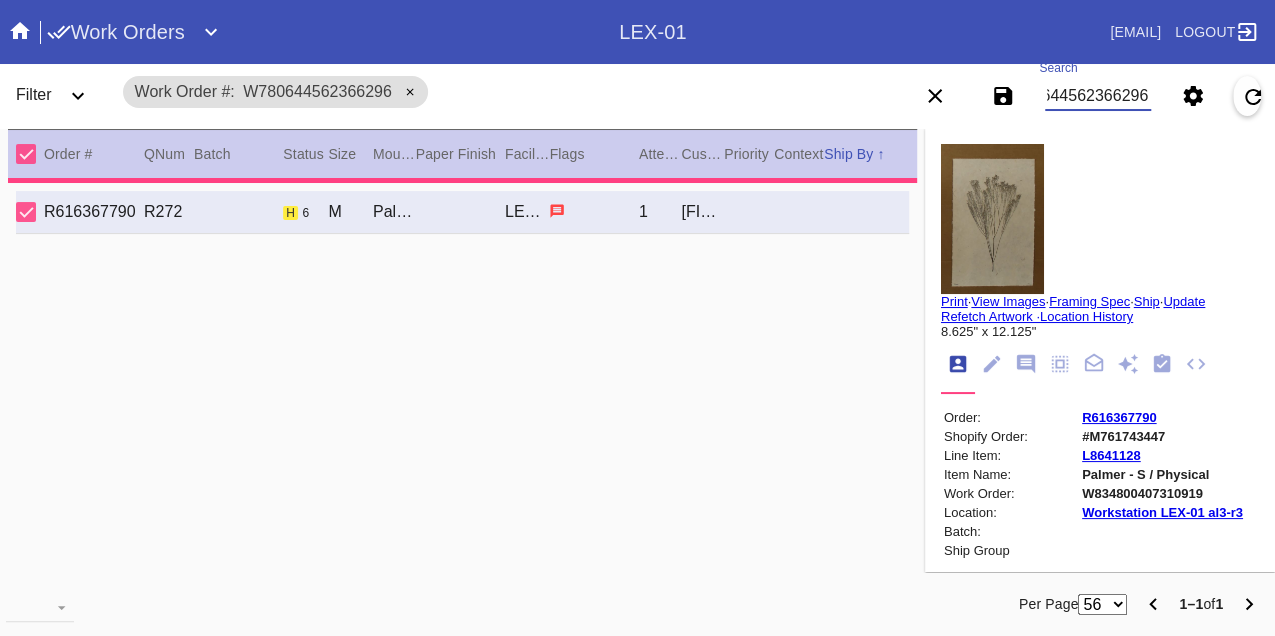 type on "0.0" 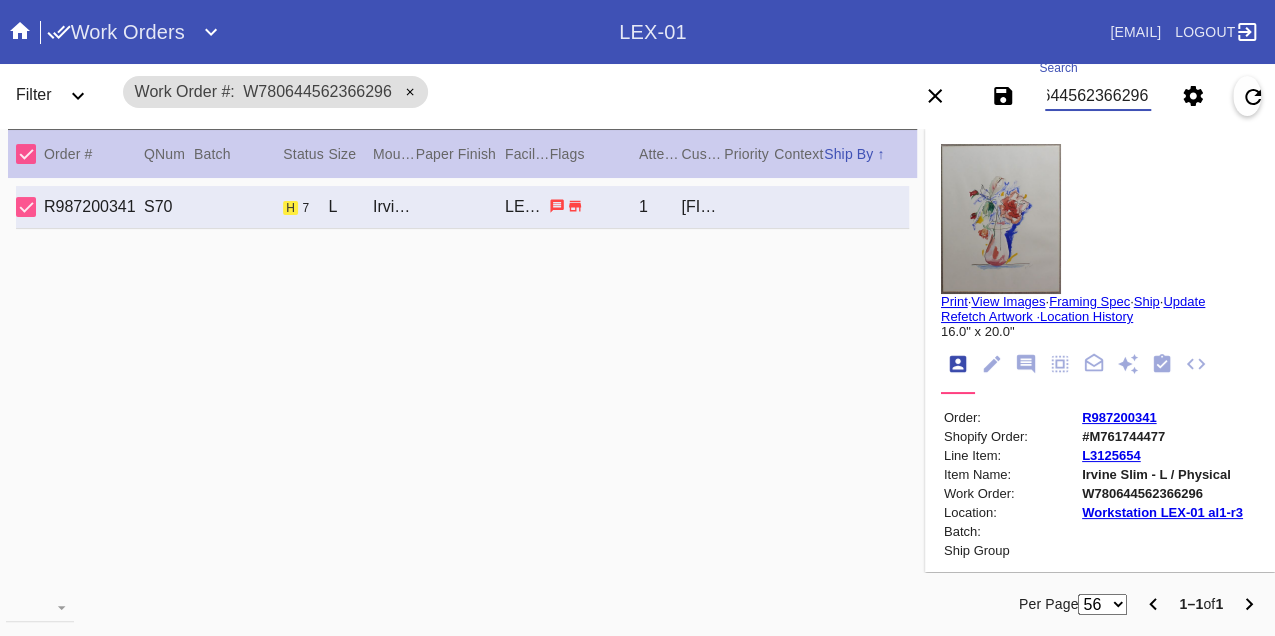 scroll, scrollTop: 0, scrollLeft: 0, axis: both 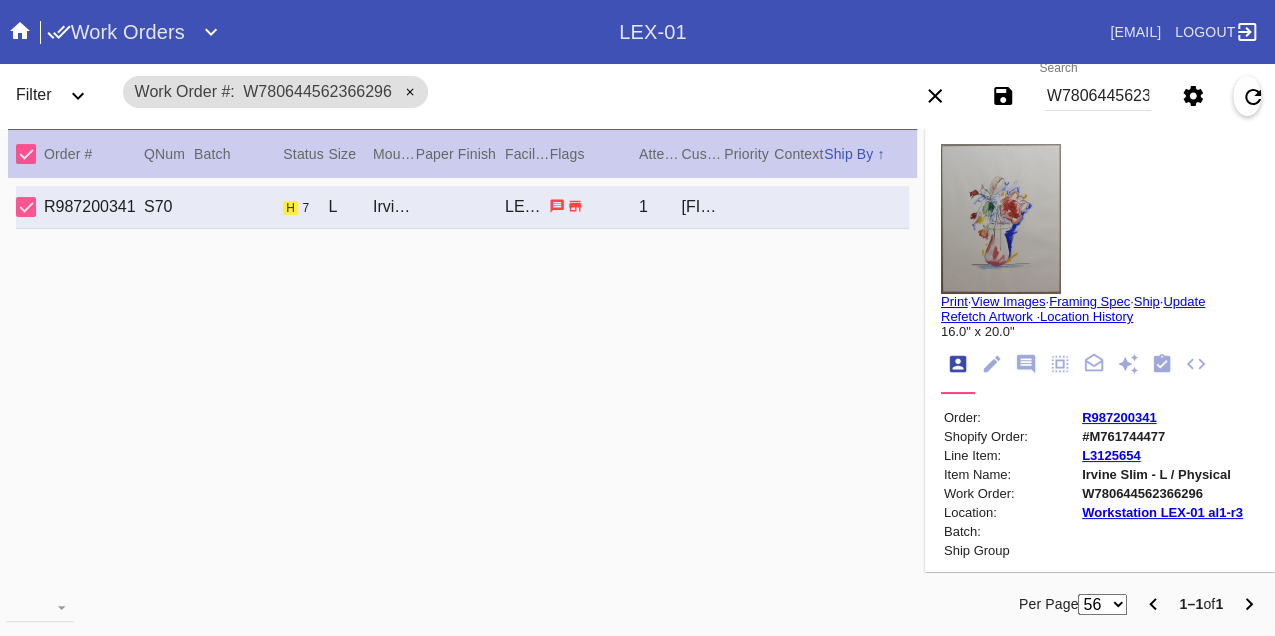 click on "W780644562366296" at bounding box center (1098, 96) 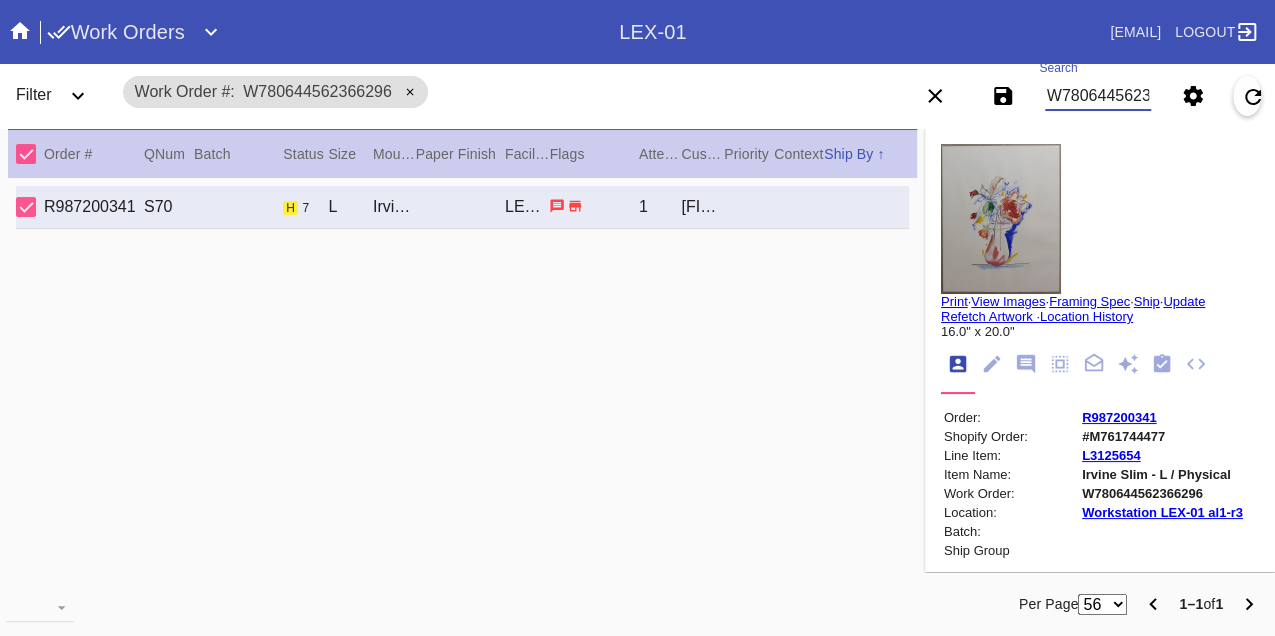 click on "W780644562366296" at bounding box center (1098, 96) 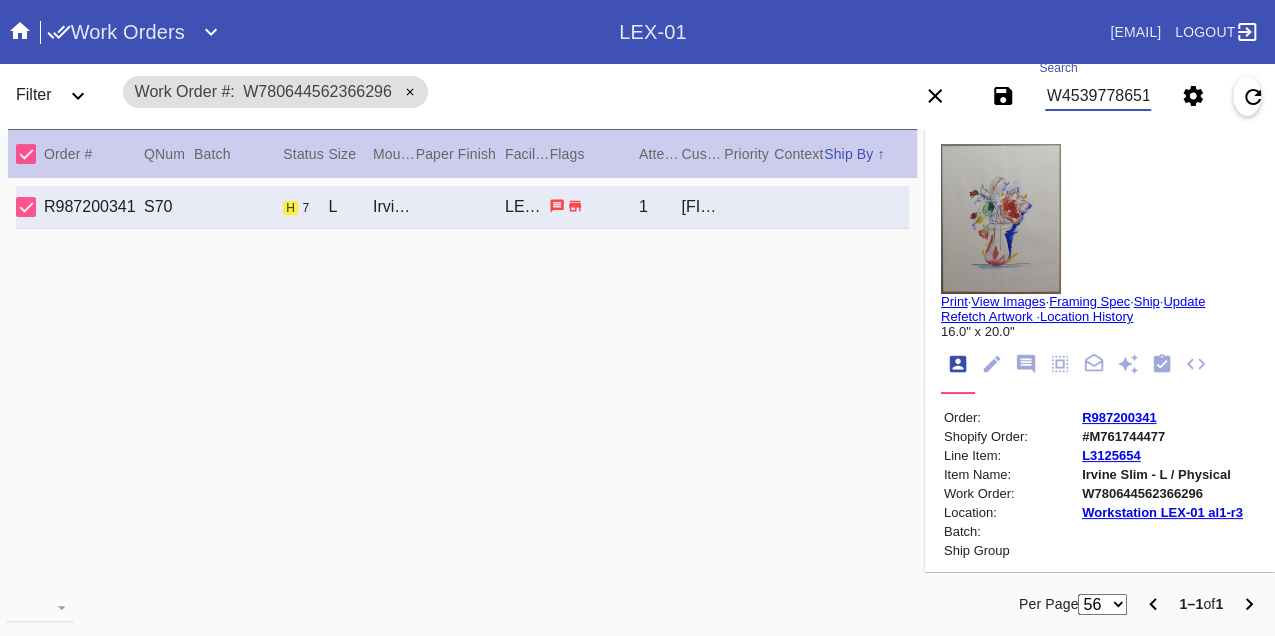 type on "W453977865137322" 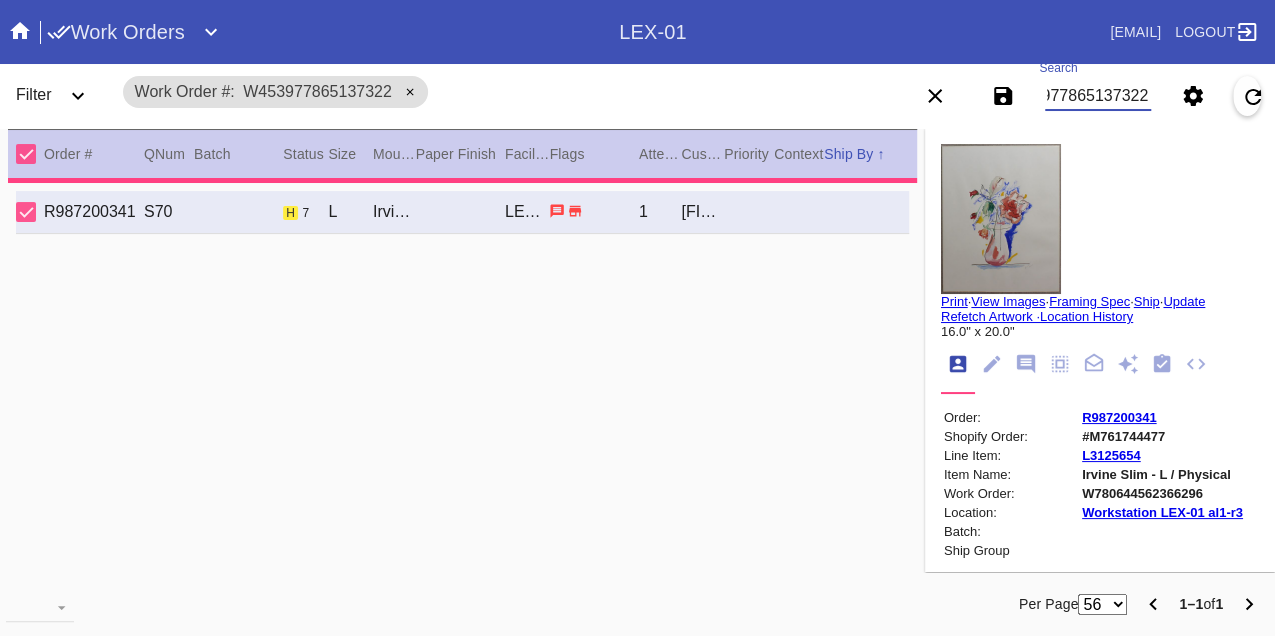 type on "1.5" 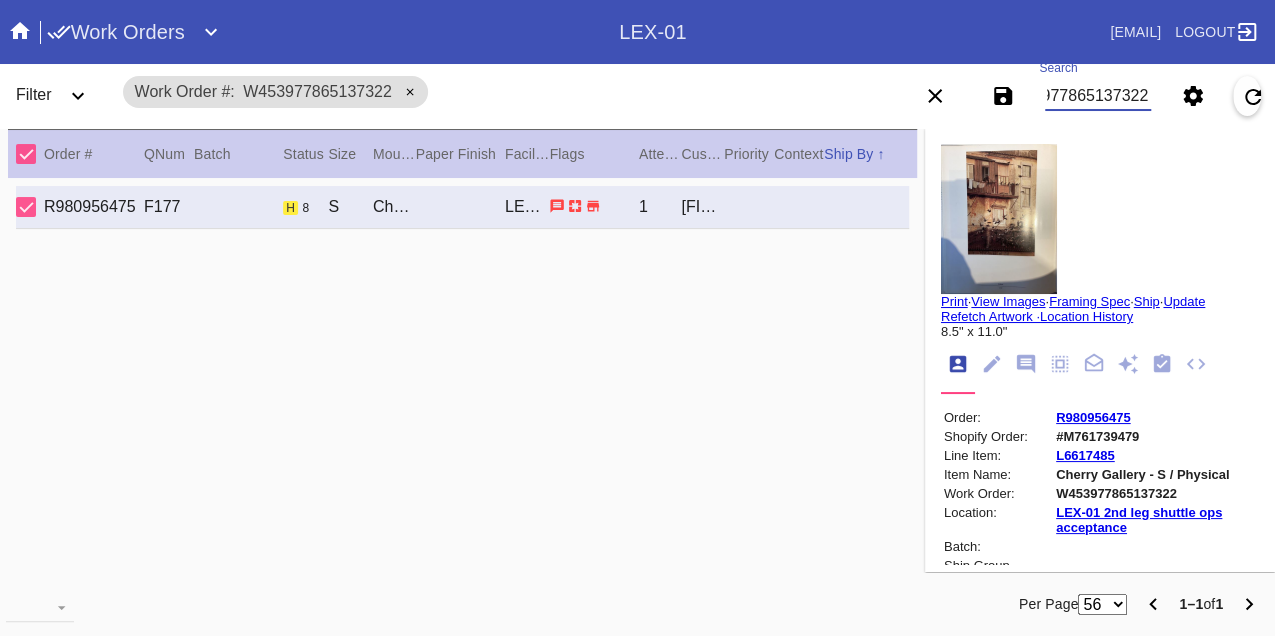 scroll, scrollTop: 0, scrollLeft: 0, axis: both 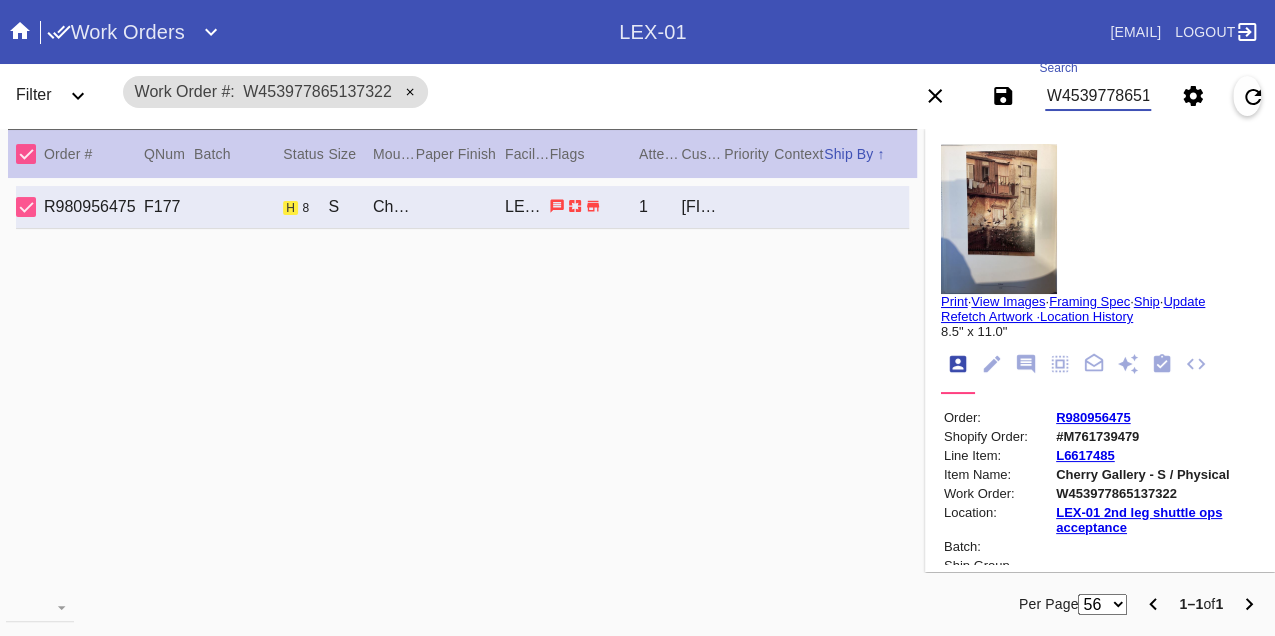 click on "W453977865137322" at bounding box center [1098, 96] 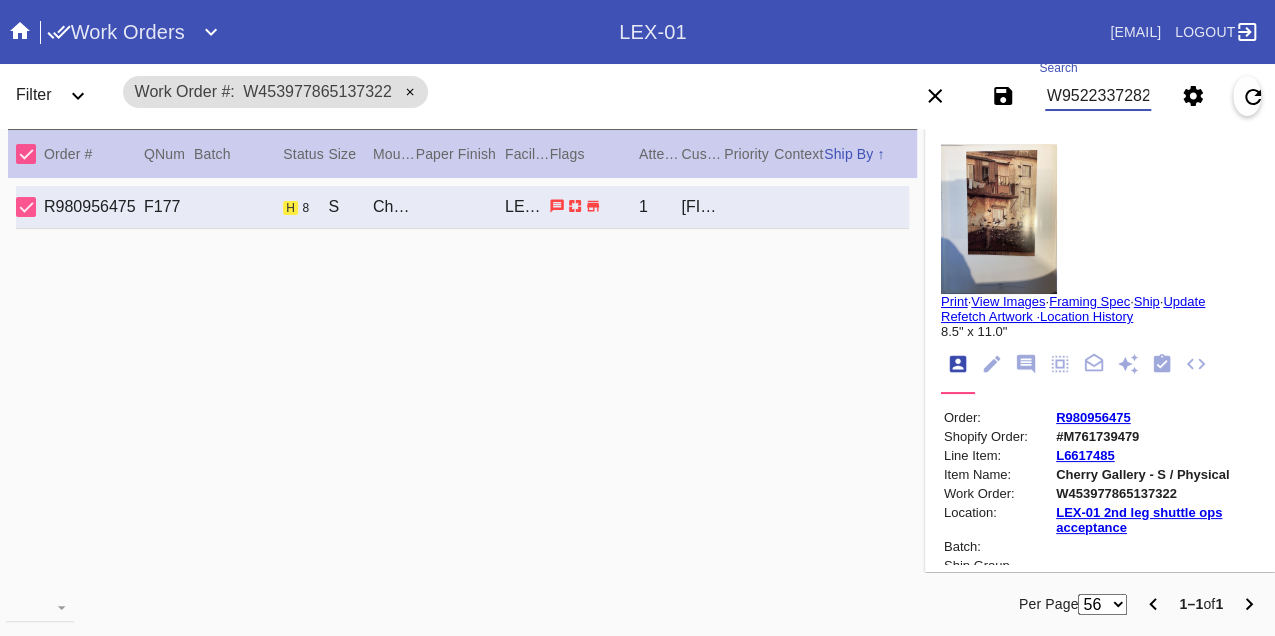 type on "W952233728232140" 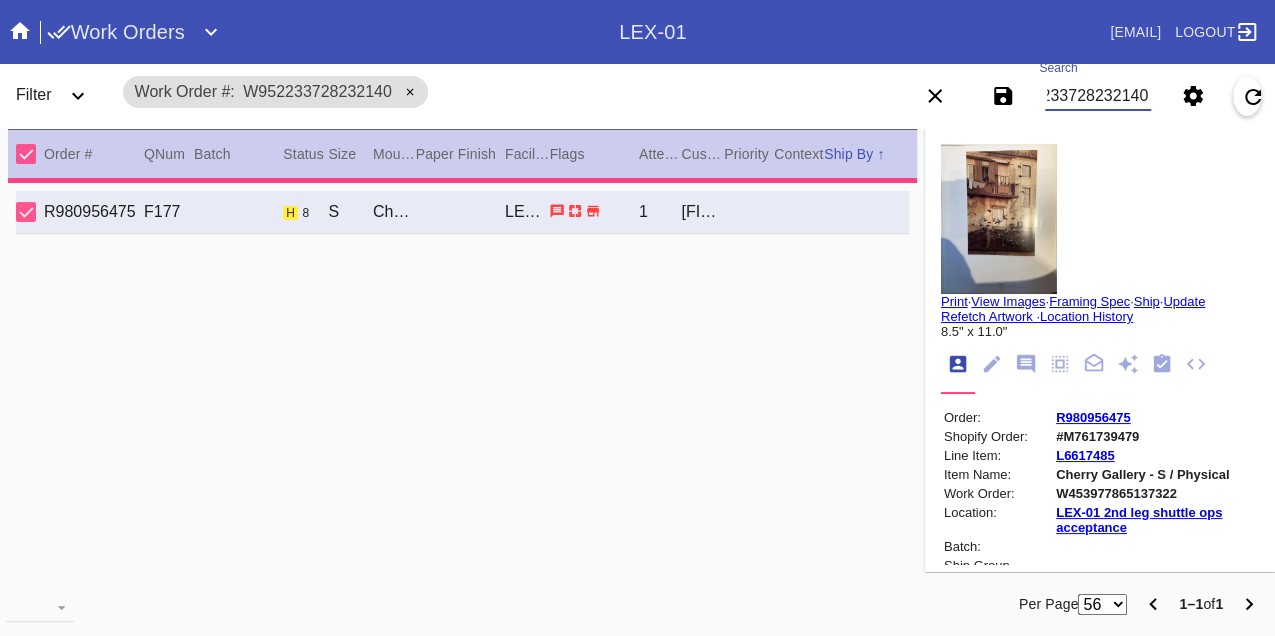 type on "25.25" 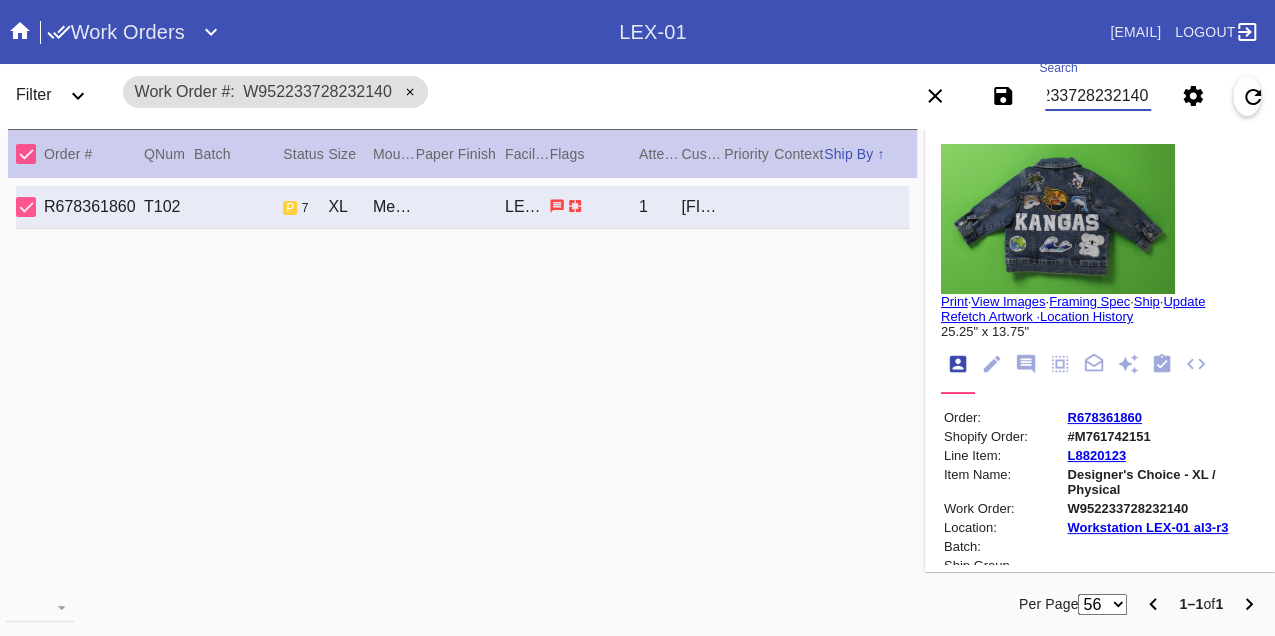 scroll, scrollTop: 0, scrollLeft: 0, axis: both 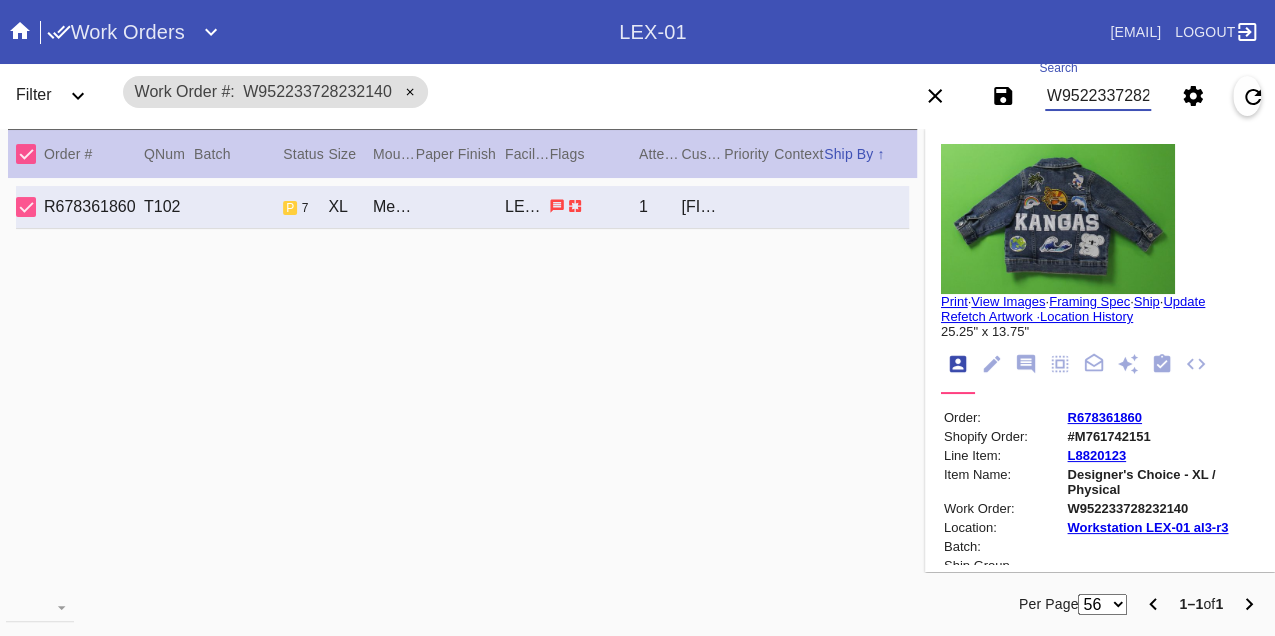 click on "W952233728232140" at bounding box center (1098, 96) 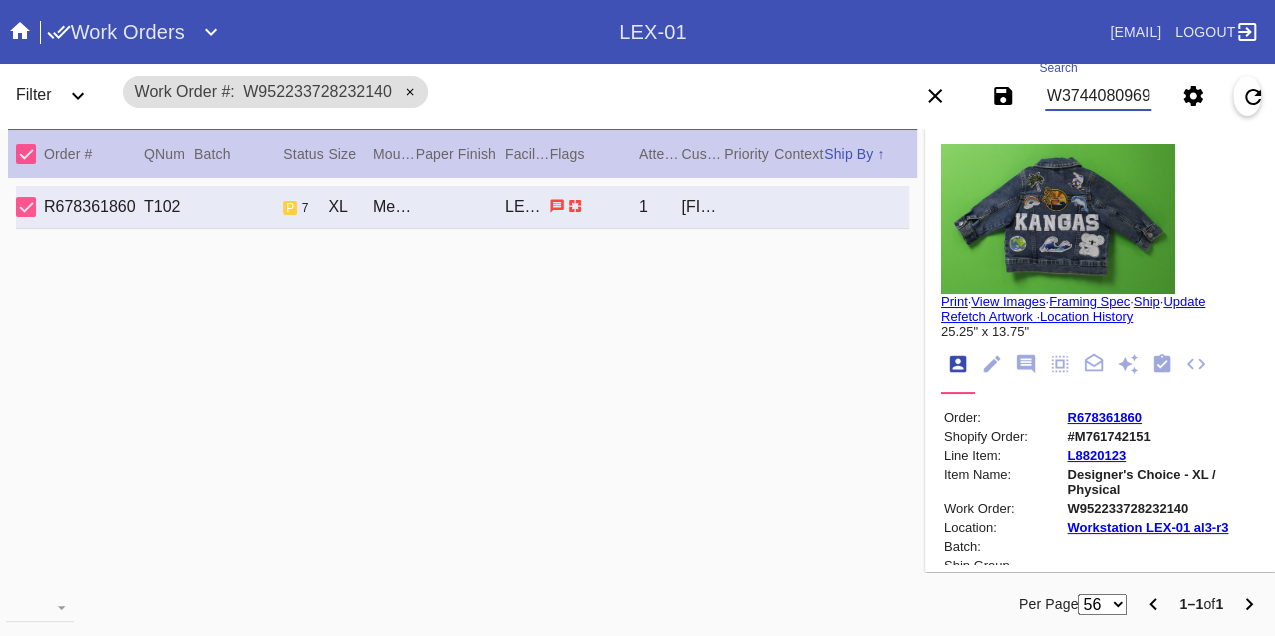 type on "W374408096945721" 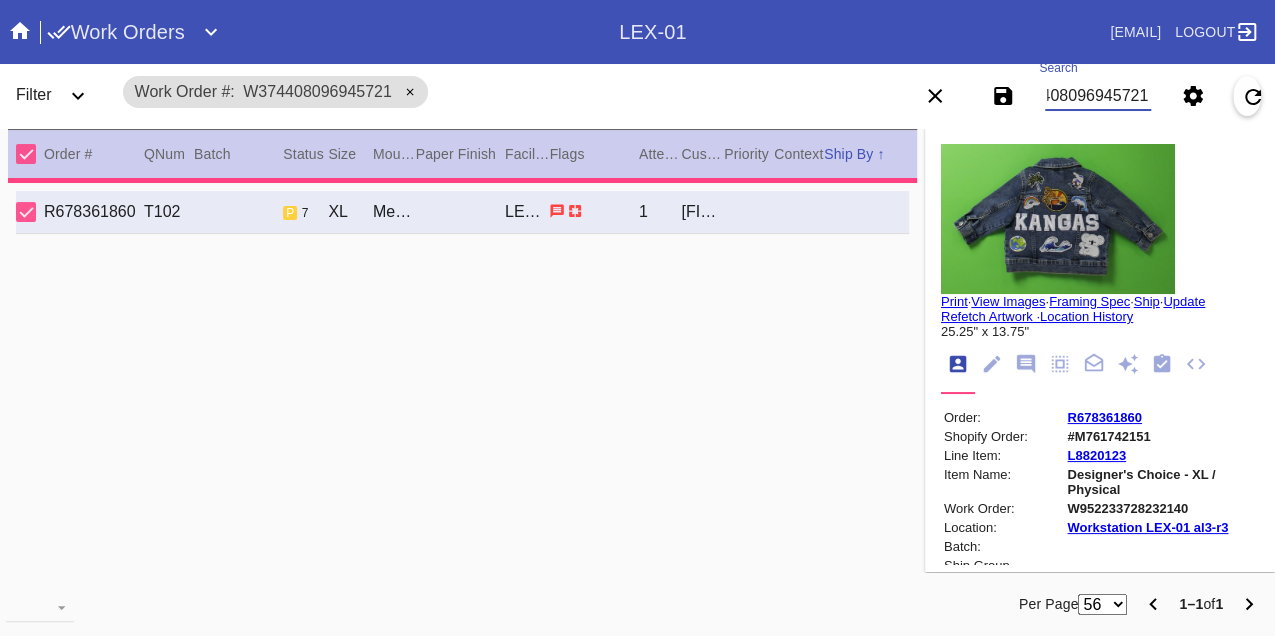 type on "0.0" 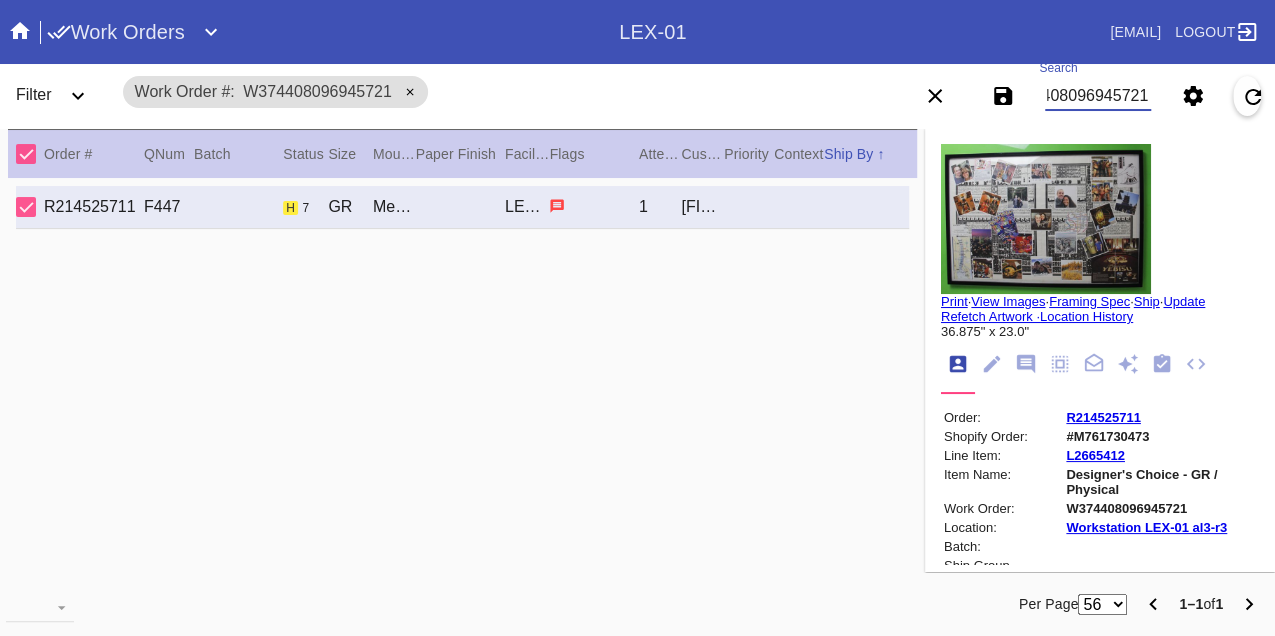 scroll, scrollTop: 0, scrollLeft: 0, axis: both 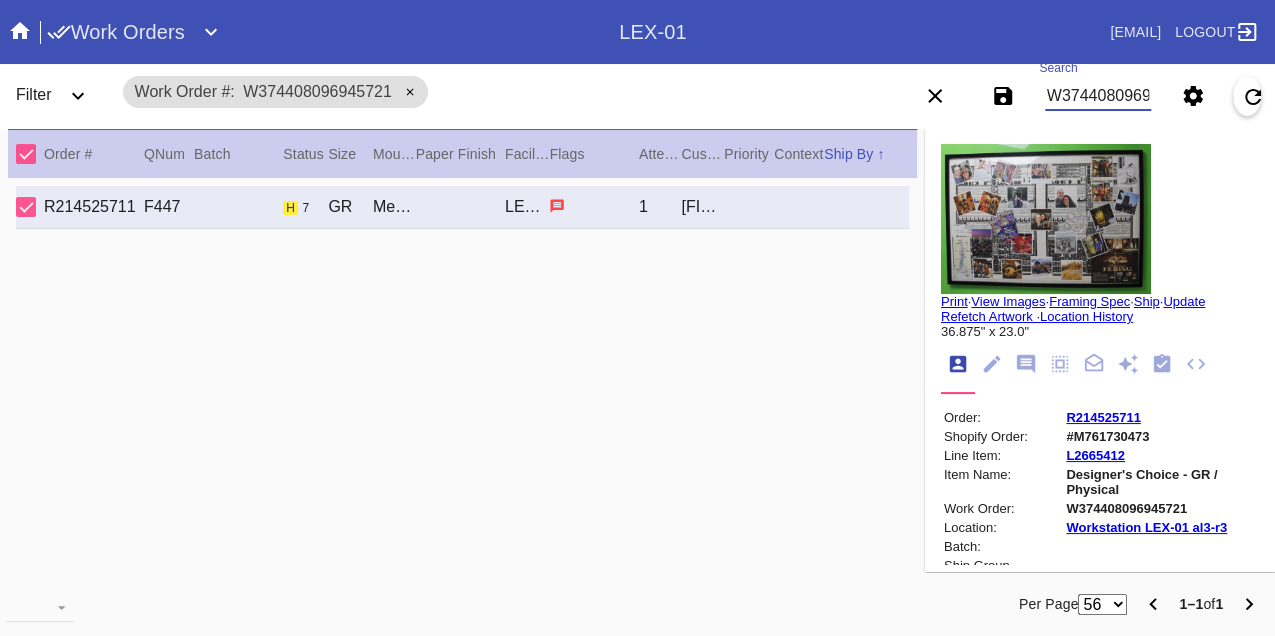 click on "W374408096945721" at bounding box center (1098, 96) 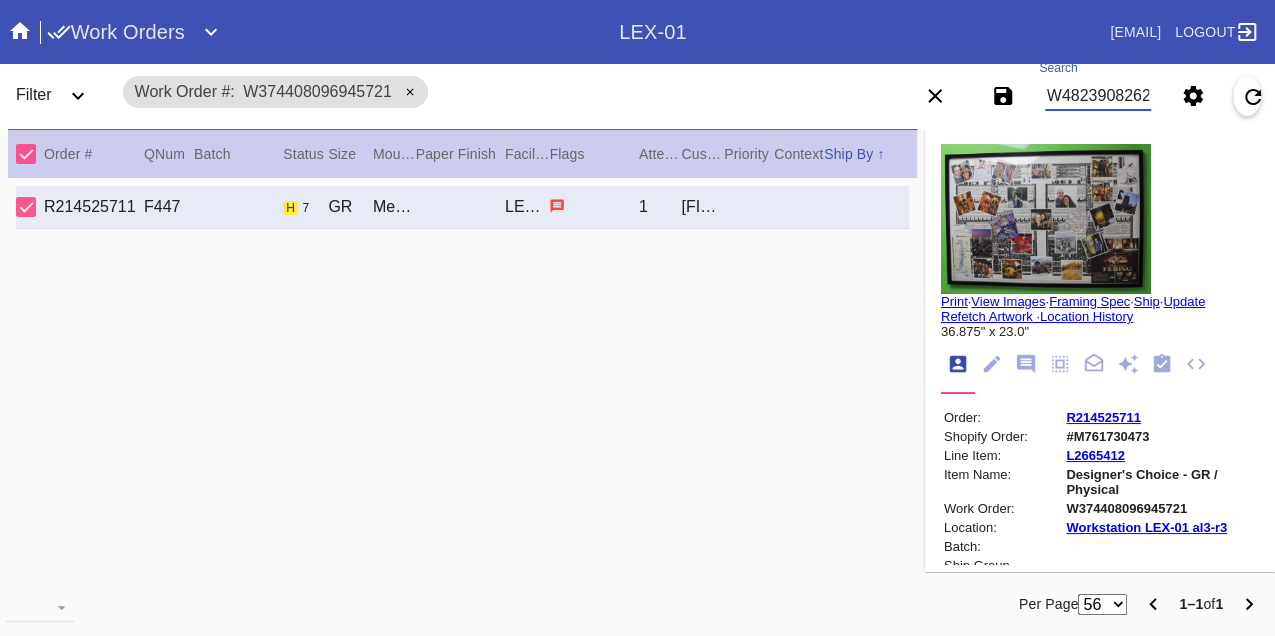 type on "W482390826228571" 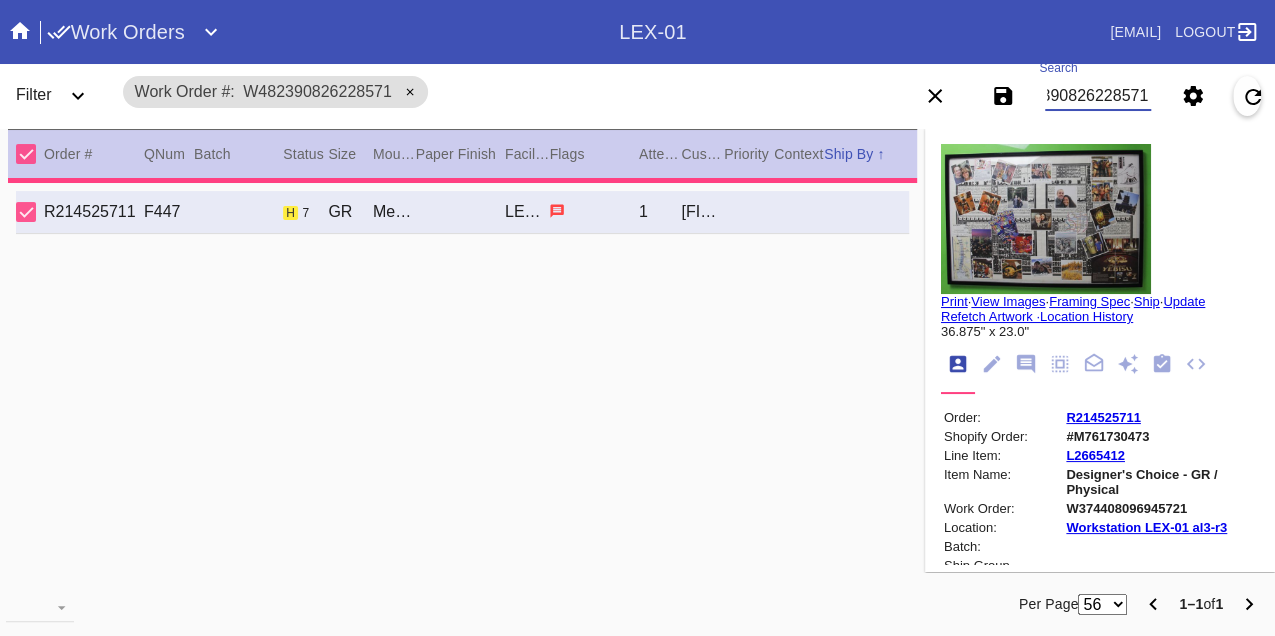 type on "2.5" 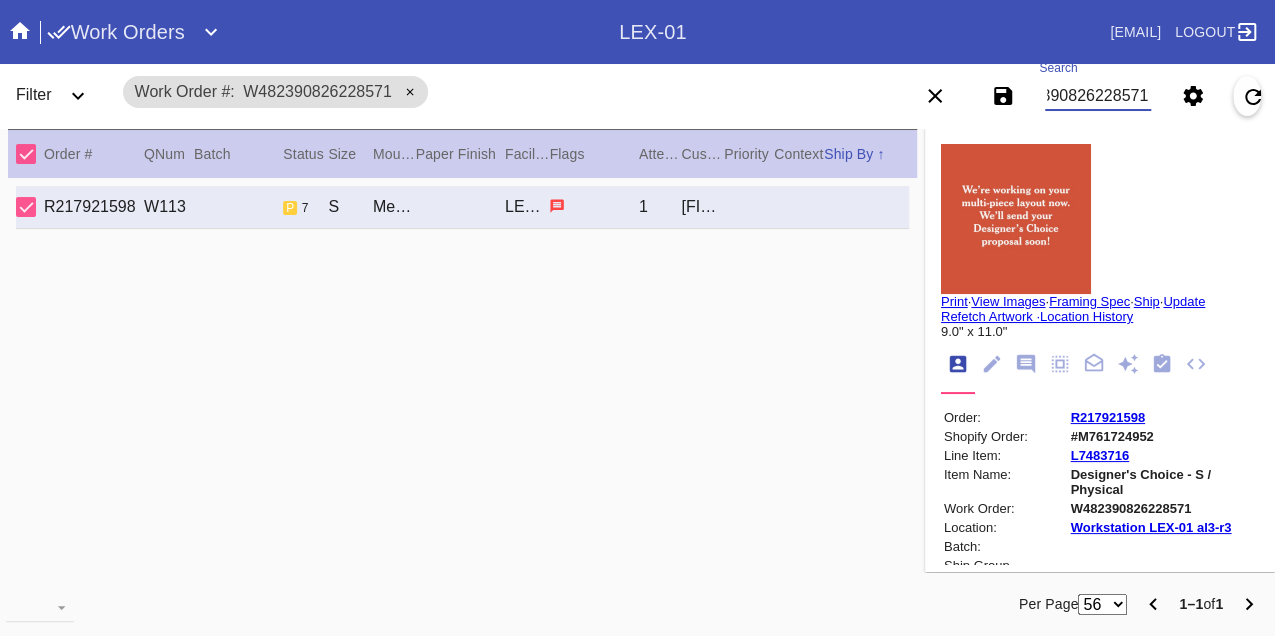 click on "W482390826228571" at bounding box center (1098, 96) 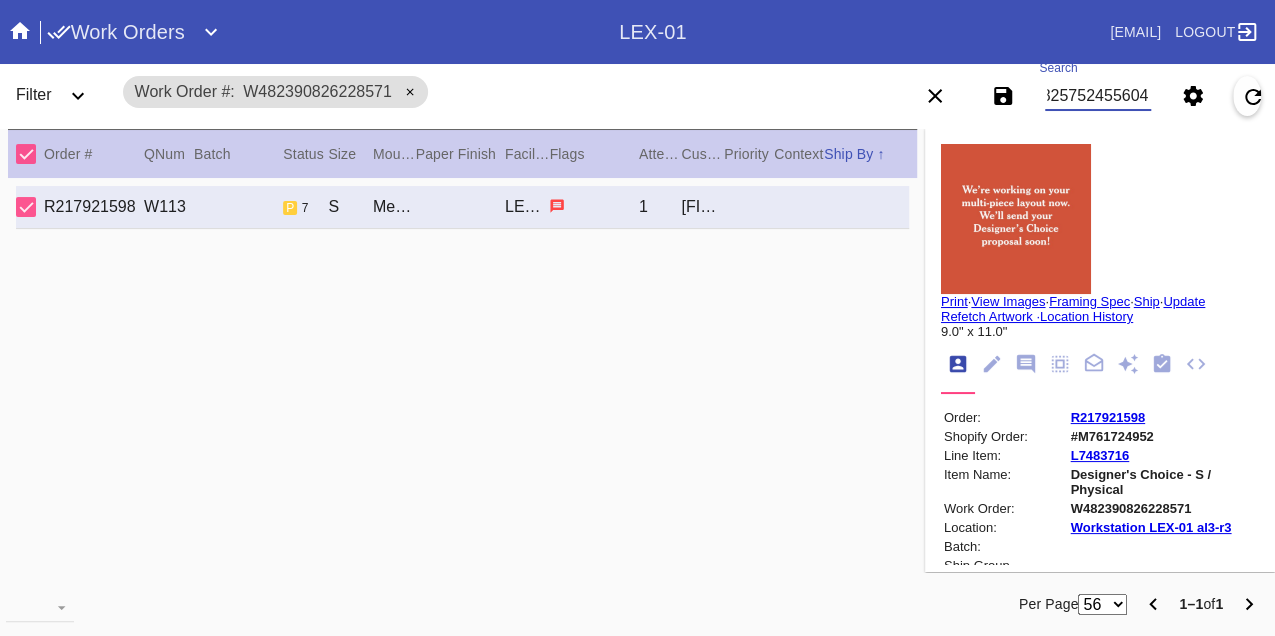 type on "W168257524556044" 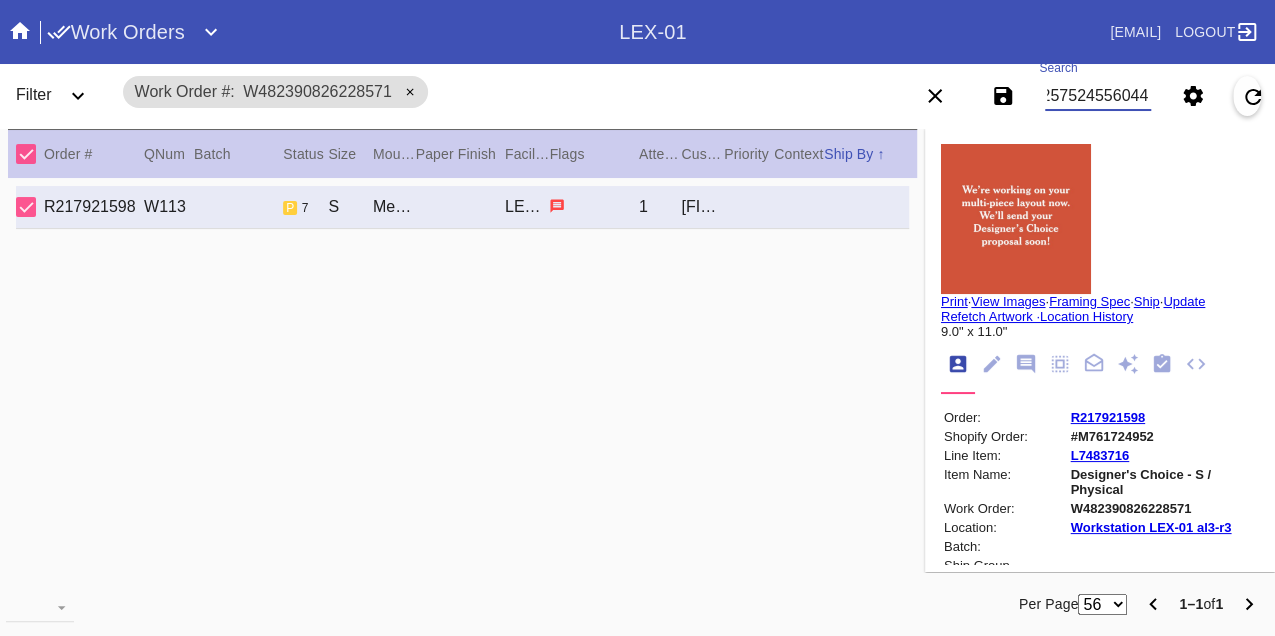 scroll, scrollTop: 0, scrollLeft: 48, axis: horizontal 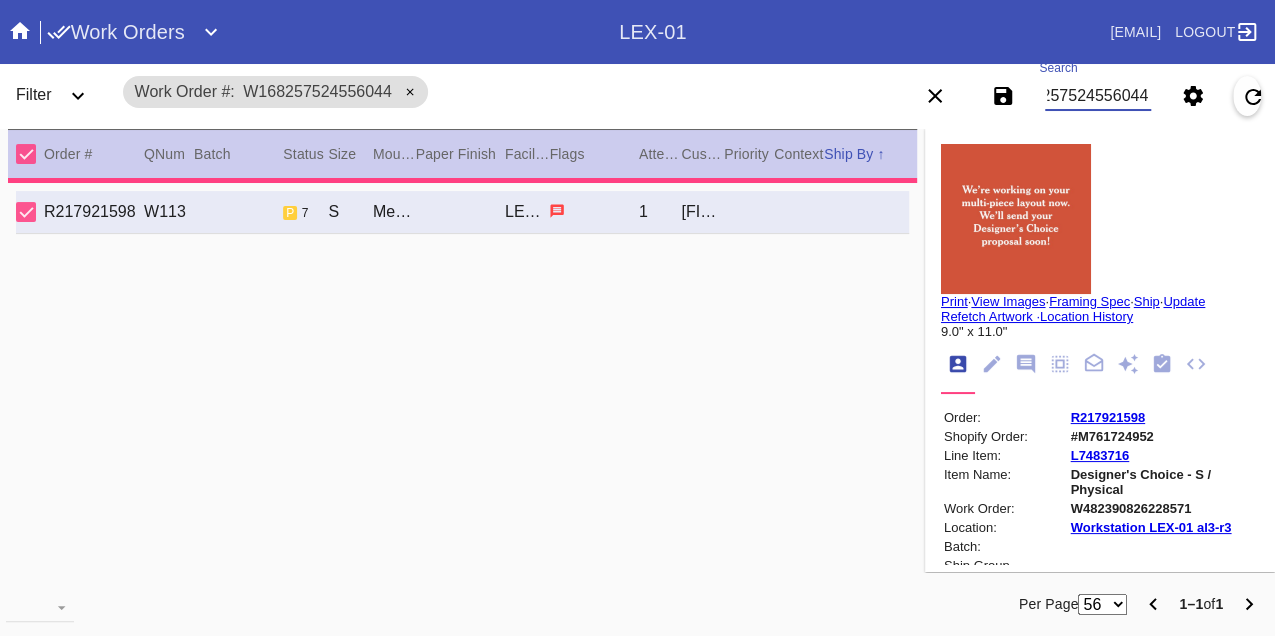 type on "12.0" 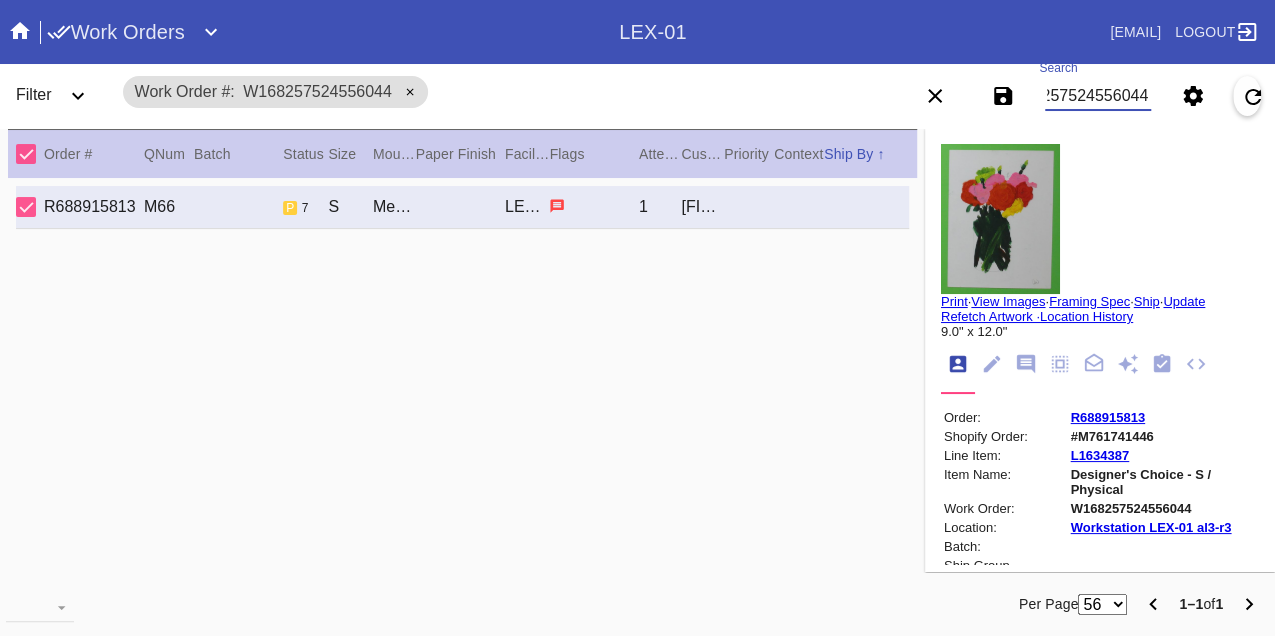 scroll, scrollTop: 0, scrollLeft: 0, axis: both 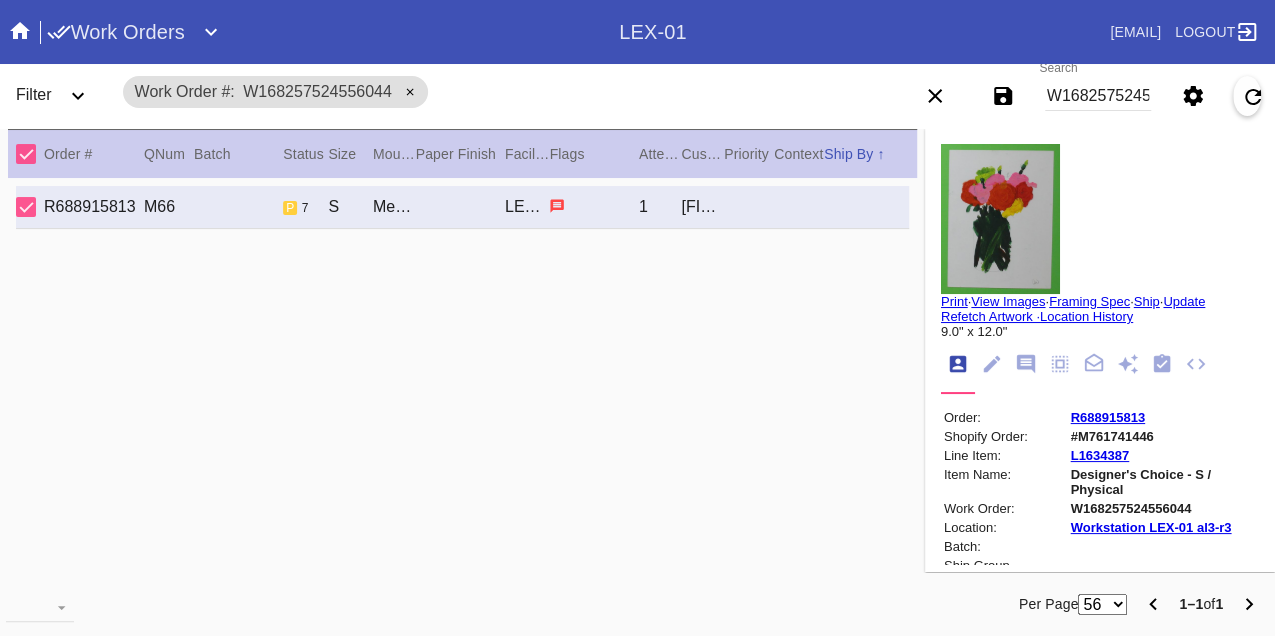 click on "W168257524556044" at bounding box center [1098, 96] 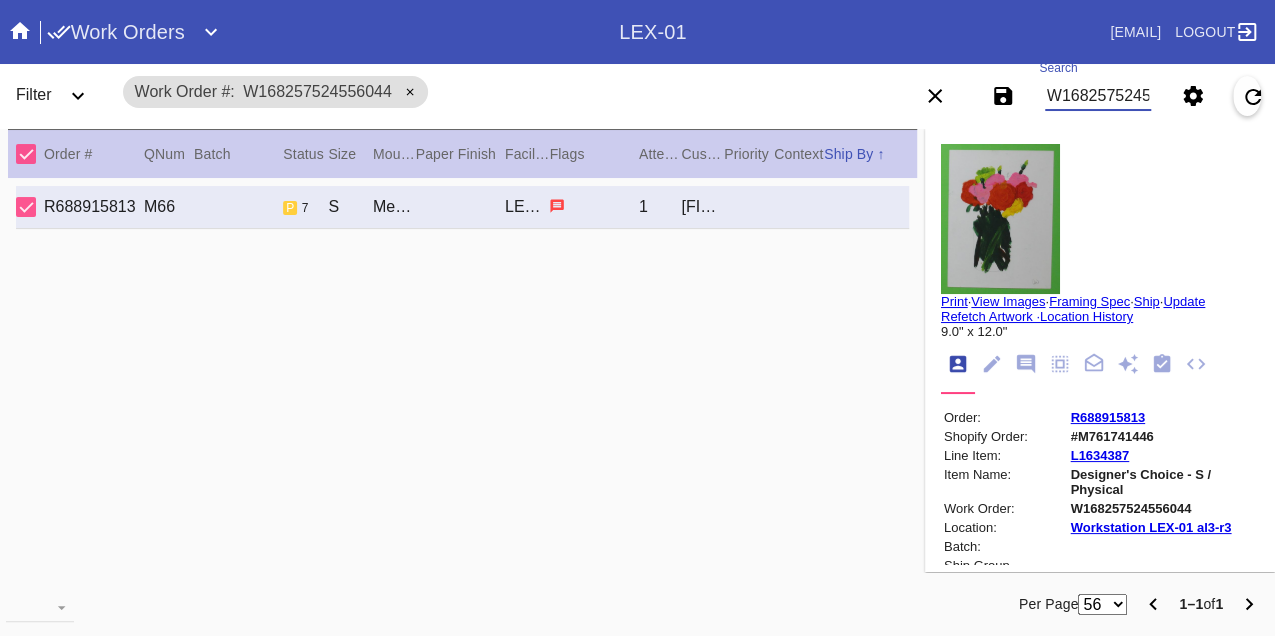 click on "W168257524556044" at bounding box center [1098, 96] 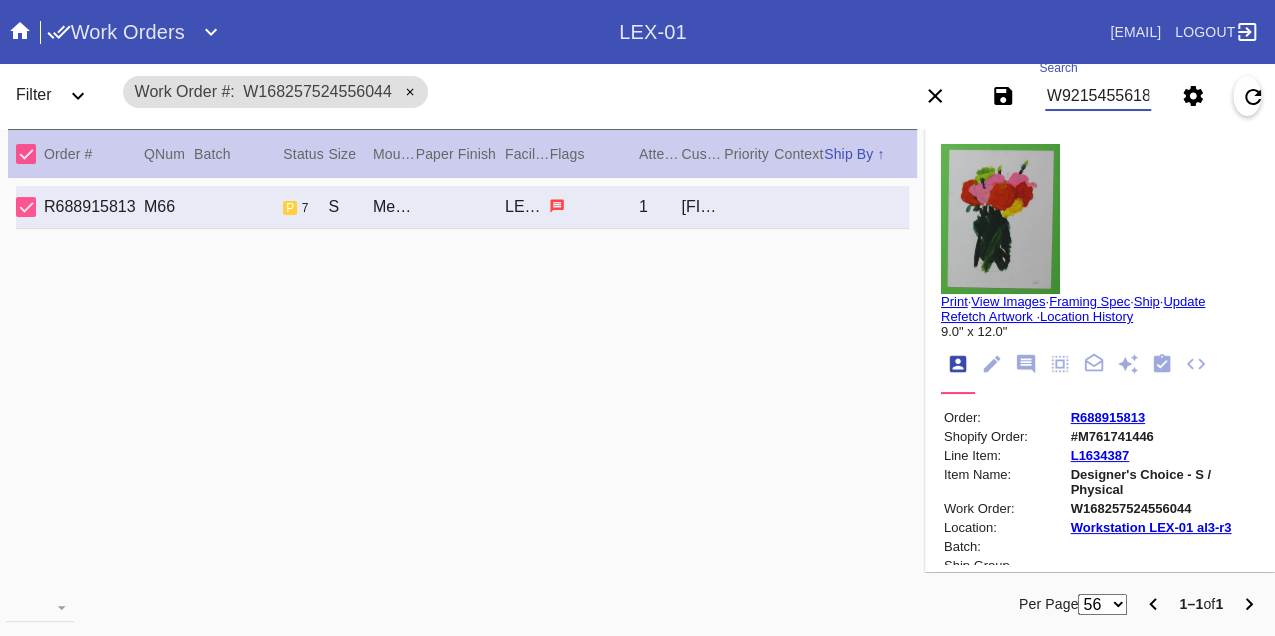 type on "W921545561857113" 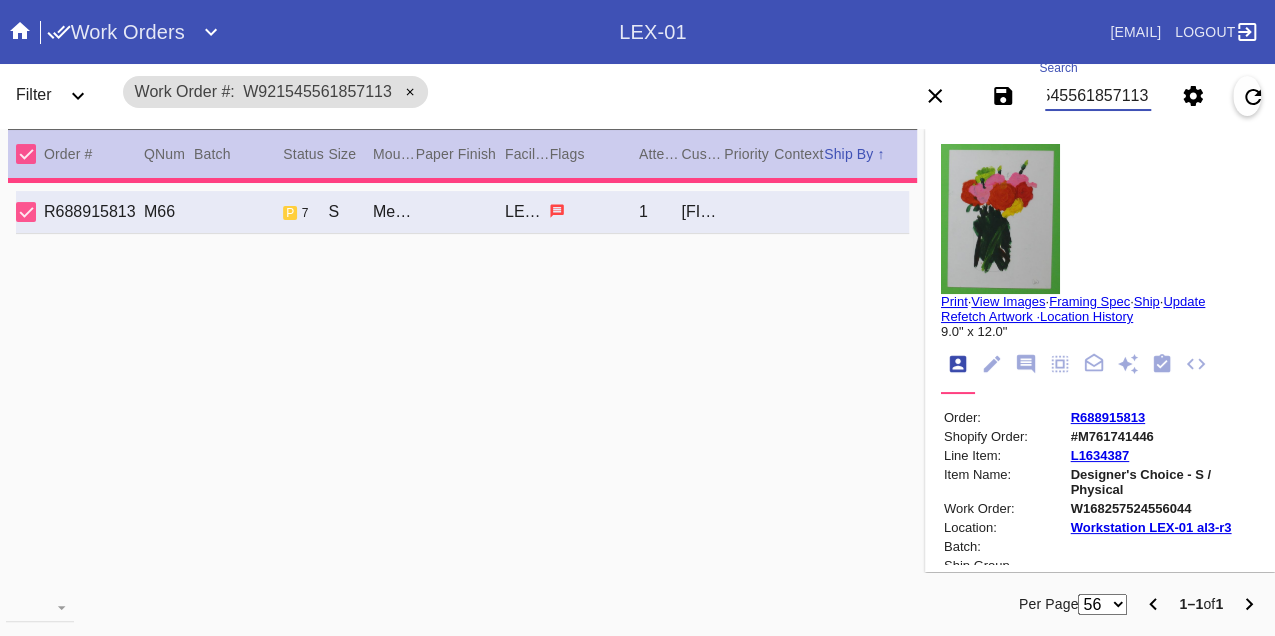 type on "3.75" 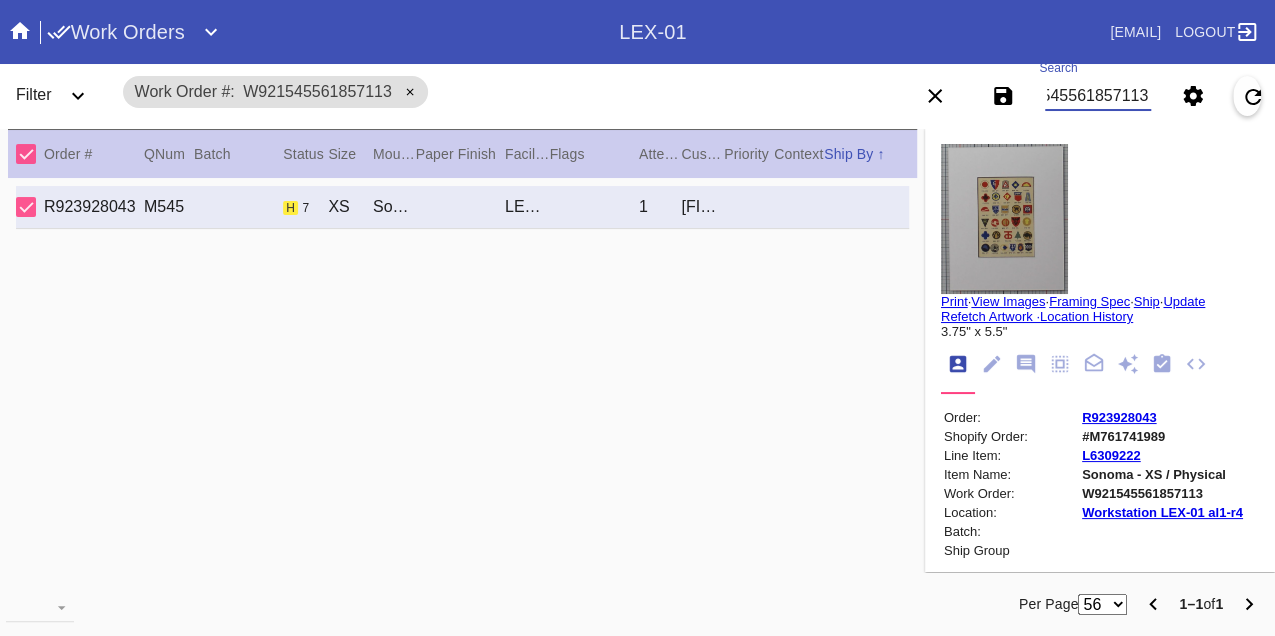 scroll, scrollTop: 0, scrollLeft: 0, axis: both 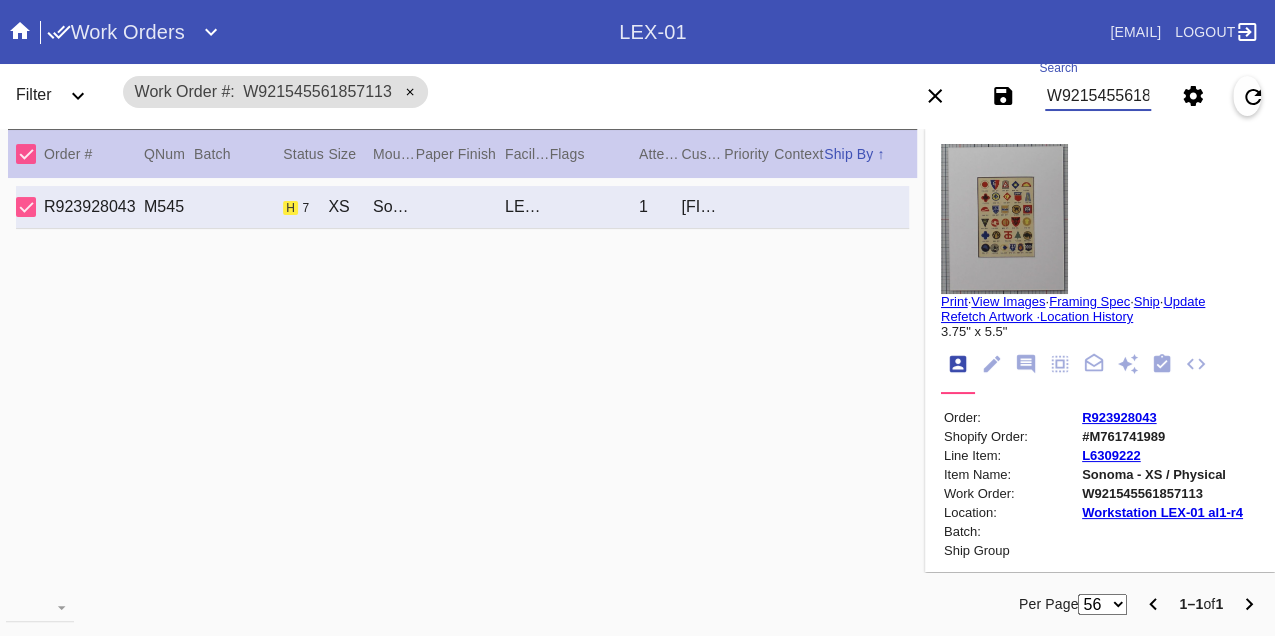 click on "W921545561857113" at bounding box center [1098, 96] 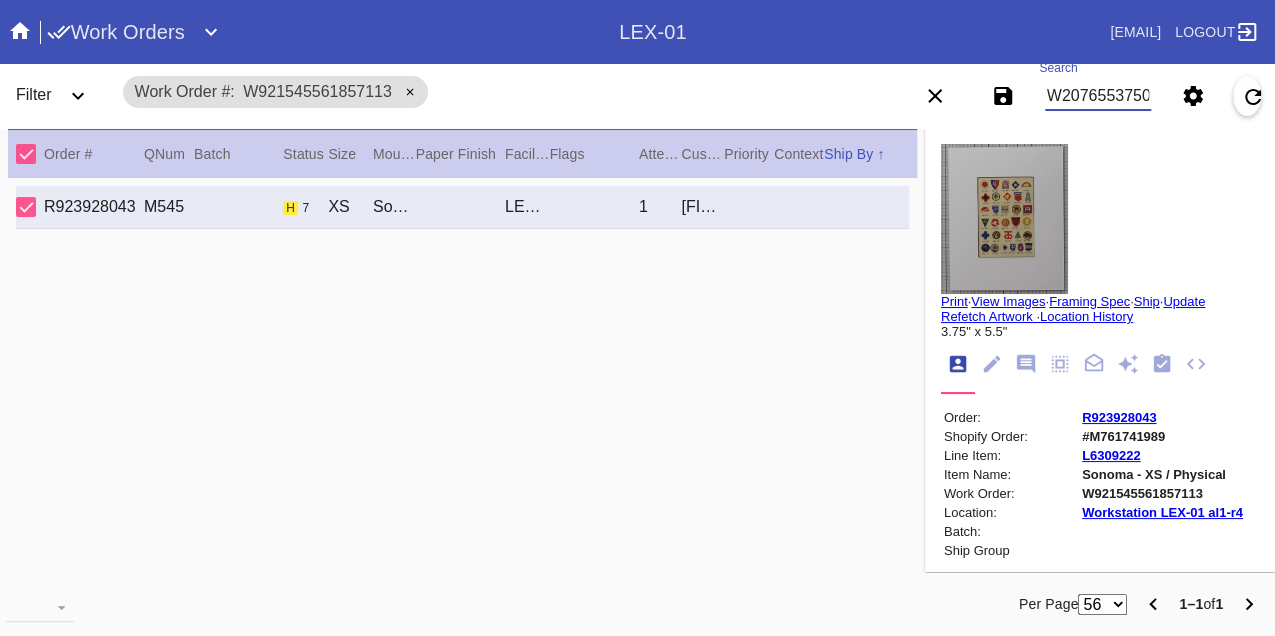 type on "W207655375021372" 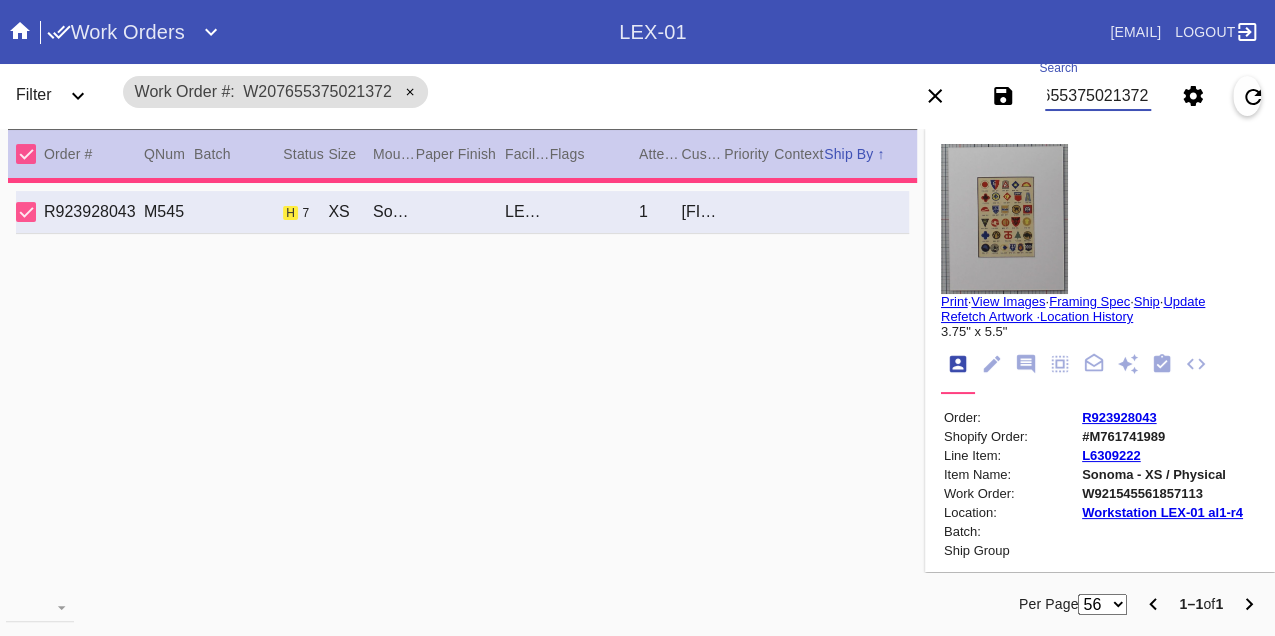 type on "0.0" 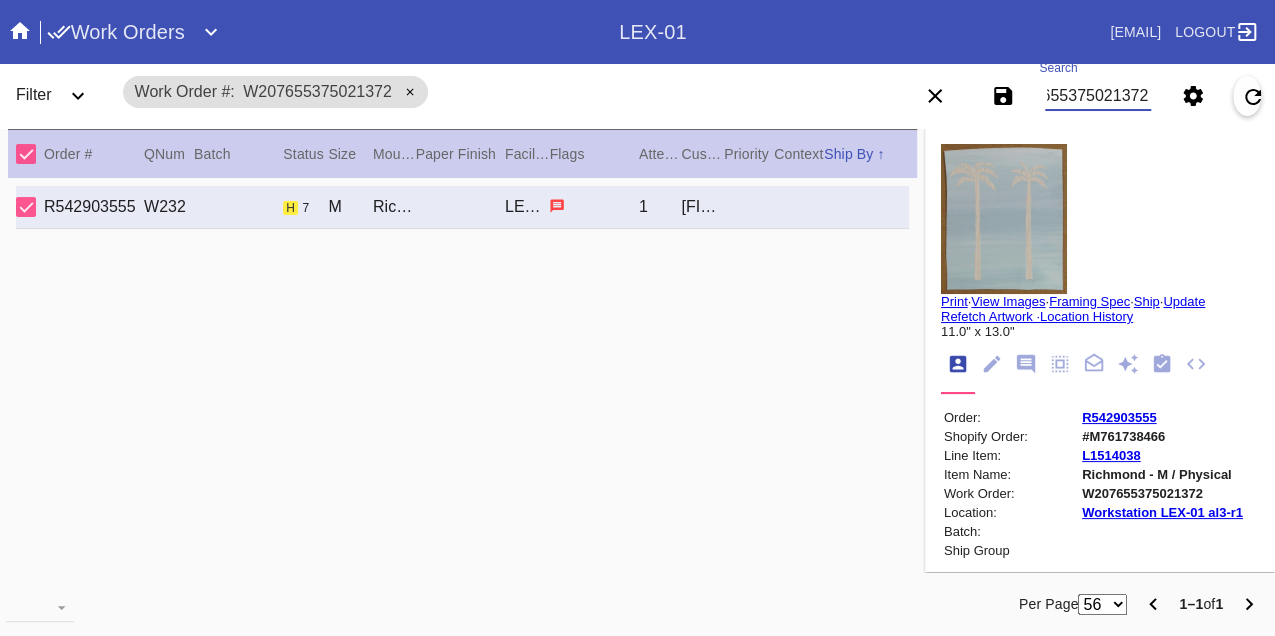 click on "W207655375021372" at bounding box center (1098, 96) 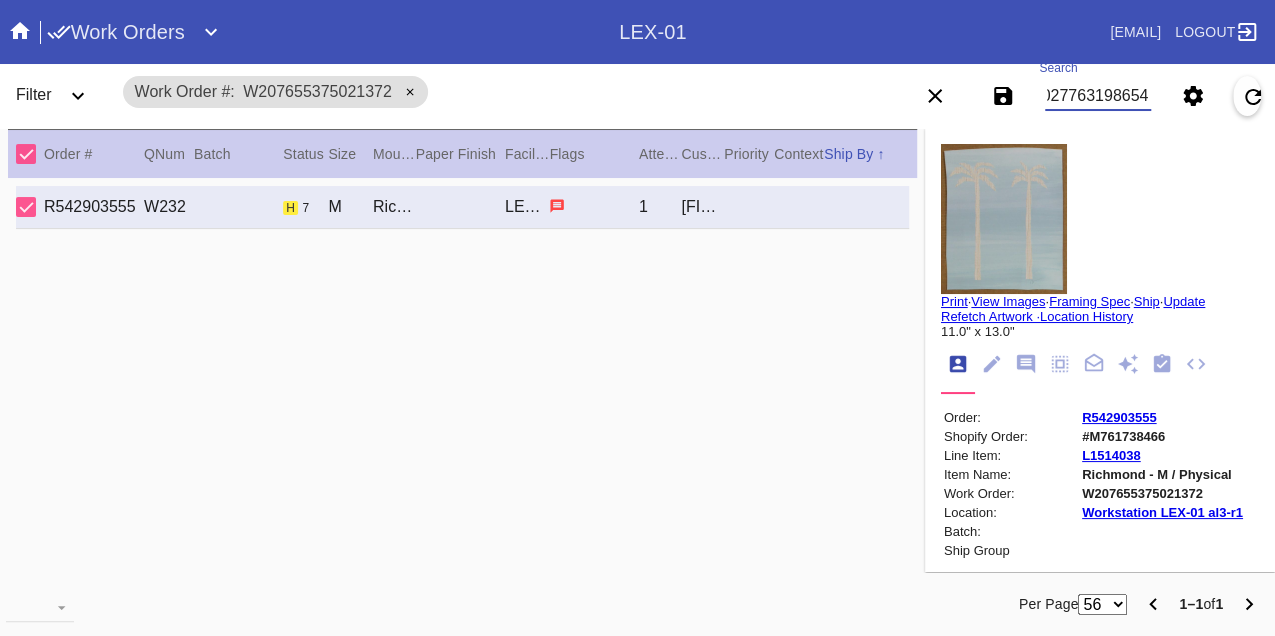 type on "W610277631986546" 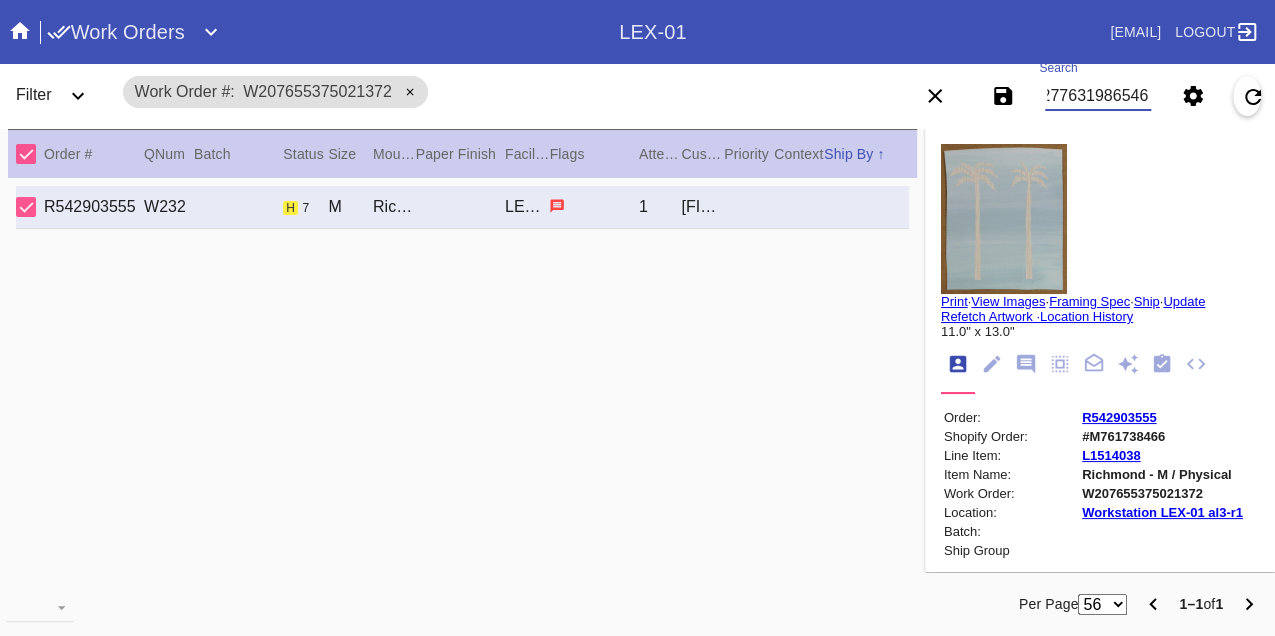 scroll, scrollTop: 0, scrollLeft: 48, axis: horizontal 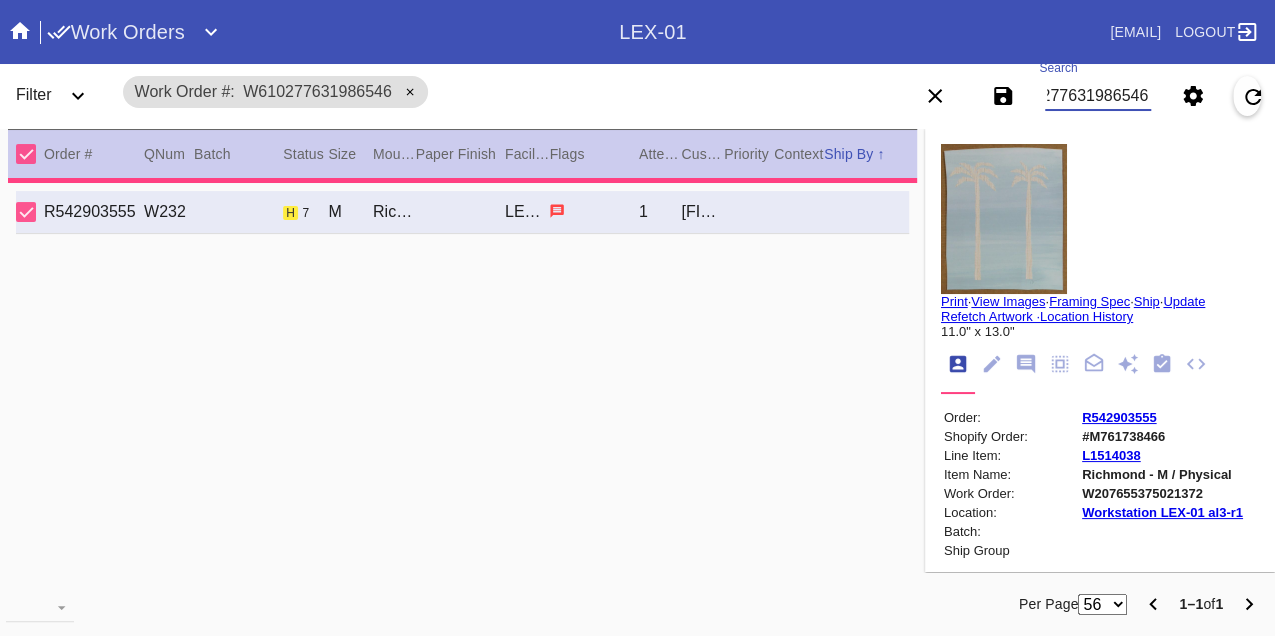 type on "1.5" 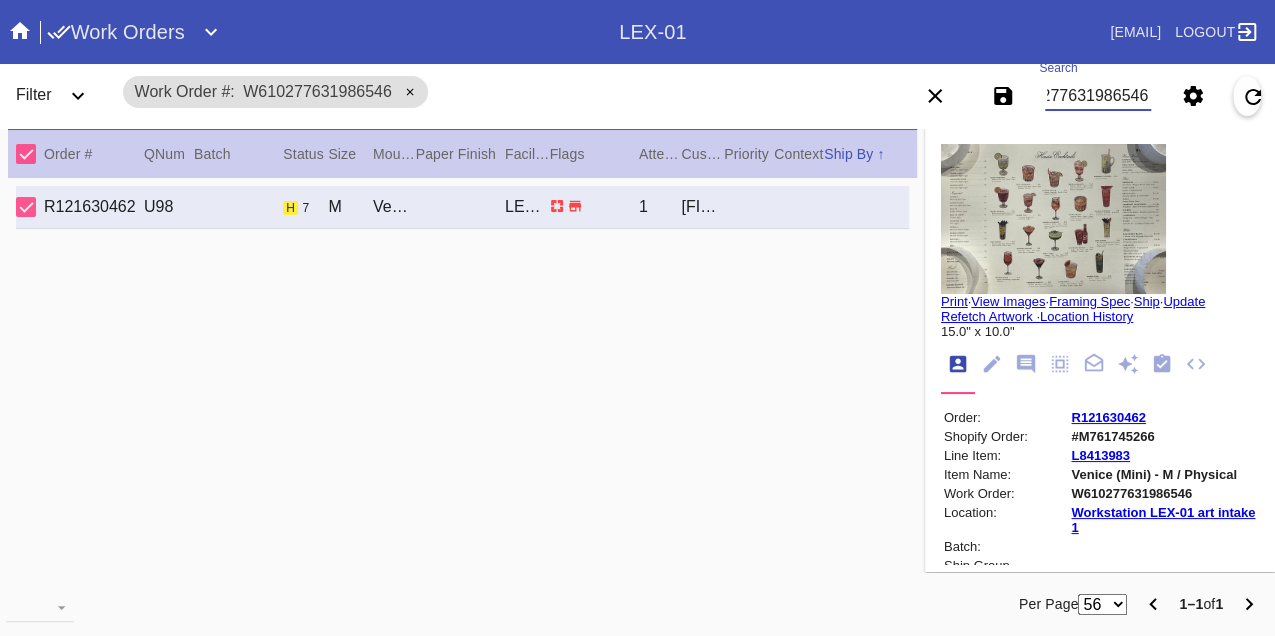 click on "W610277631986546" at bounding box center (1098, 96) 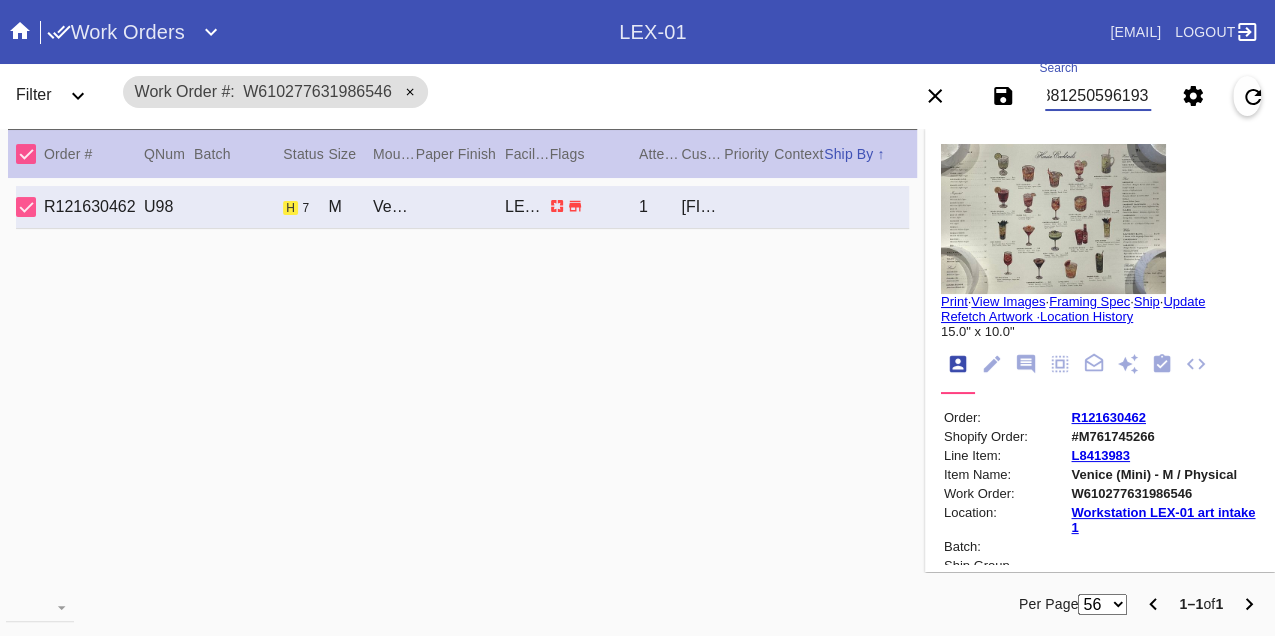 type on "W548812505961939" 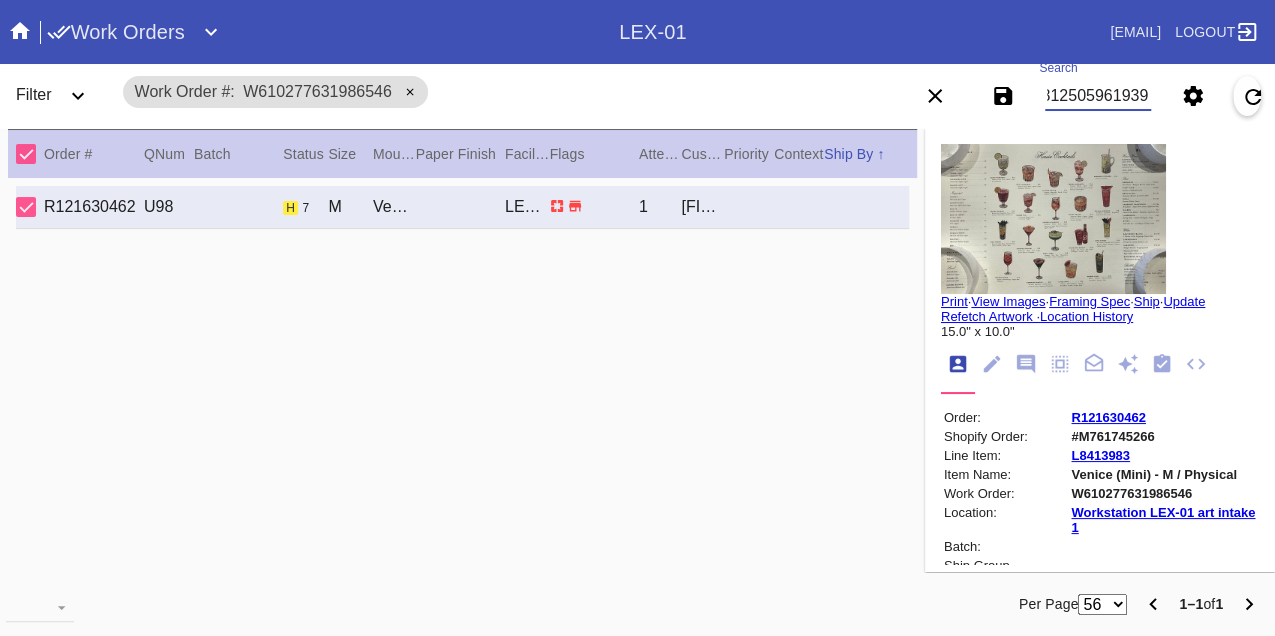 scroll, scrollTop: 0, scrollLeft: 48, axis: horizontal 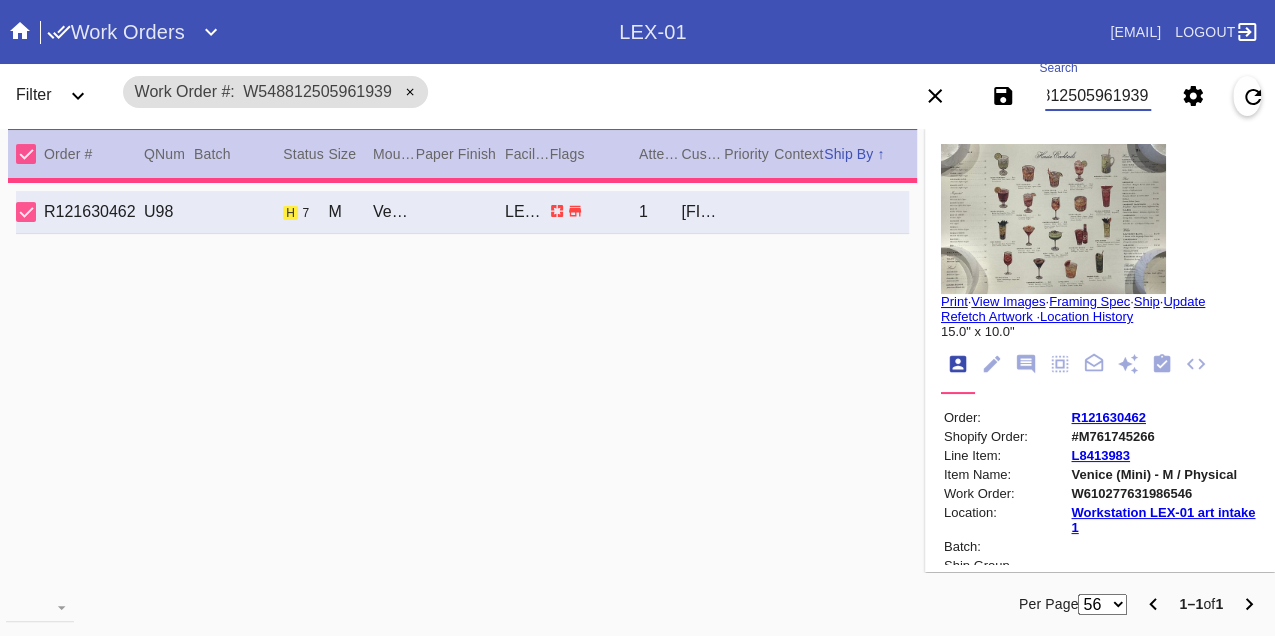 type on "1.0" 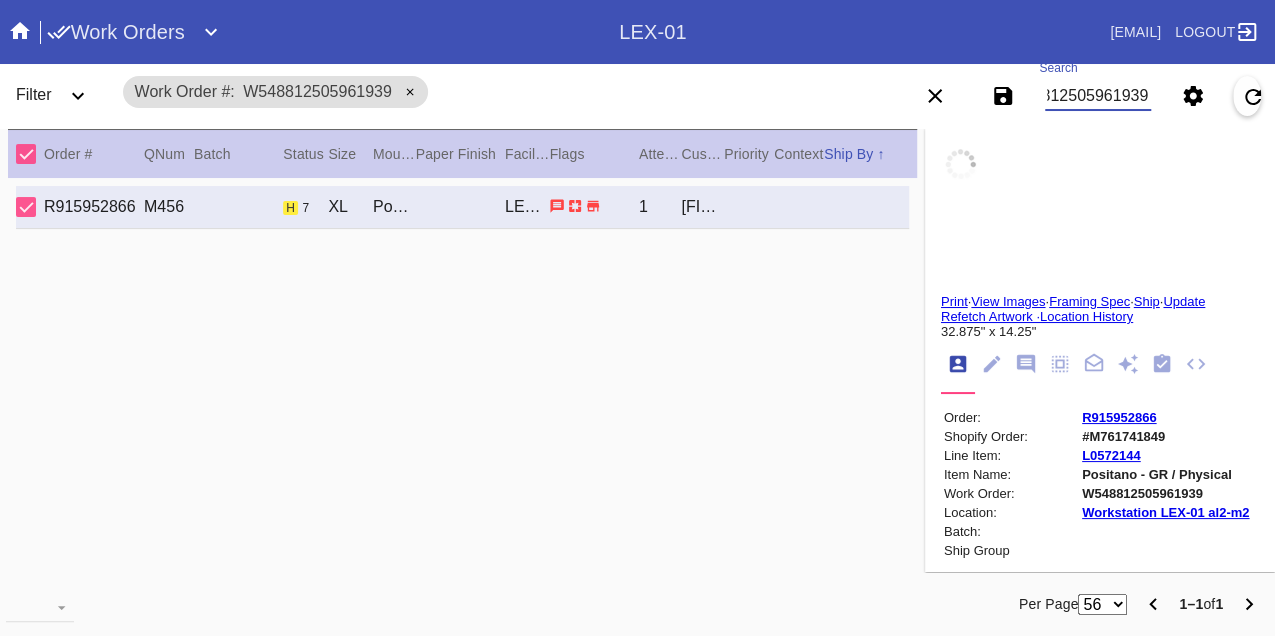 click on "W548812505961939" at bounding box center [1098, 96] 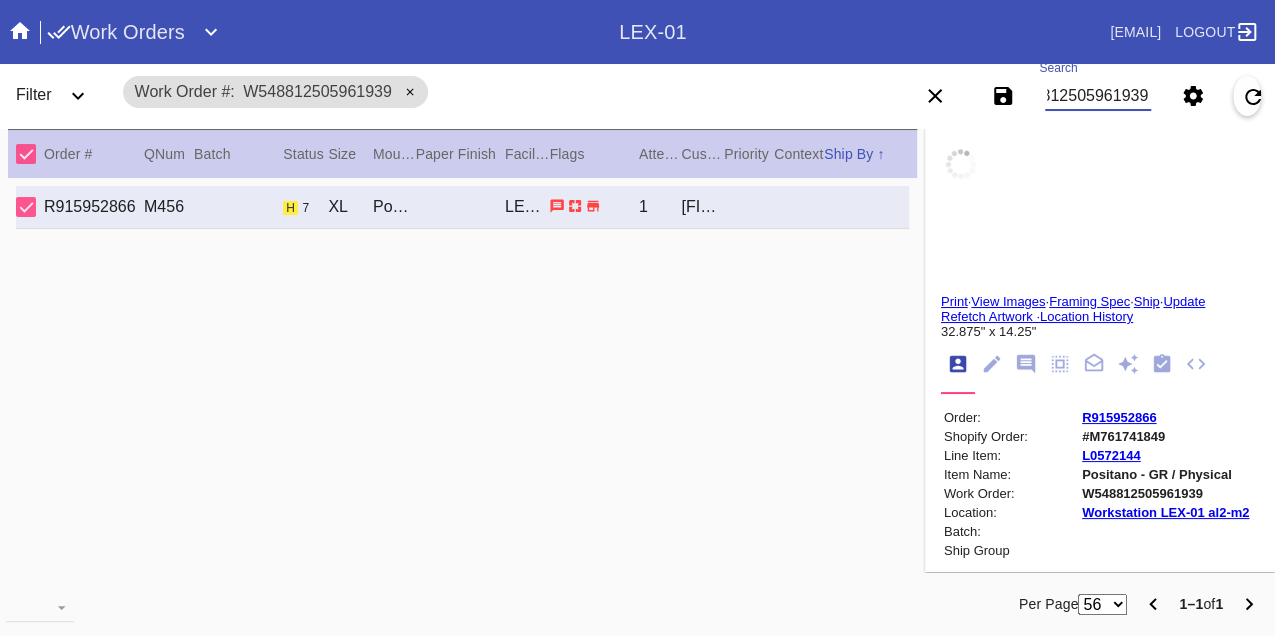 click on "W548812505961939" at bounding box center [1098, 96] 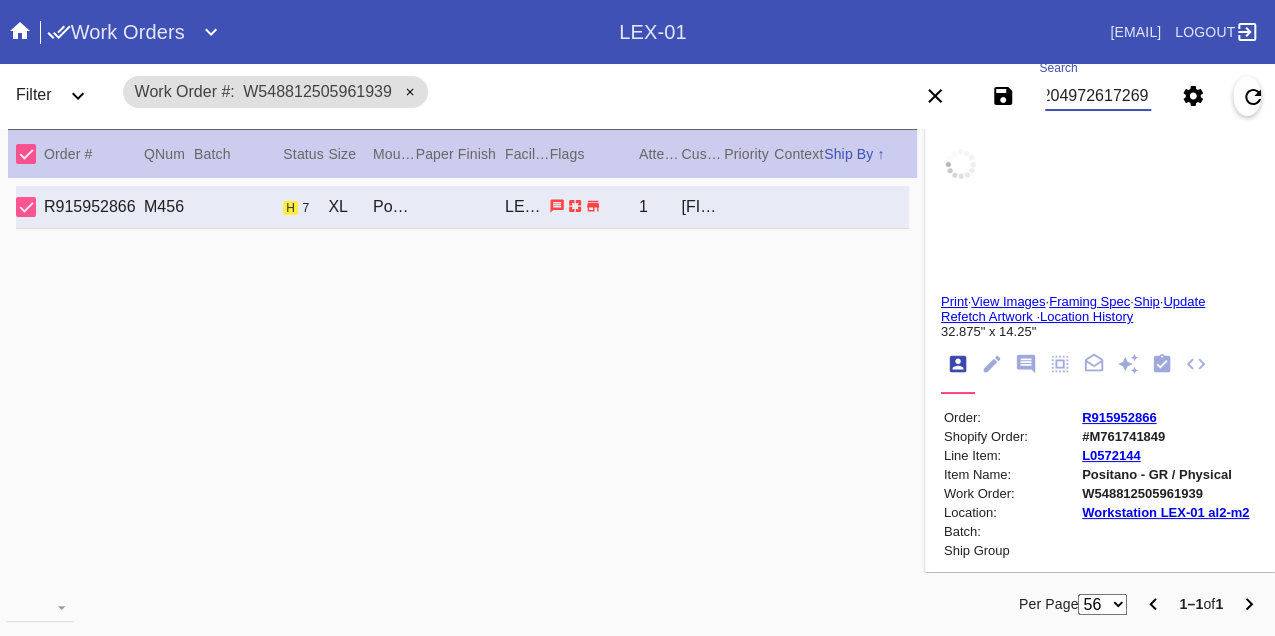 type on "W572049726172695" 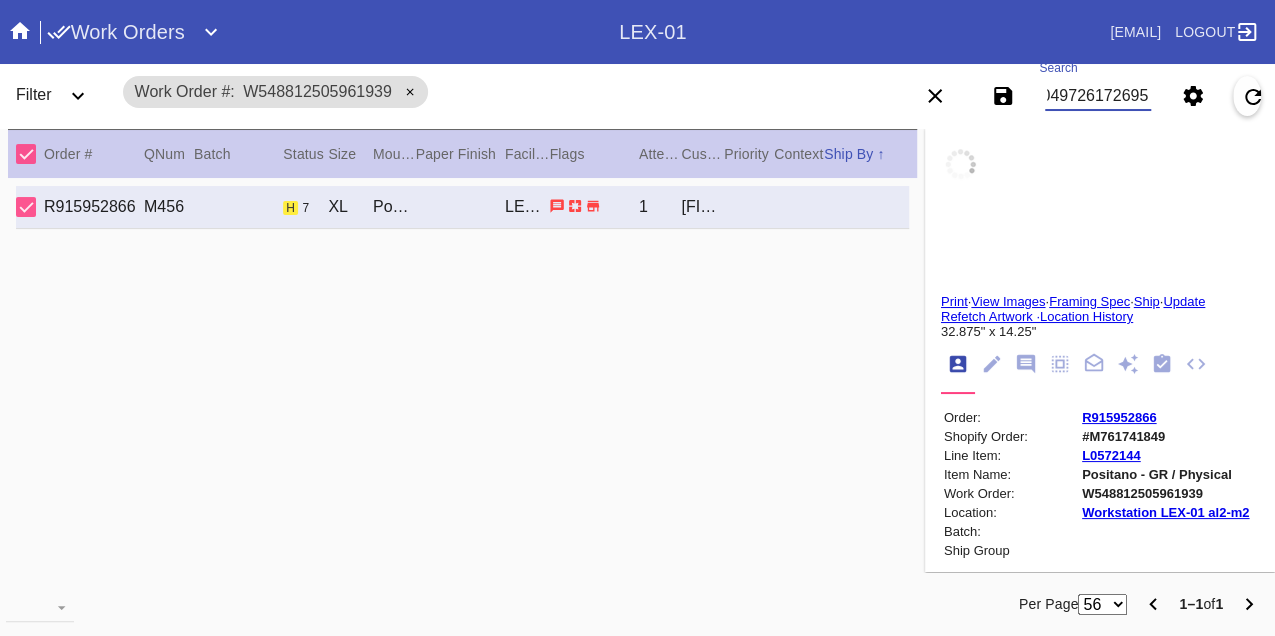 scroll, scrollTop: 0, scrollLeft: 48, axis: horizontal 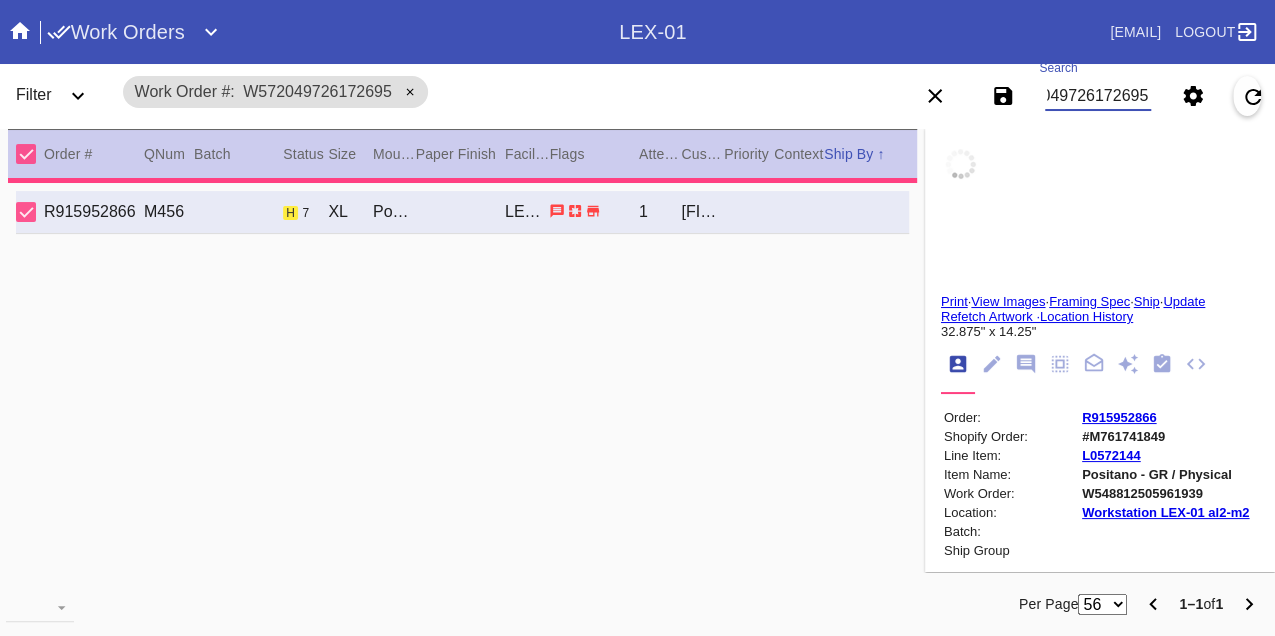 type 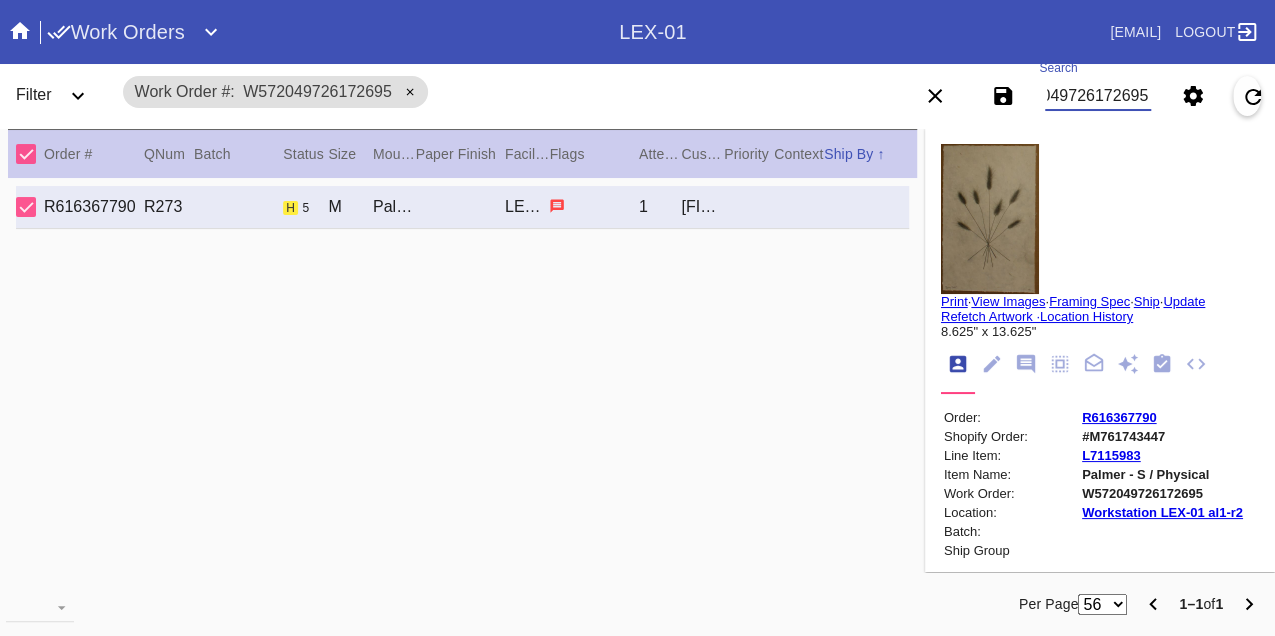 click on "W572049726172695" at bounding box center (1098, 96) 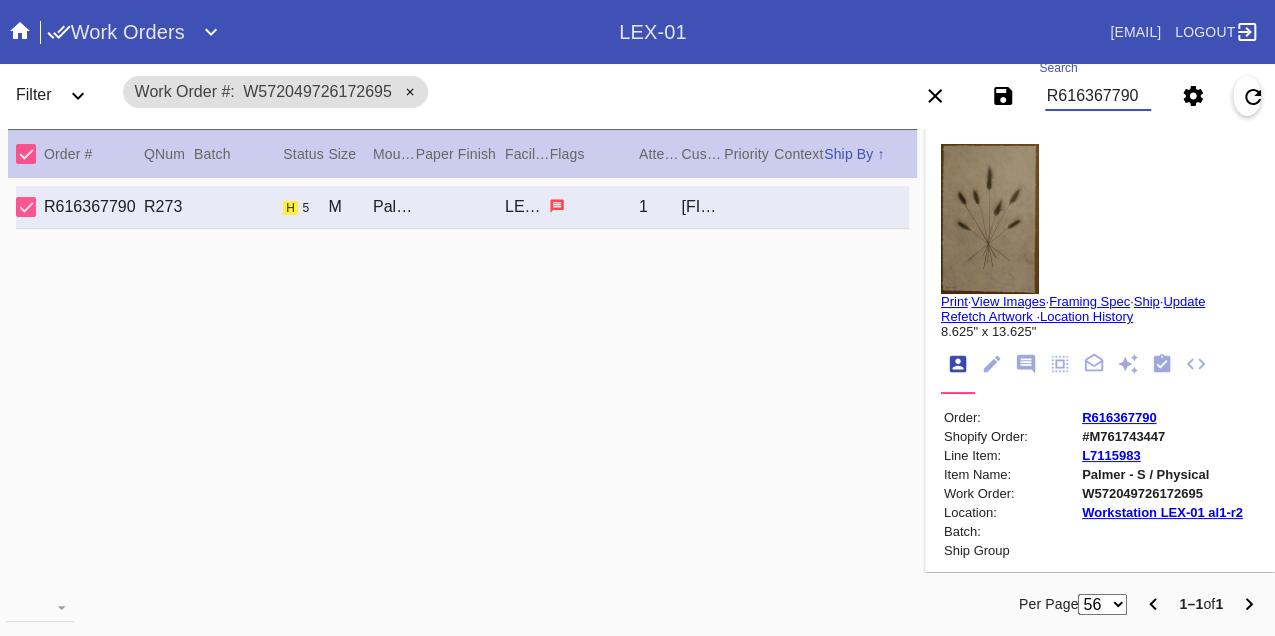 scroll, scrollTop: 0, scrollLeft: 0, axis: both 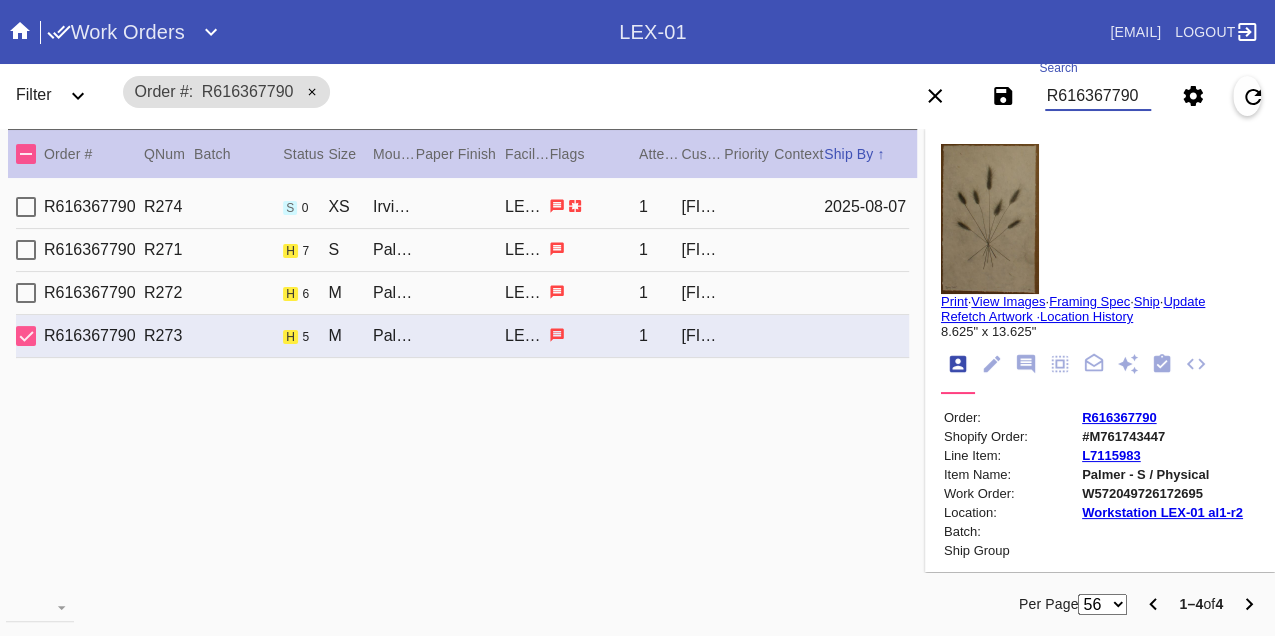 click on "R616367790 R271 h   7 S Palmer / Cream - Linen LEX-01 1 Margaret Spisich" at bounding box center (462, 250) 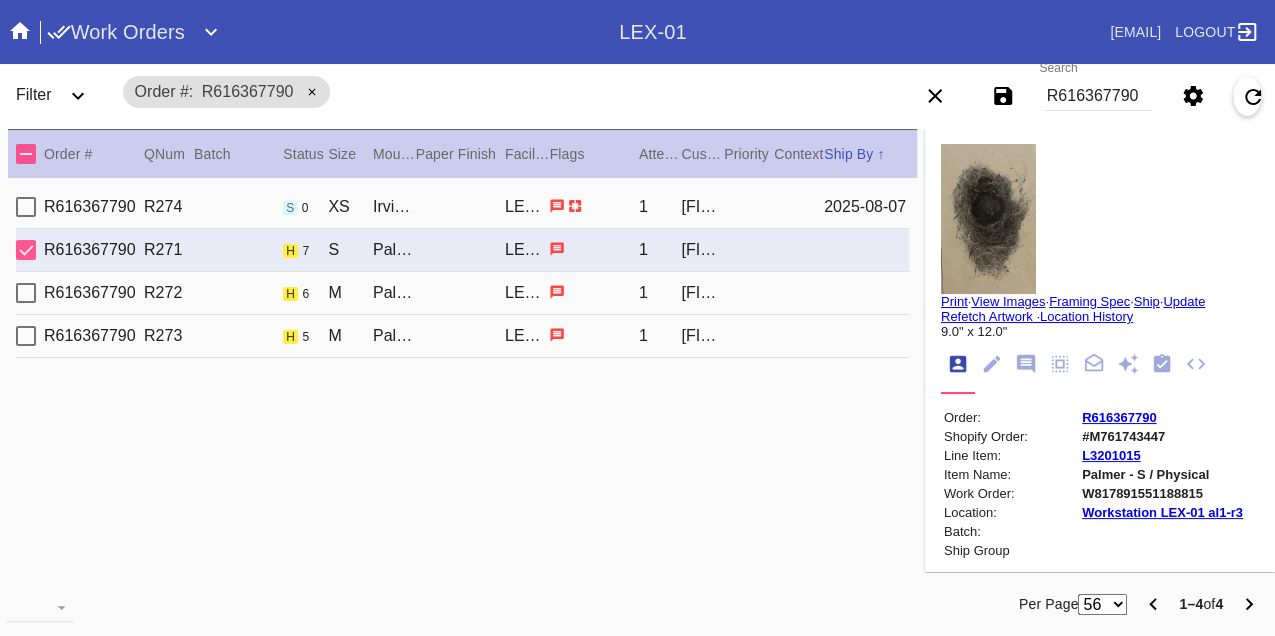 click on "W817891551188815" at bounding box center (1162, 493) 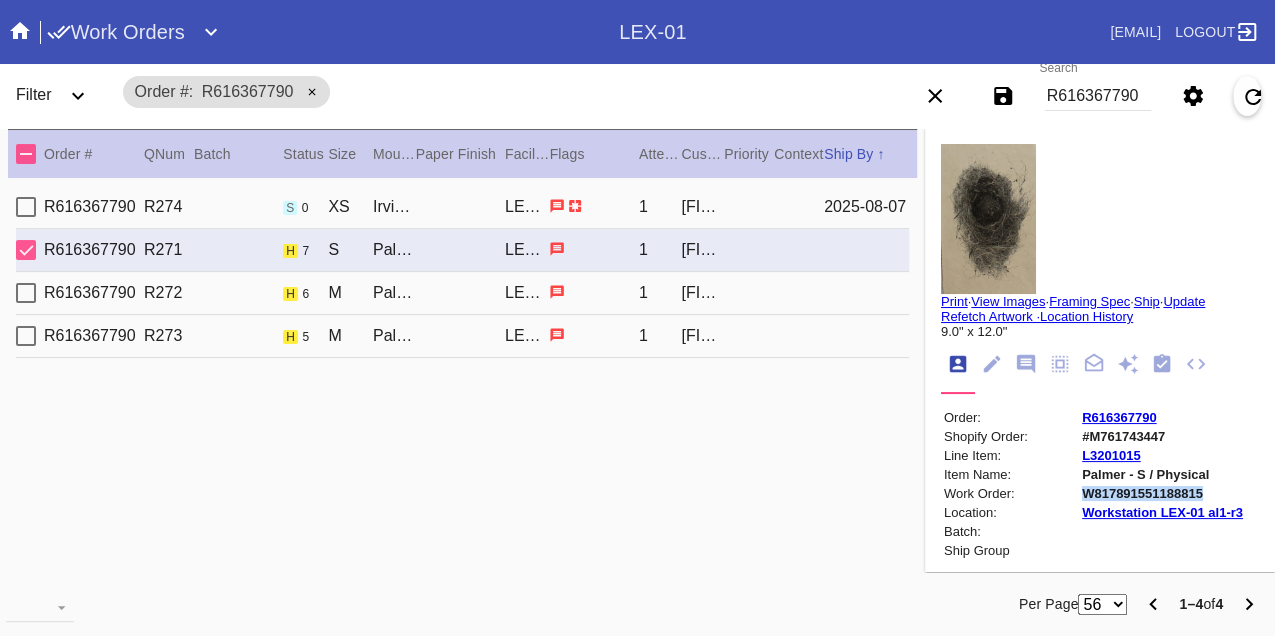 click on "W817891551188815" at bounding box center (1162, 493) 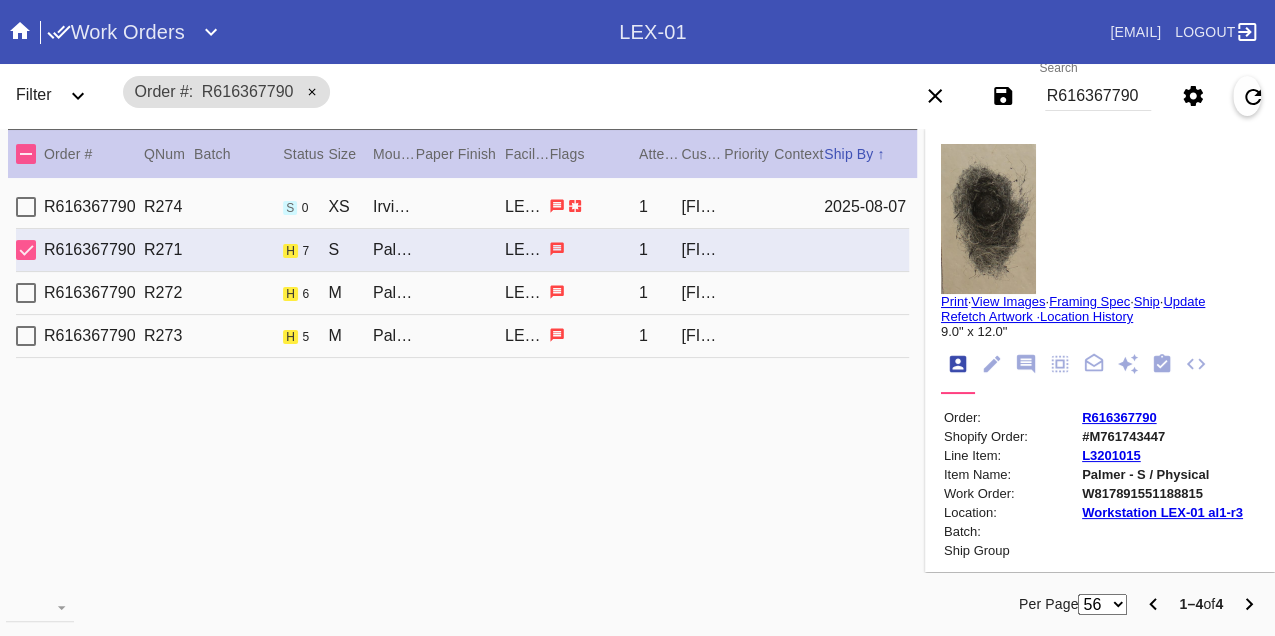 click on "R616367790" at bounding box center [1098, 96] 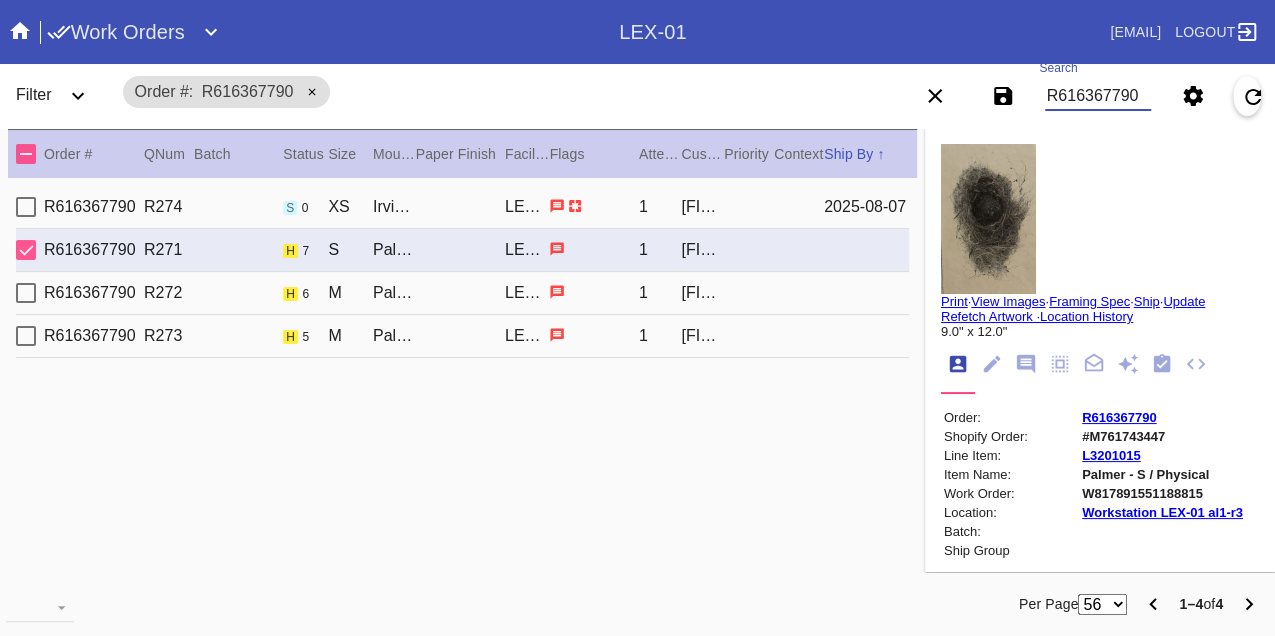 click on "R616367790" at bounding box center (1098, 96) 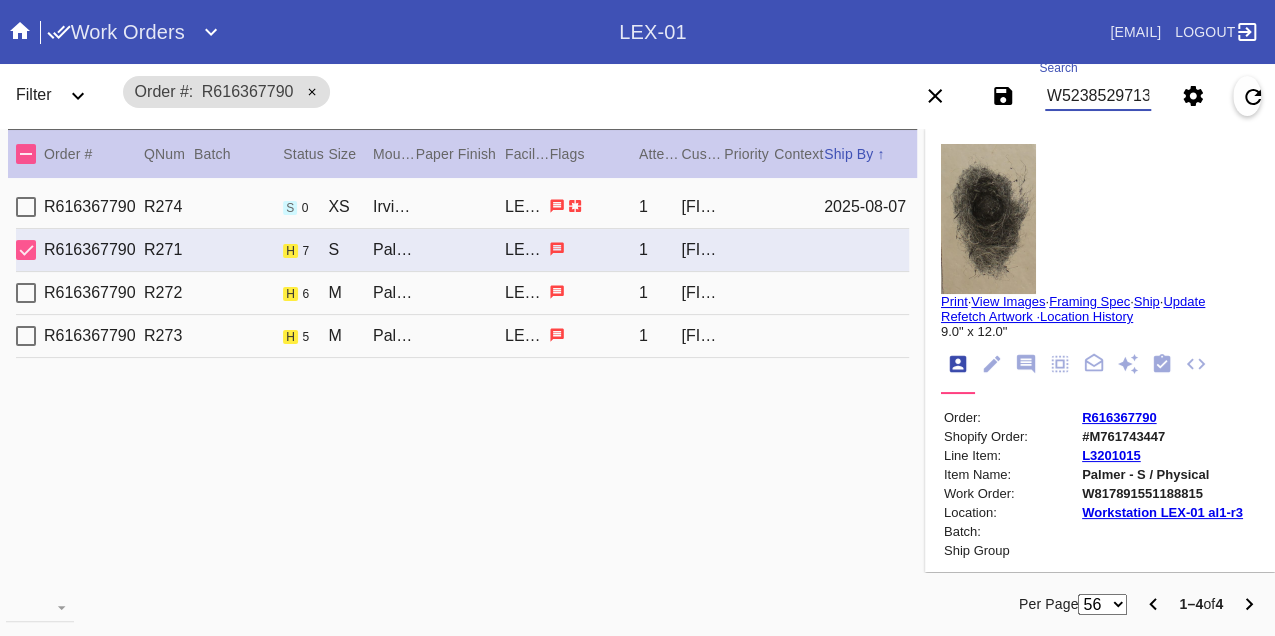 scroll, scrollTop: 0, scrollLeft: 48, axis: horizontal 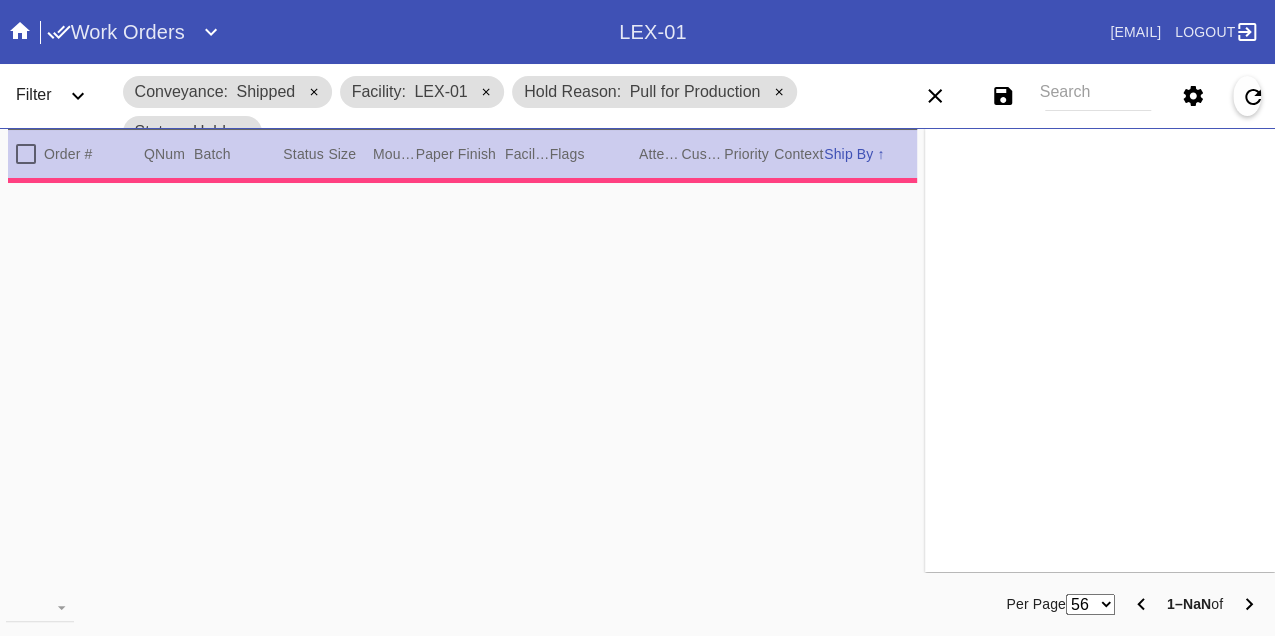 type on "2.1875" 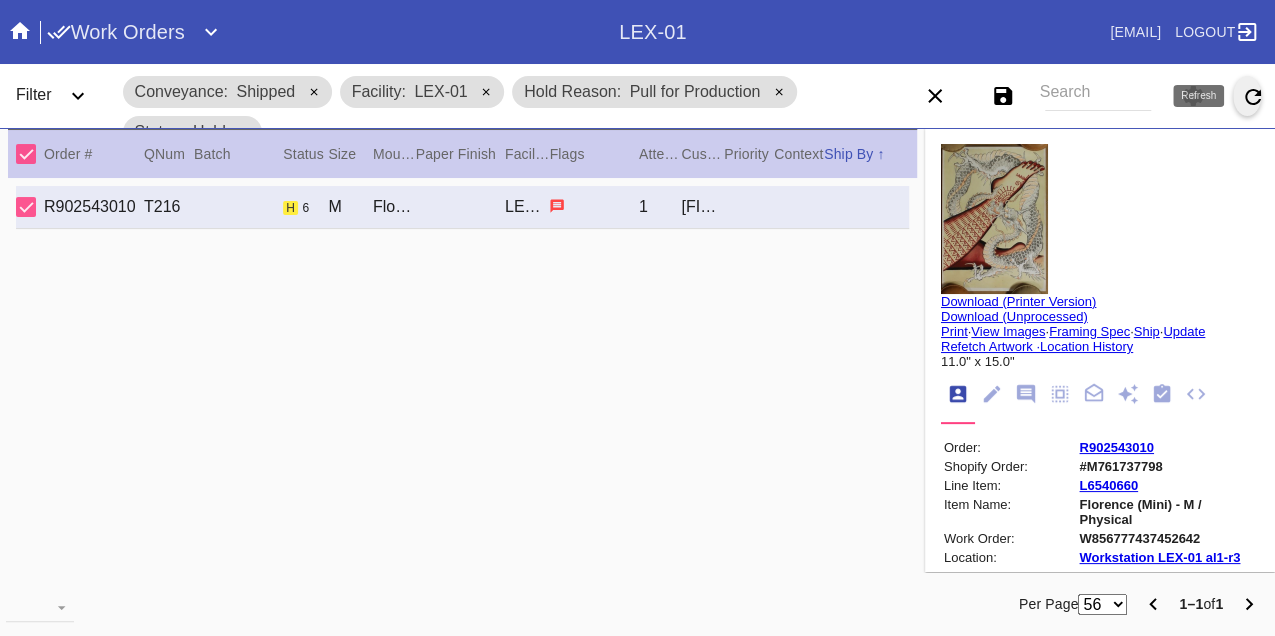 click 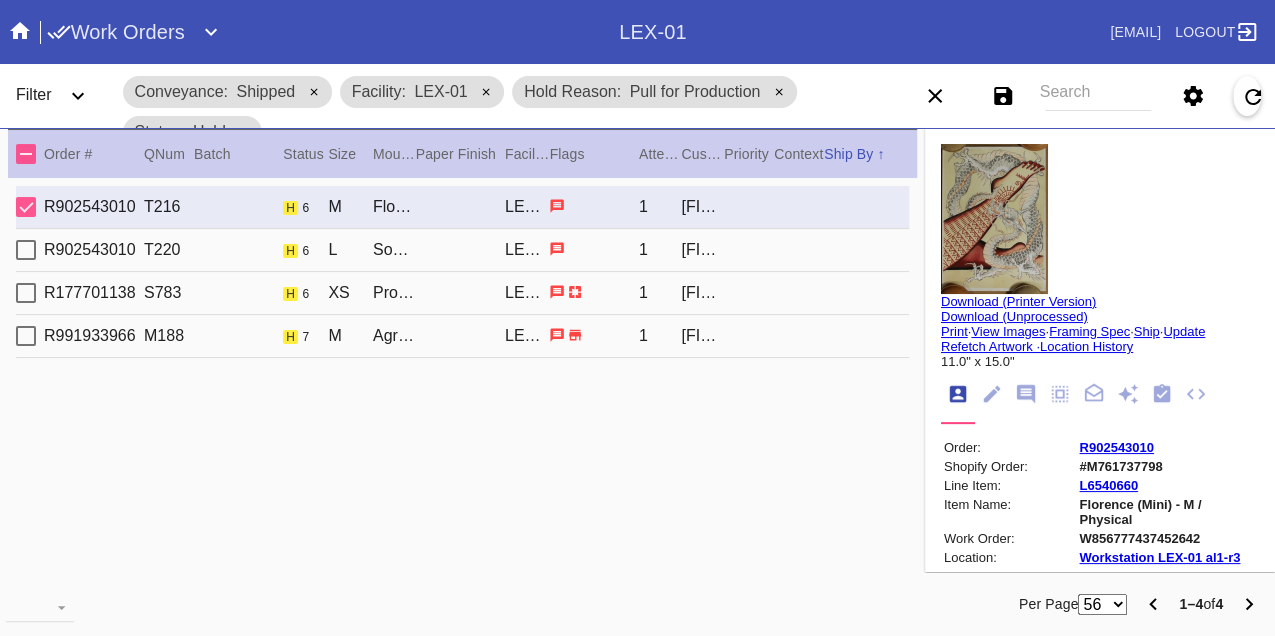 click on "R902543010 T220 h   6 L Somerset / No Mat LEX-01 1 Jacqui Veta" at bounding box center (462, 250) 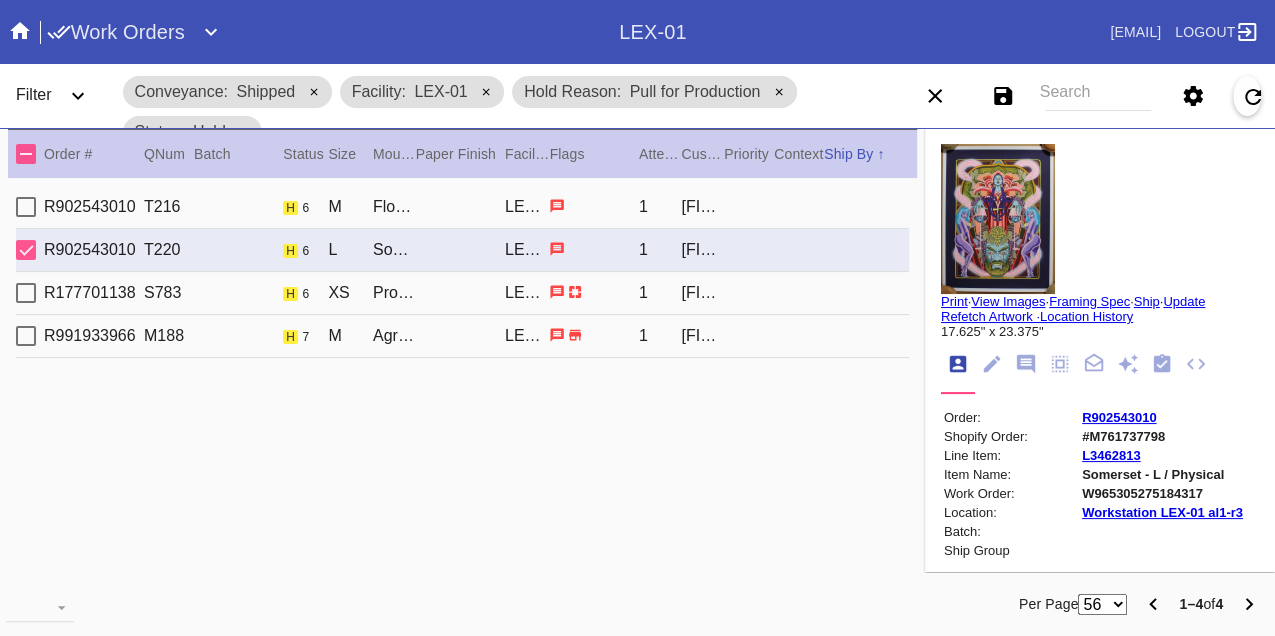 click on "R177701138 S783 h   6 XS Providence / White LEX-01 1 Jody Cochran" at bounding box center [462, 293] 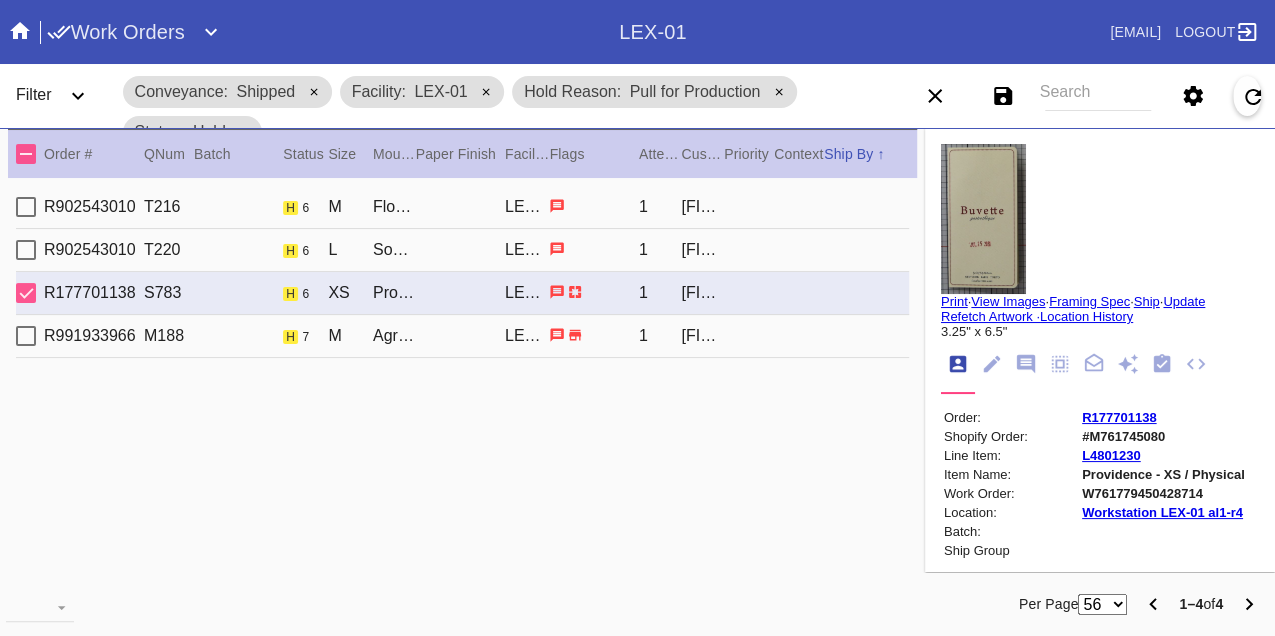 click on "R991933966 M188 h   7 M Agra / No Mat LEX-01 1 Stefanie McKerley" at bounding box center (462, 336) 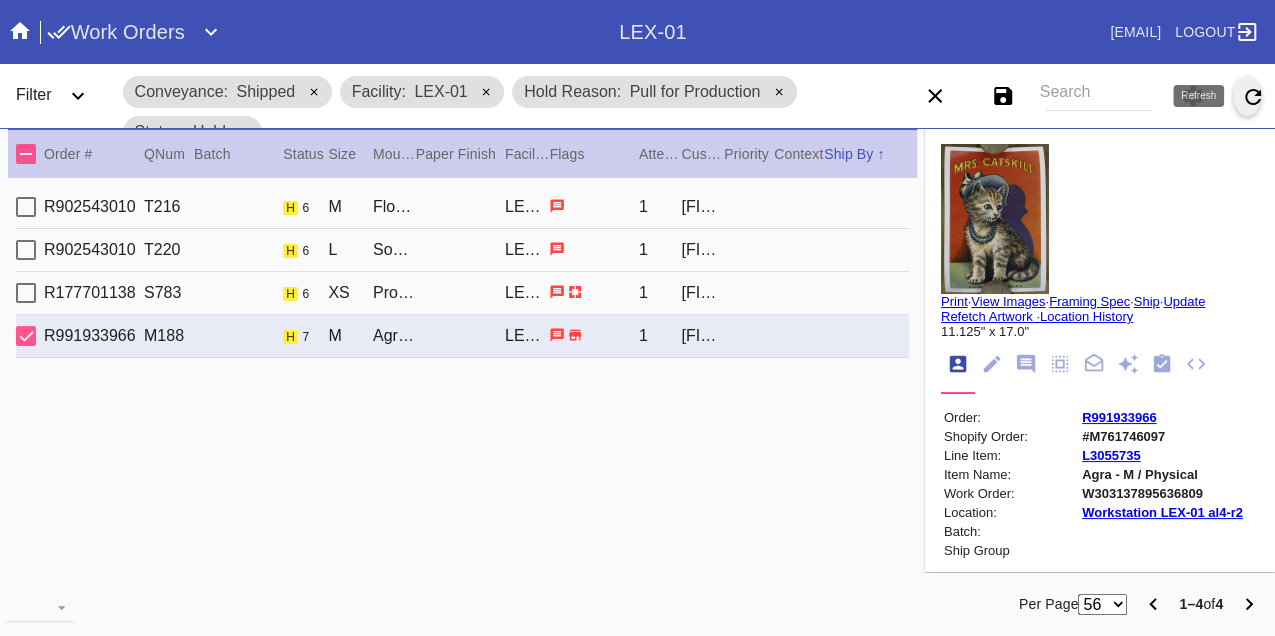 click 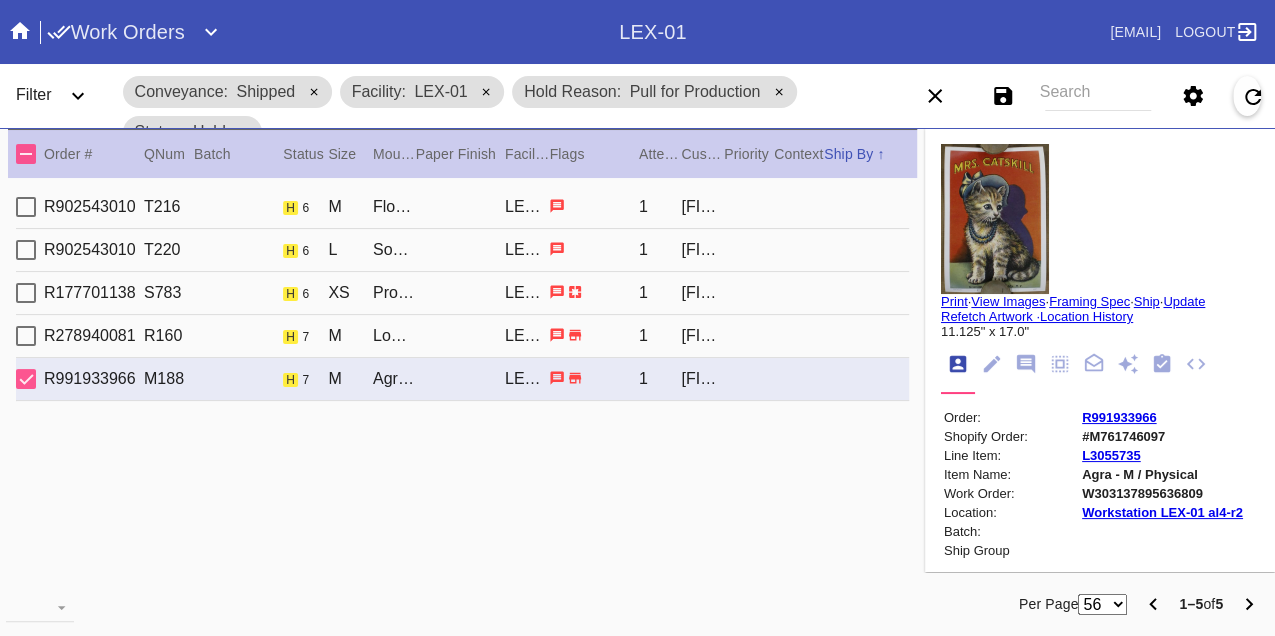click on "R902543010 T216 h   6 M Florence Mini / Burgundy LEX-01 1 Jacqui Veta" at bounding box center [462, 207] 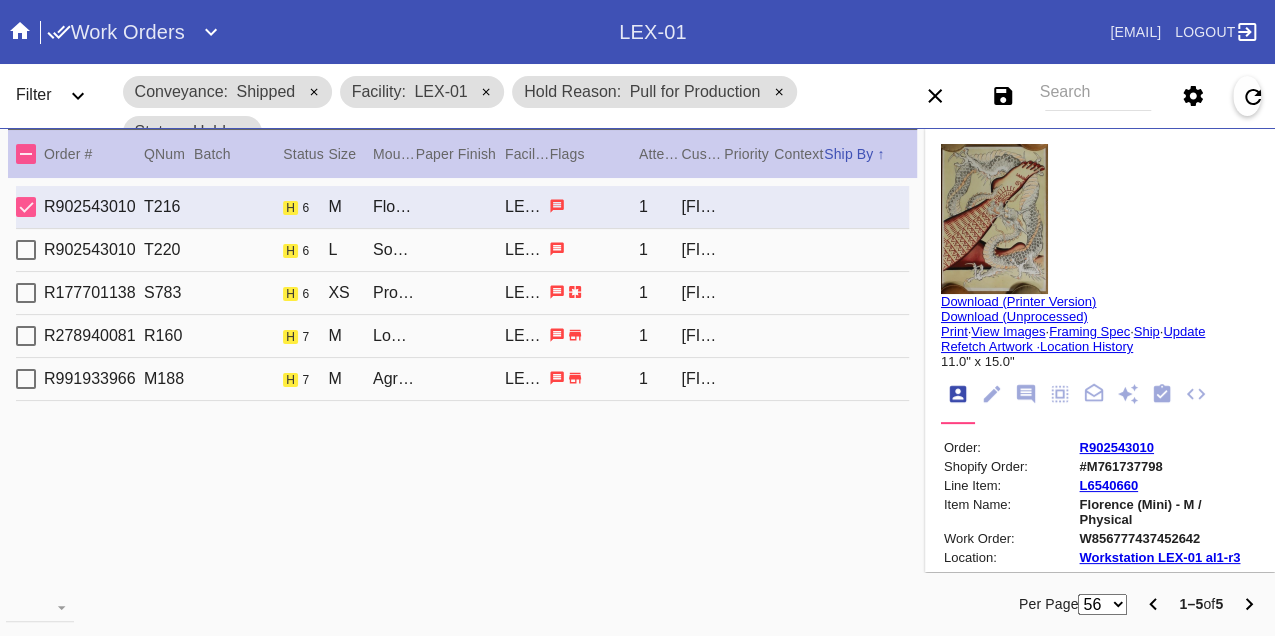 click on "W856777437452642" at bounding box center [1168, 538] 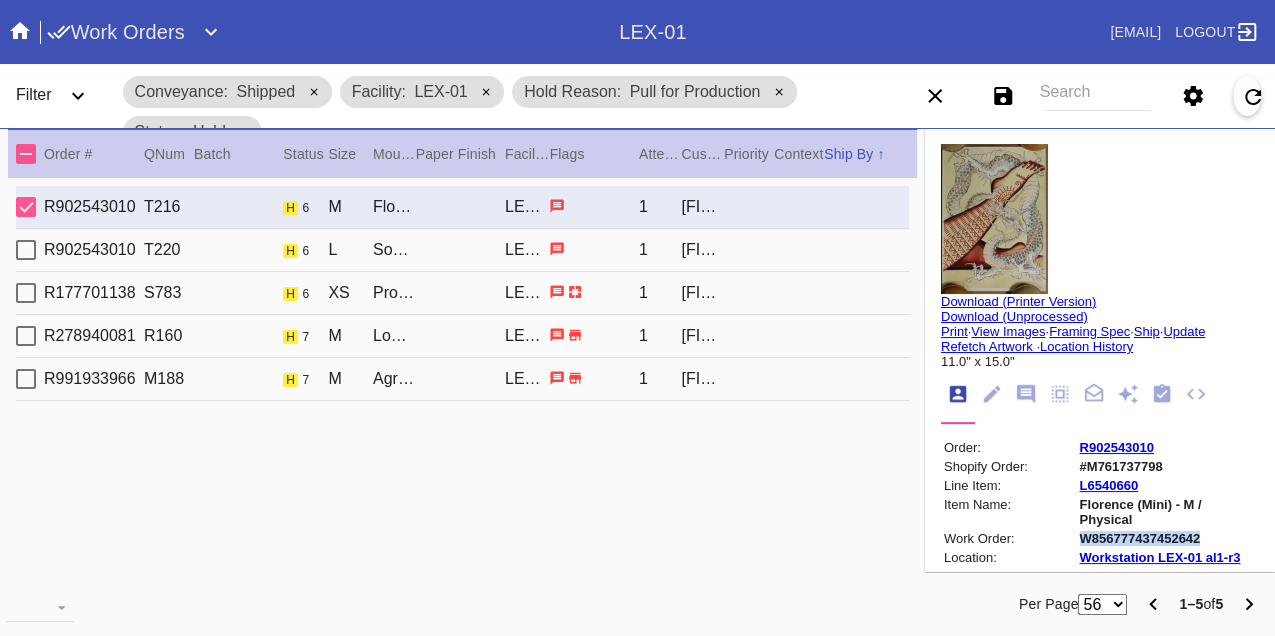 click on "W856777437452642" at bounding box center (1168, 538) 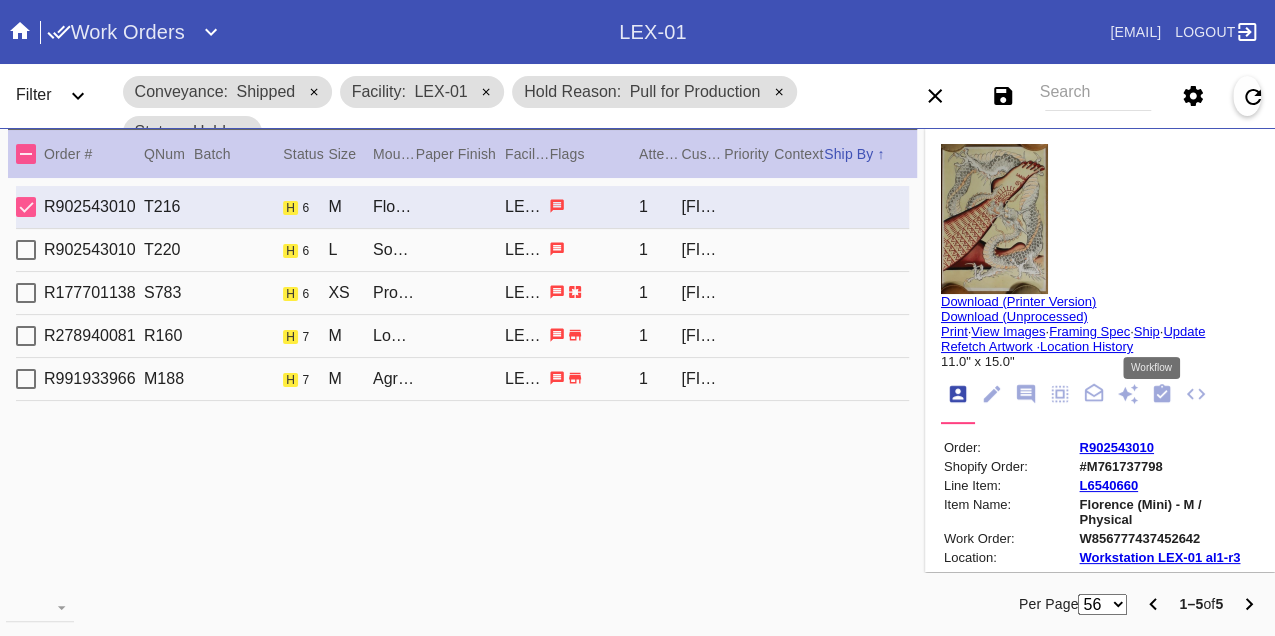 click 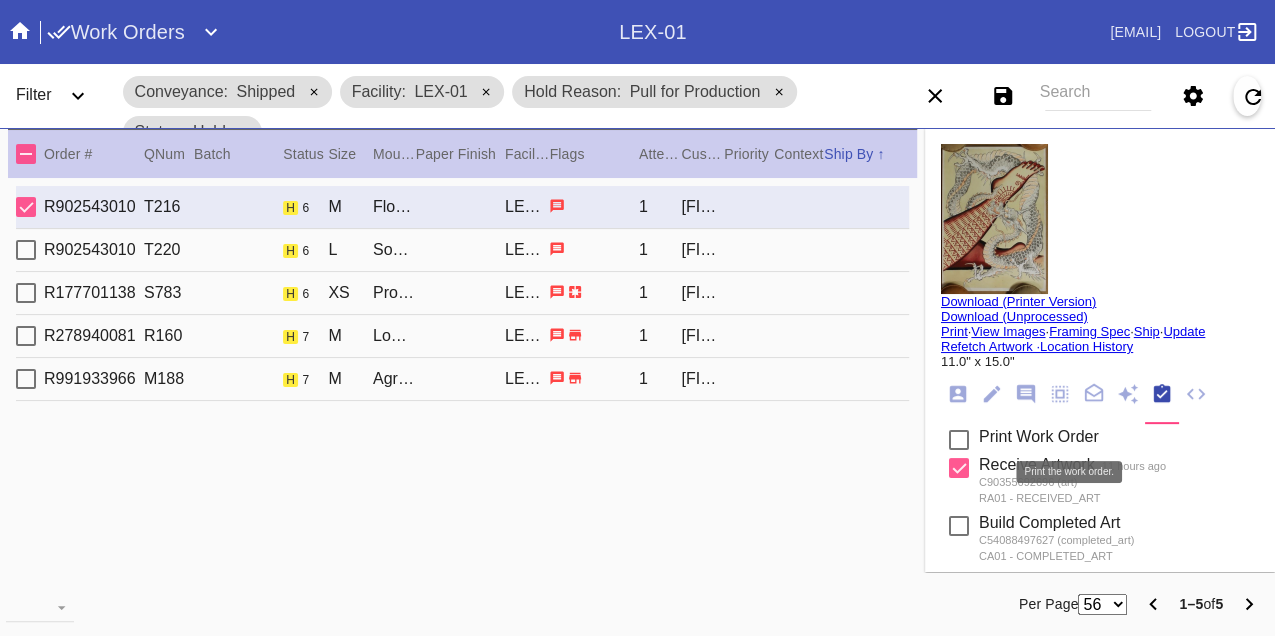scroll, scrollTop: 401, scrollLeft: 0, axis: vertical 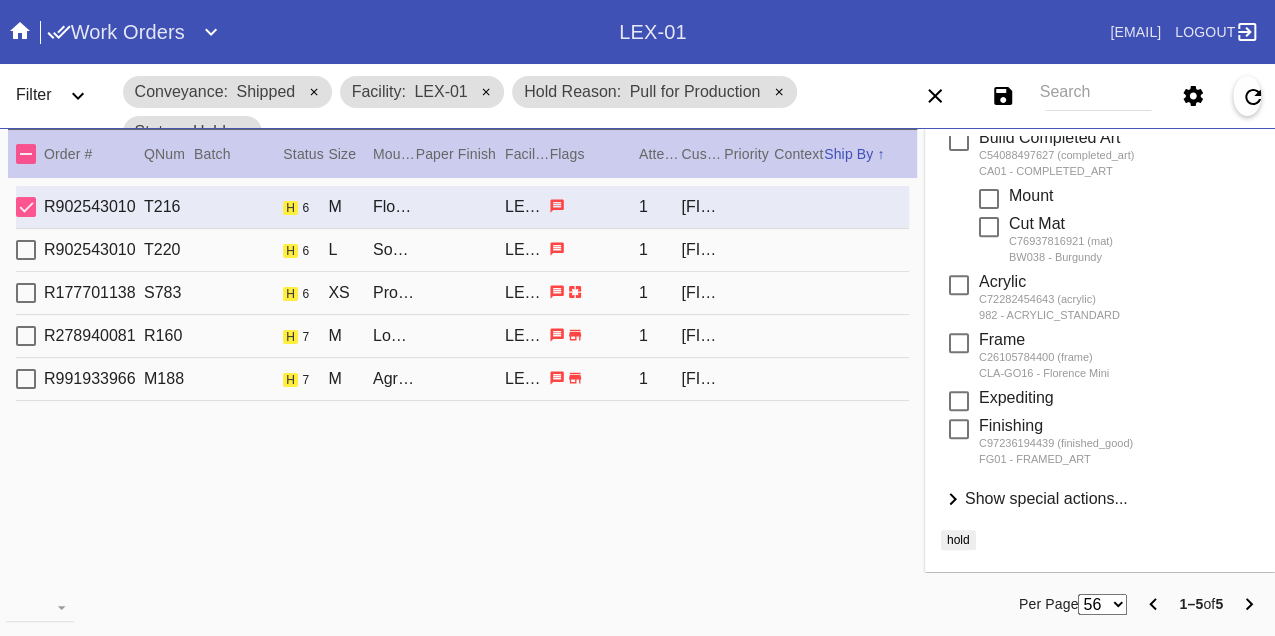 click on "Show special actions..." at bounding box center (1046, 498) 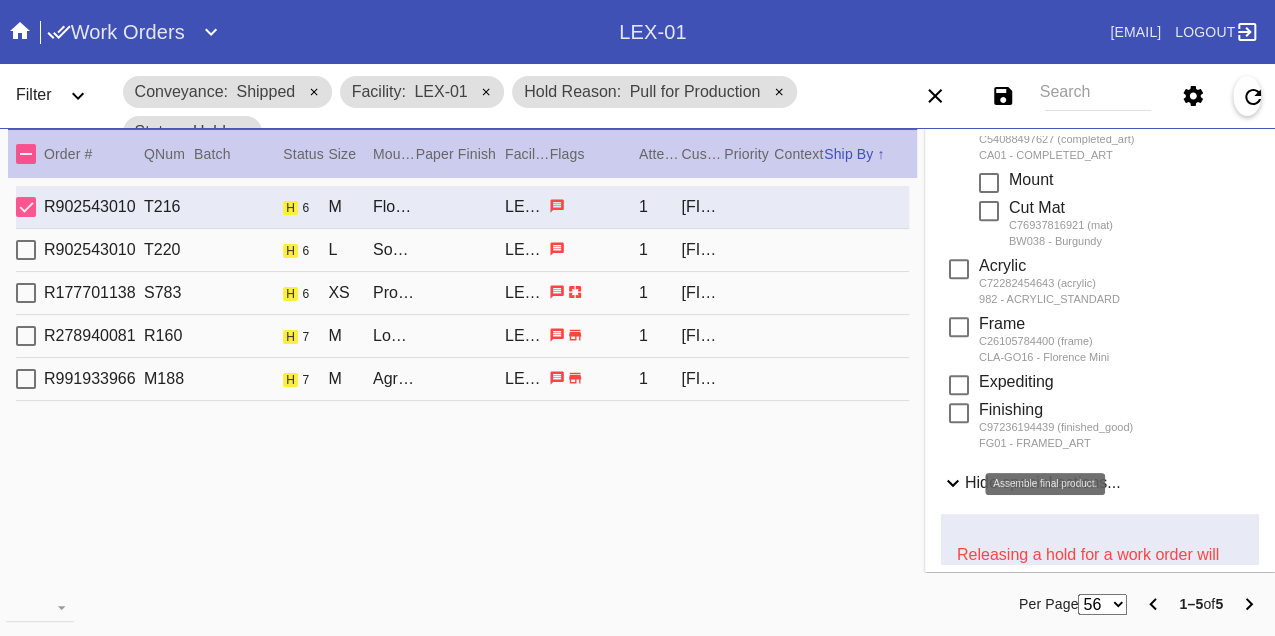 scroll, scrollTop: 861, scrollLeft: 0, axis: vertical 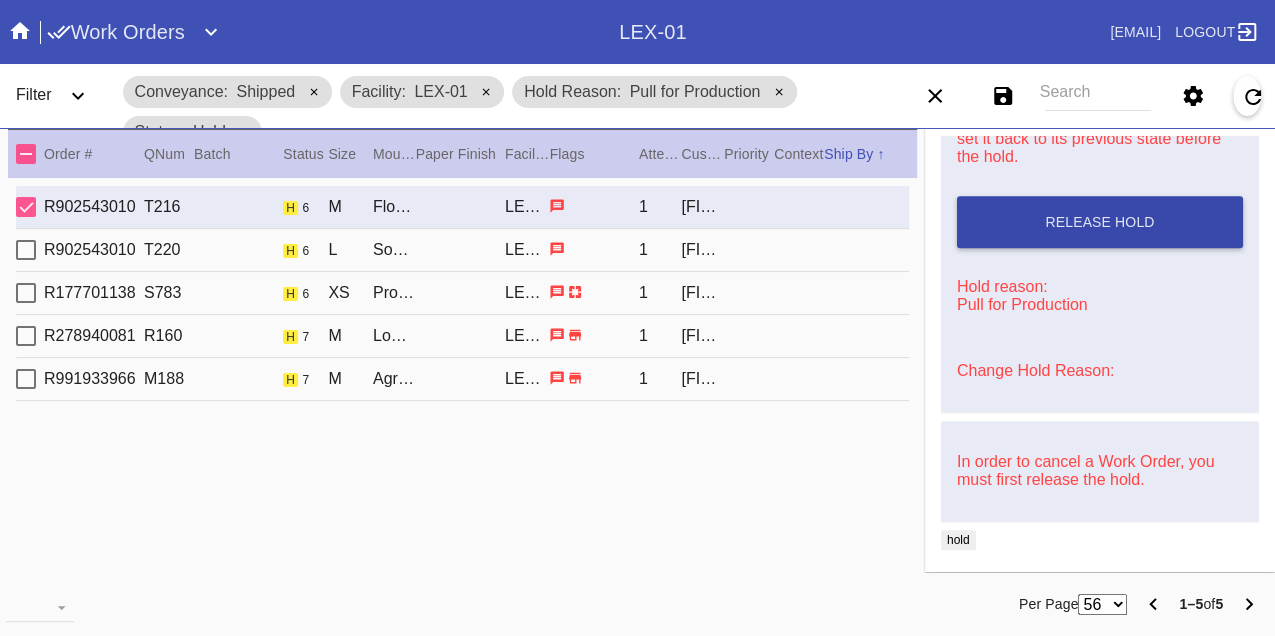 click on "Release Hold" at bounding box center (1100, 222) 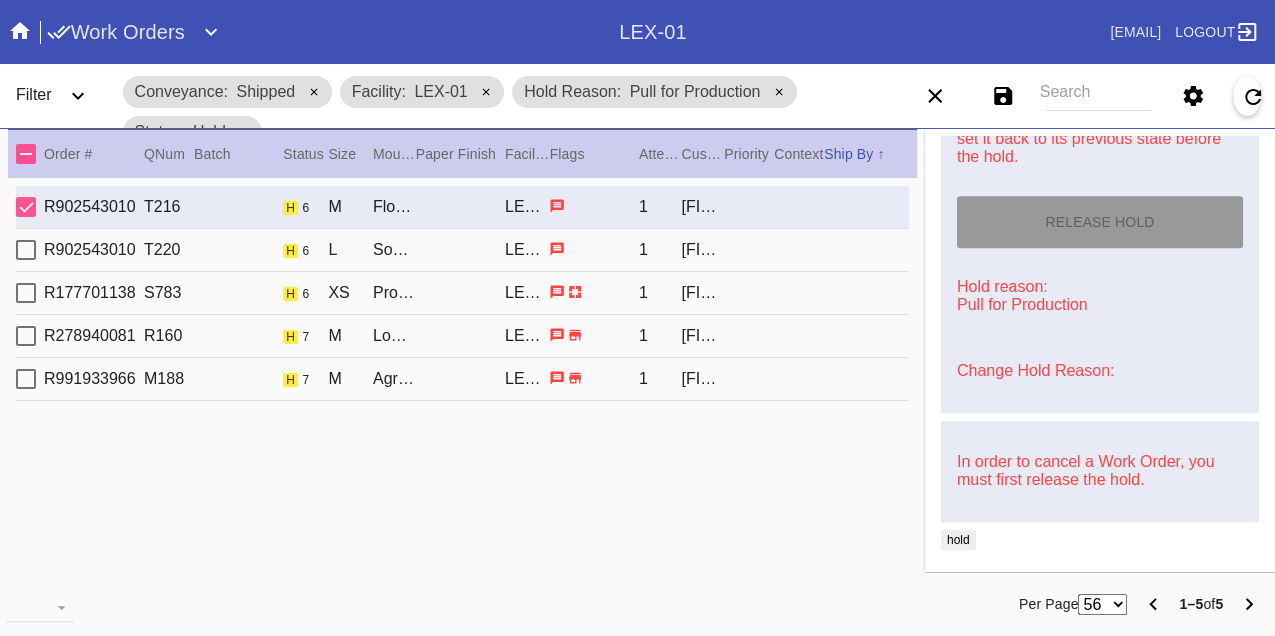 type on "8/9/2025" 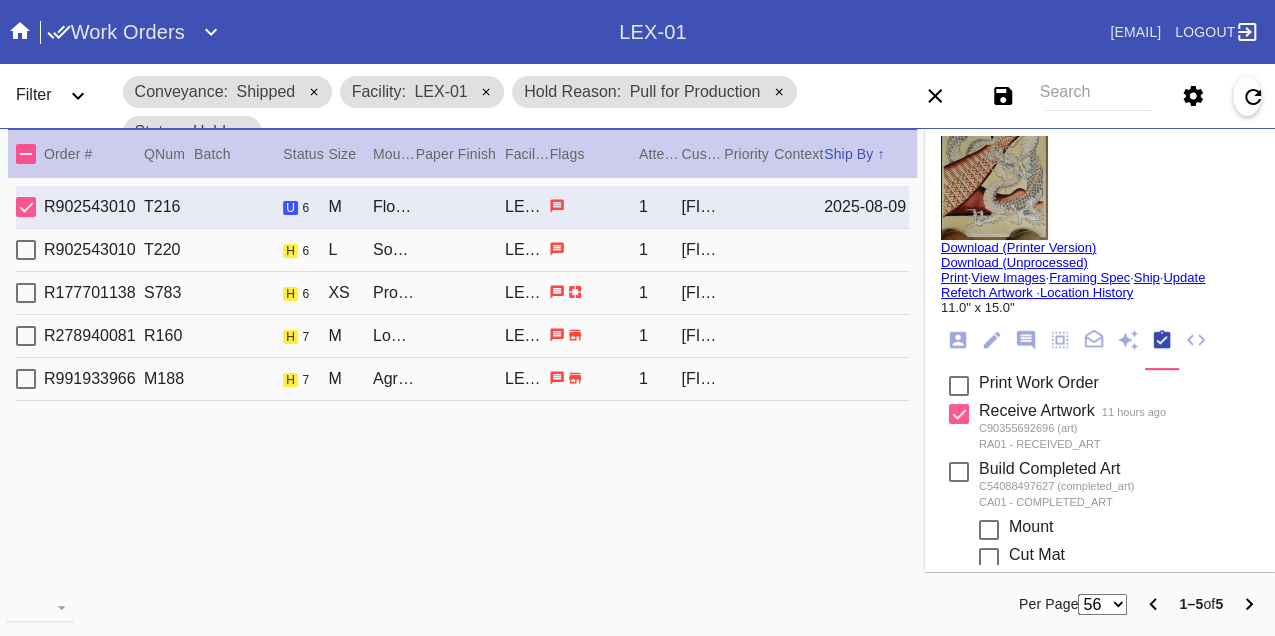 scroll, scrollTop: 0, scrollLeft: 0, axis: both 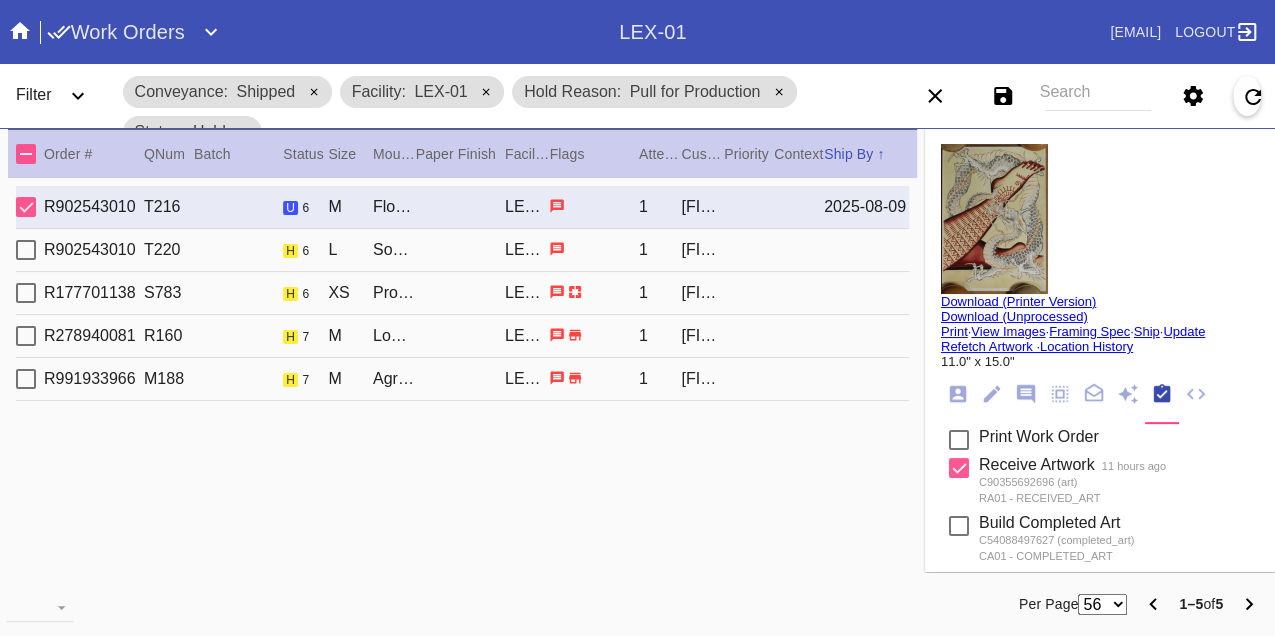 click on "Print" at bounding box center [954, 331] 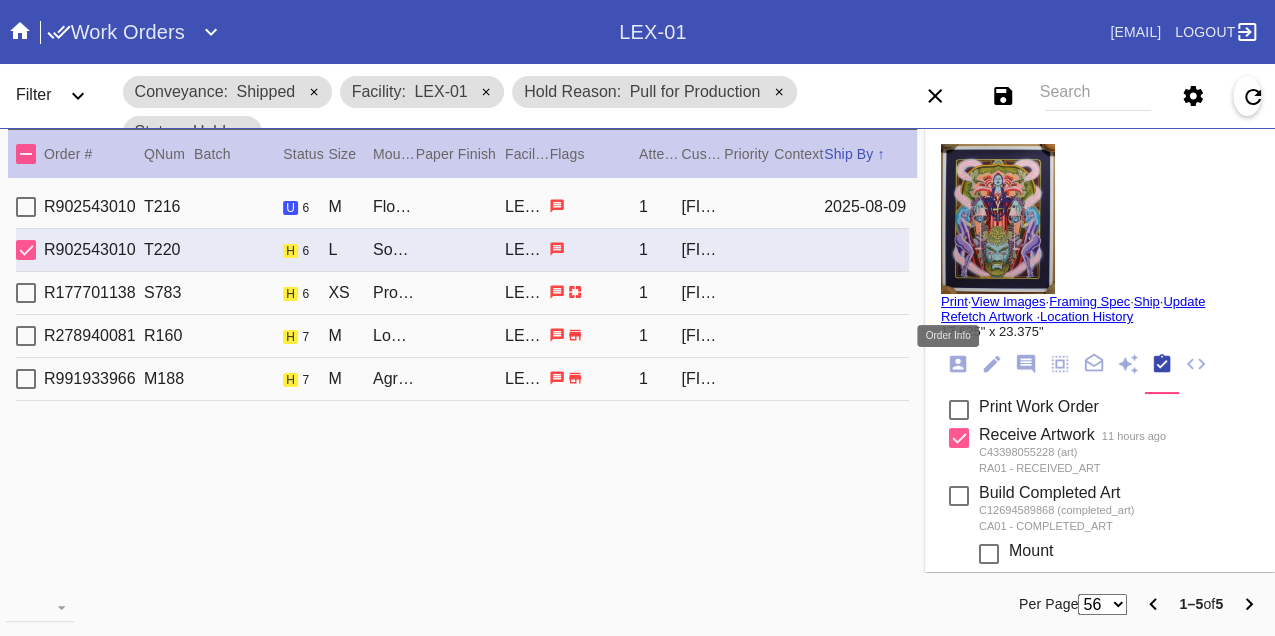 click 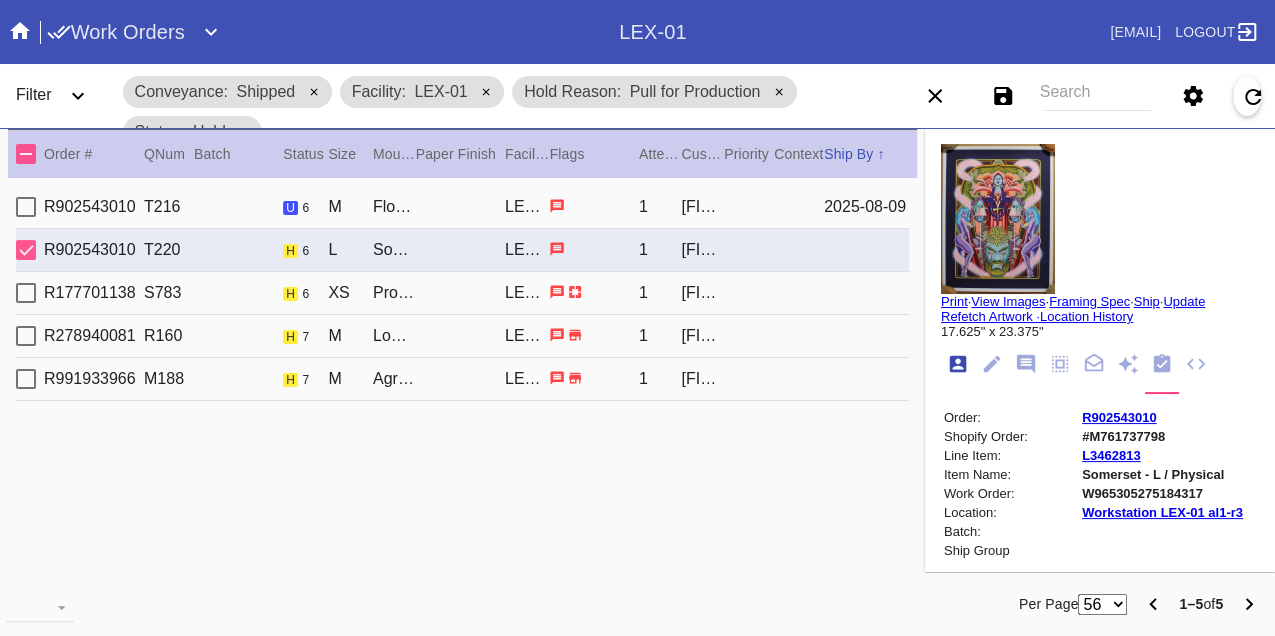 scroll, scrollTop: 24, scrollLeft: 0, axis: vertical 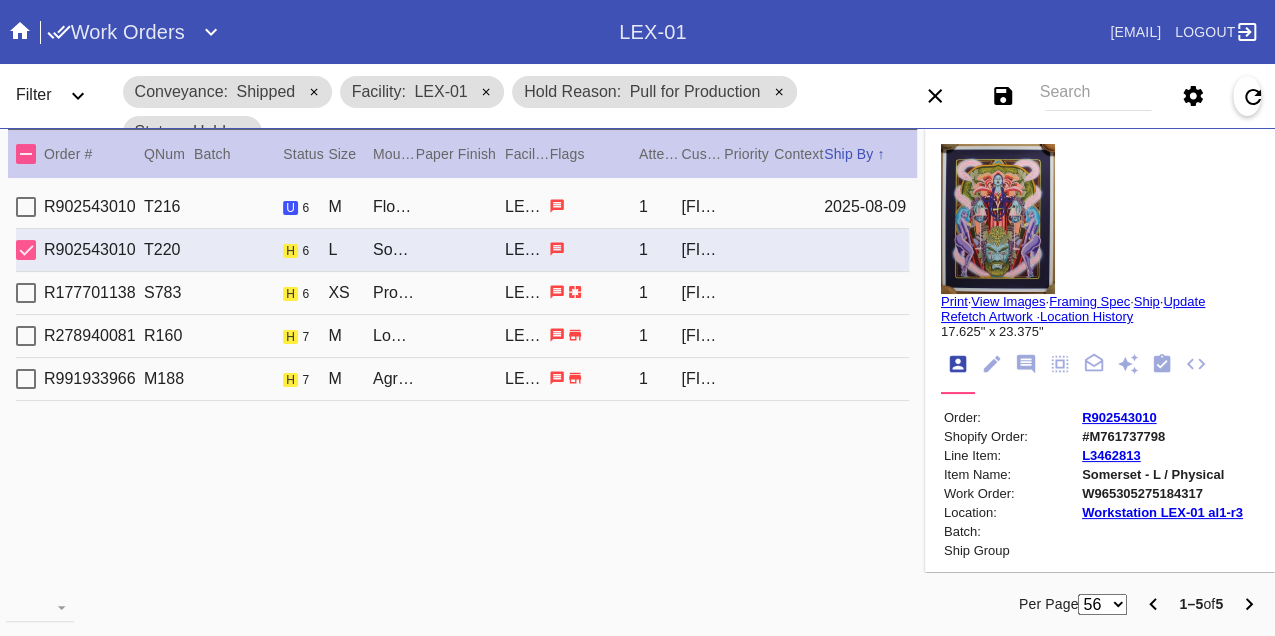 click on "W965305275184317" at bounding box center (1162, 493) 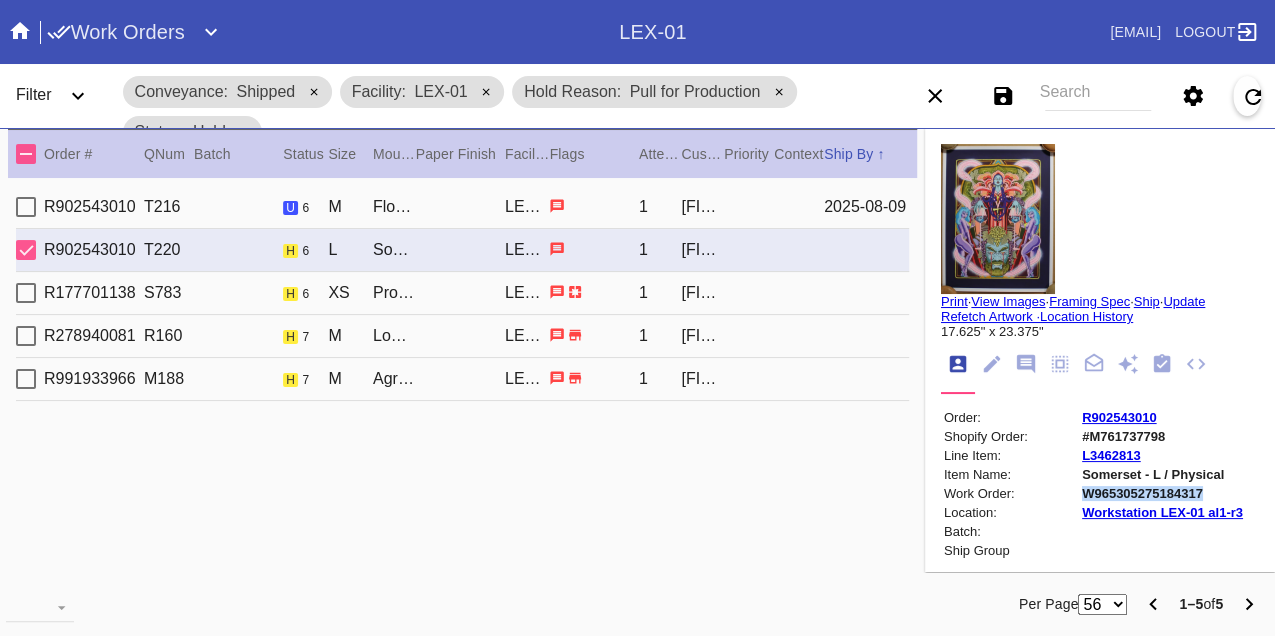click on "W965305275184317" at bounding box center (1162, 493) 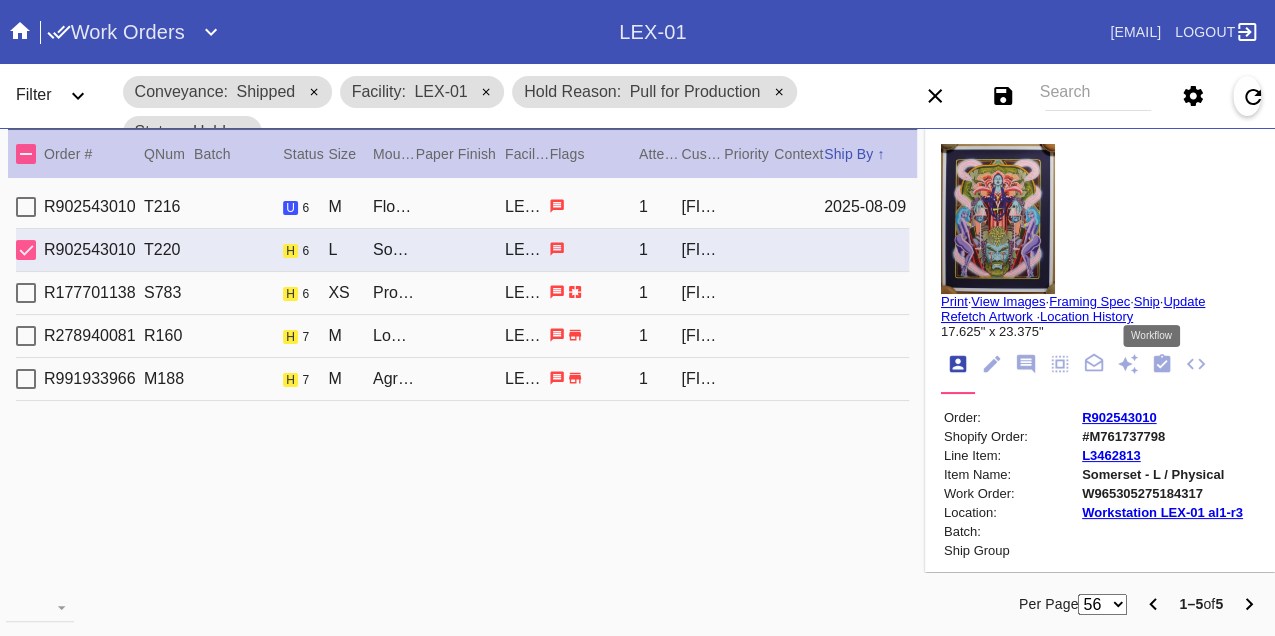 click 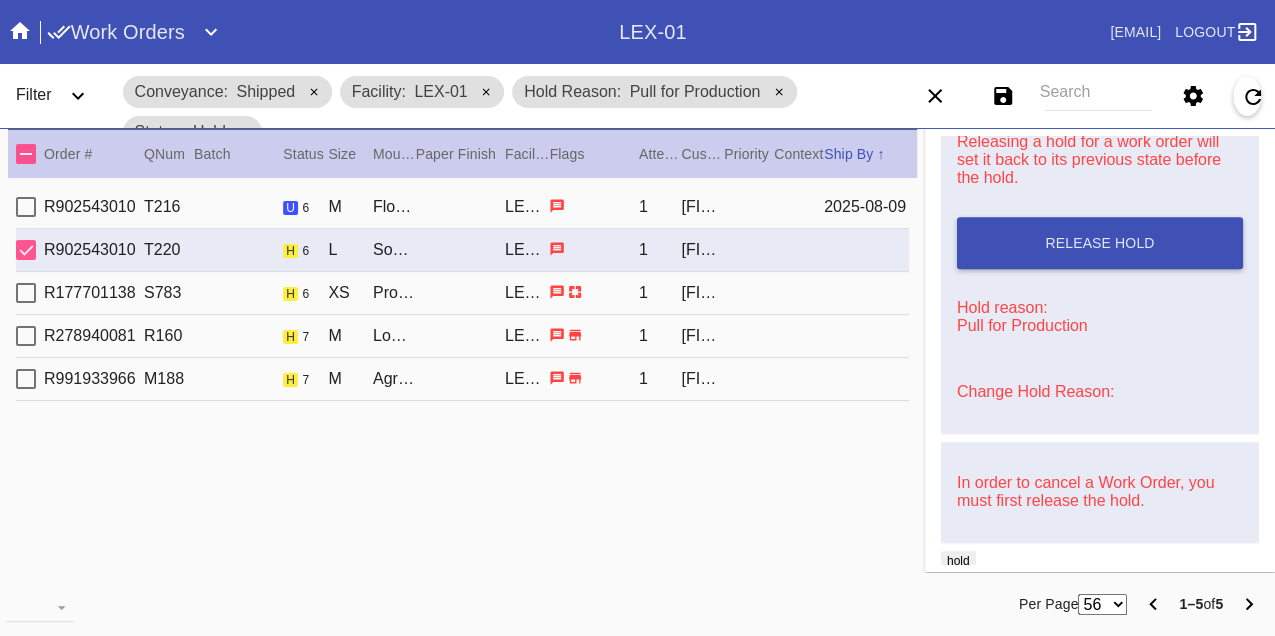 scroll, scrollTop: 770, scrollLeft: 0, axis: vertical 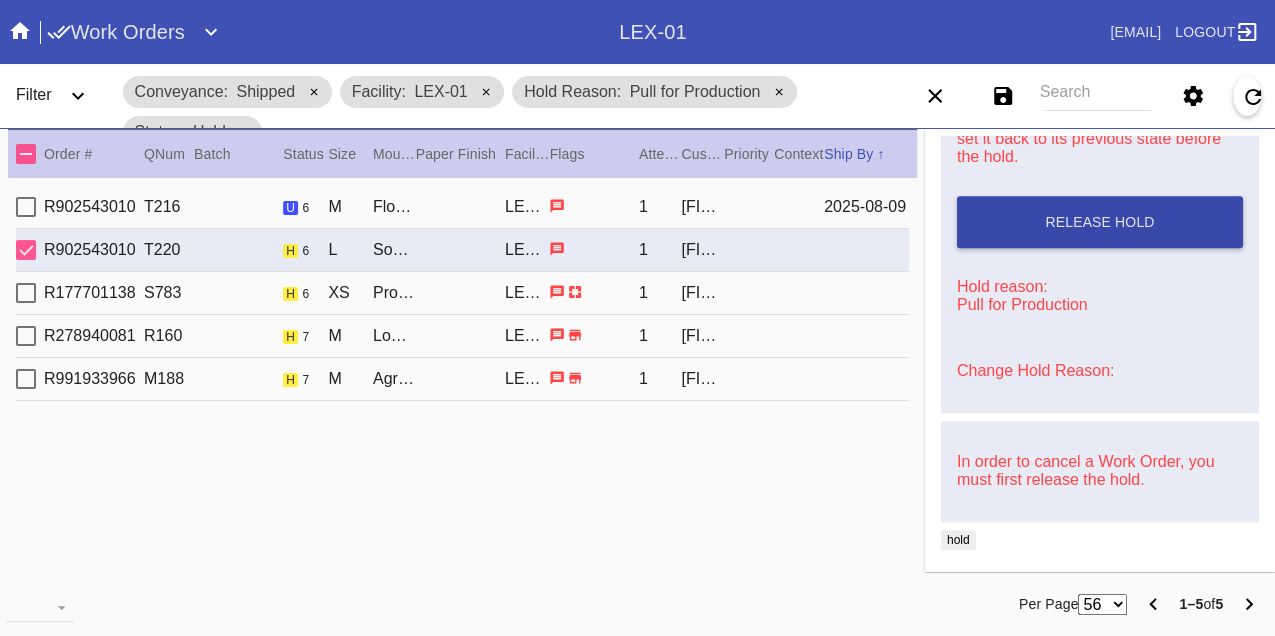 click on "Release Hold" at bounding box center [1100, 222] 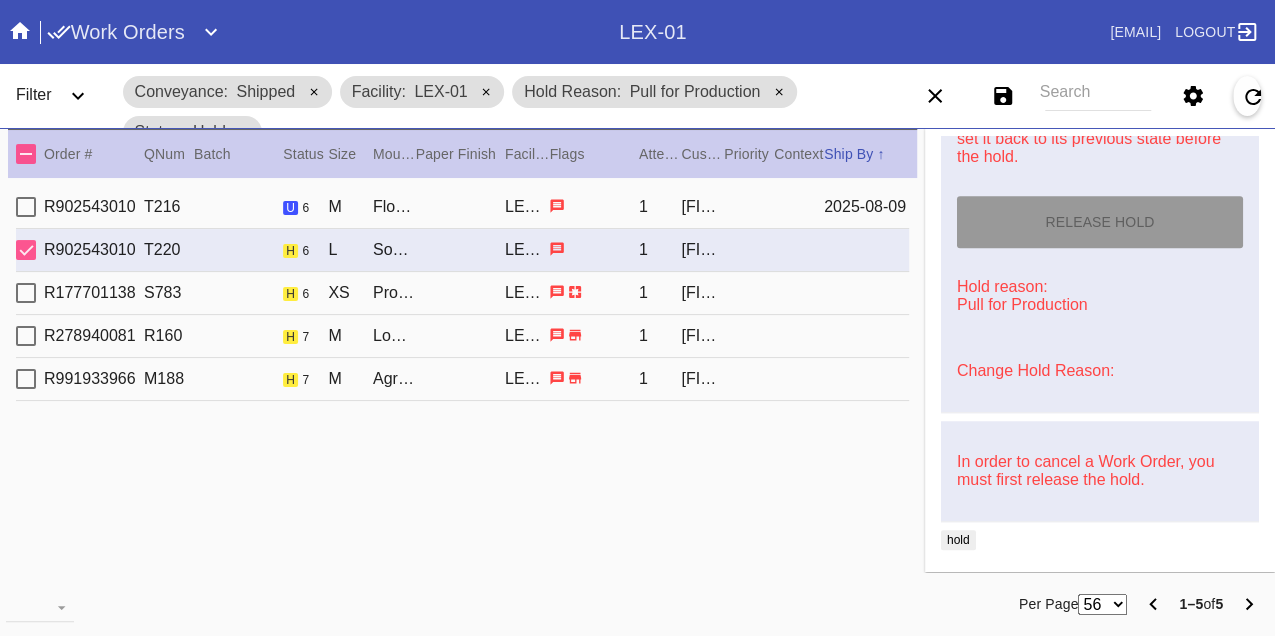 type on "8/9/2025" 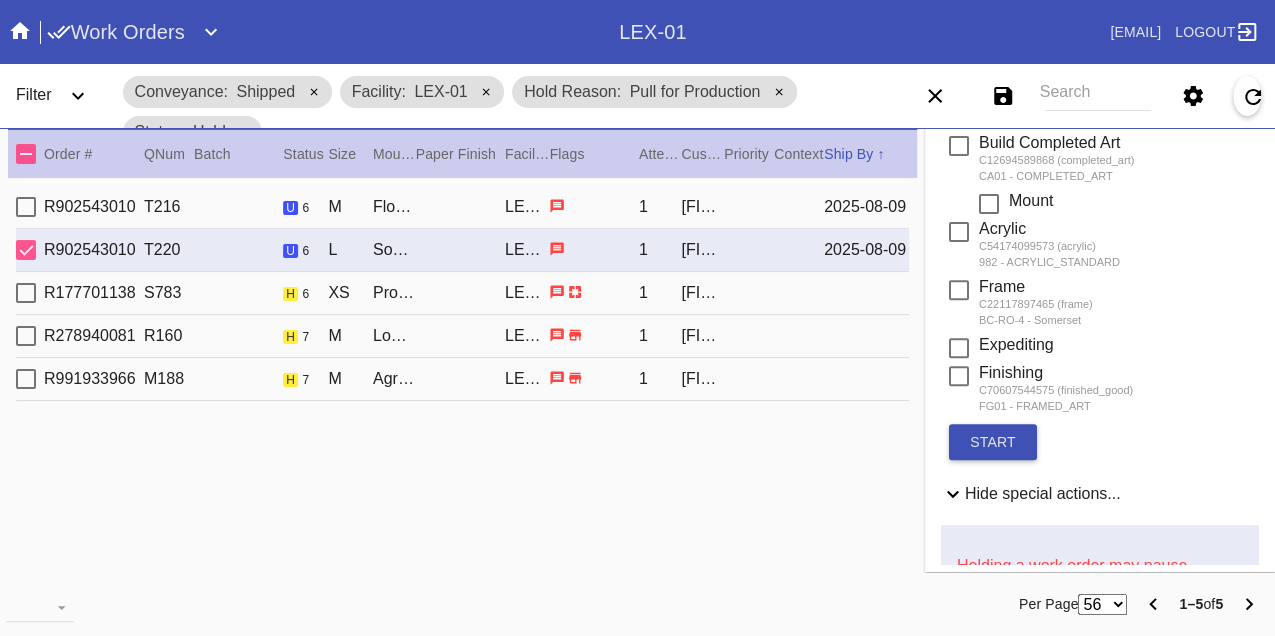 scroll, scrollTop: 0, scrollLeft: 0, axis: both 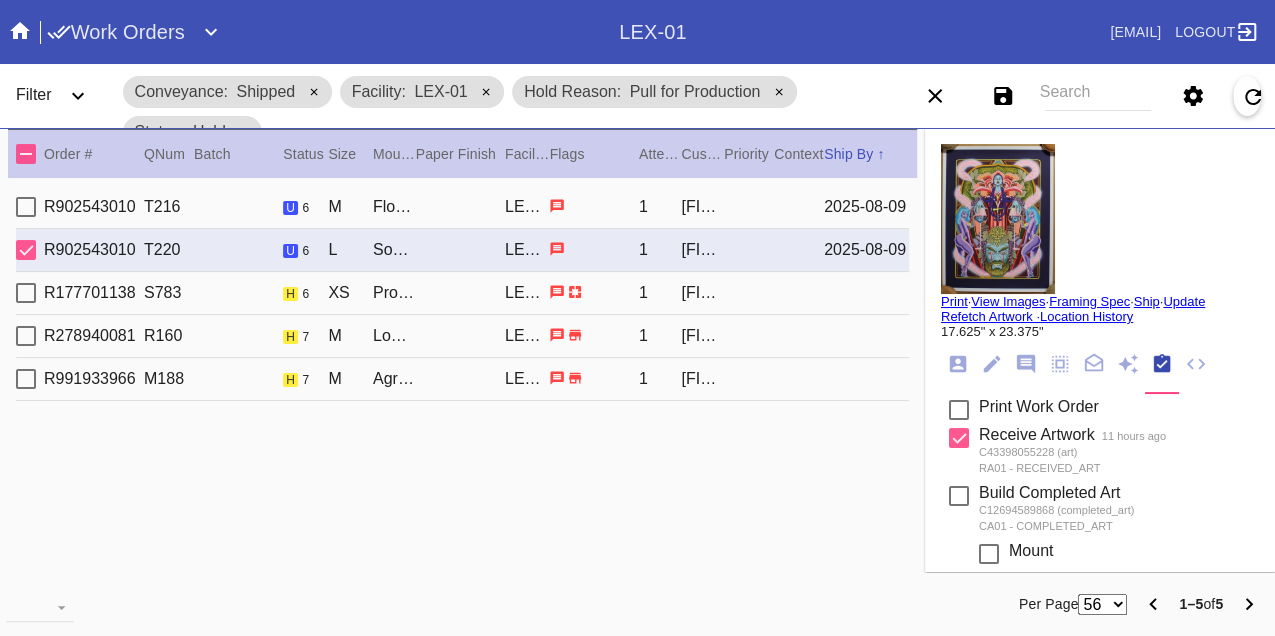 click on "Print" at bounding box center (954, 301) 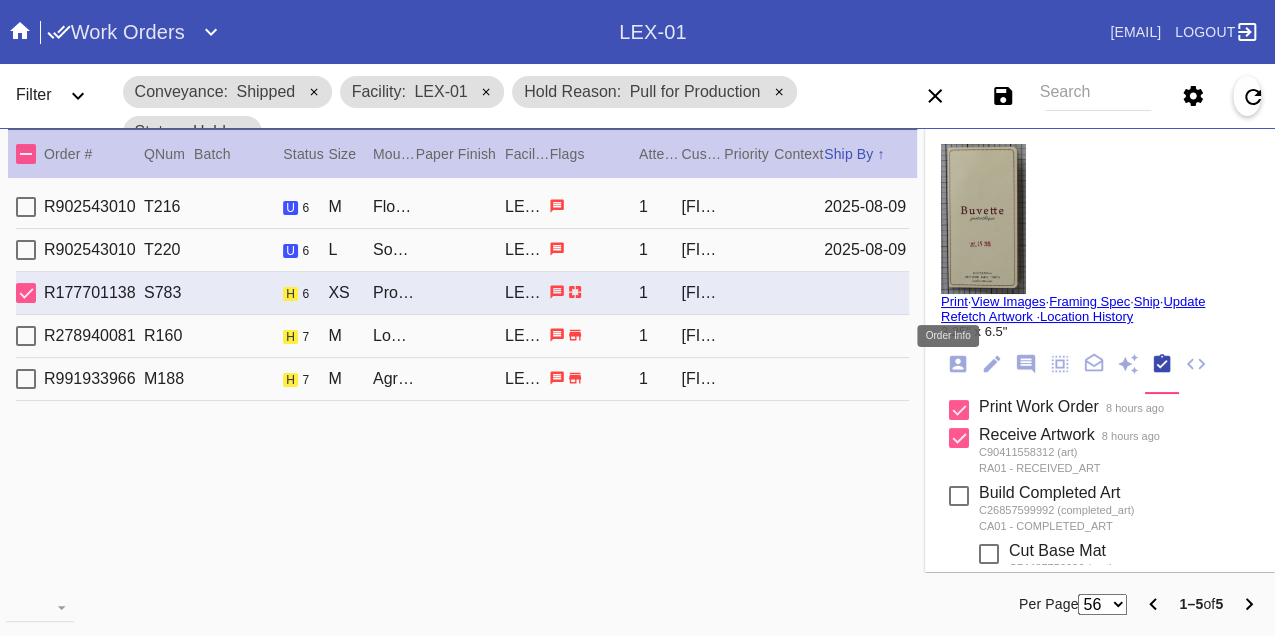 click 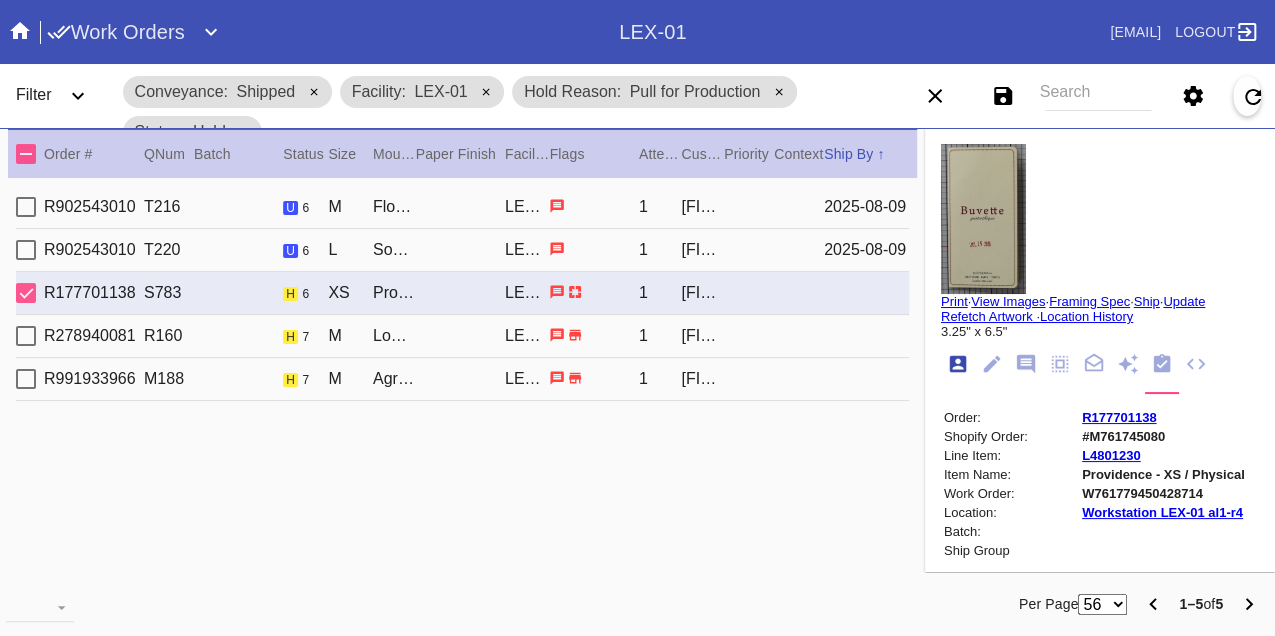 scroll, scrollTop: 24, scrollLeft: 0, axis: vertical 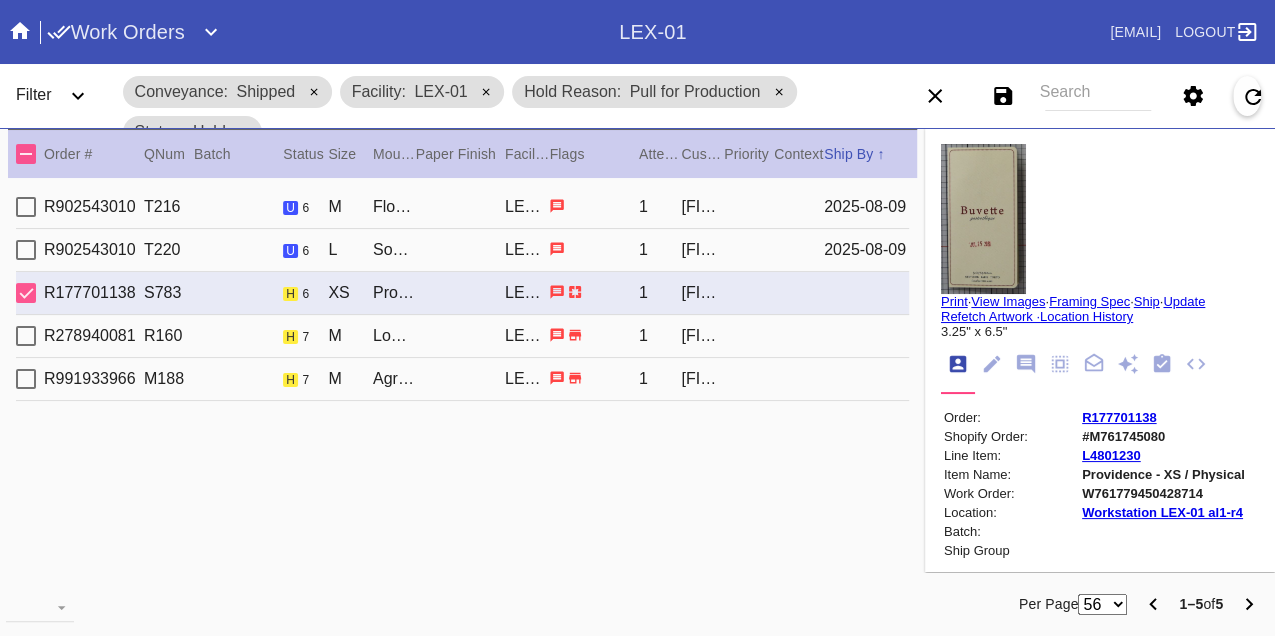 click on "W761779450428714" at bounding box center [1163, 493] 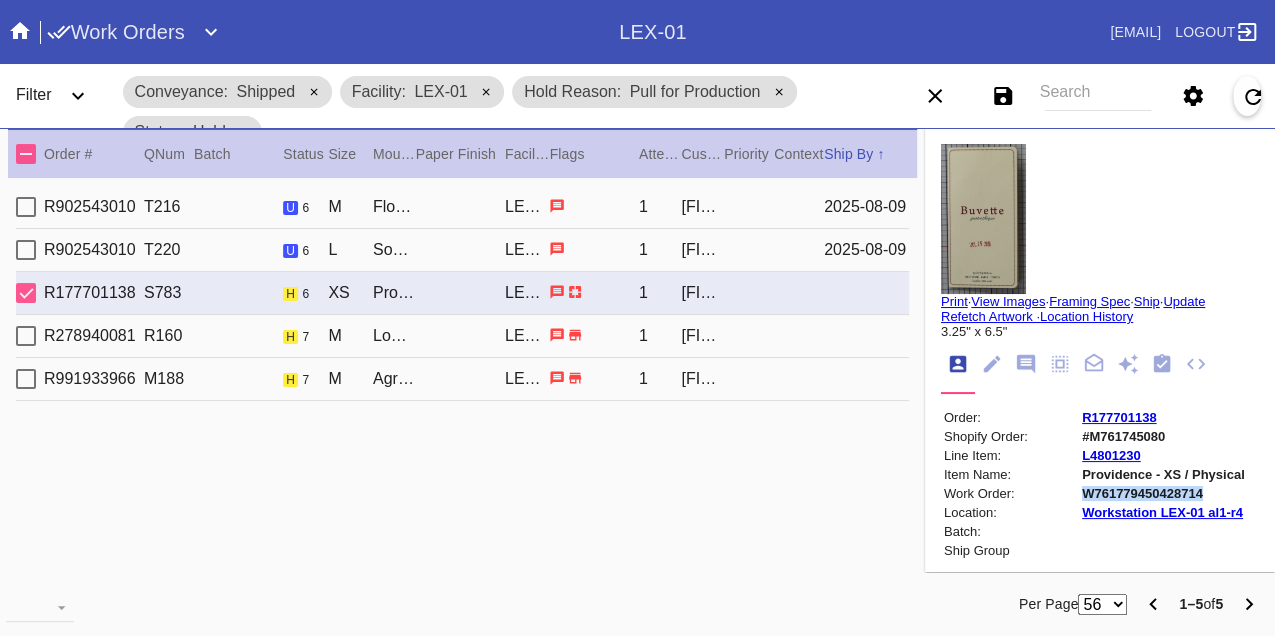 click on "W761779450428714" at bounding box center [1163, 493] 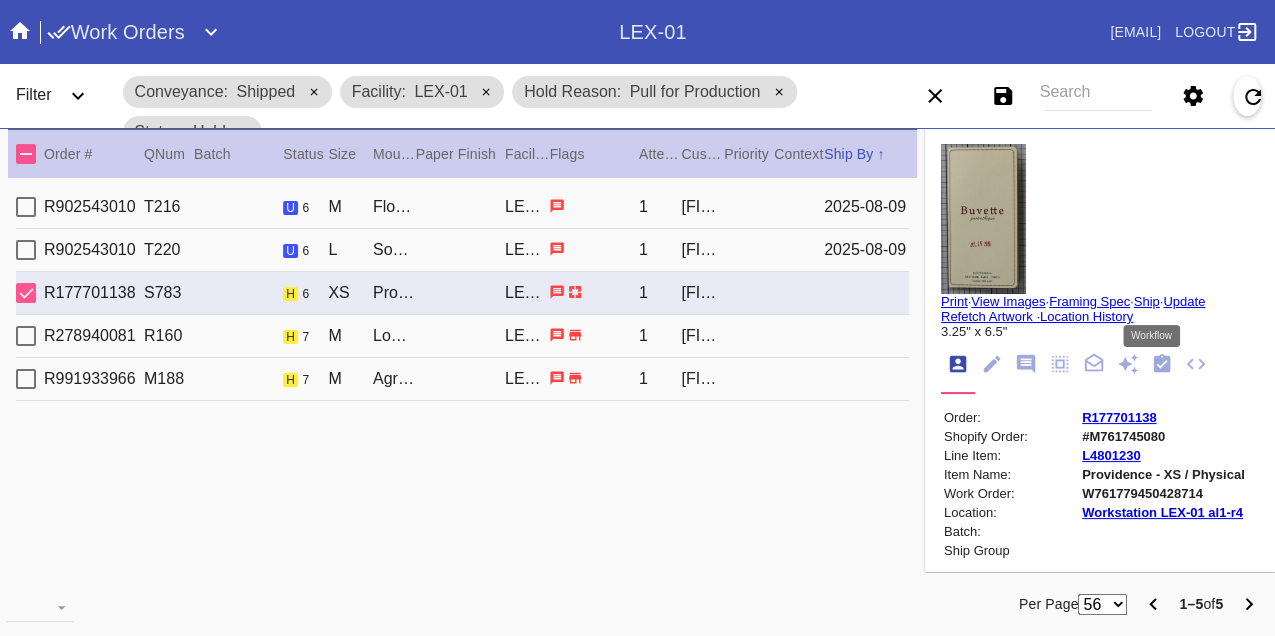 click 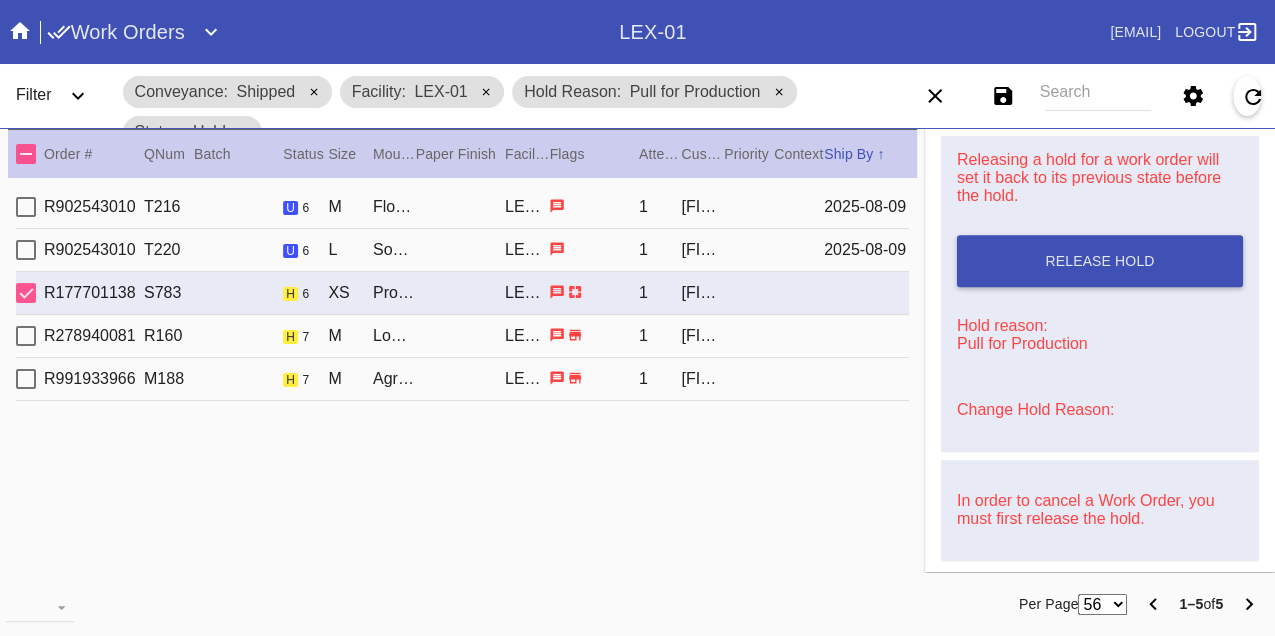 scroll, scrollTop: 948, scrollLeft: 0, axis: vertical 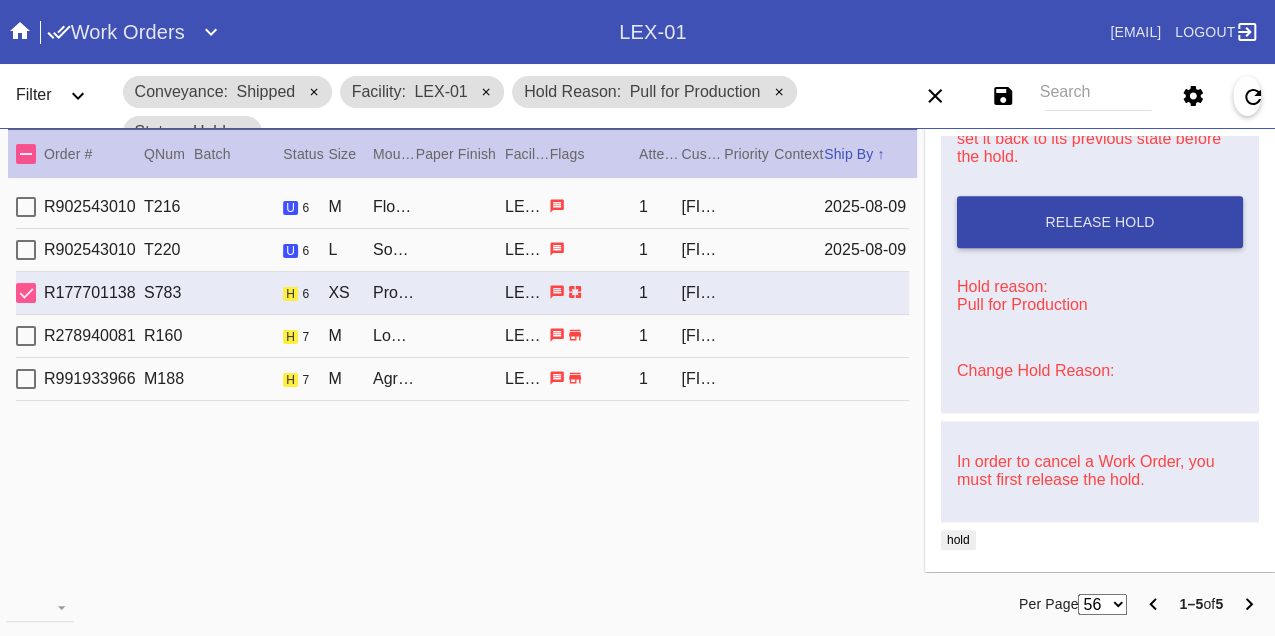 click on "Release Hold" at bounding box center (1100, 222) 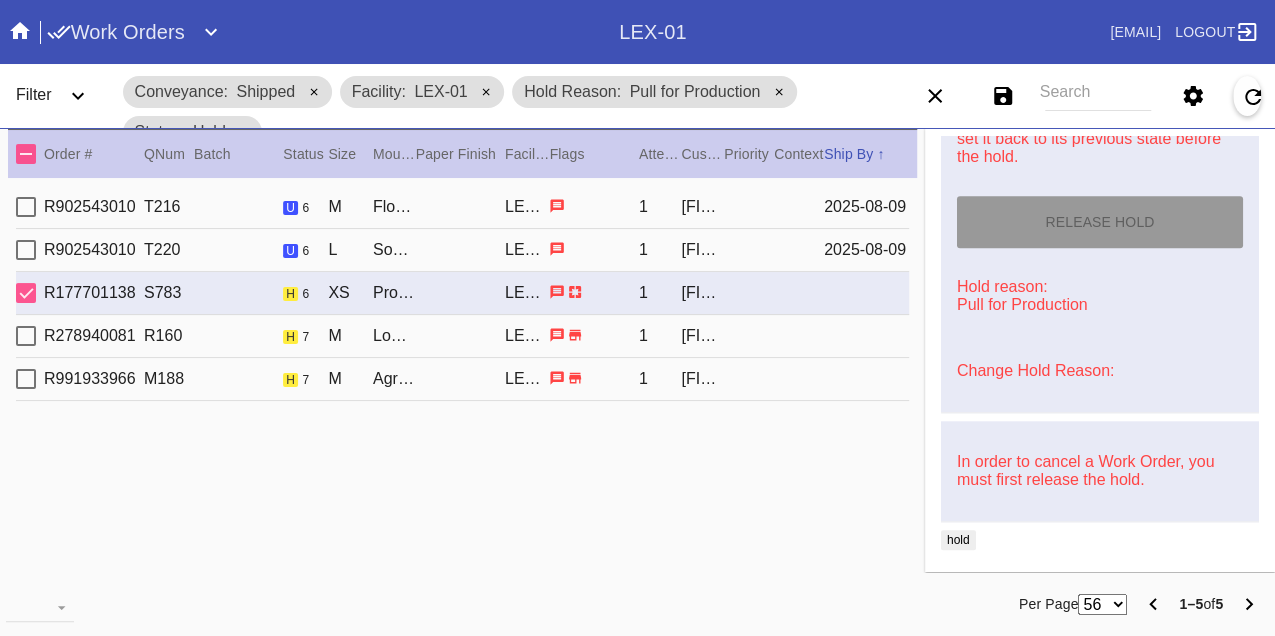type on "8/9/2025" 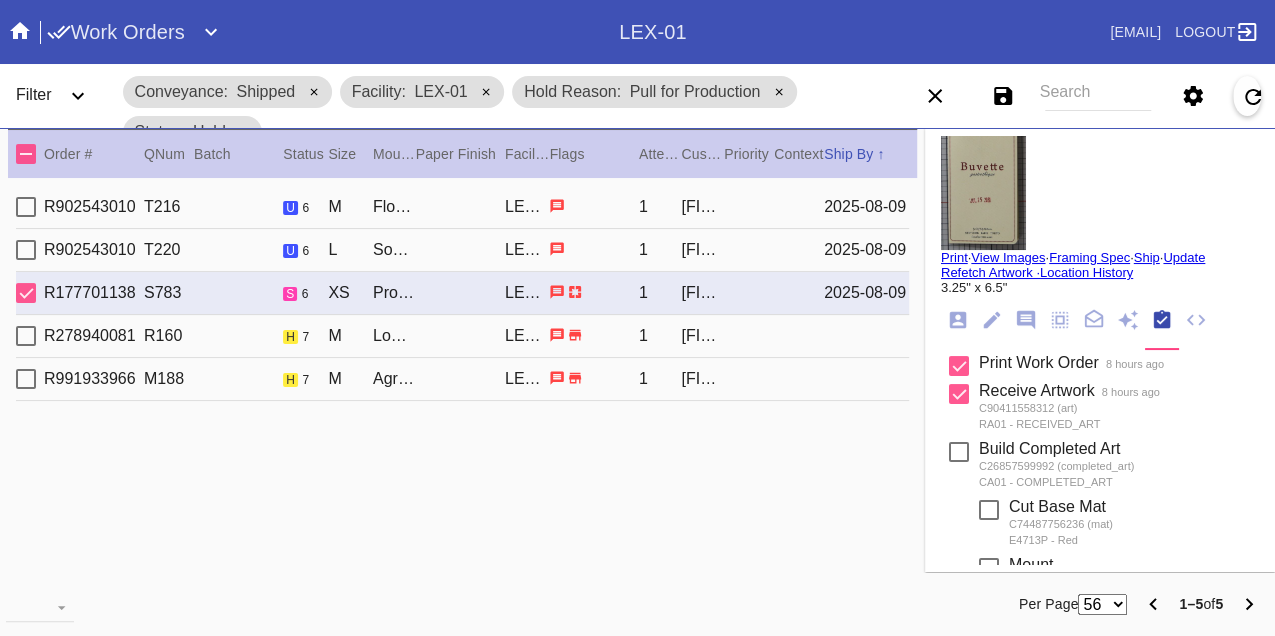 scroll, scrollTop: 0, scrollLeft: 0, axis: both 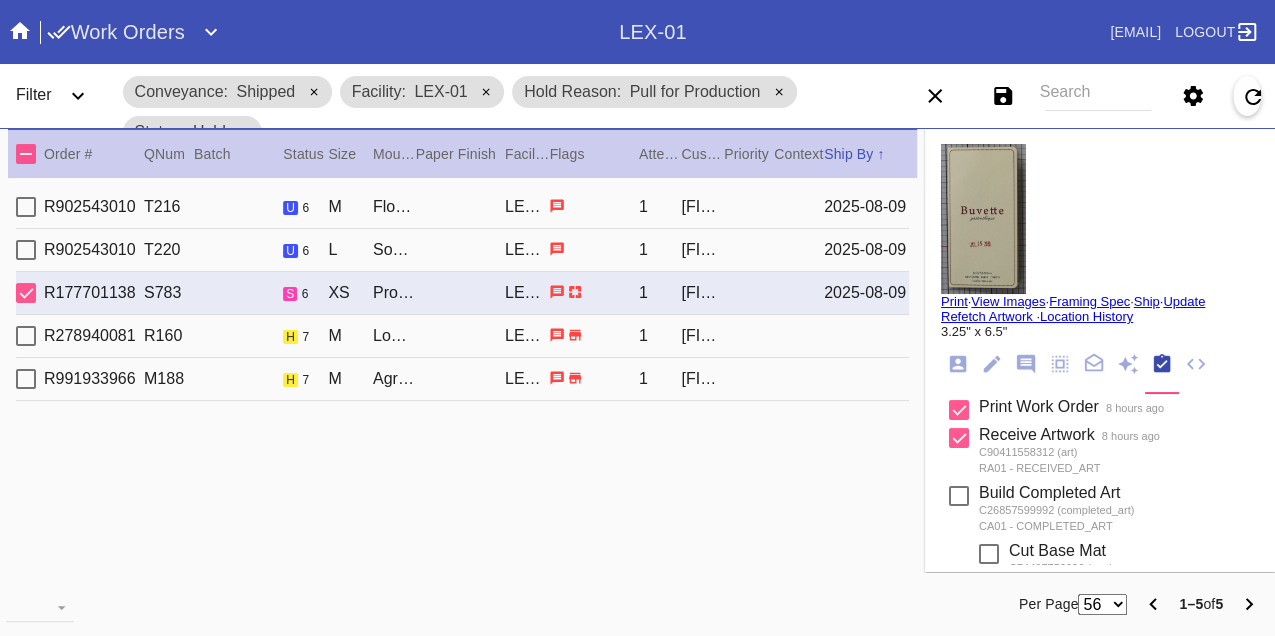 click on "Print" at bounding box center (954, 301) 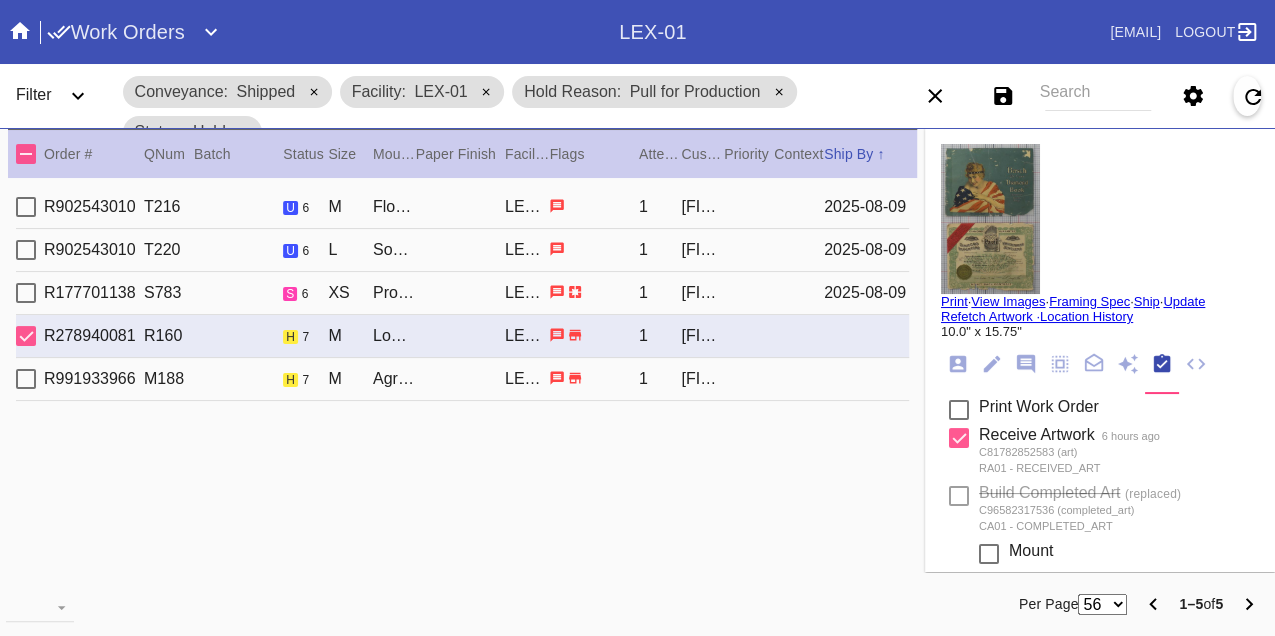 click on "R991933966 M188 h   7 M Agra / No Mat LEX-01 1 Stefanie McKerley" at bounding box center (462, 379) 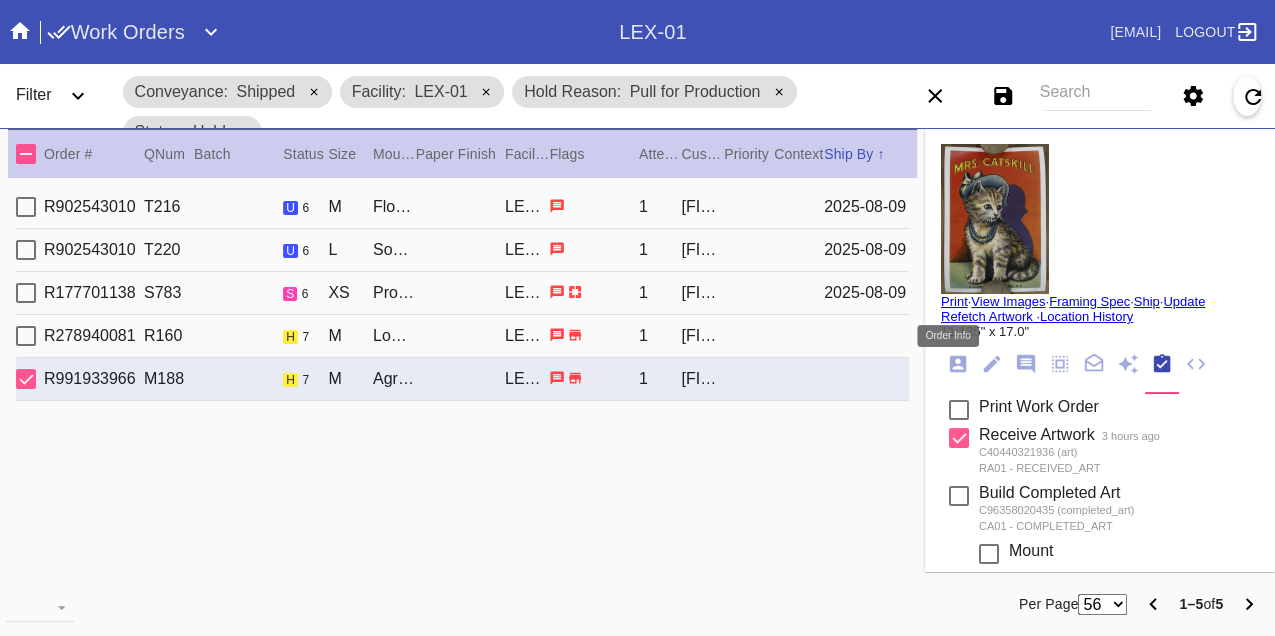 click 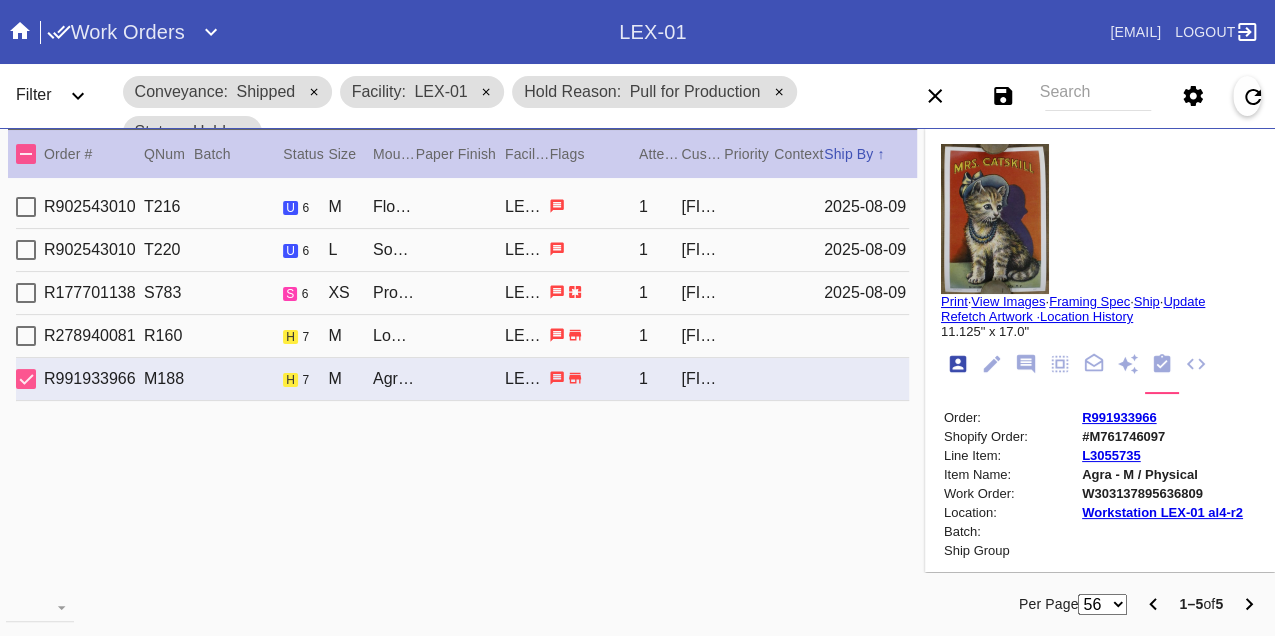 scroll, scrollTop: 24, scrollLeft: 0, axis: vertical 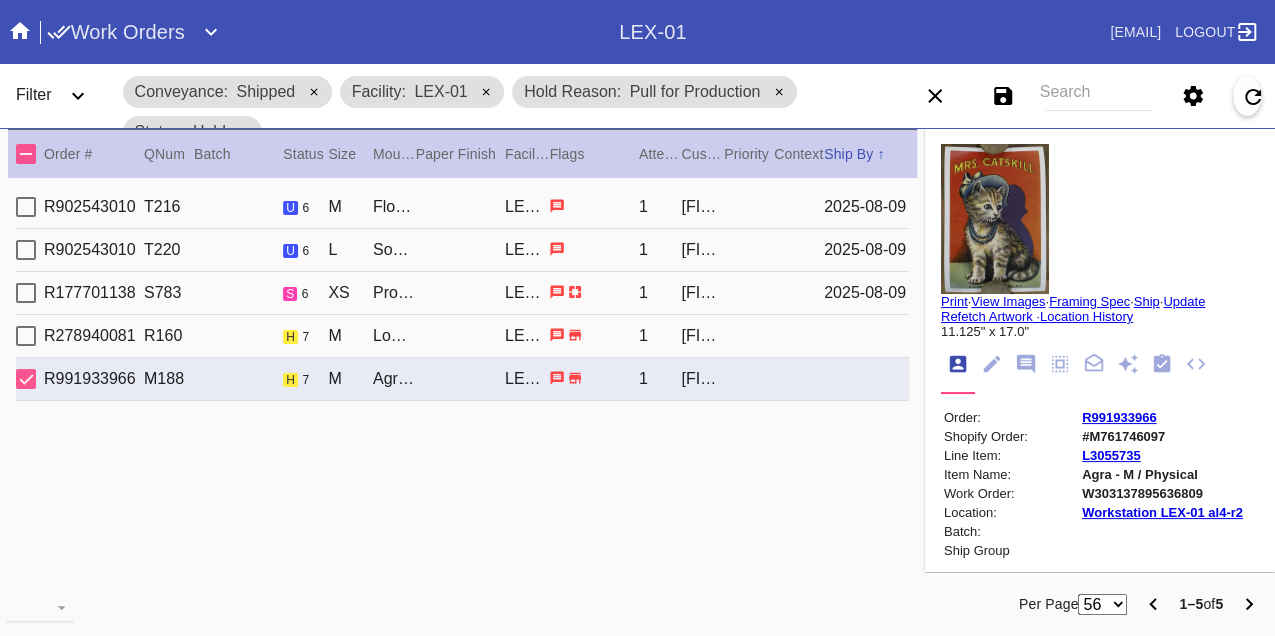 click on "W303137895636809" at bounding box center (1162, 493) 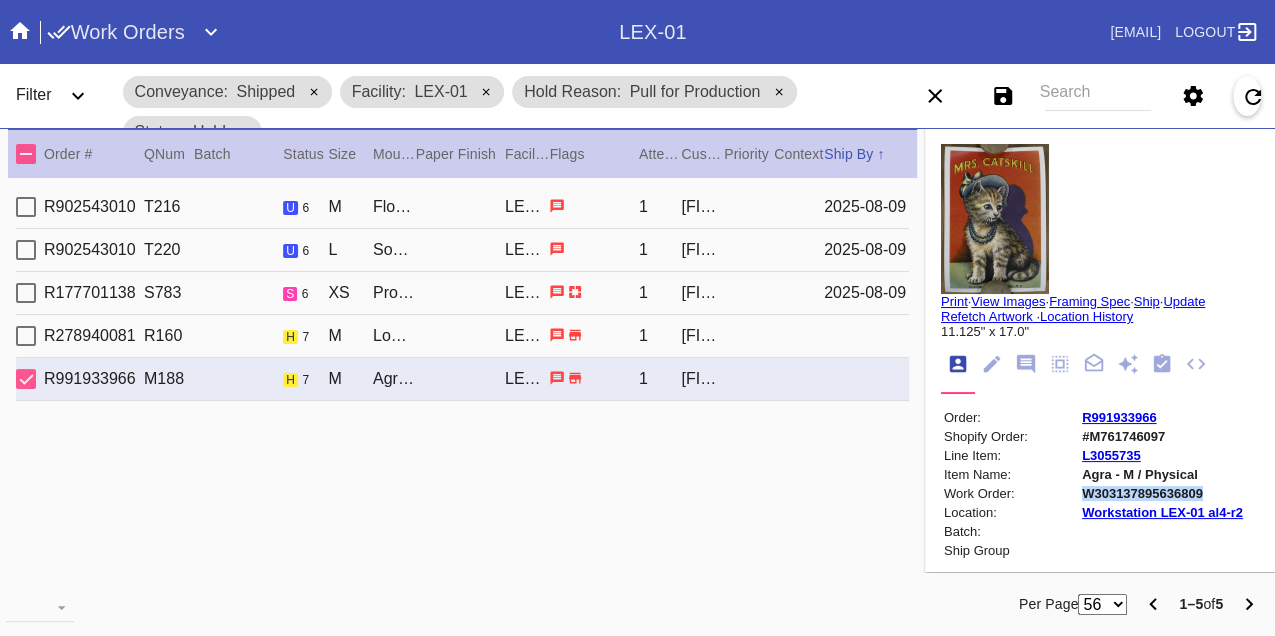 click on "W303137895636809" at bounding box center (1162, 493) 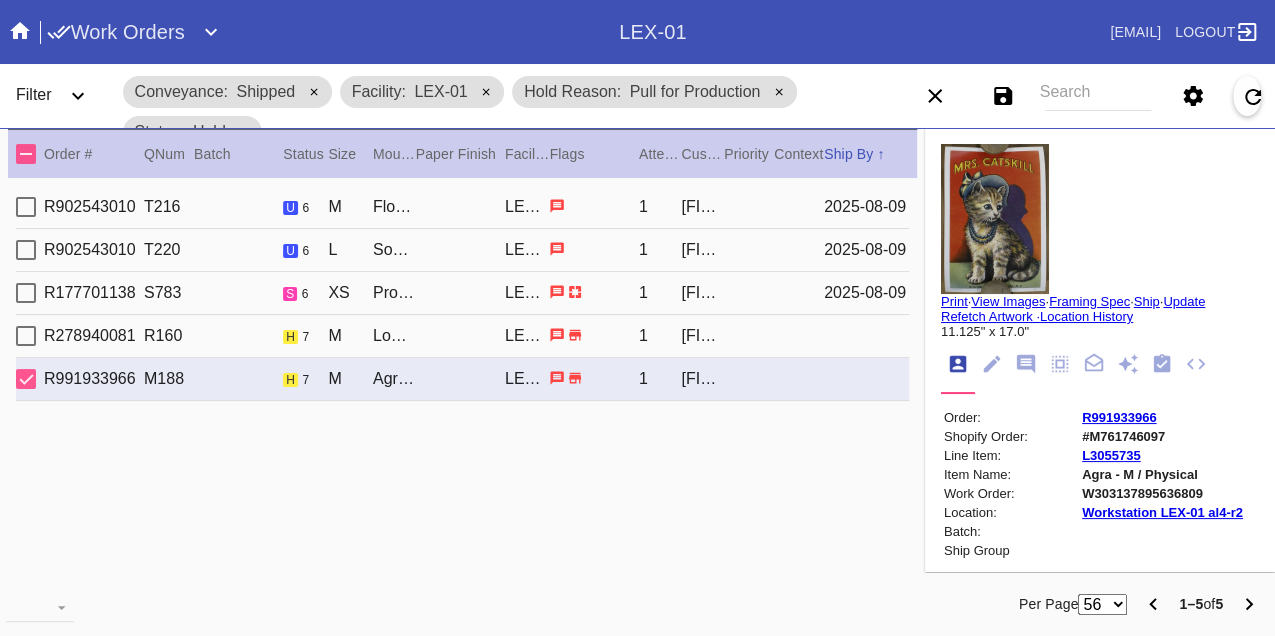 click on "R278940081 R160 h   7 M London / Cream - Linen LEX-01 1 Robert Lowery" at bounding box center [462, 336] 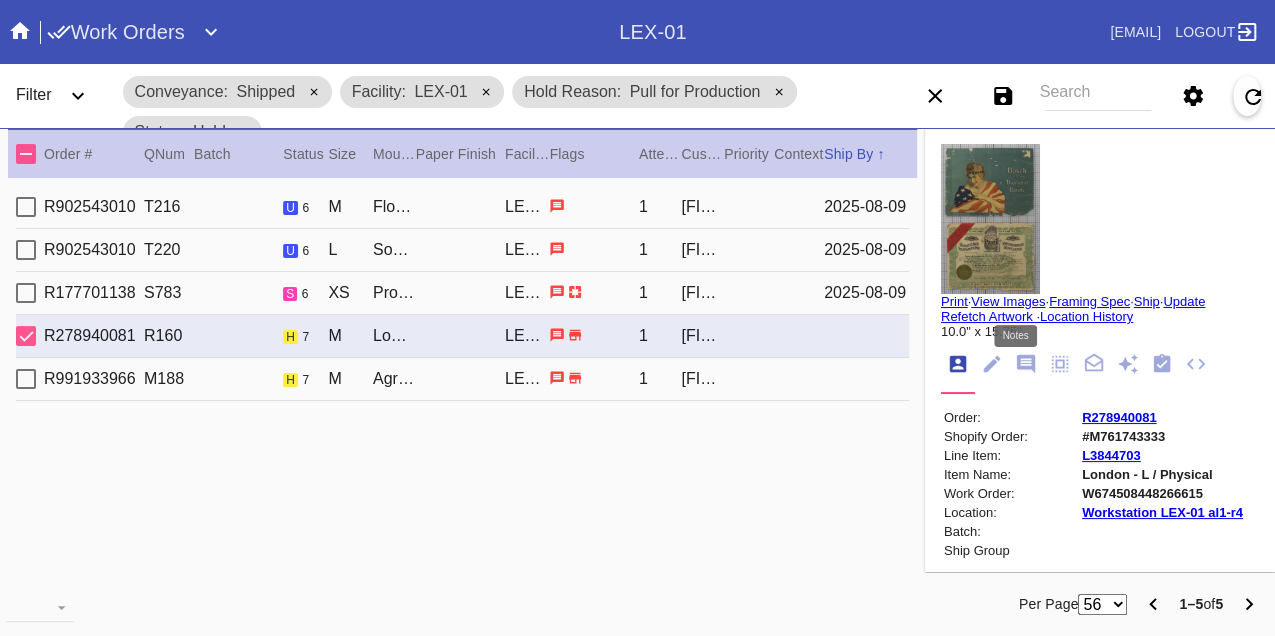 click 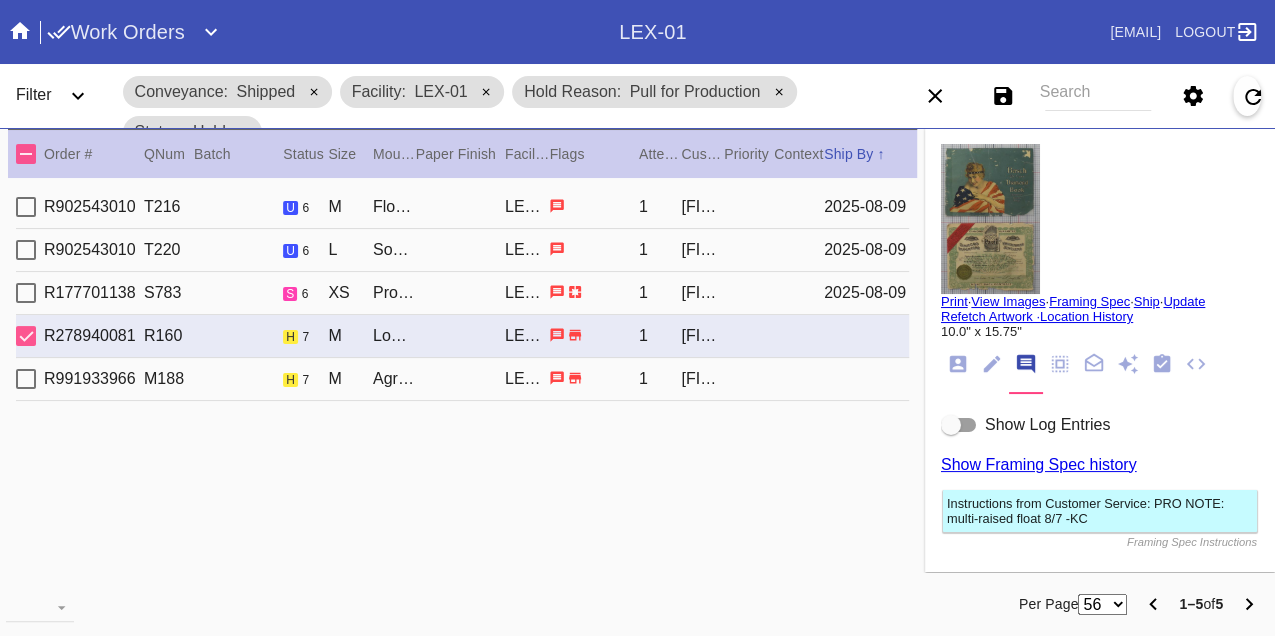 click at bounding box center [959, 425] 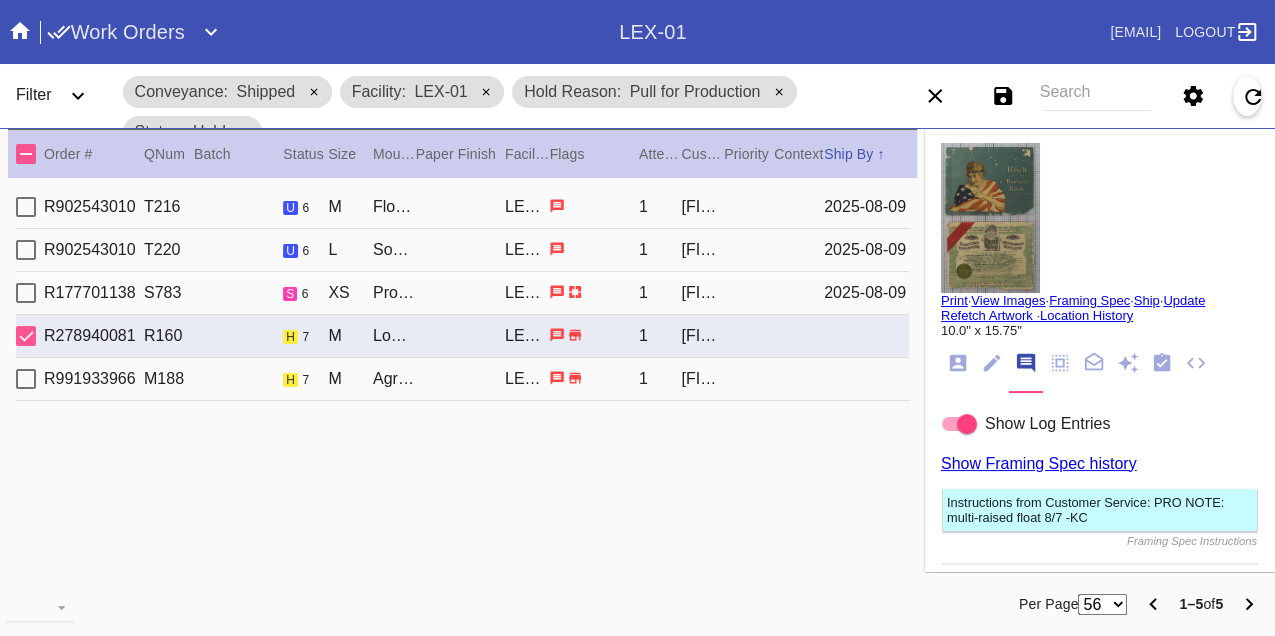 scroll, scrollTop: 0, scrollLeft: 0, axis: both 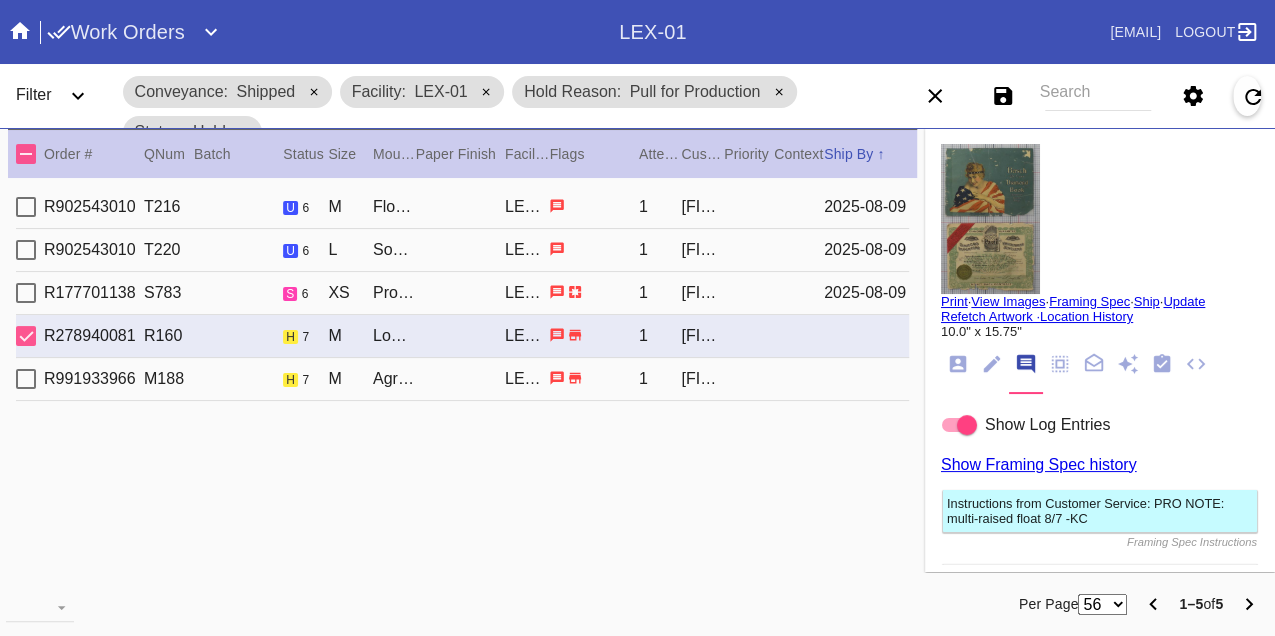click on "Print" at bounding box center (954, 301) 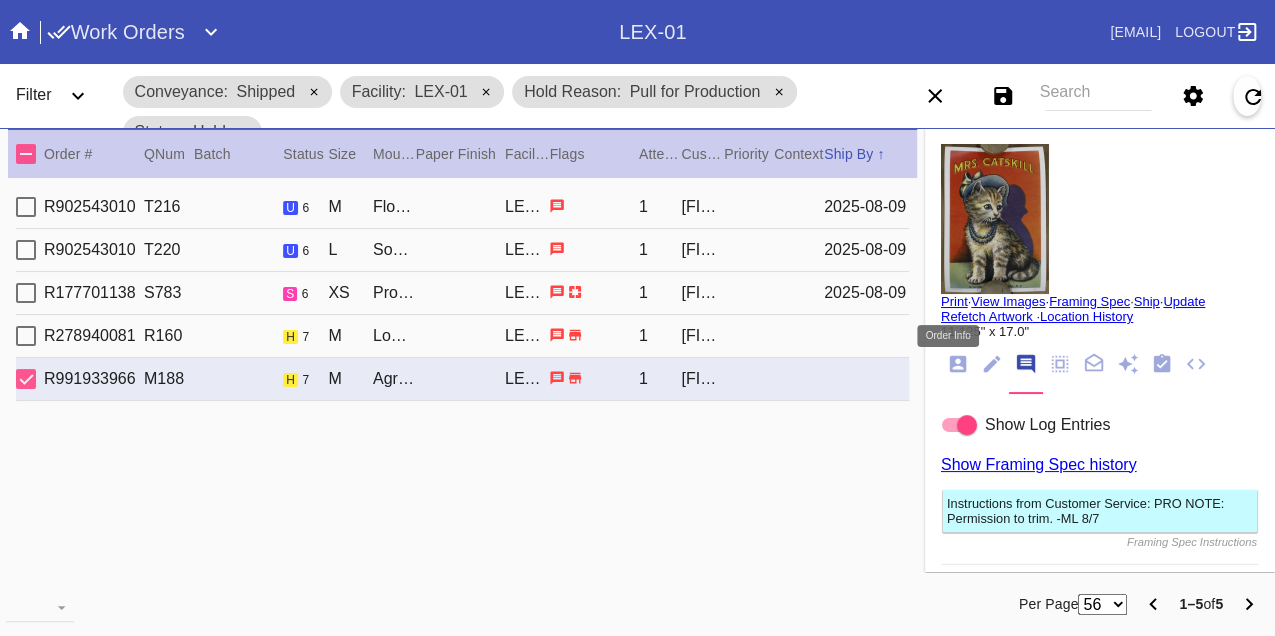 click 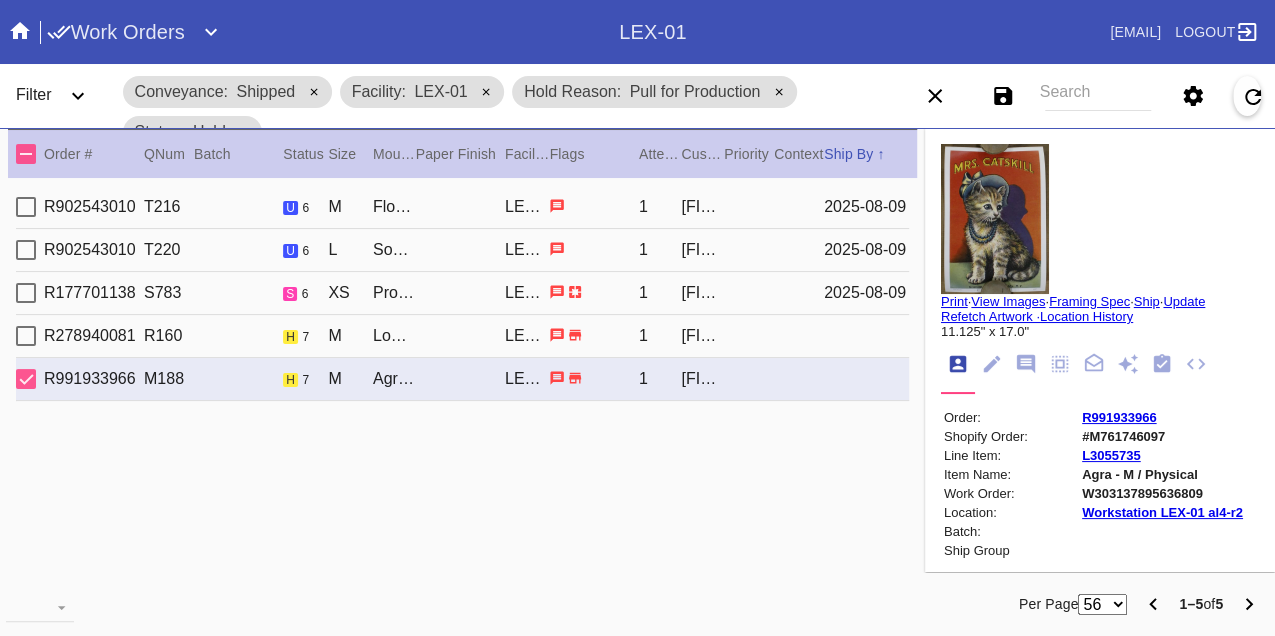 click on "W303137895636809" at bounding box center (1162, 493) 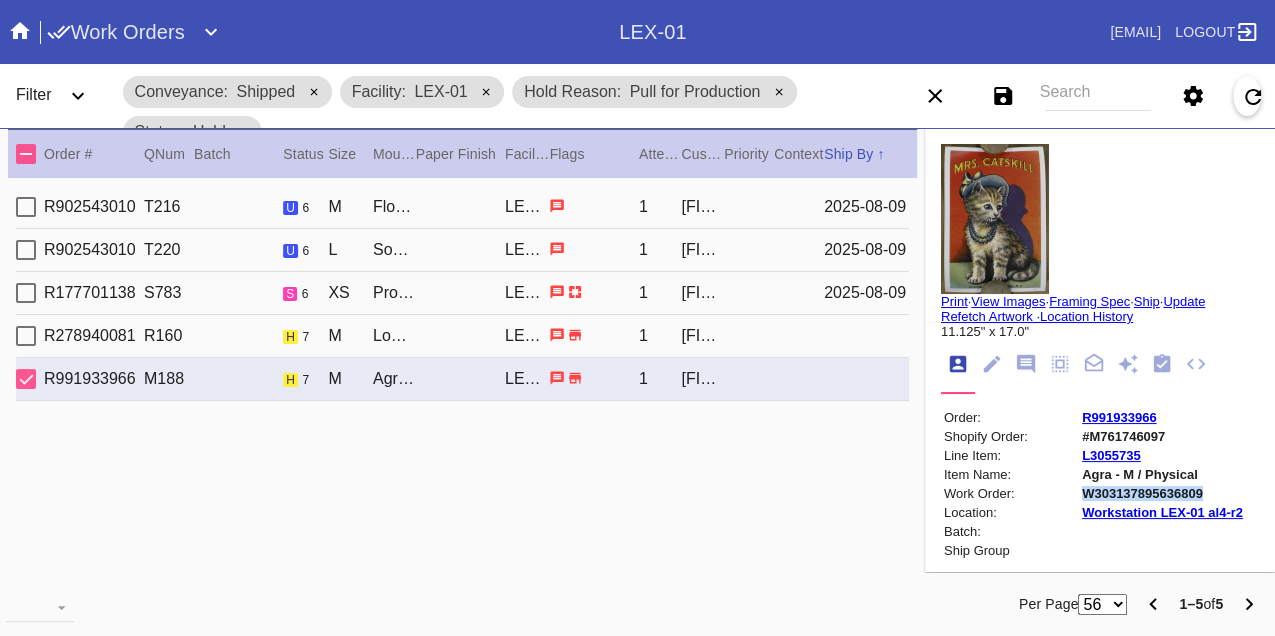 click on "W303137895636809" at bounding box center [1162, 493] 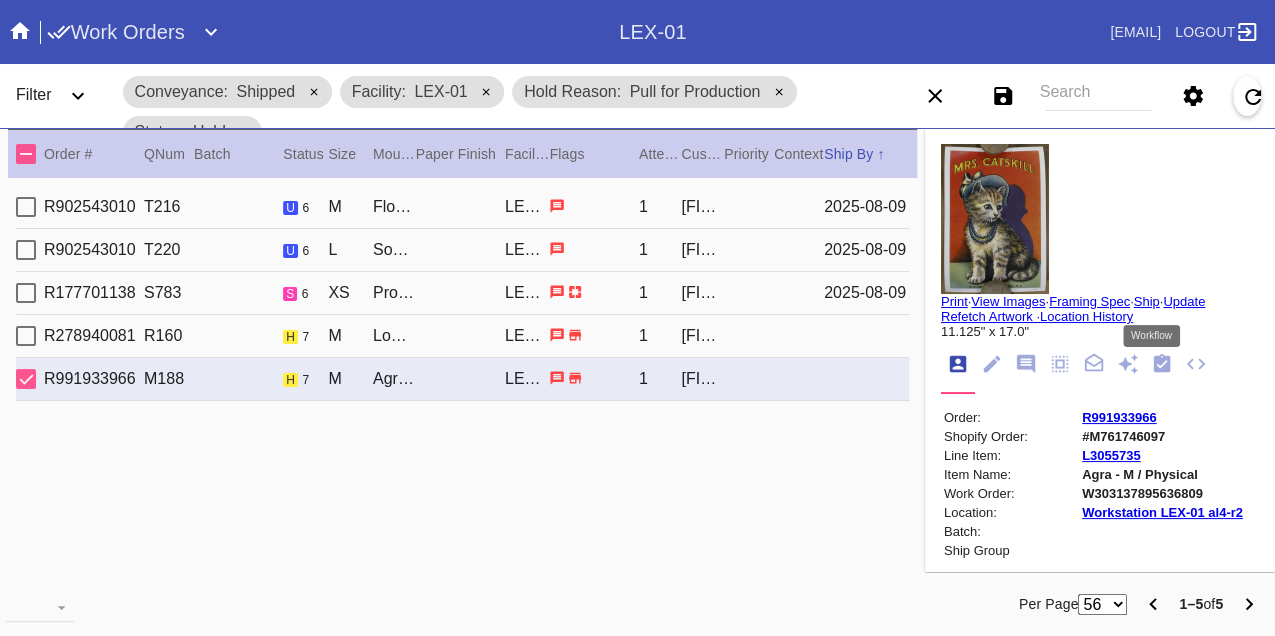click 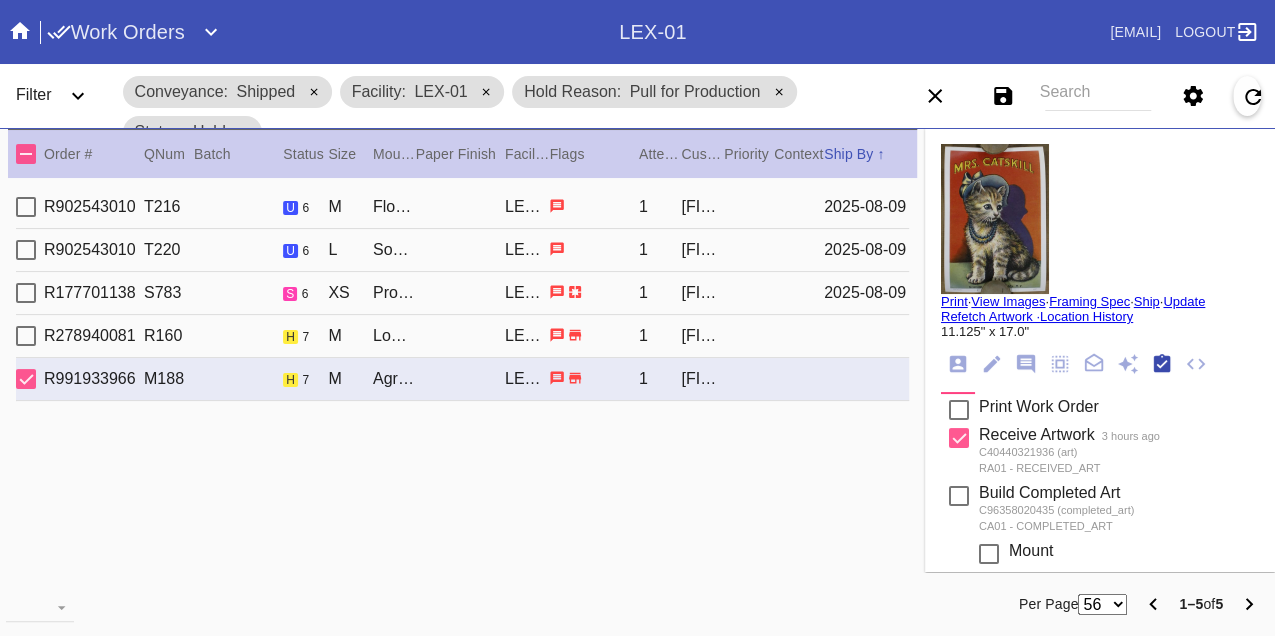scroll, scrollTop: 318, scrollLeft: 0, axis: vertical 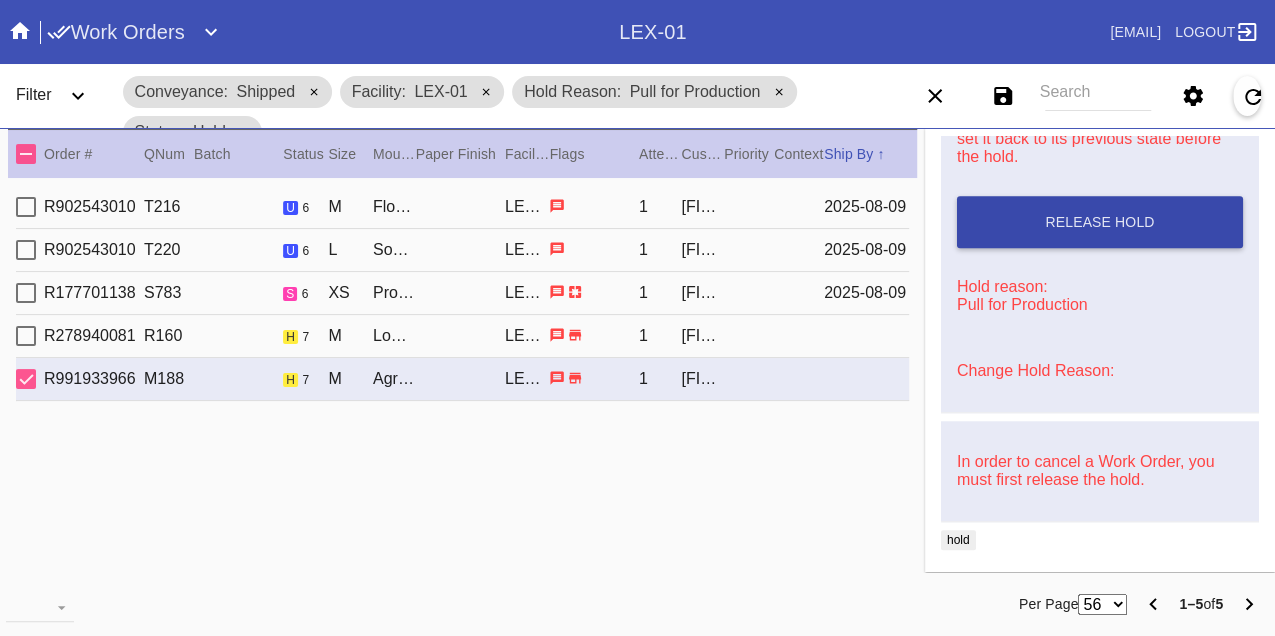 click on "Release Hold" at bounding box center (1100, 222) 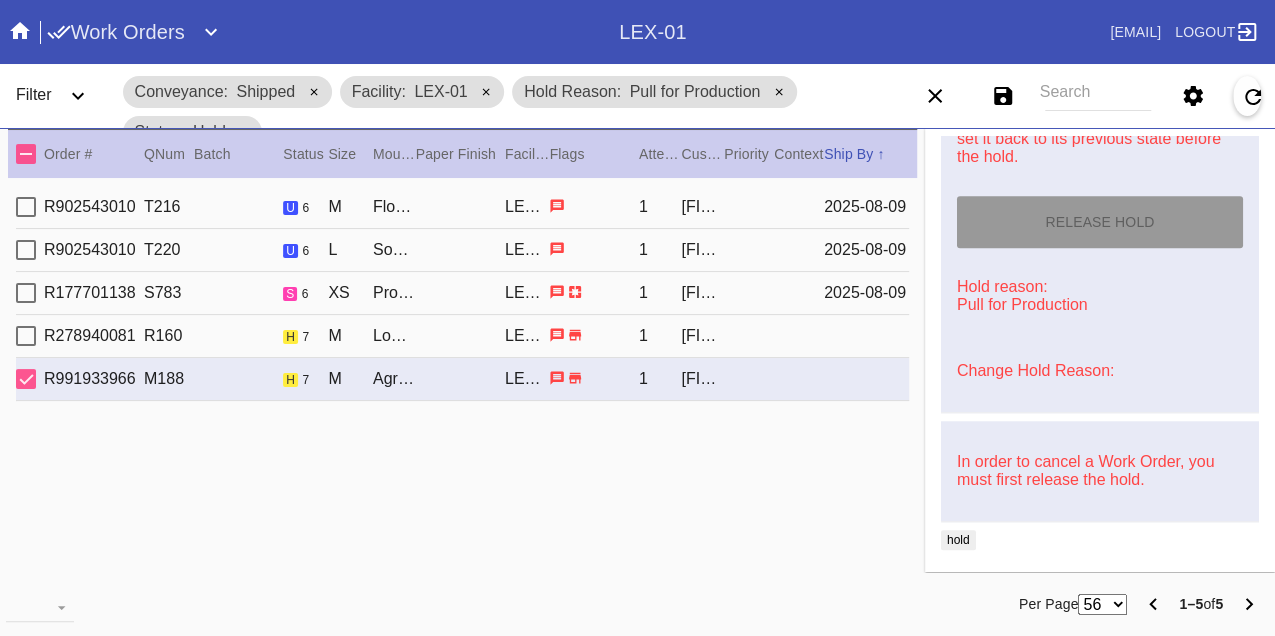 type on "8/9/2025" 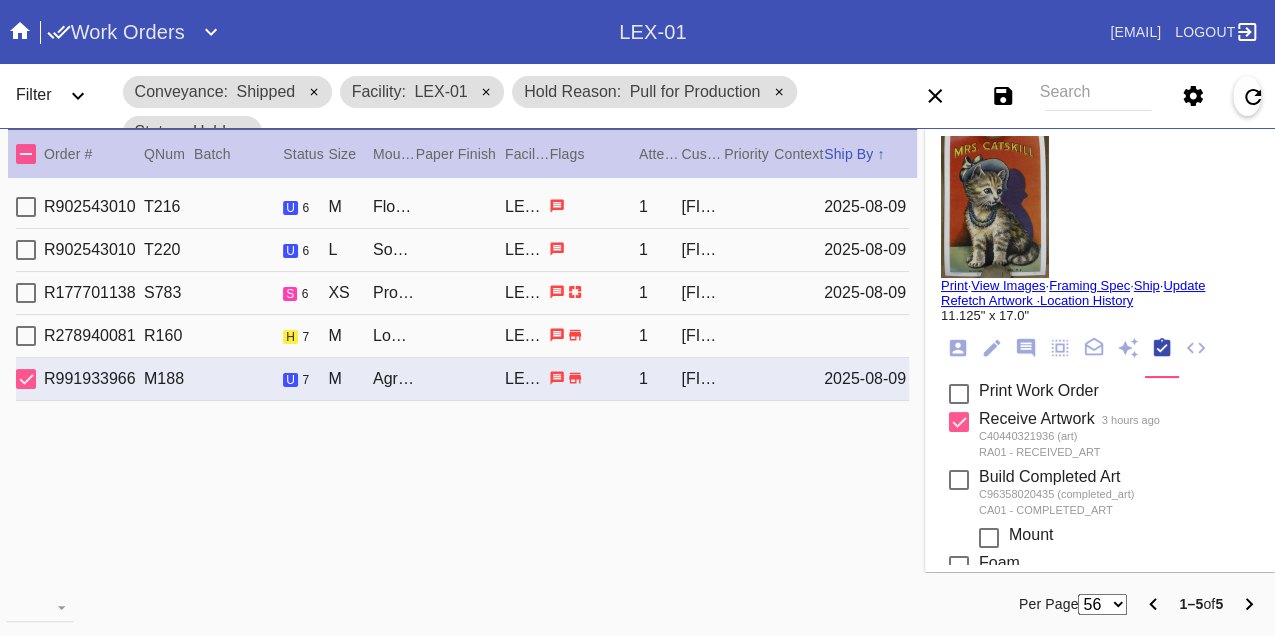 scroll, scrollTop: 0, scrollLeft: 0, axis: both 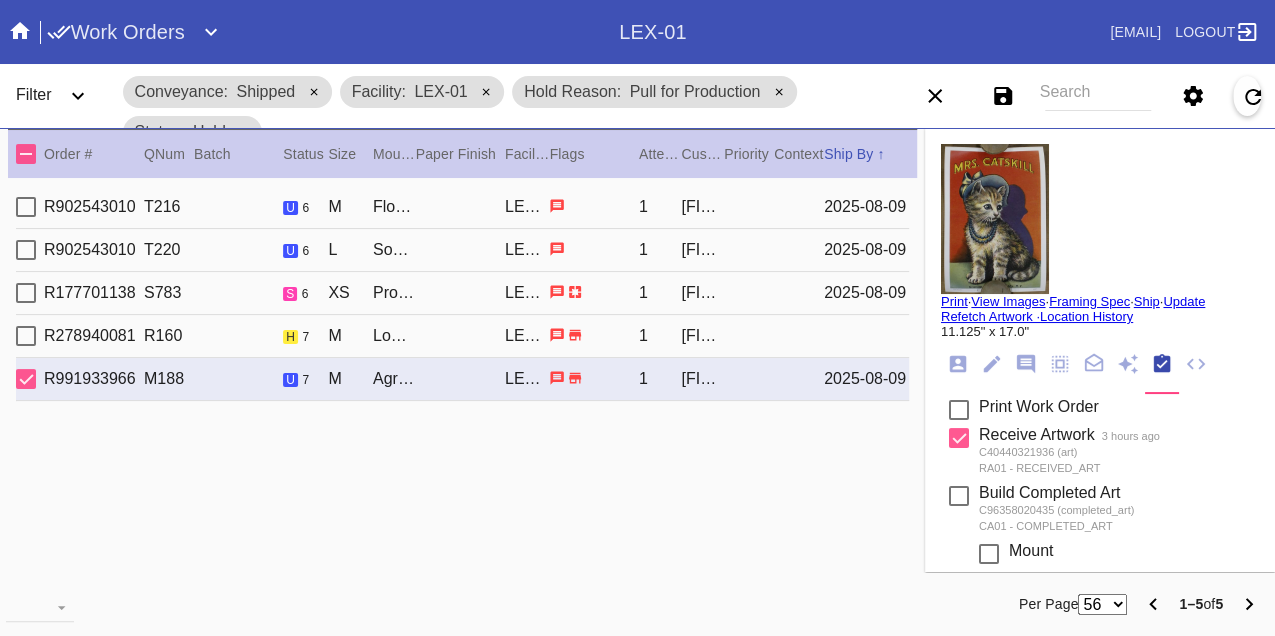 click on "Print" at bounding box center [954, 301] 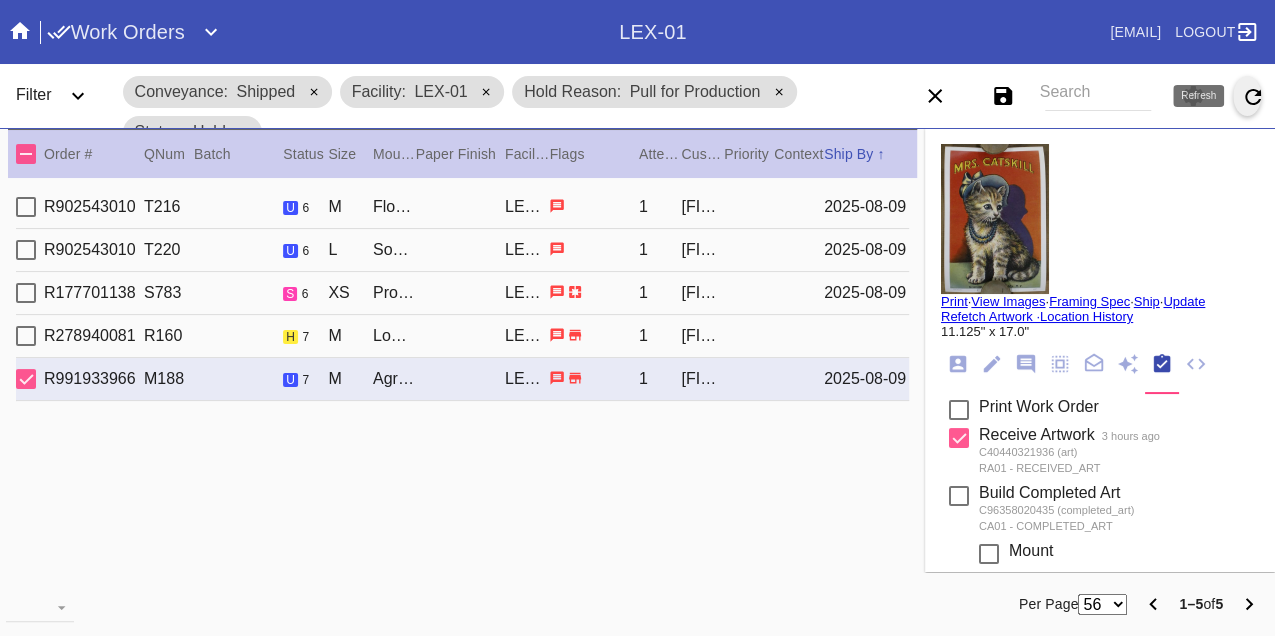 click 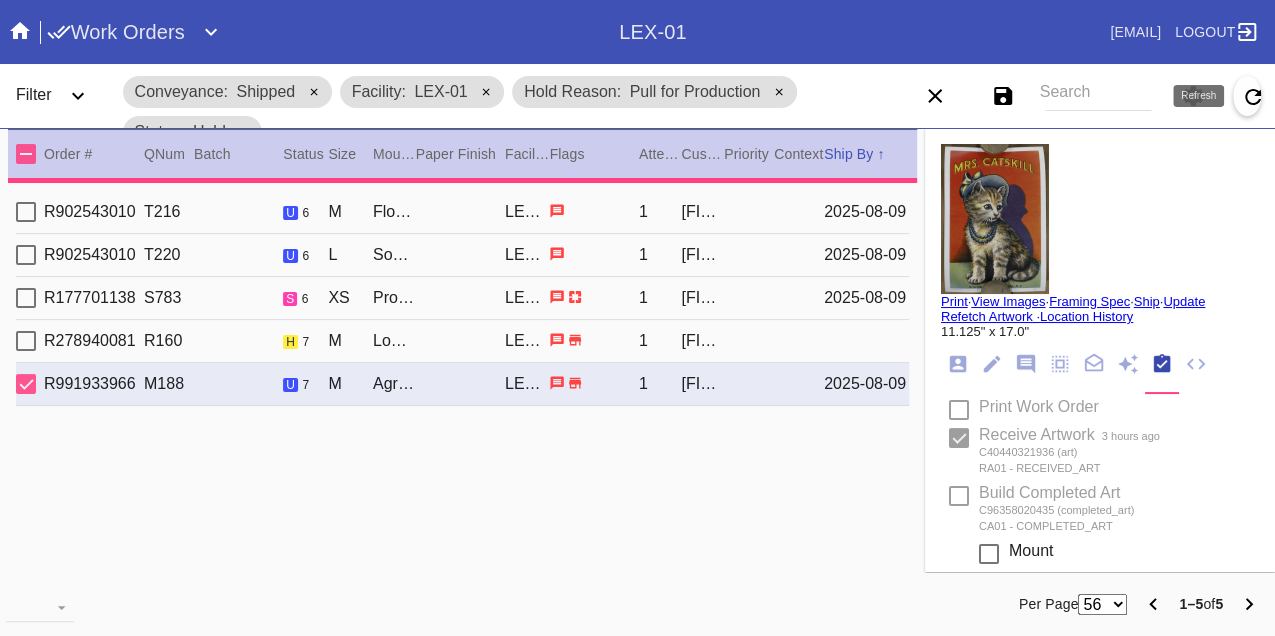 type on "3.0" 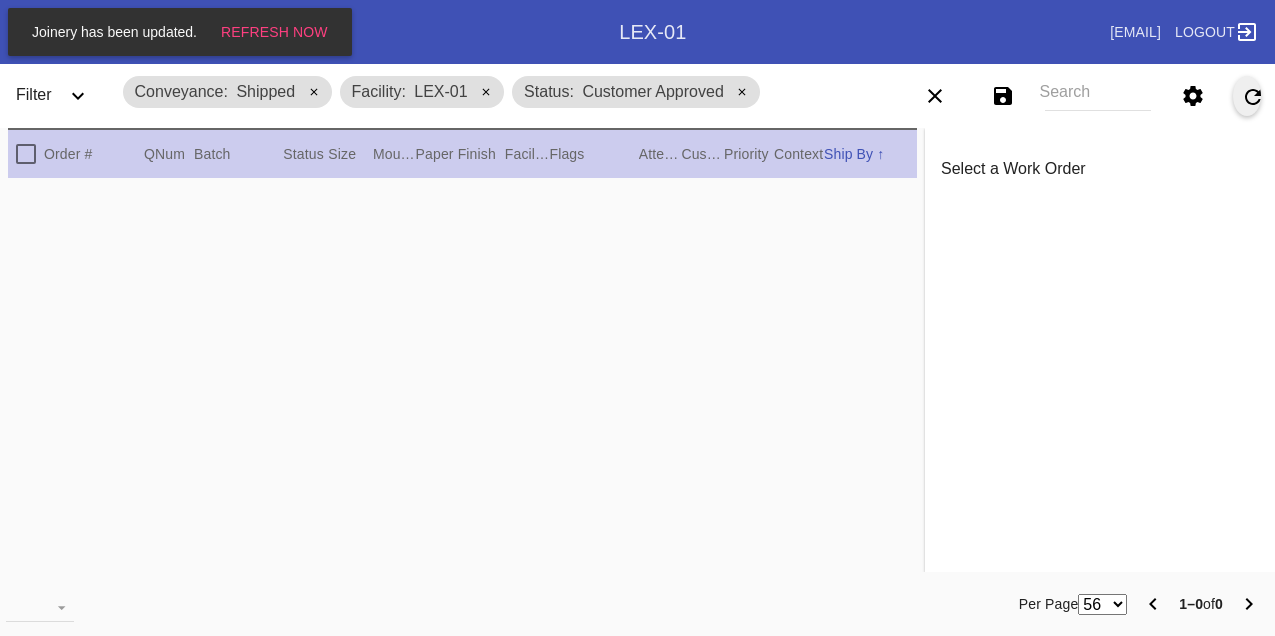 scroll, scrollTop: 0, scrollLeft: 0, axis: both 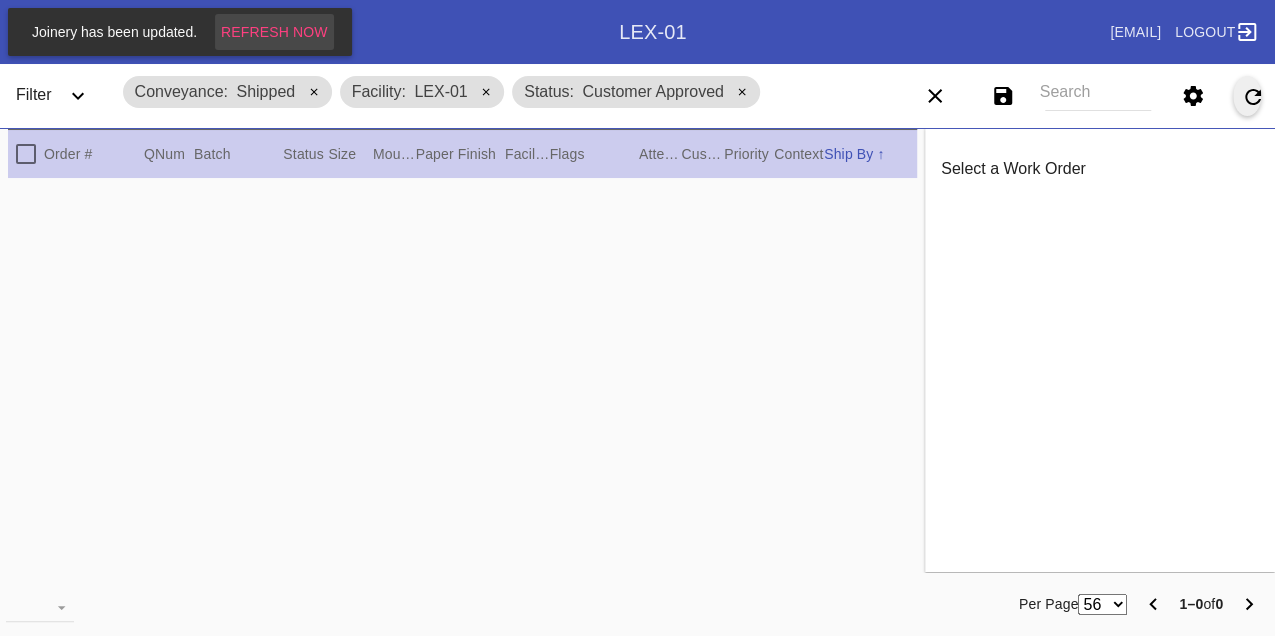 click on "Refresh Now" at bounding box center [274, 32] 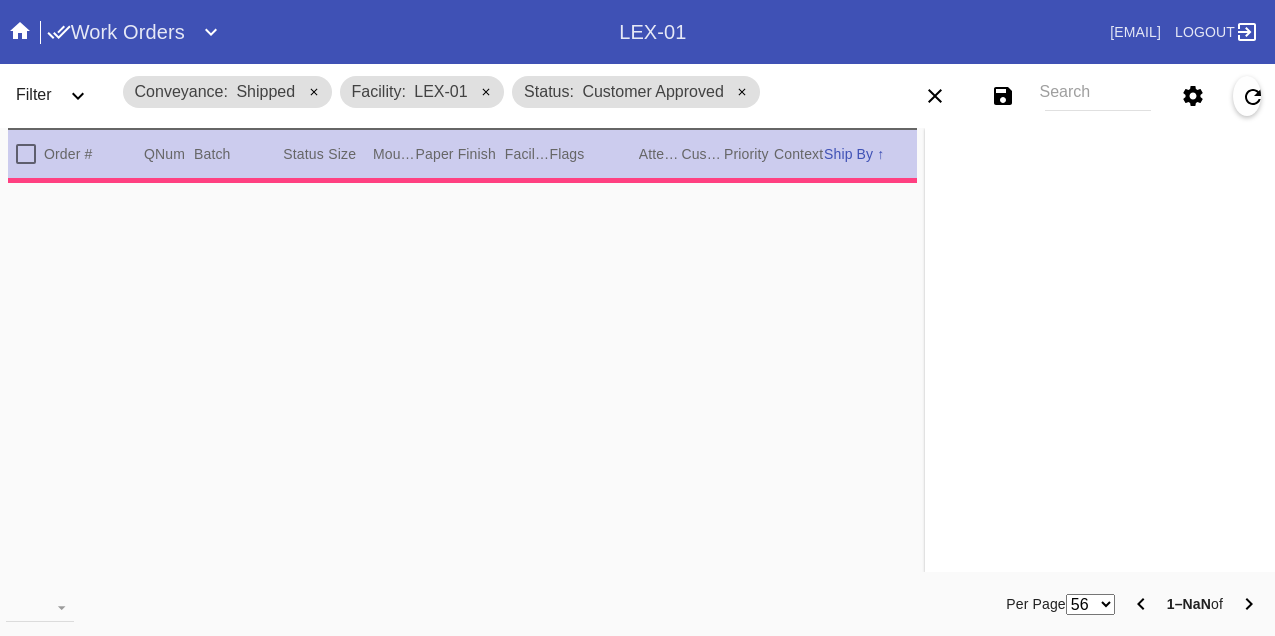 scroll, scrollTop: 0, scrollLeft: 0, axis: both 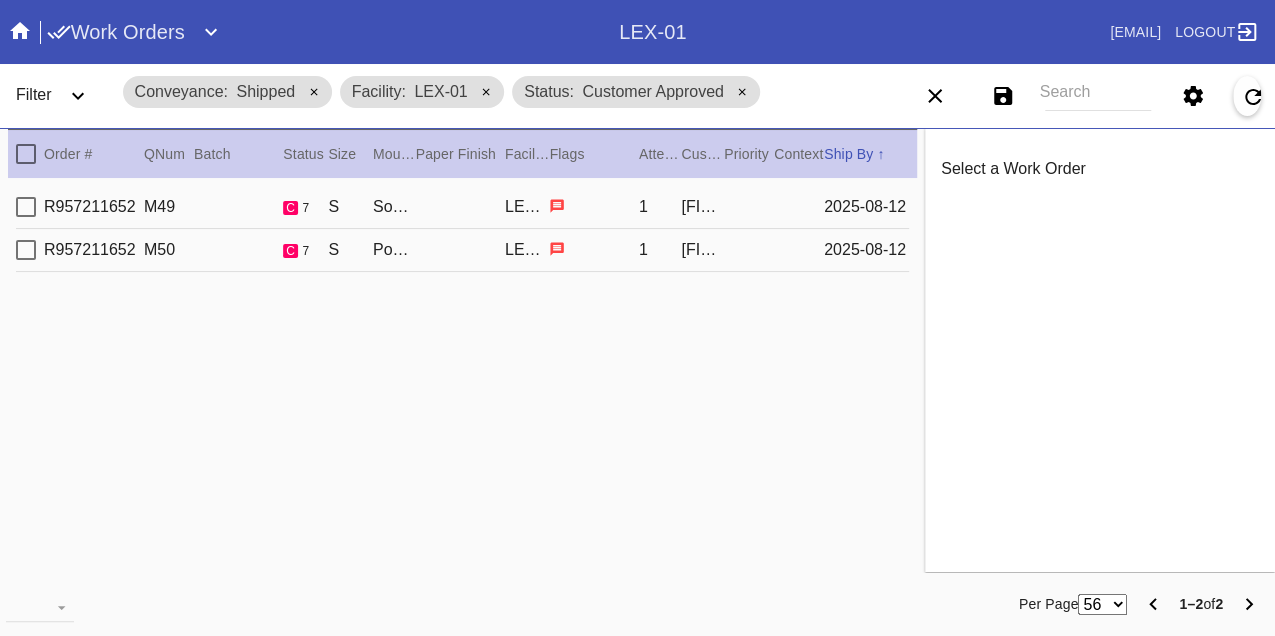 click on "R957211652 M49 c   7 S Sonoma / White [FACILITY_CODE] 1 [FIRST] [LAST]
[DATE]" at bounding box center (462, 207) 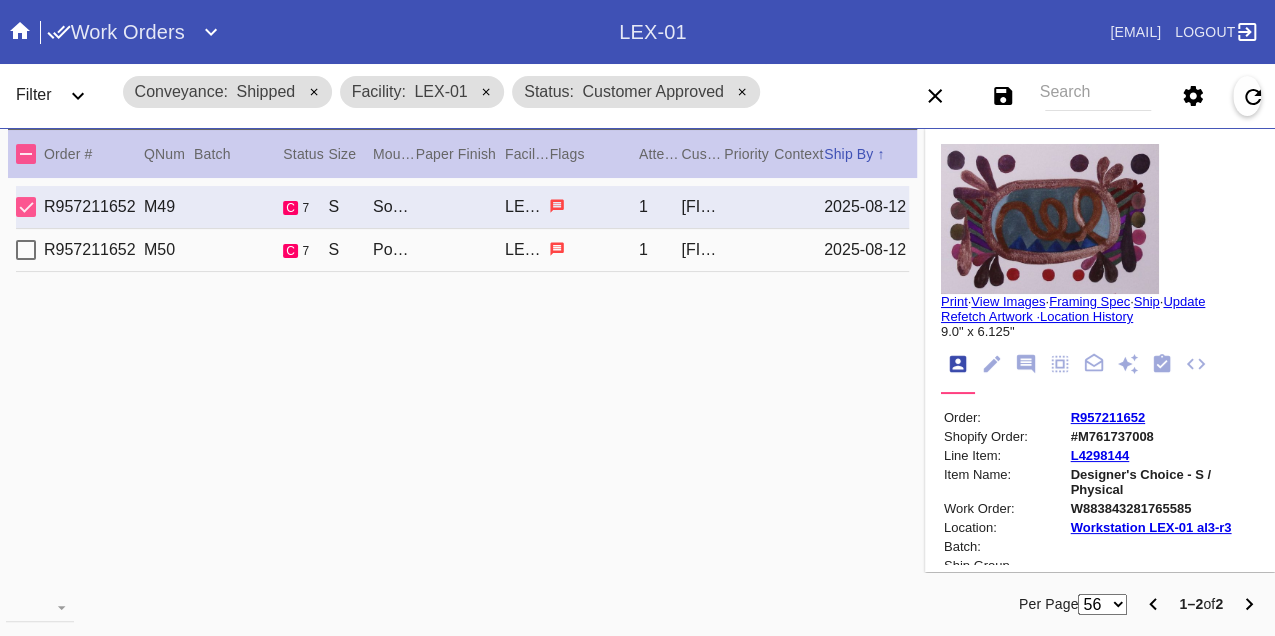 click on "R957211652 M50 c   7 S Positano / White [FACILITY_CODE] 1 [FIRST] [LAST]
[DATE]" at bounding box center [462, 250] 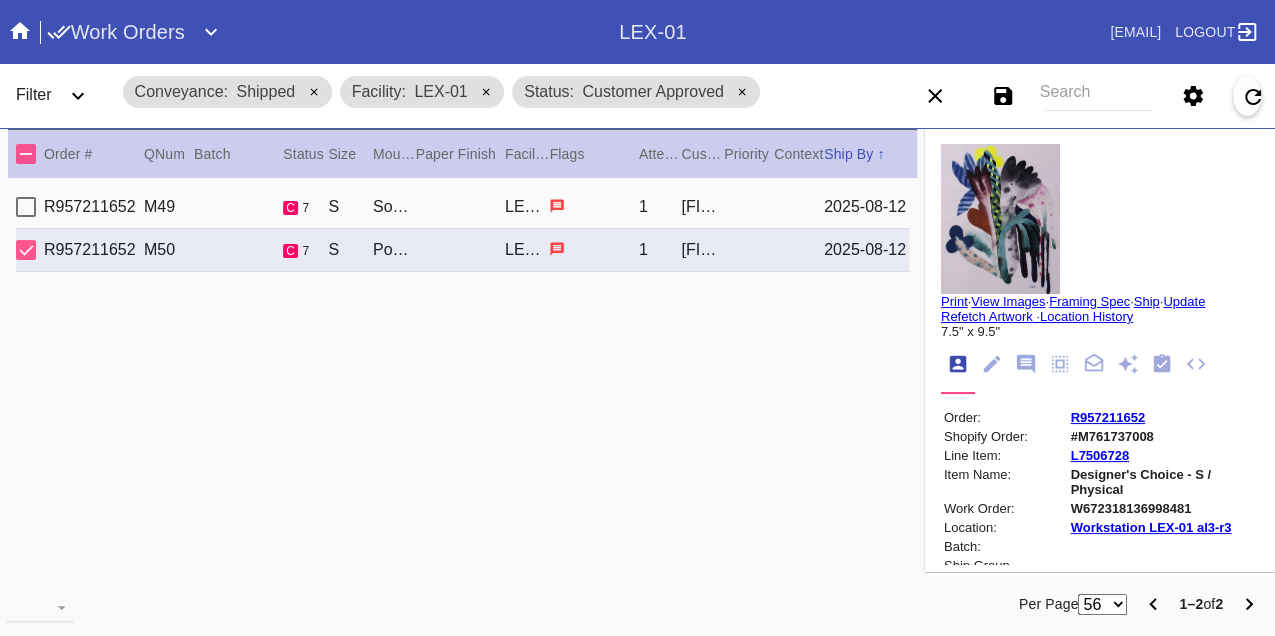 click on "R957211652 M49 c   7 S Sonoma / White [FACILITY_CODE] 1 [FIRST] [LAST]
[DATE]" at bounding box center [462, 207] 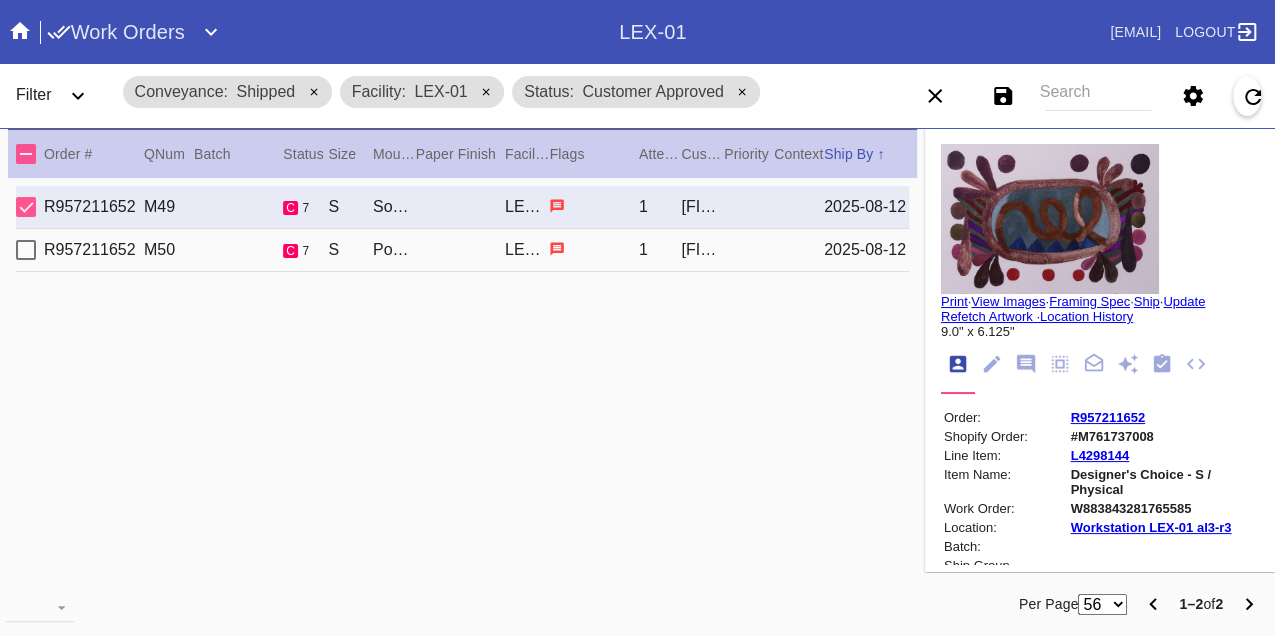 click on "W883843281765585" at bounding box center [1163, 508] 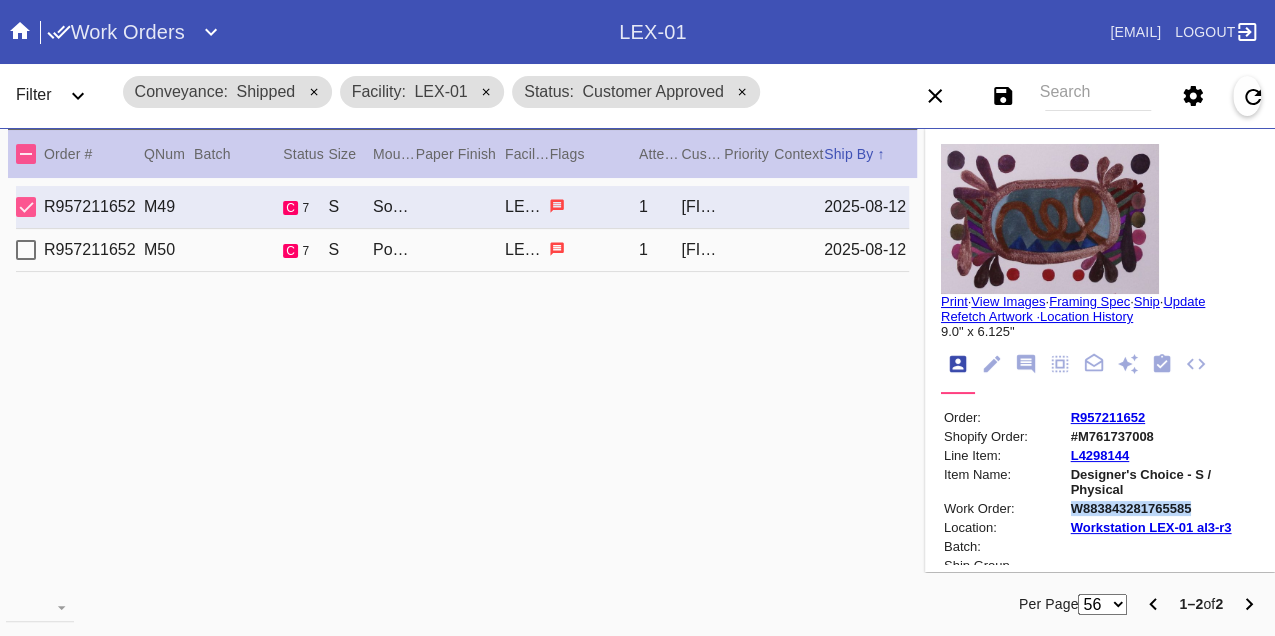 click on "W883843281765585" at bounding box center (1163, 508) 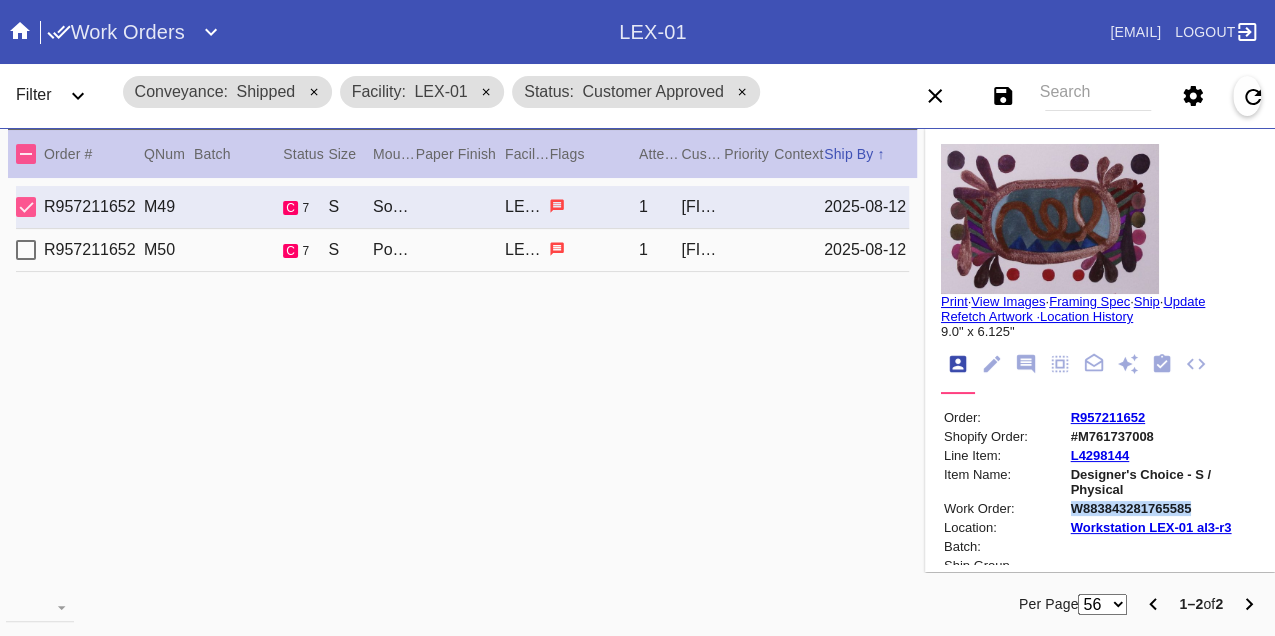 copy on "W883843281765585" 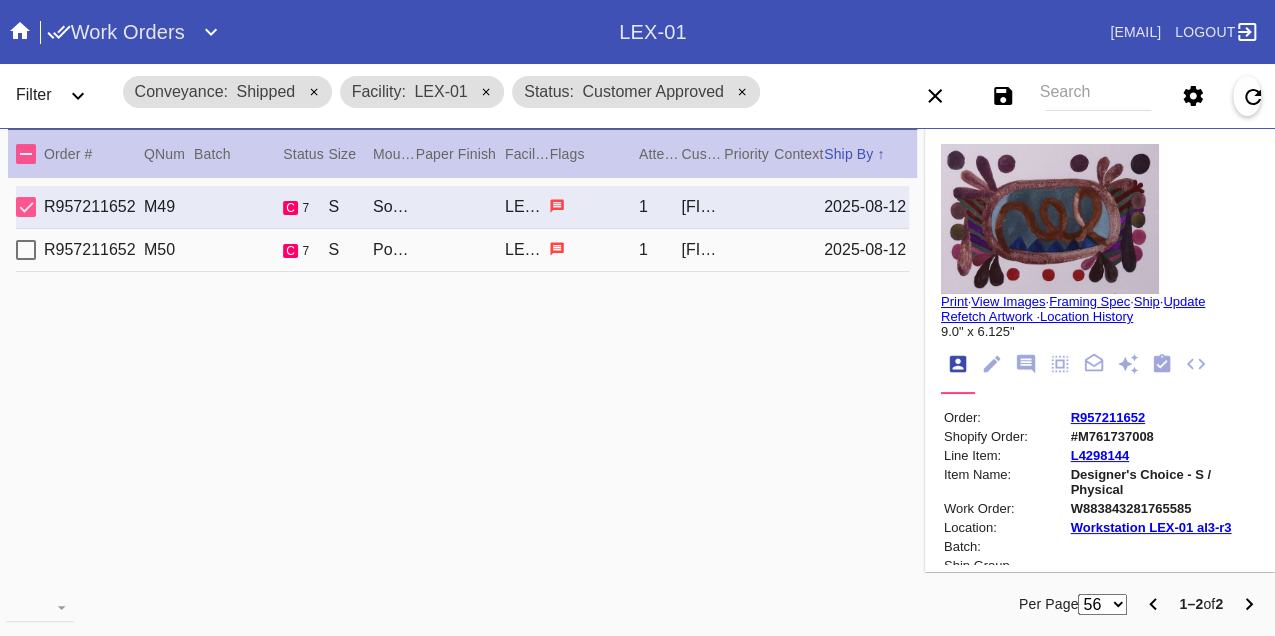 click on "R957211652 M50 c   7 S Positano / White [FACILITY_CODE] 1 [FIRST] [LAST]
[DATE]" at bounding box center (462, 250) 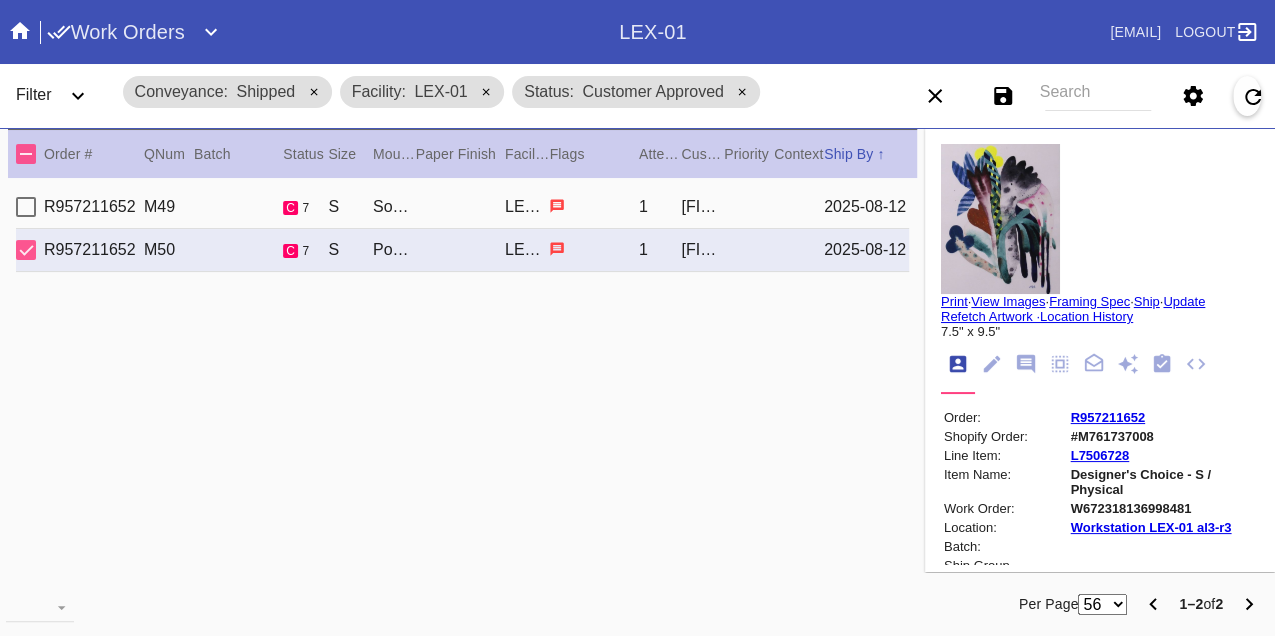 click on "W672318136998481" at bounding box center [1163, 508] 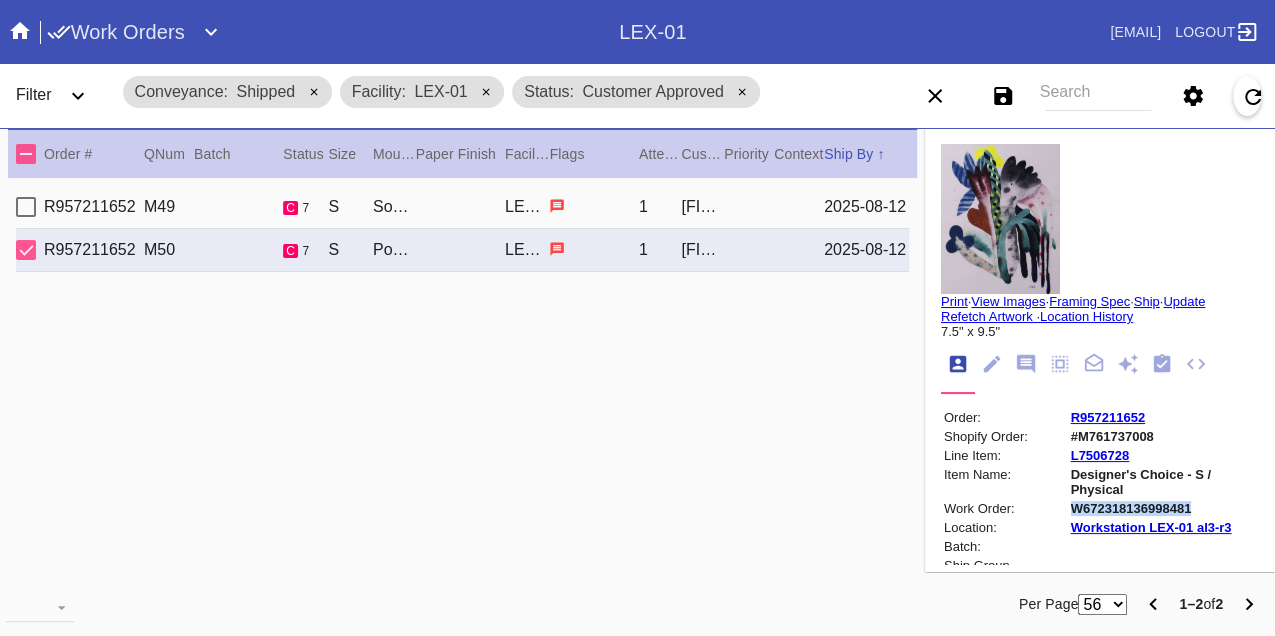 click on "W672318136998481" at bounding box center (1163, 508) 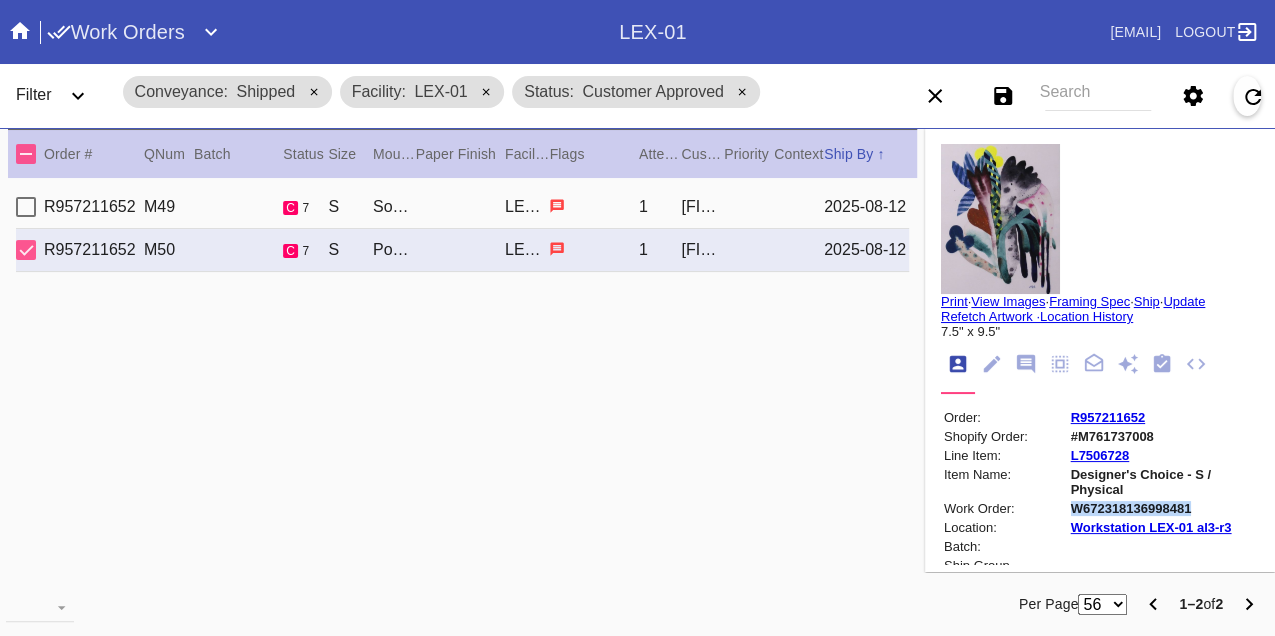 copy on "W672318136998481" 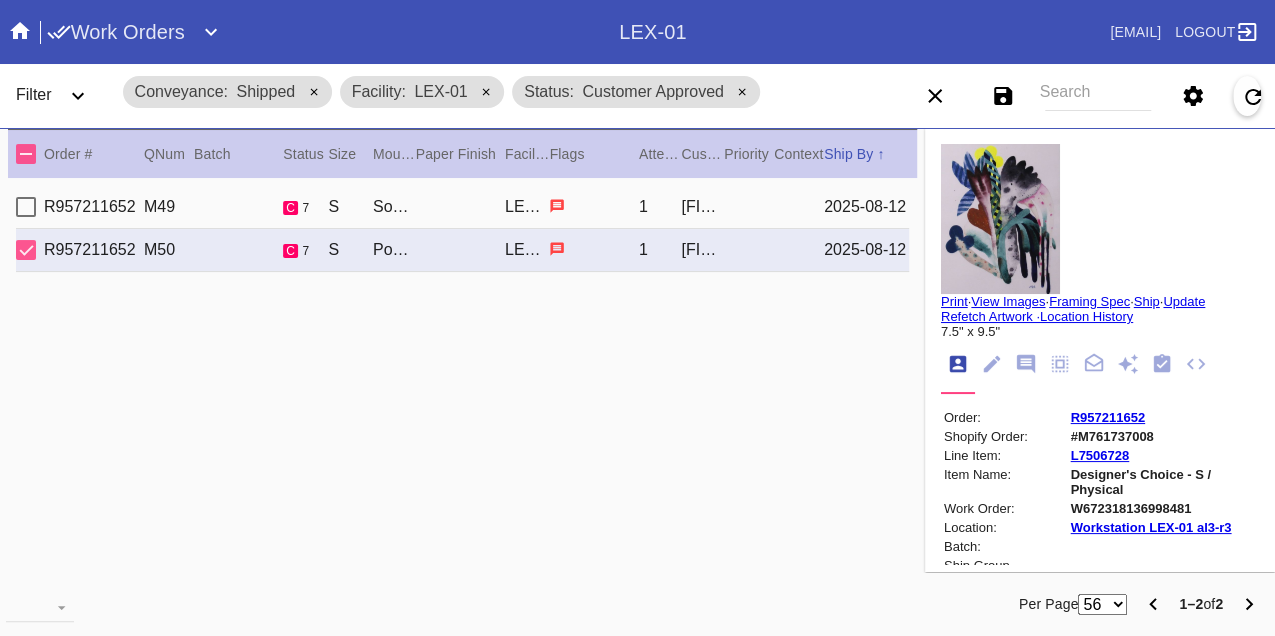 click on "R957211652 M49 c   7 S Sonoma / White [FACILITY_CODE] 1 [FIRST] [LAST]
[DATE]" at bounding box center (462, 207) 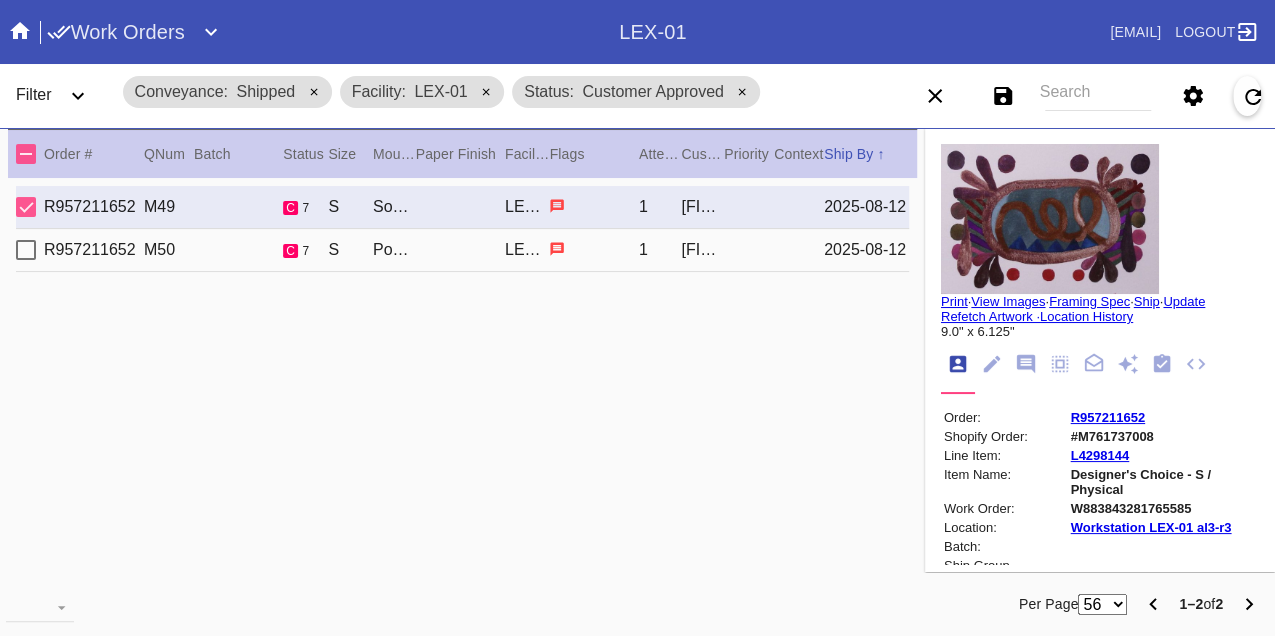click on "R957211652" at bounding box center [1108, 417] 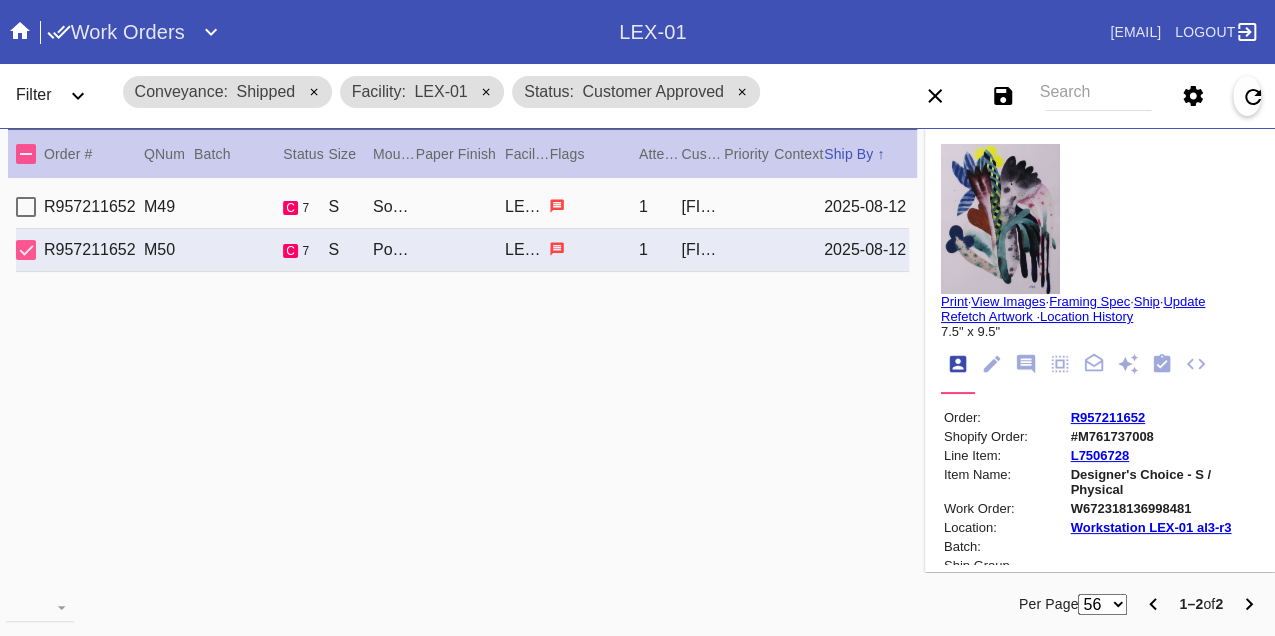 click on "Print" at bounding box center [954, 301] 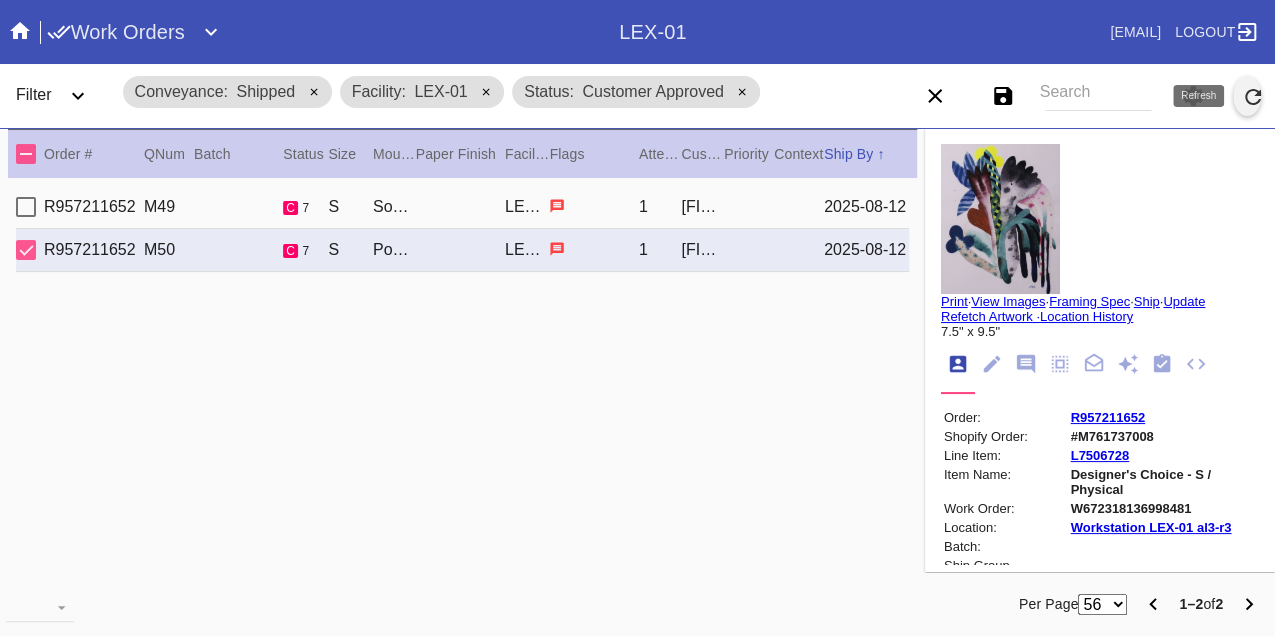 click 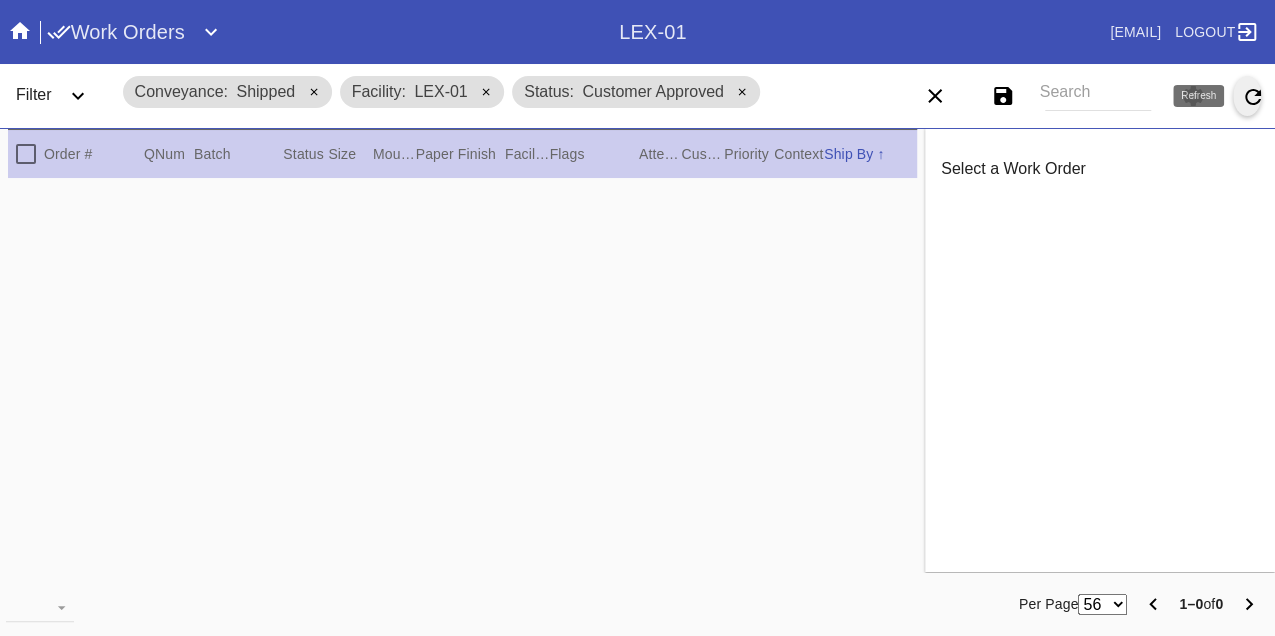 click 